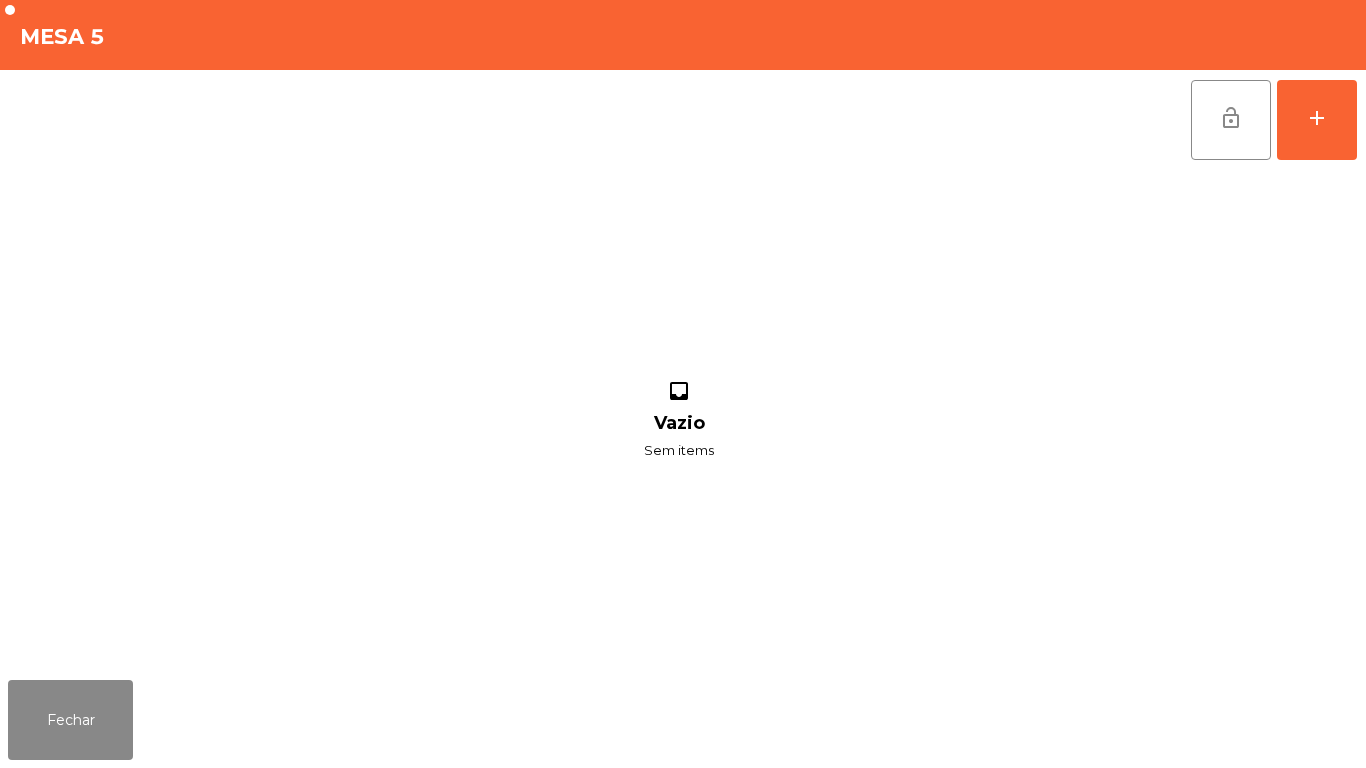 scroll, scrollTop: 0, scrollLeft: 0, axis: both 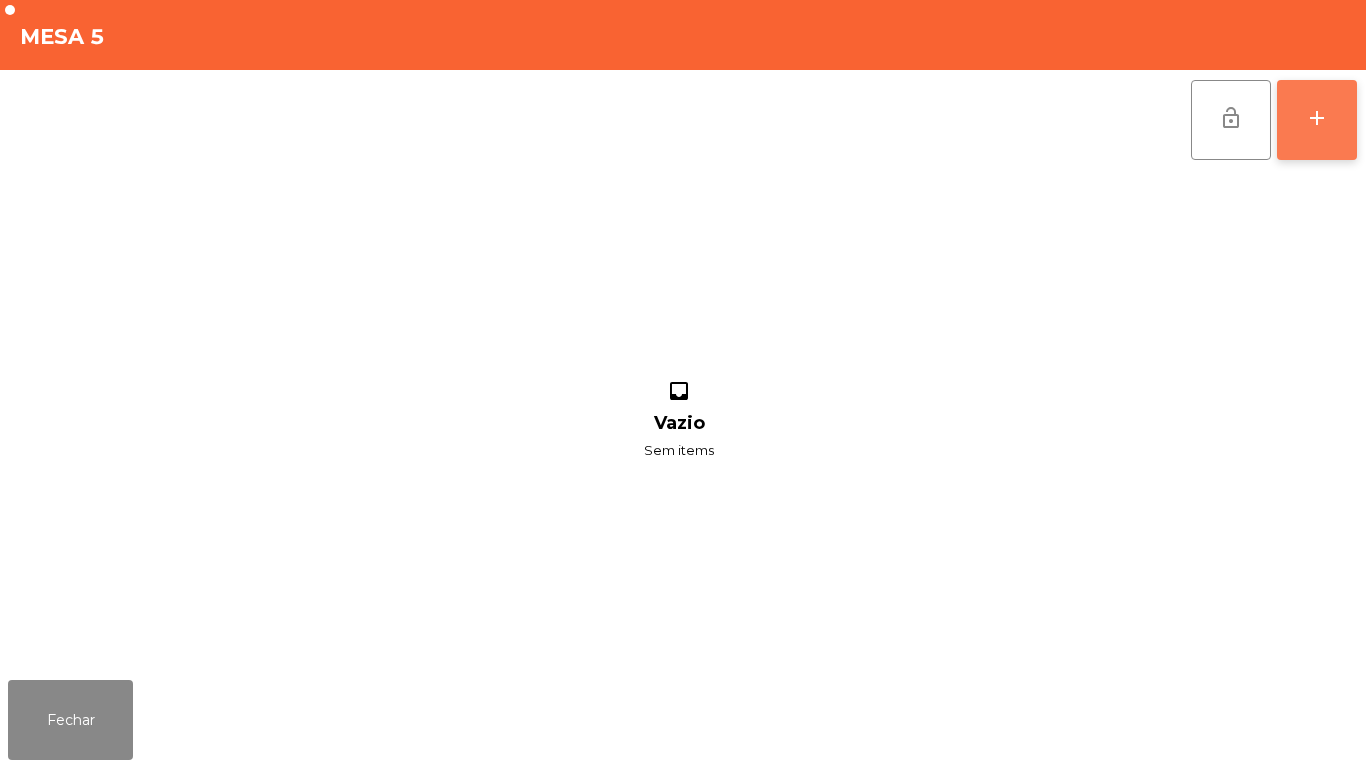 click on "add" 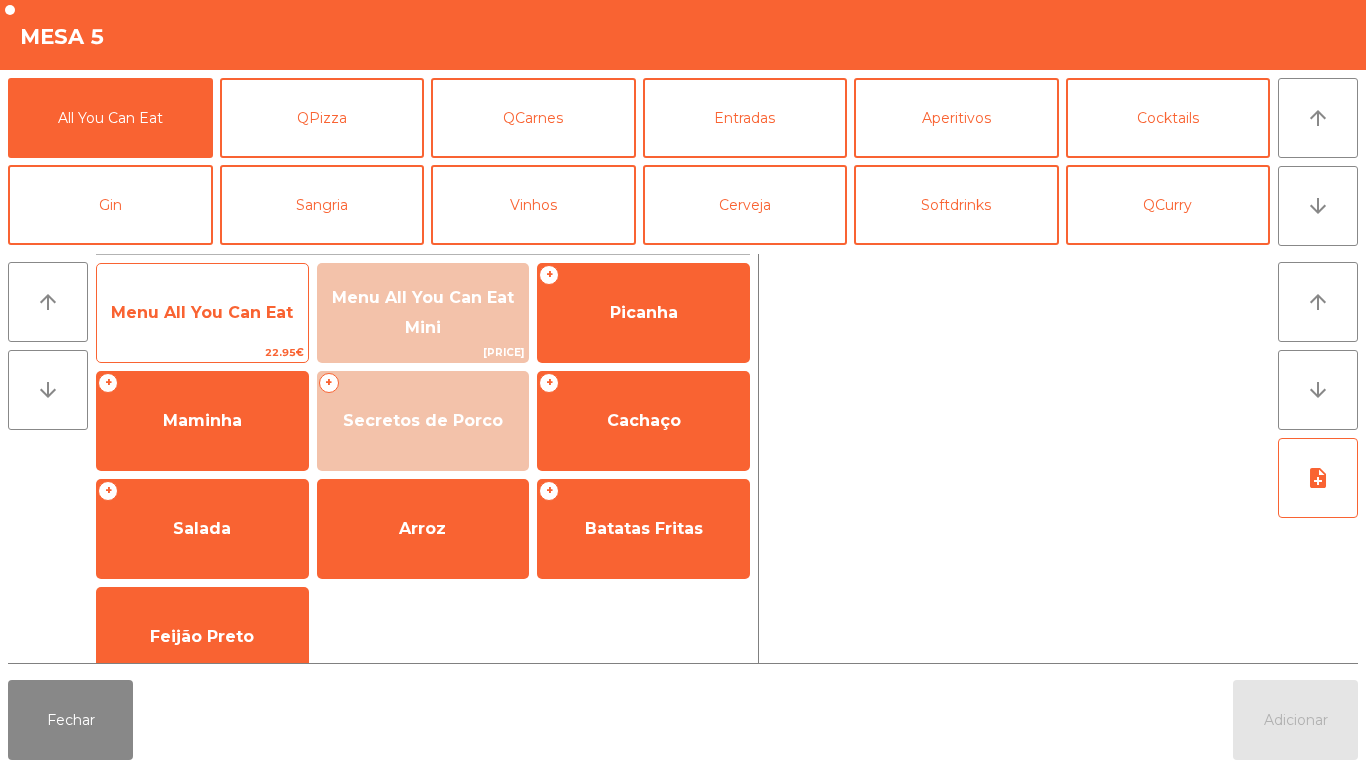click on "Menu All You Can Eat" 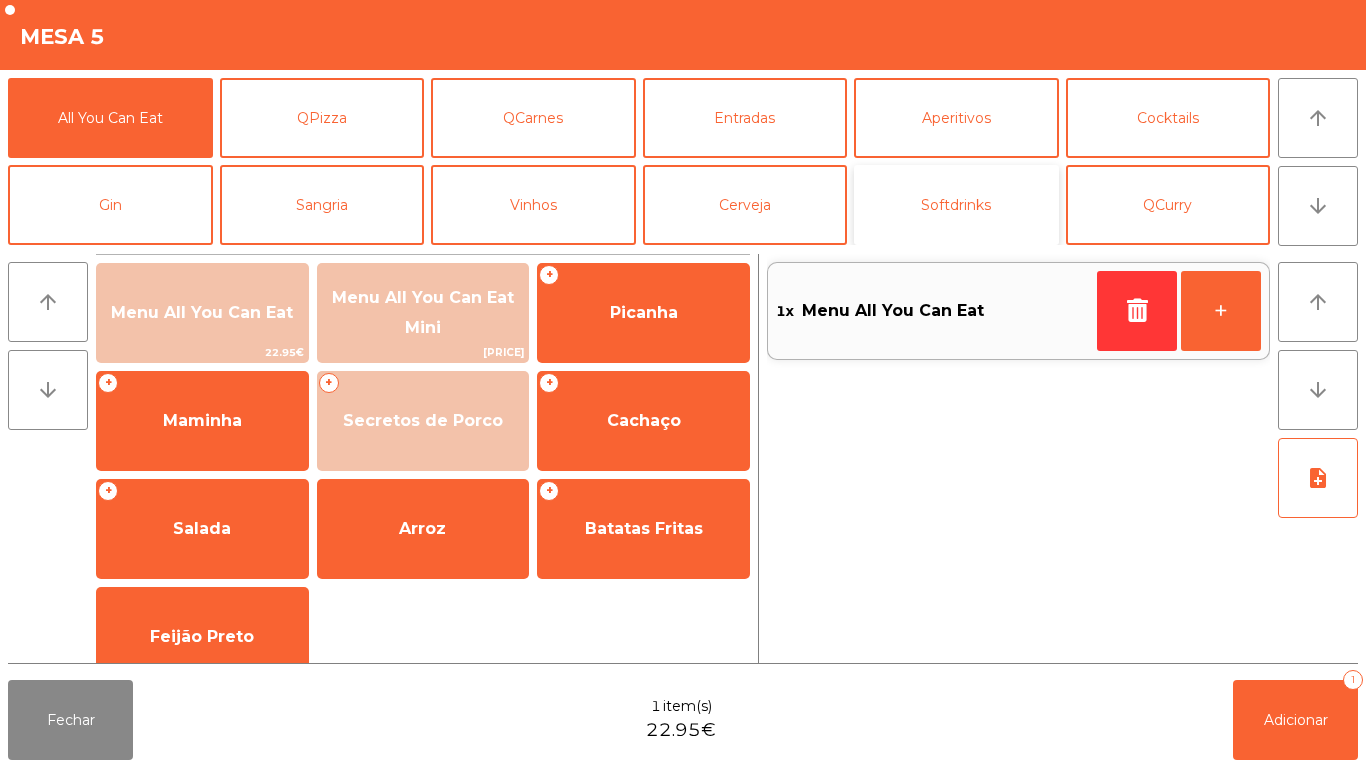 click on "Softdrinks" 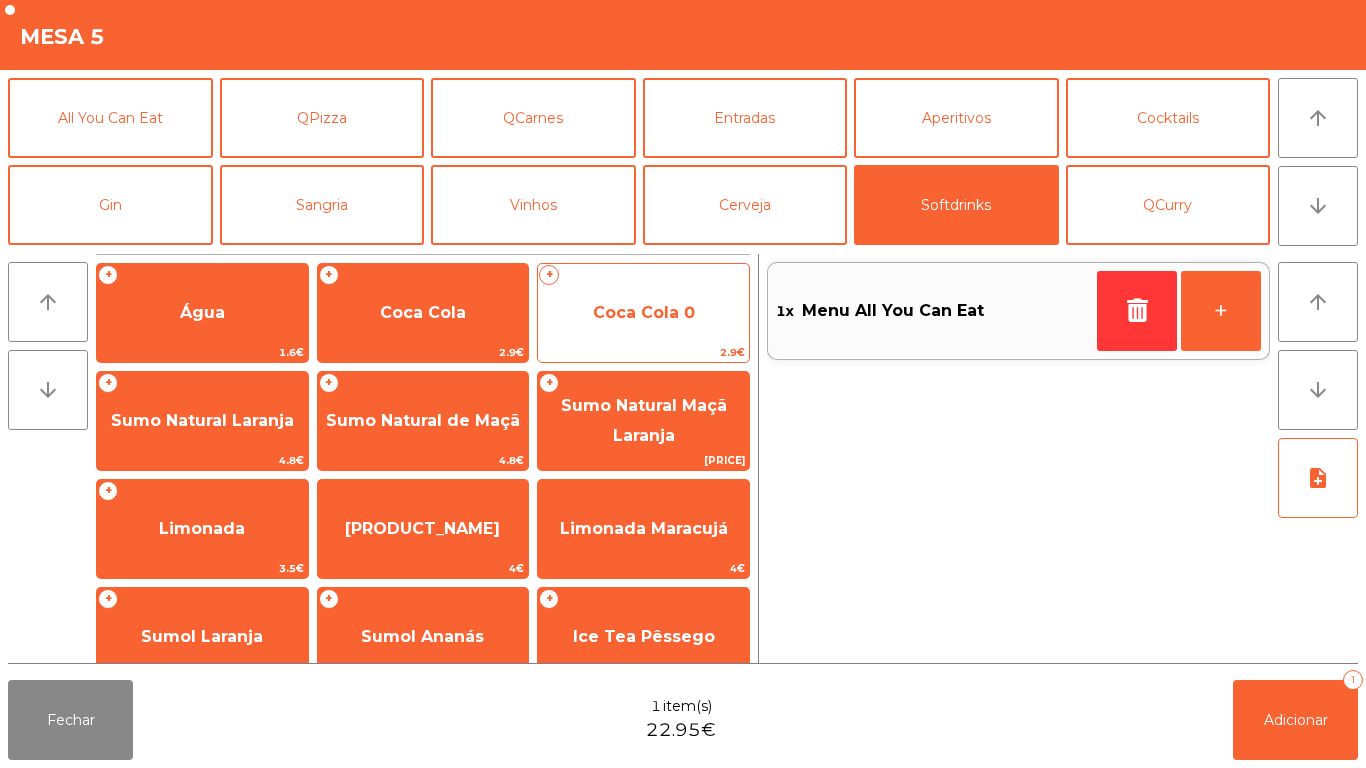 click on "Coca Cola 0" 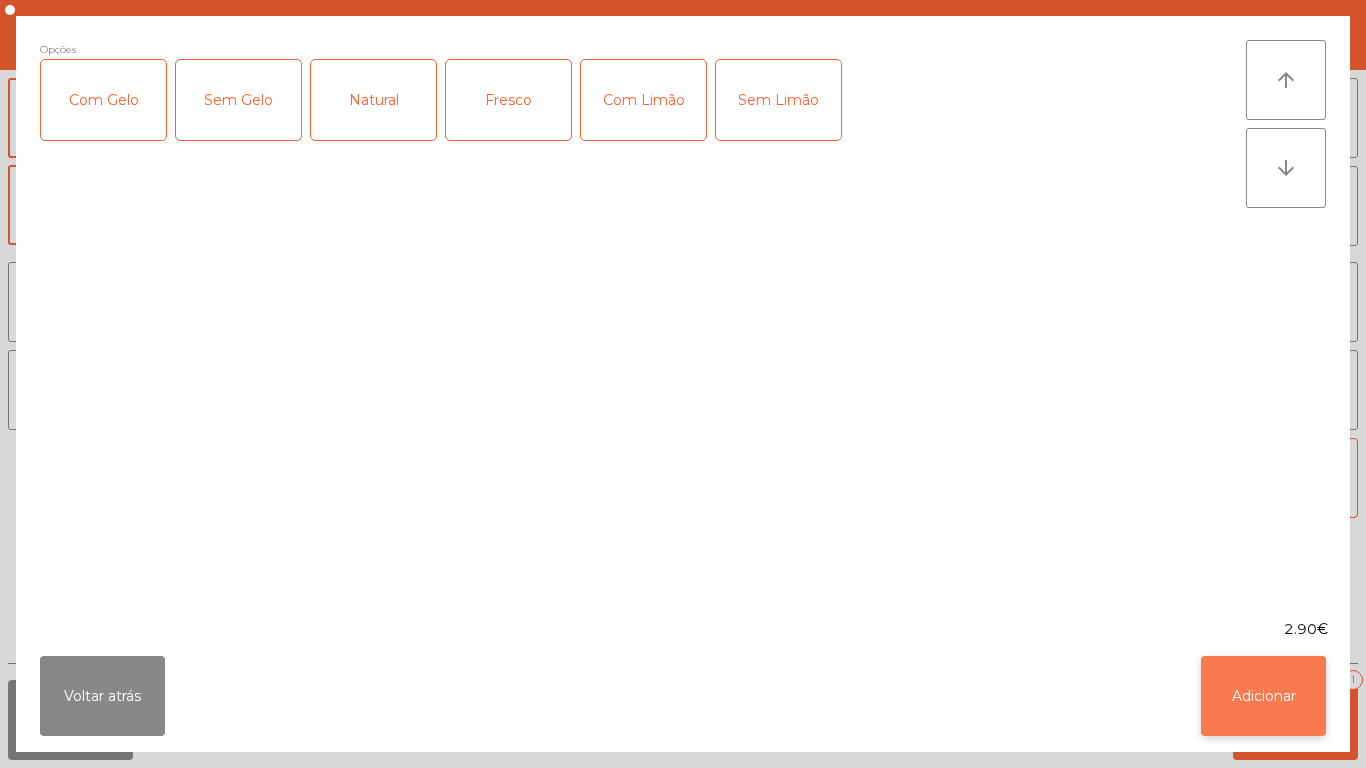 click on "Adicionar" 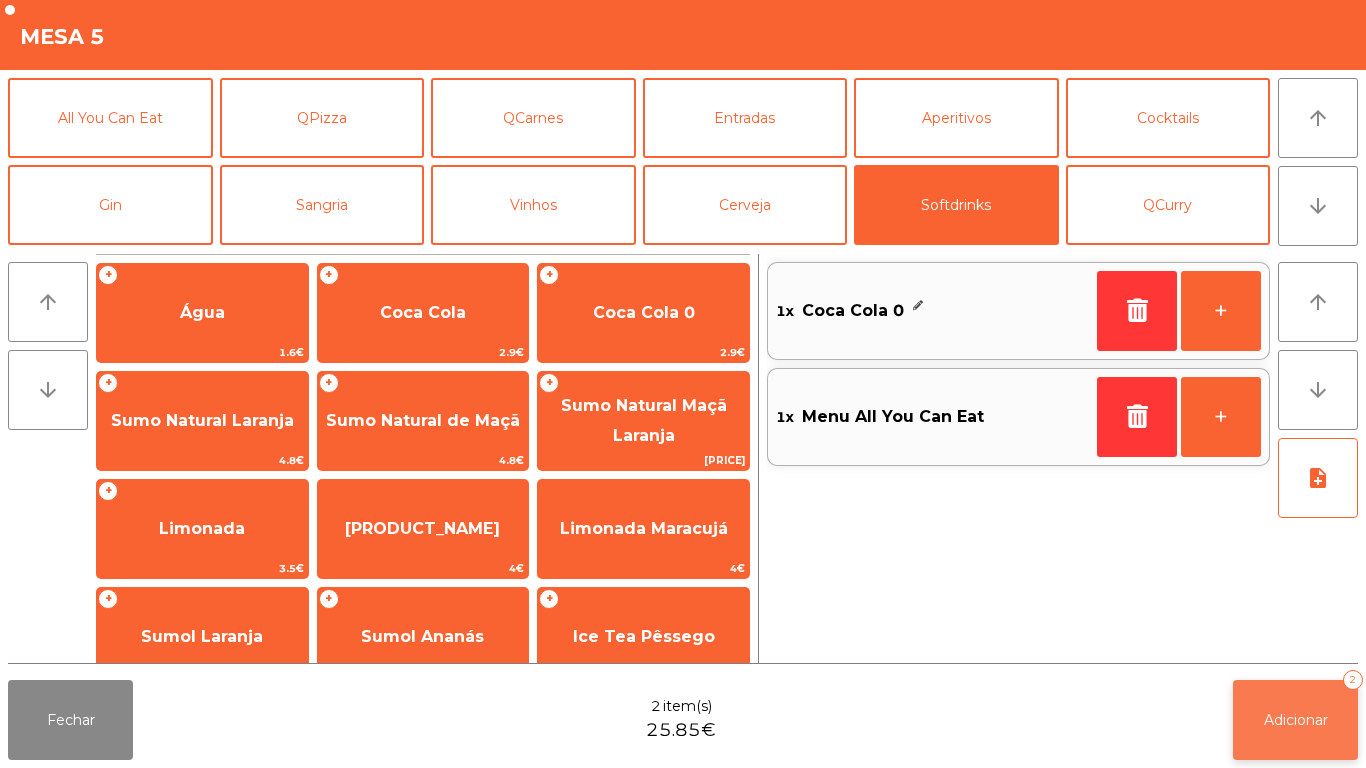 click on "Adicionar" 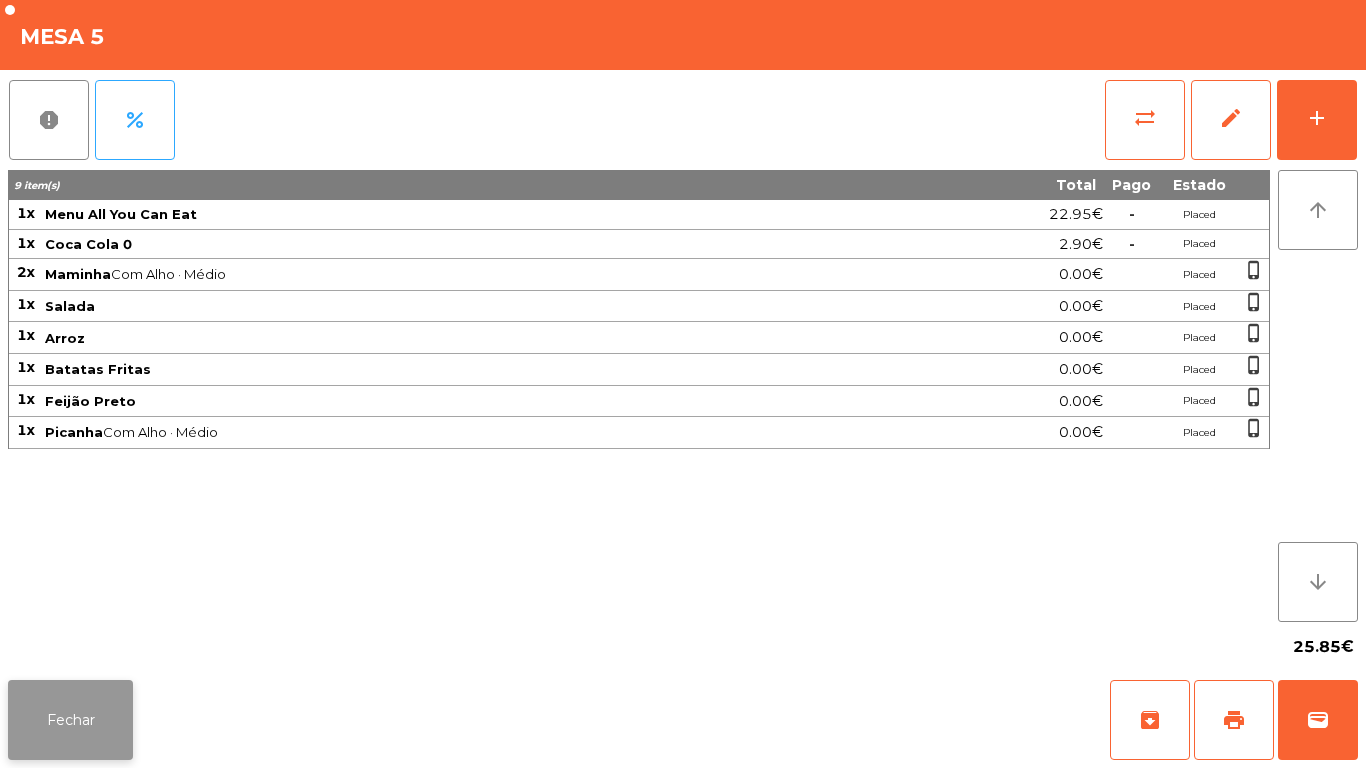 click on "Fechar" 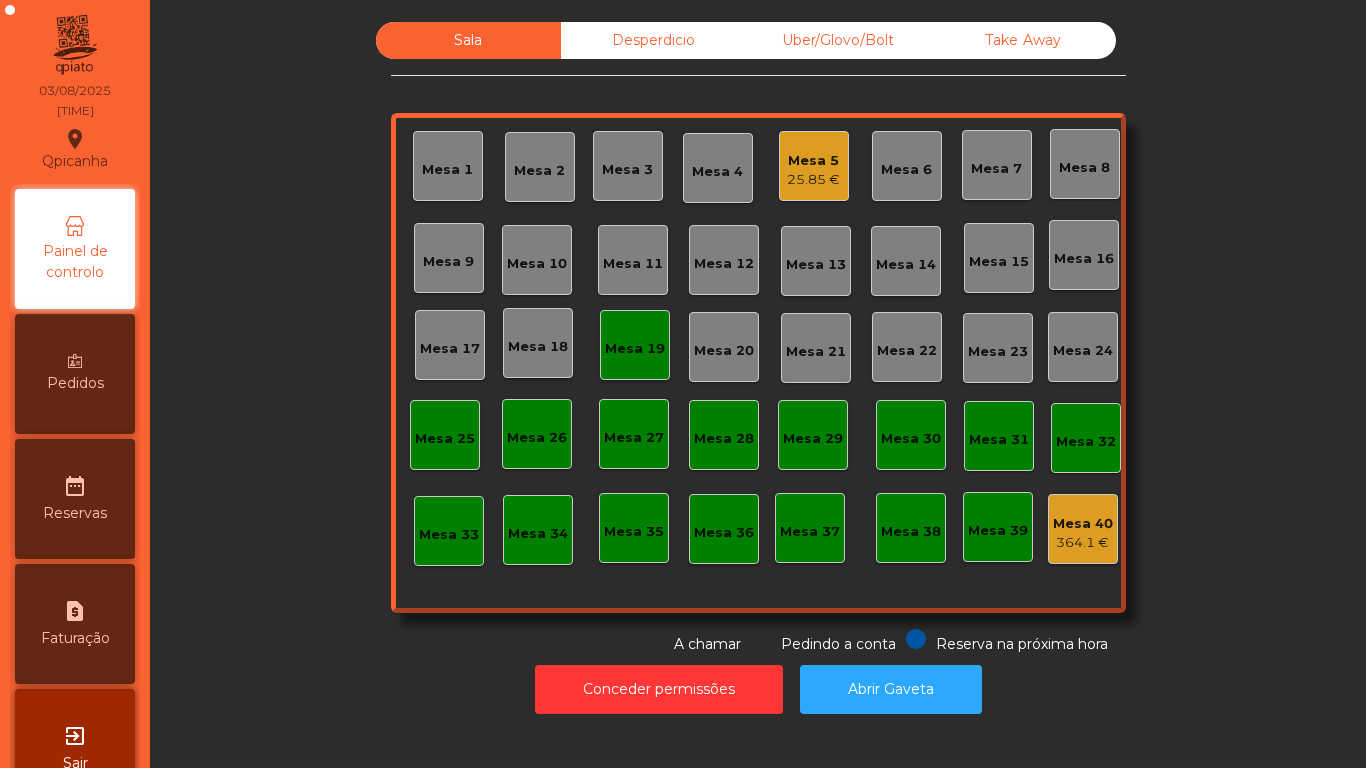 click on "Mesa 11" 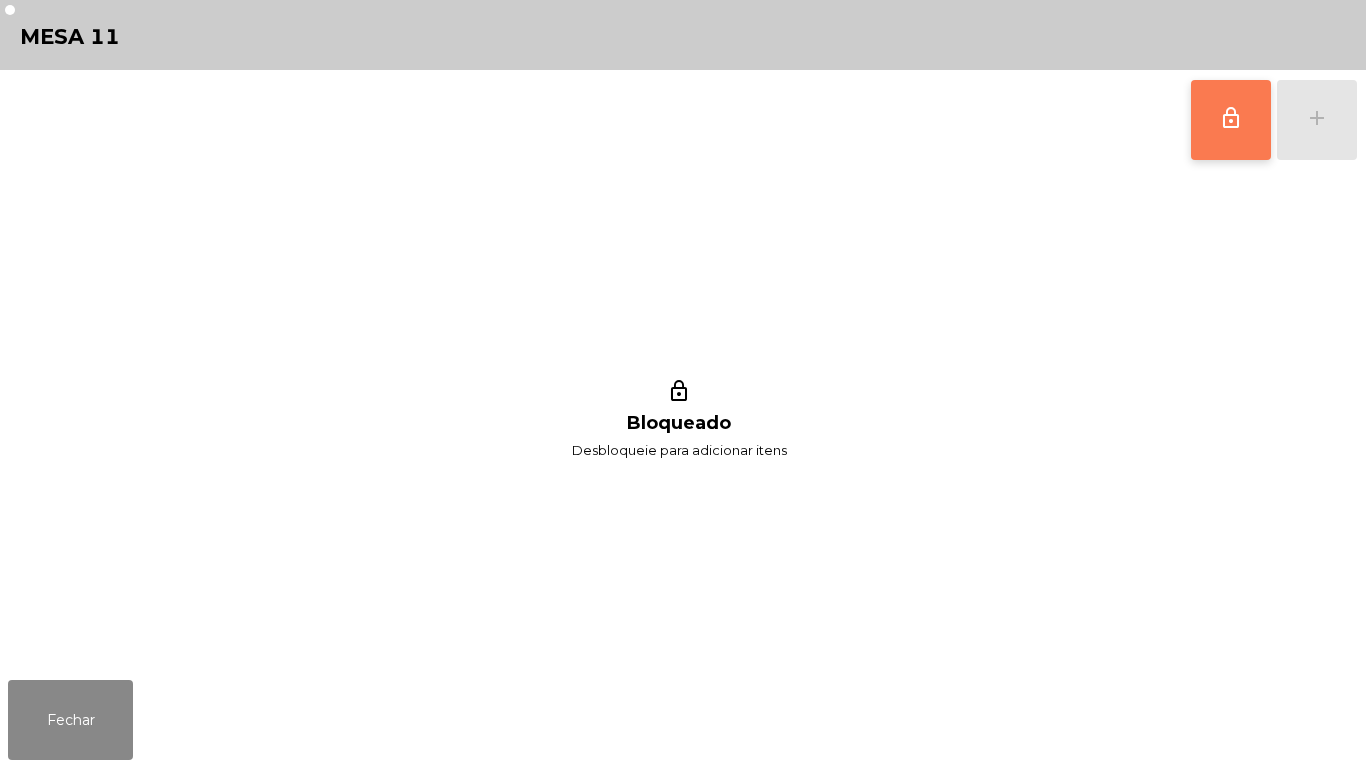 click on "lock_outline" 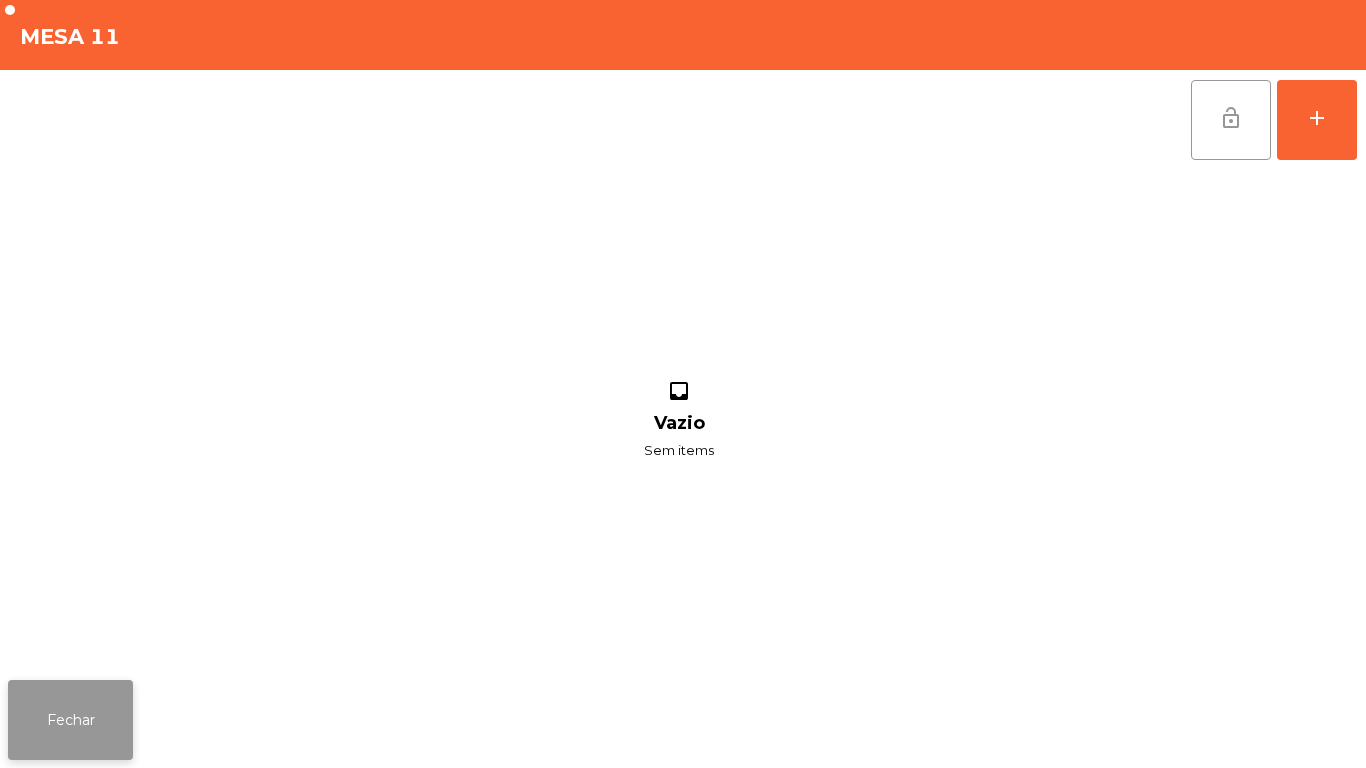 click on "Fechar" 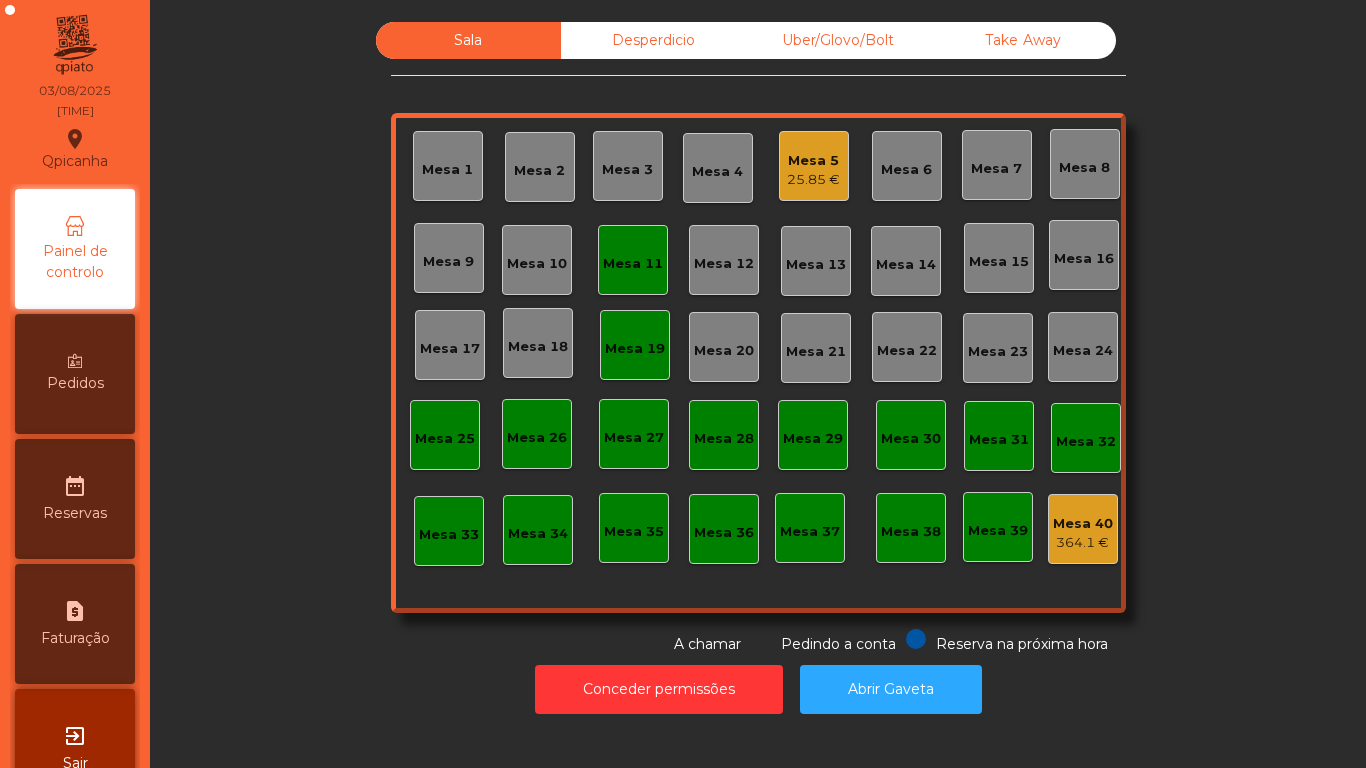 click on "Mesa 19" 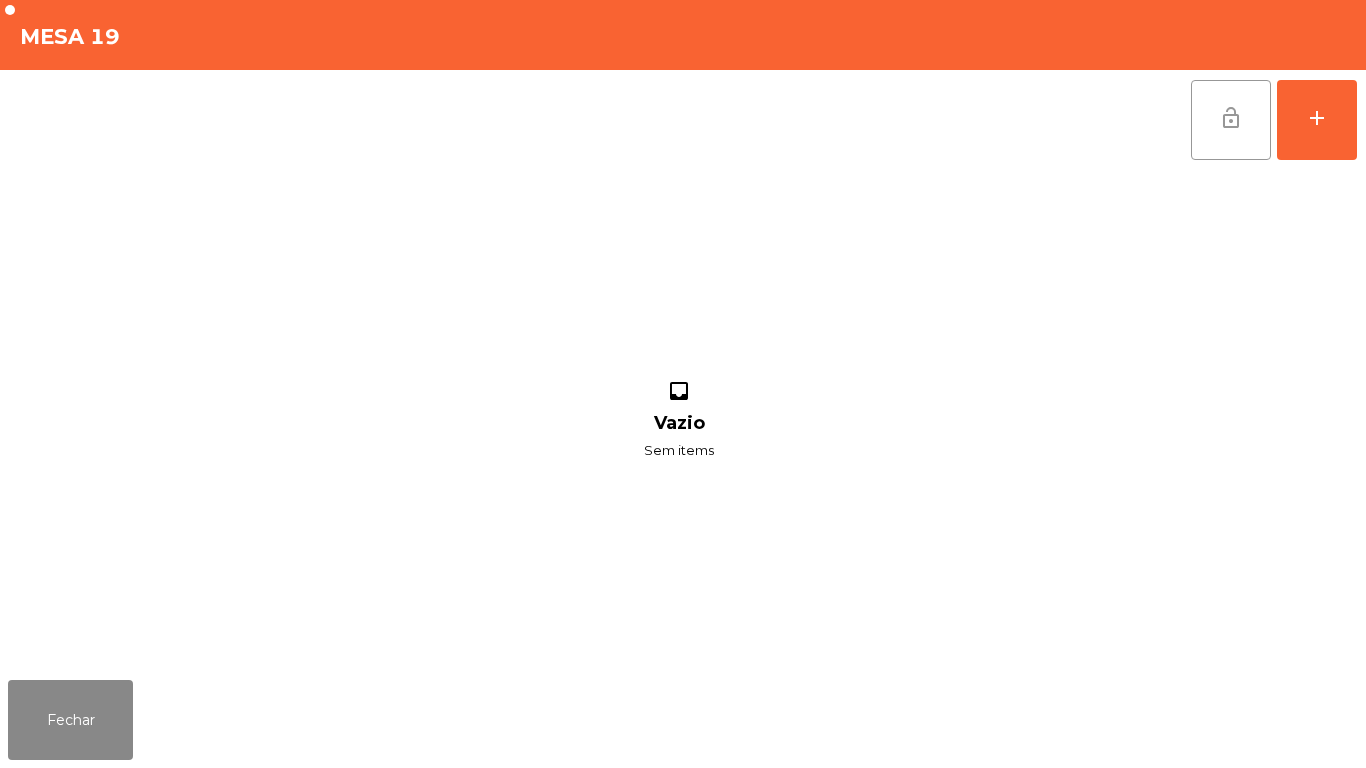 click on "lock_open" 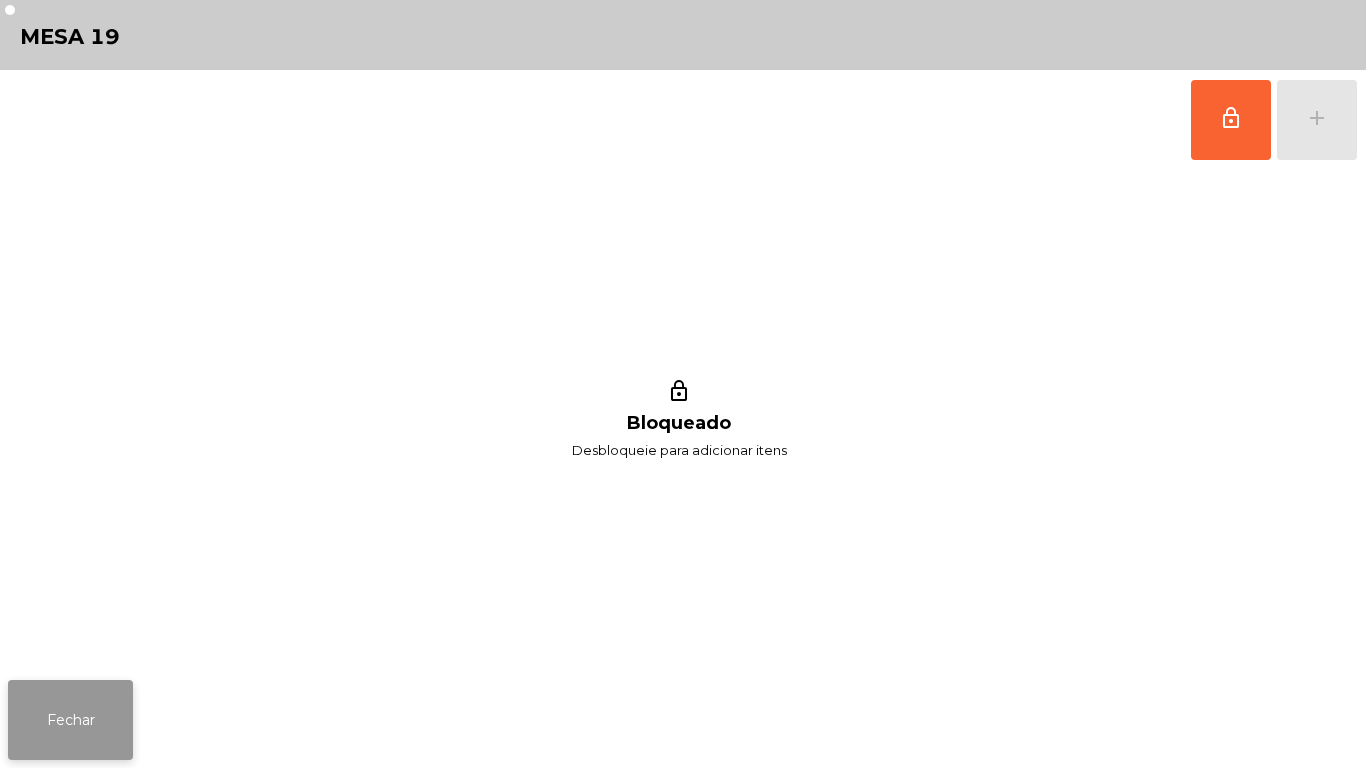 click on "Fechar" 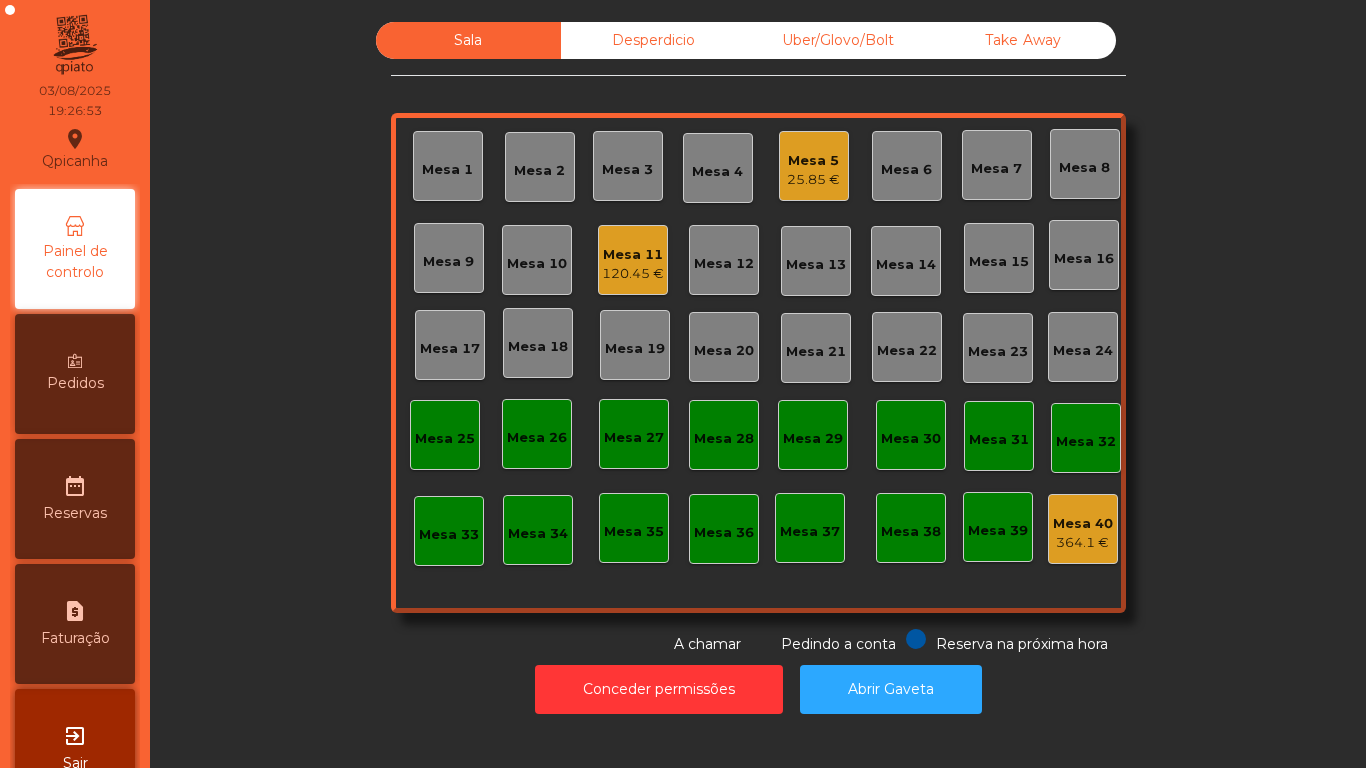 click on "Mesa 11" 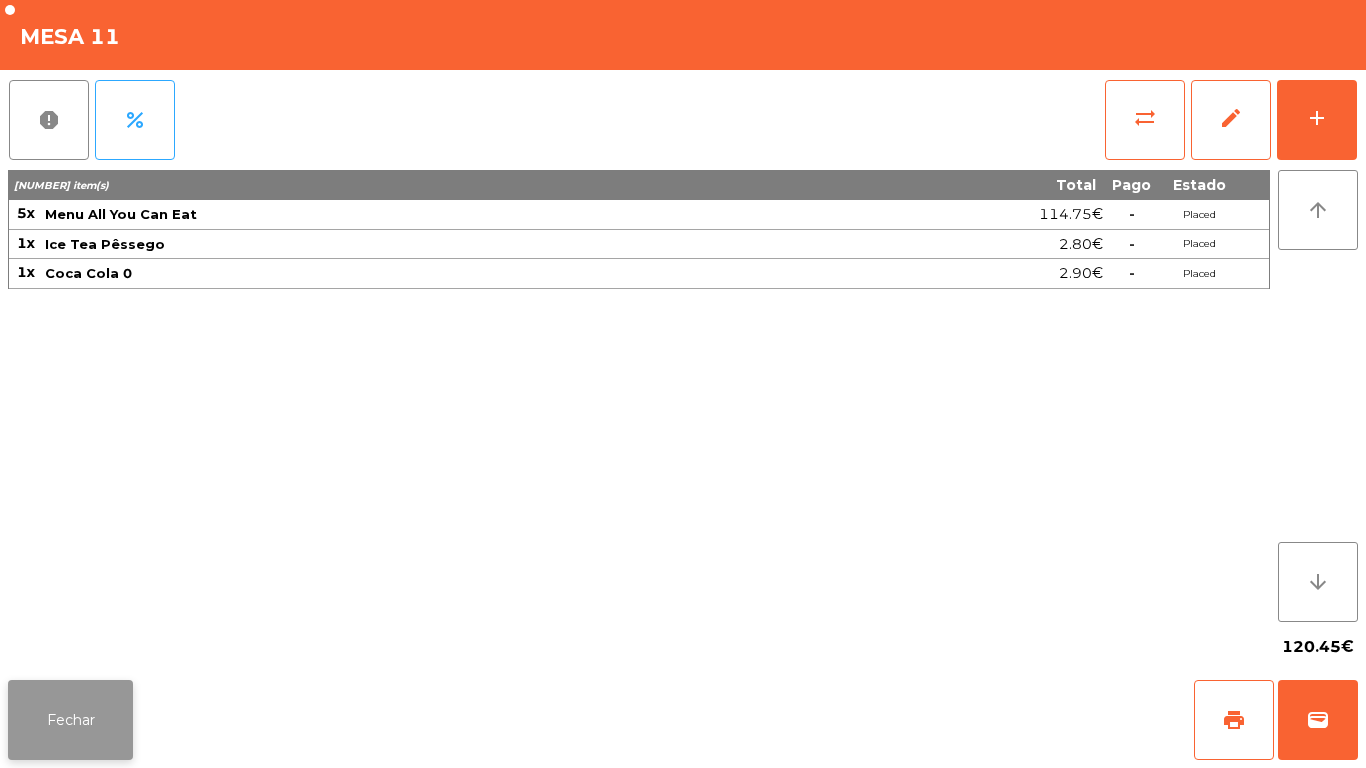 click on "Fechar" 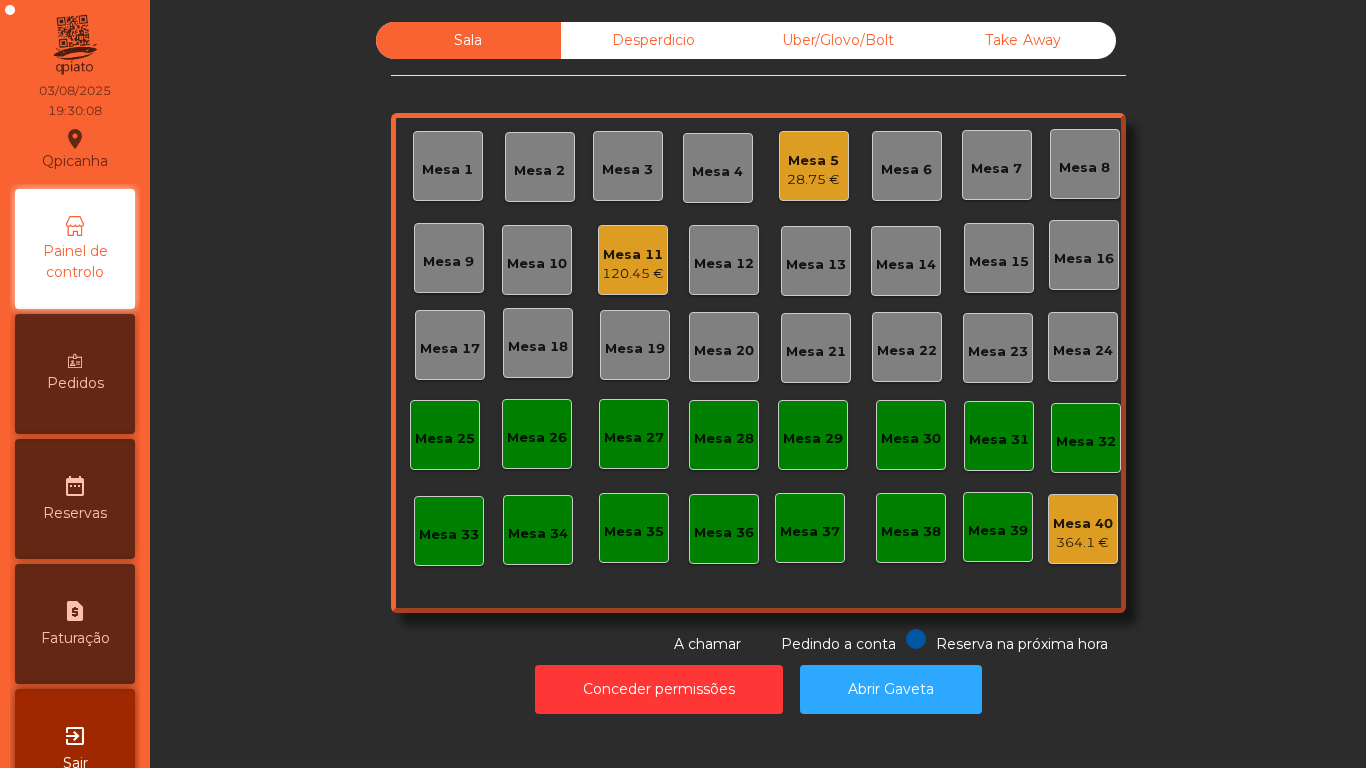 click on "120.45 €" 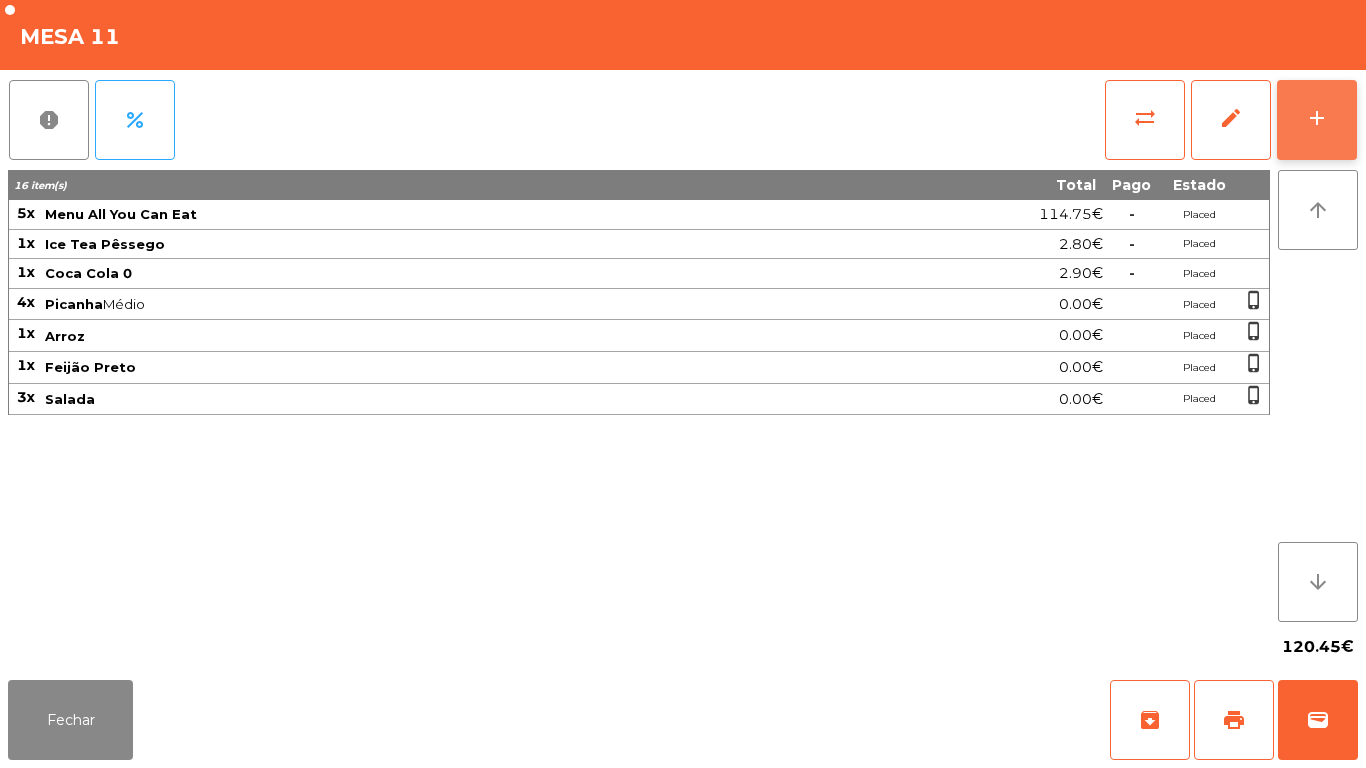 click on "add" 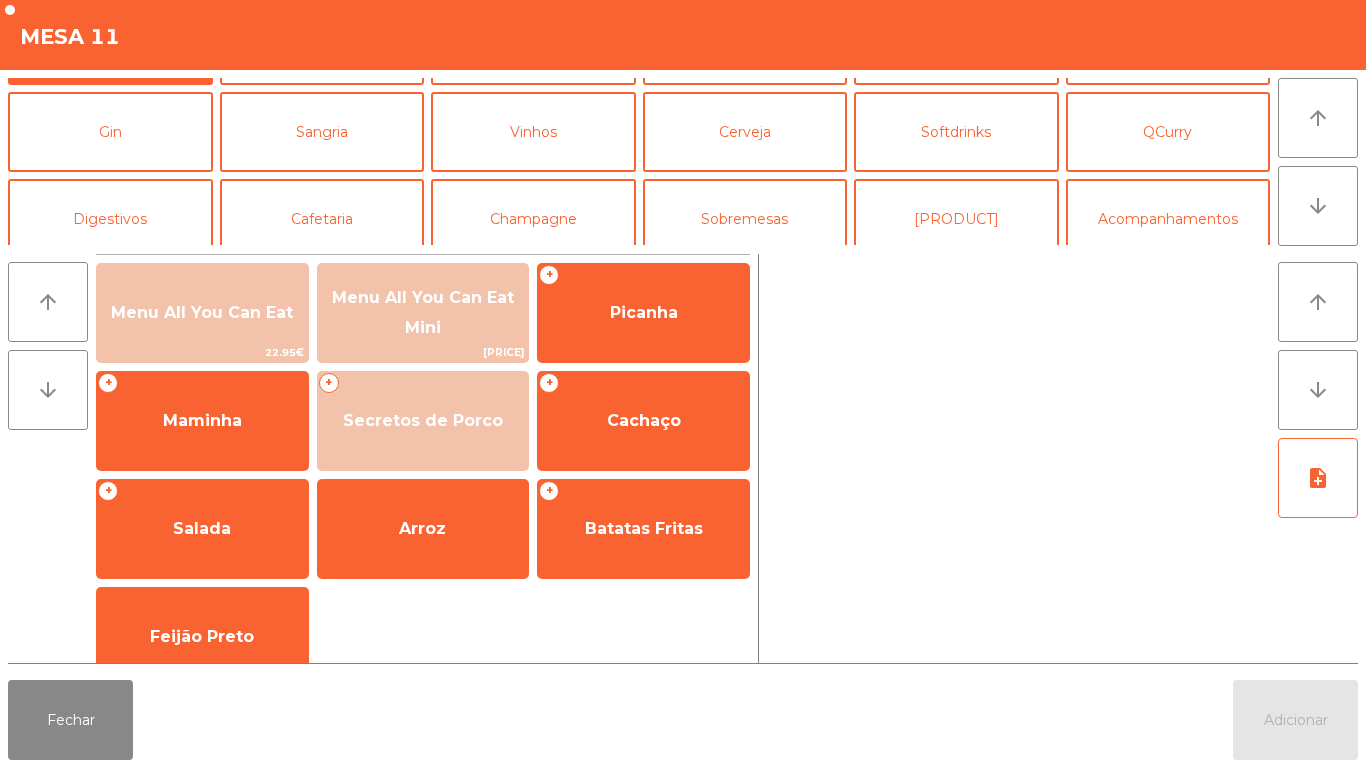 scroll, scrollTop: 0, scrollLeft: 0, axis: both 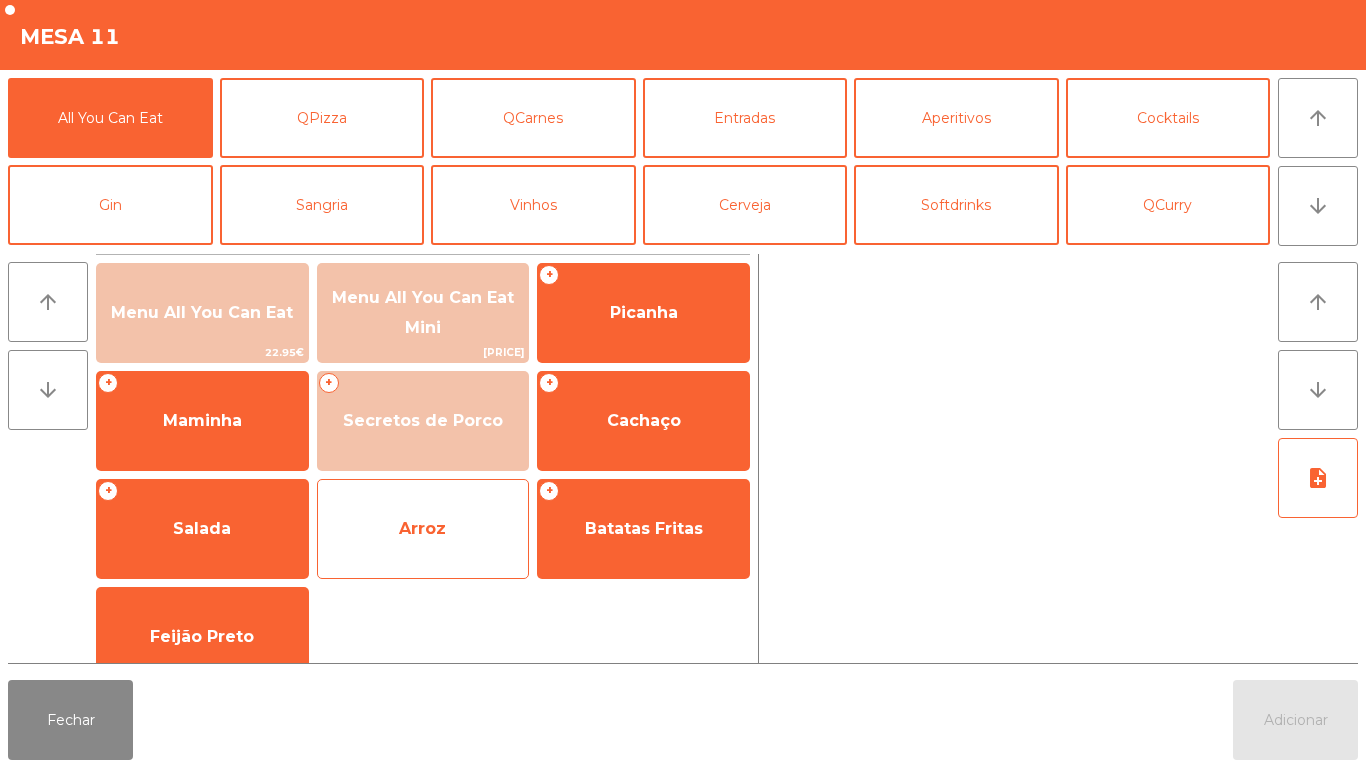 click on "Arroz" 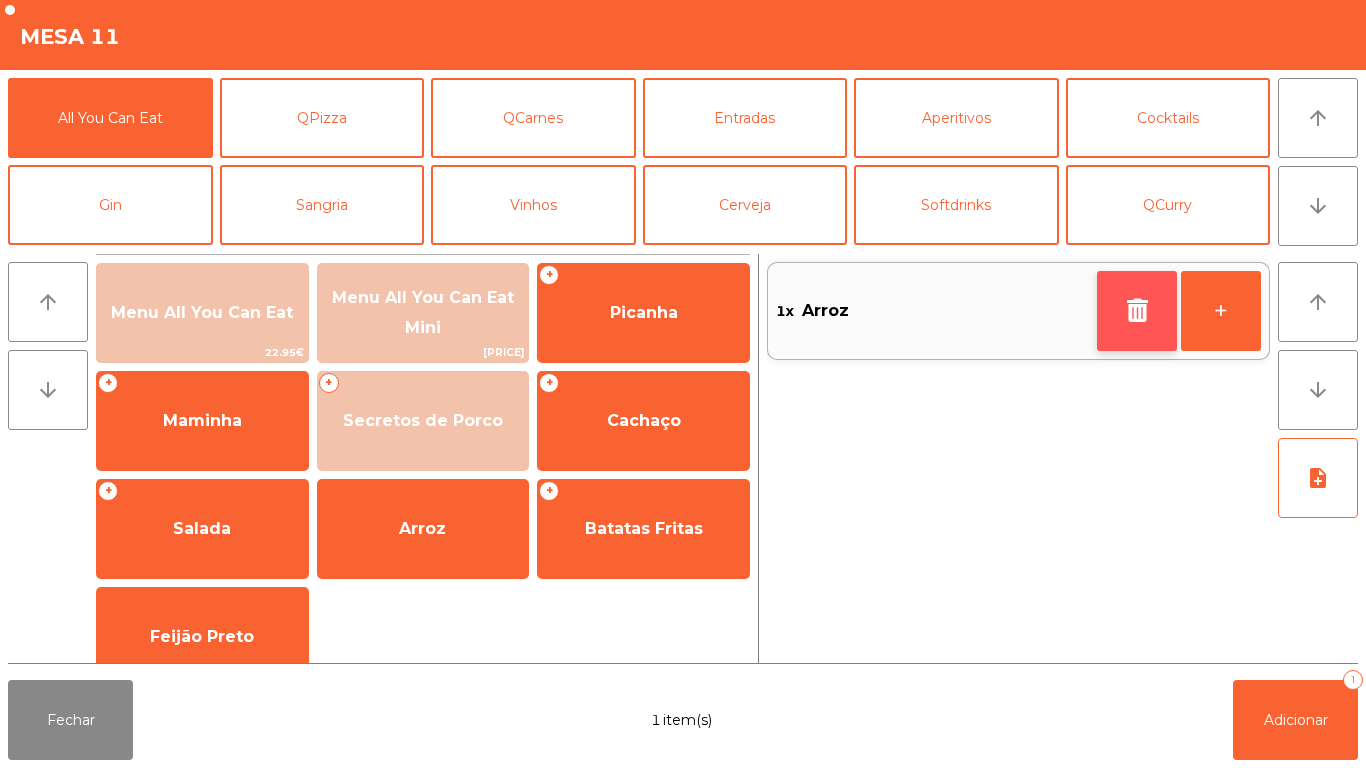 click 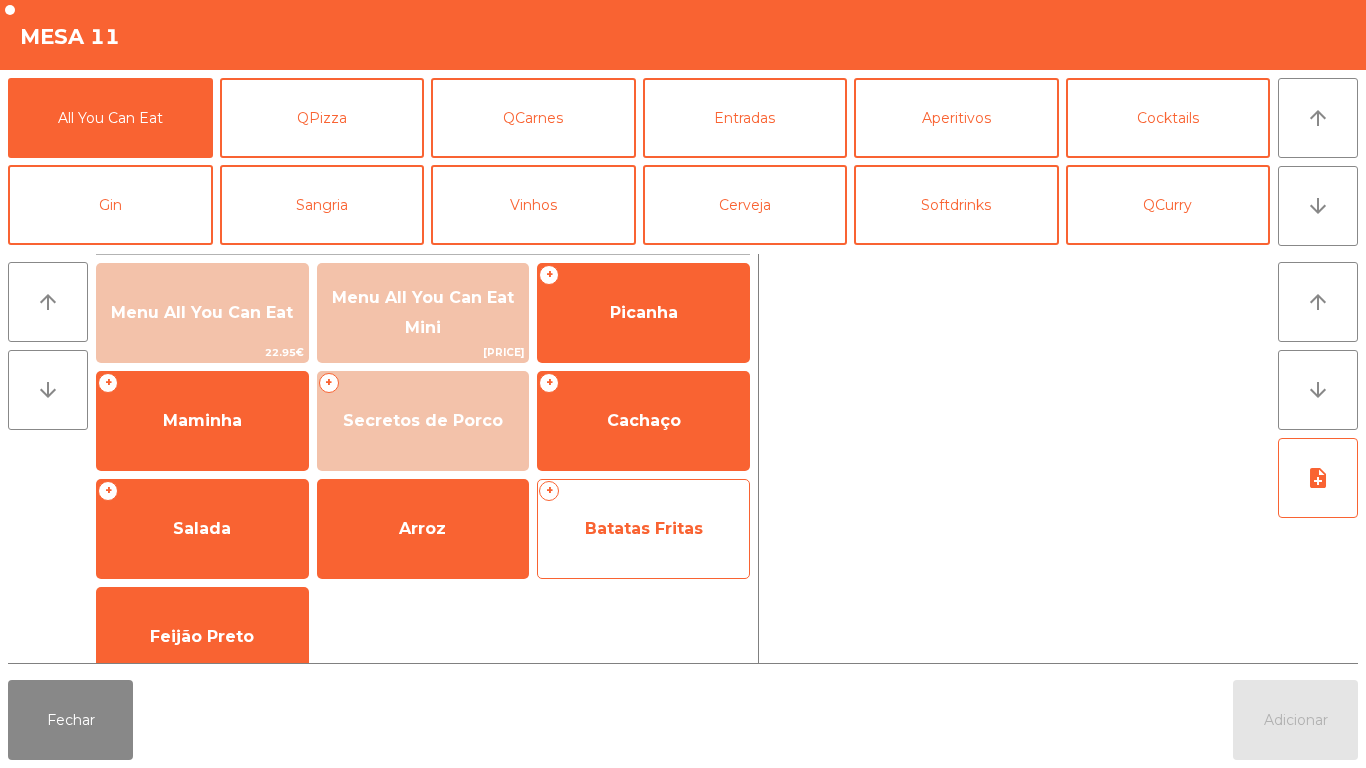 click on "Batatas Fritas" 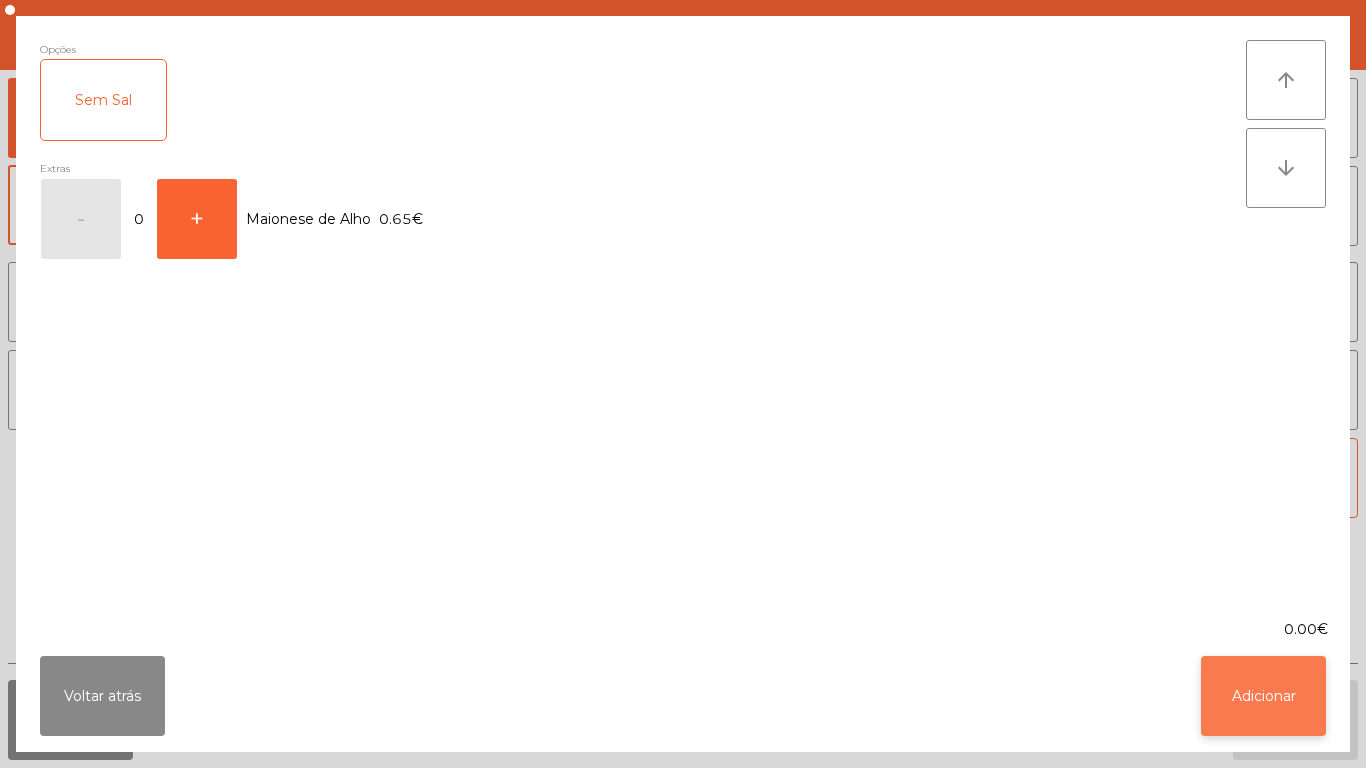 click on "Adicionar" 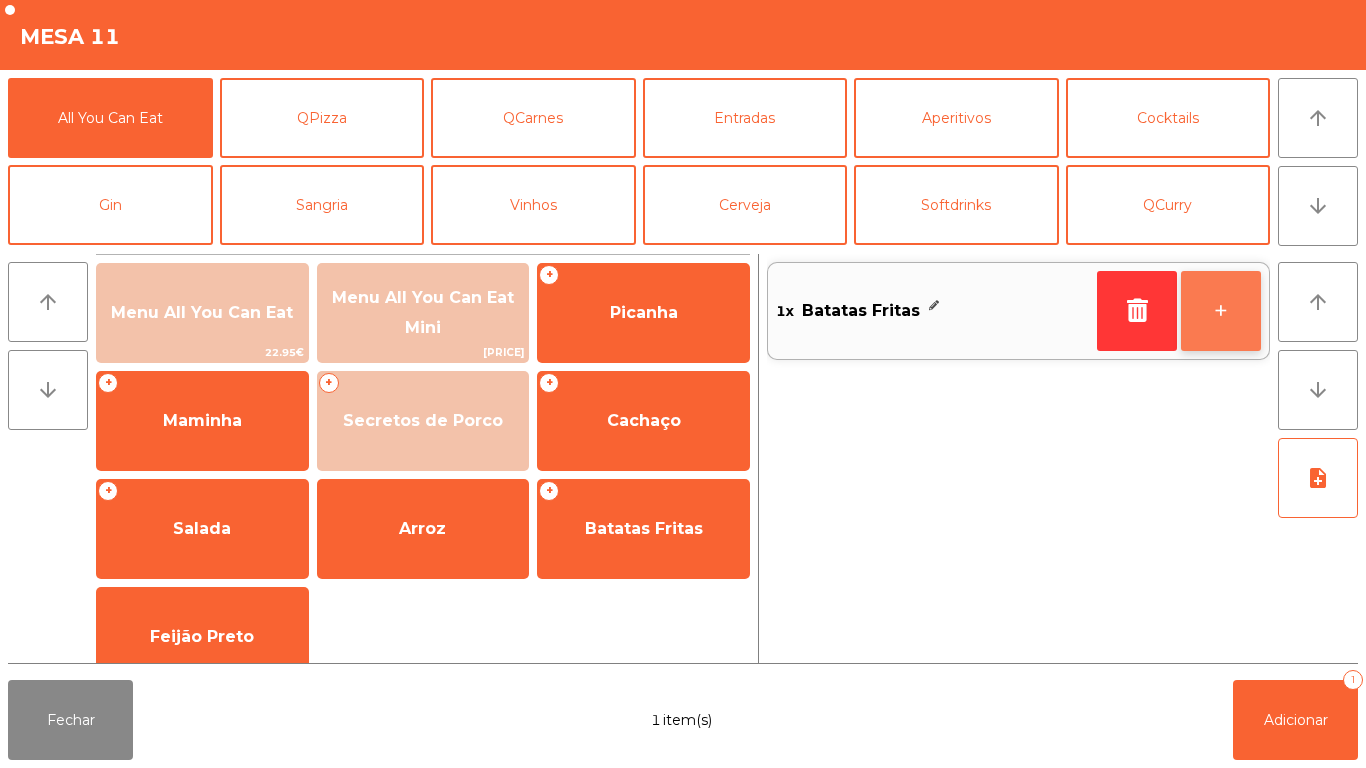 click on "+" 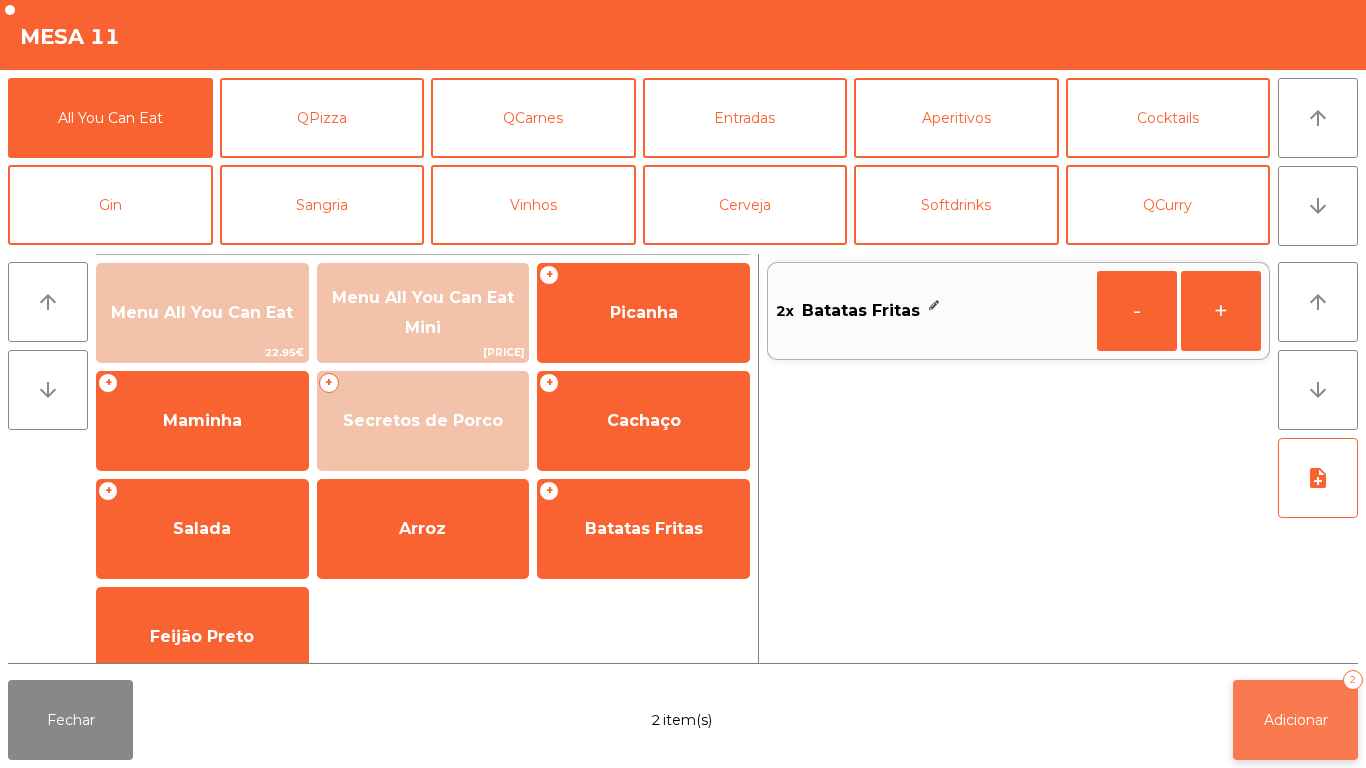 click on "Adicionar   2" 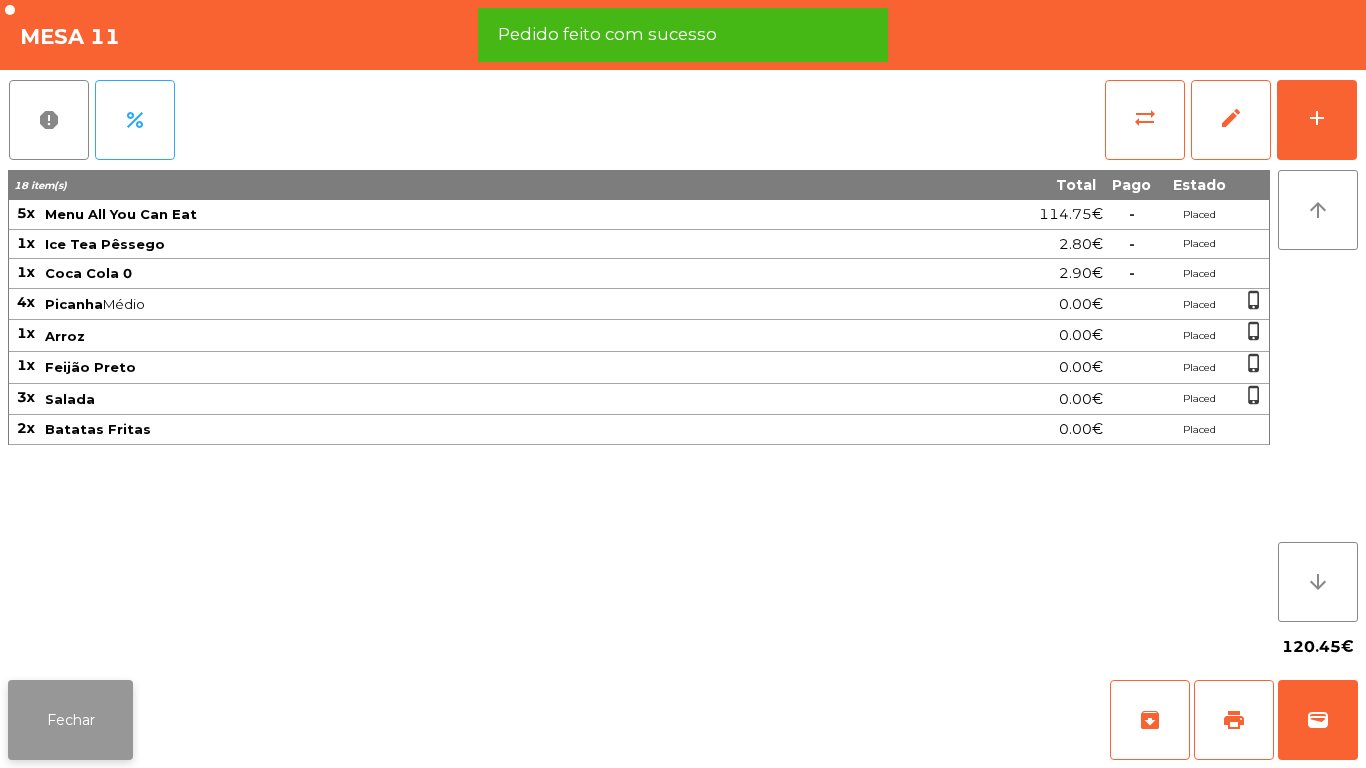click on "Fechar" 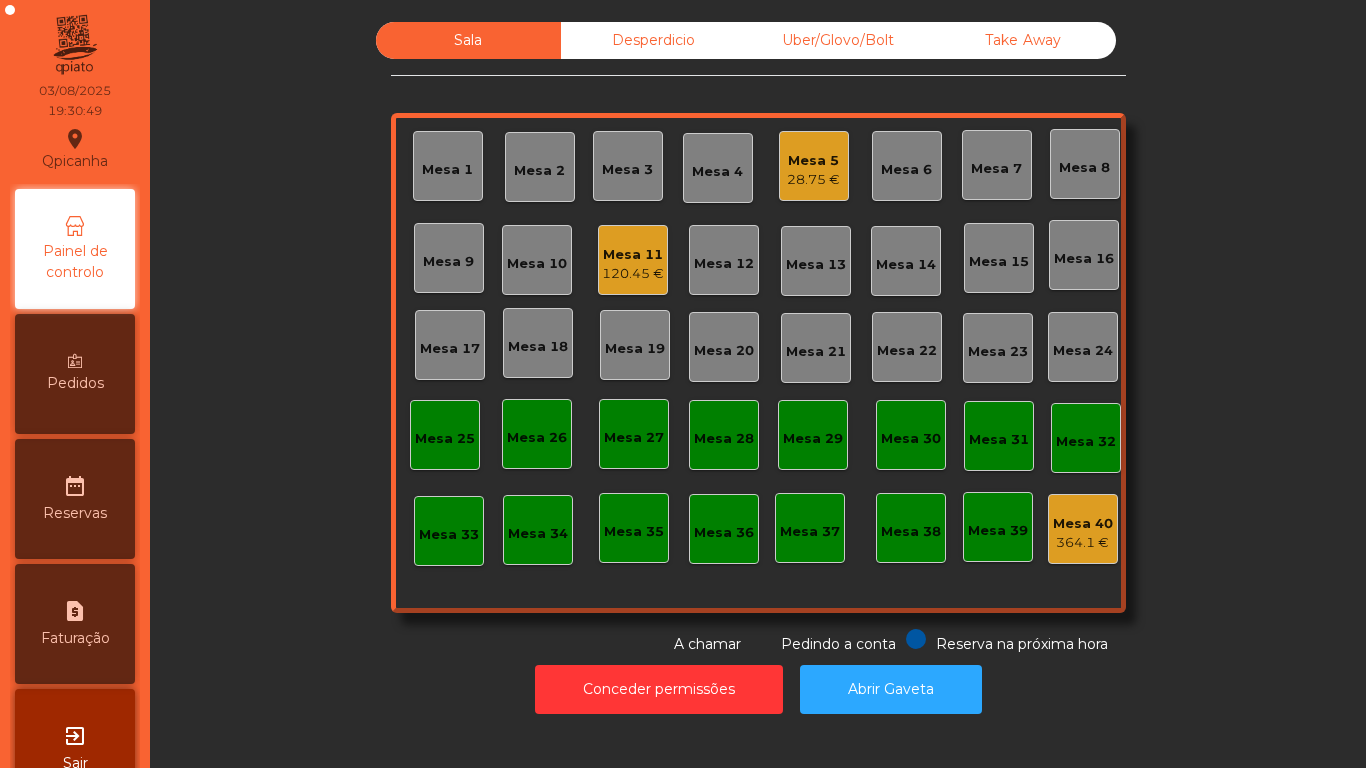 click on "Mesa 2" 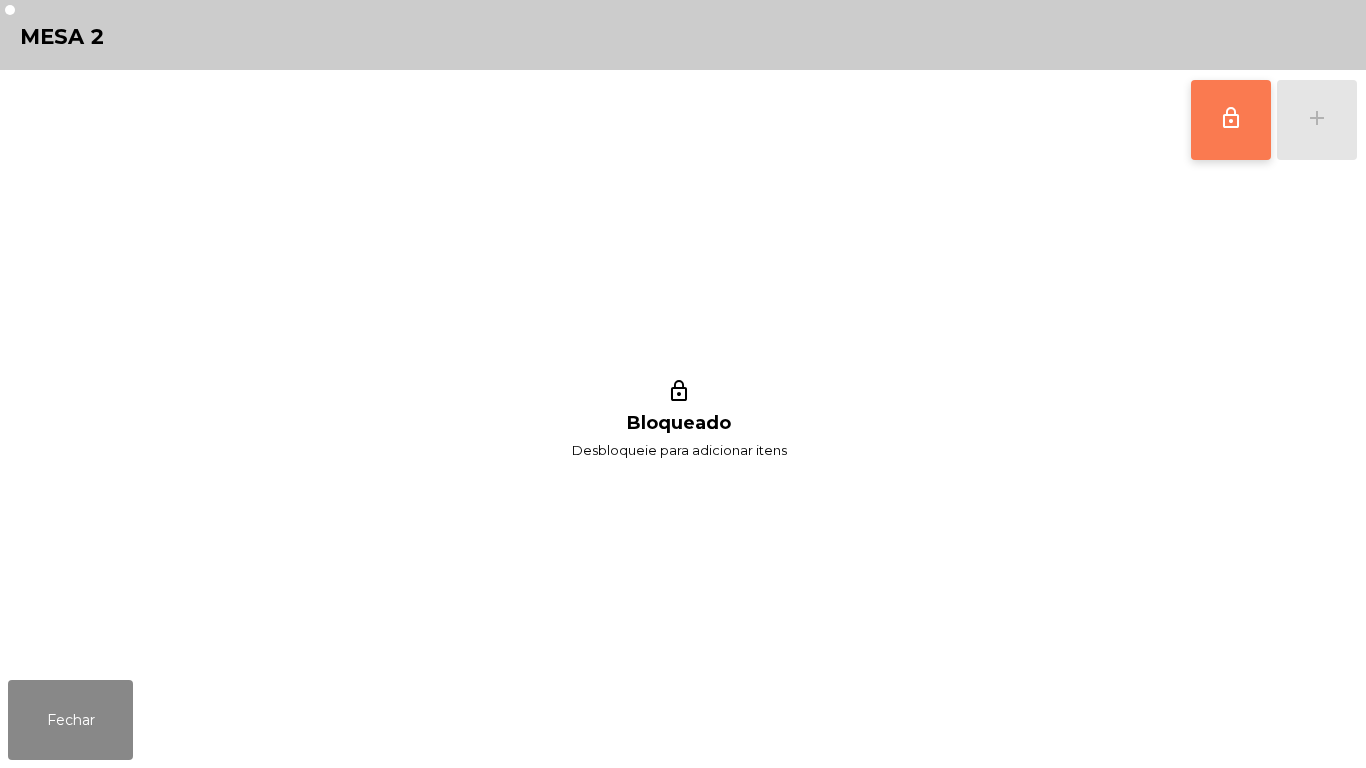 click on "lock_outline" 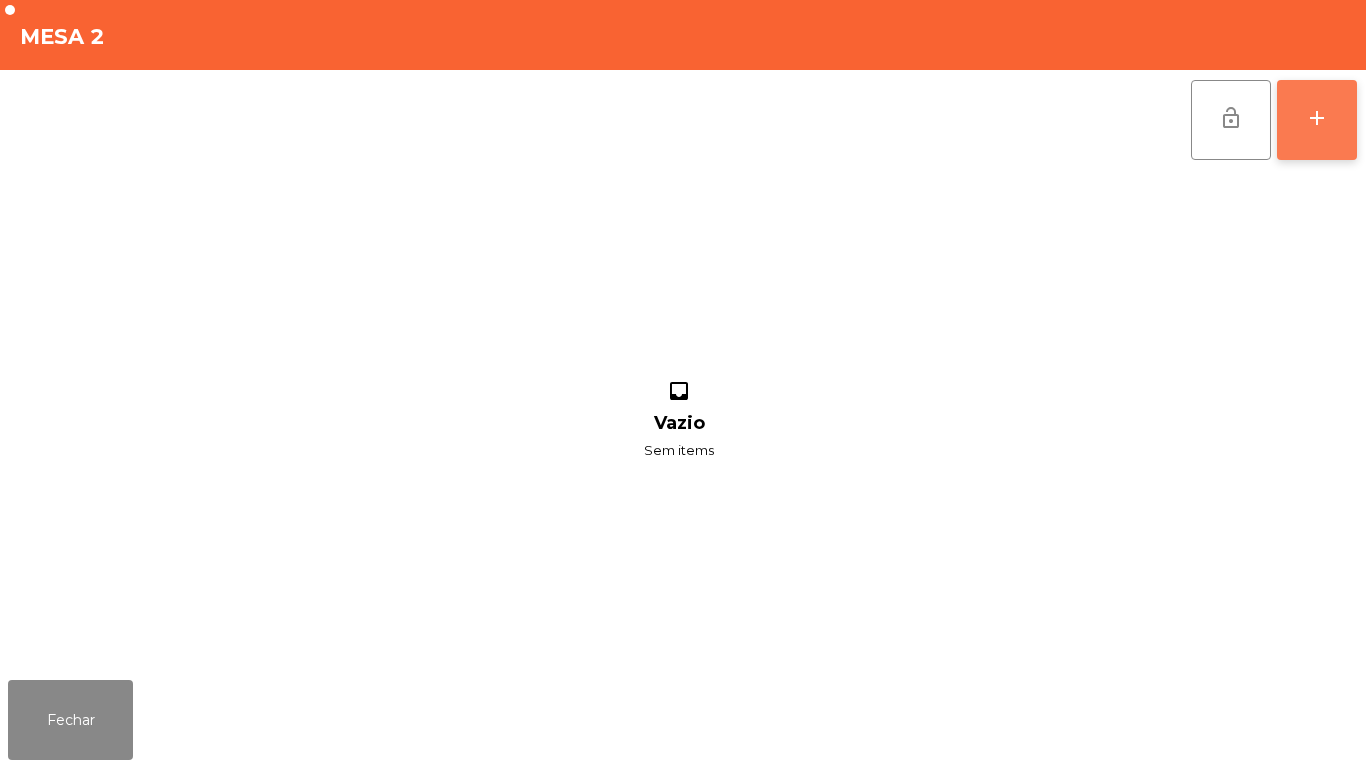 click on "add" 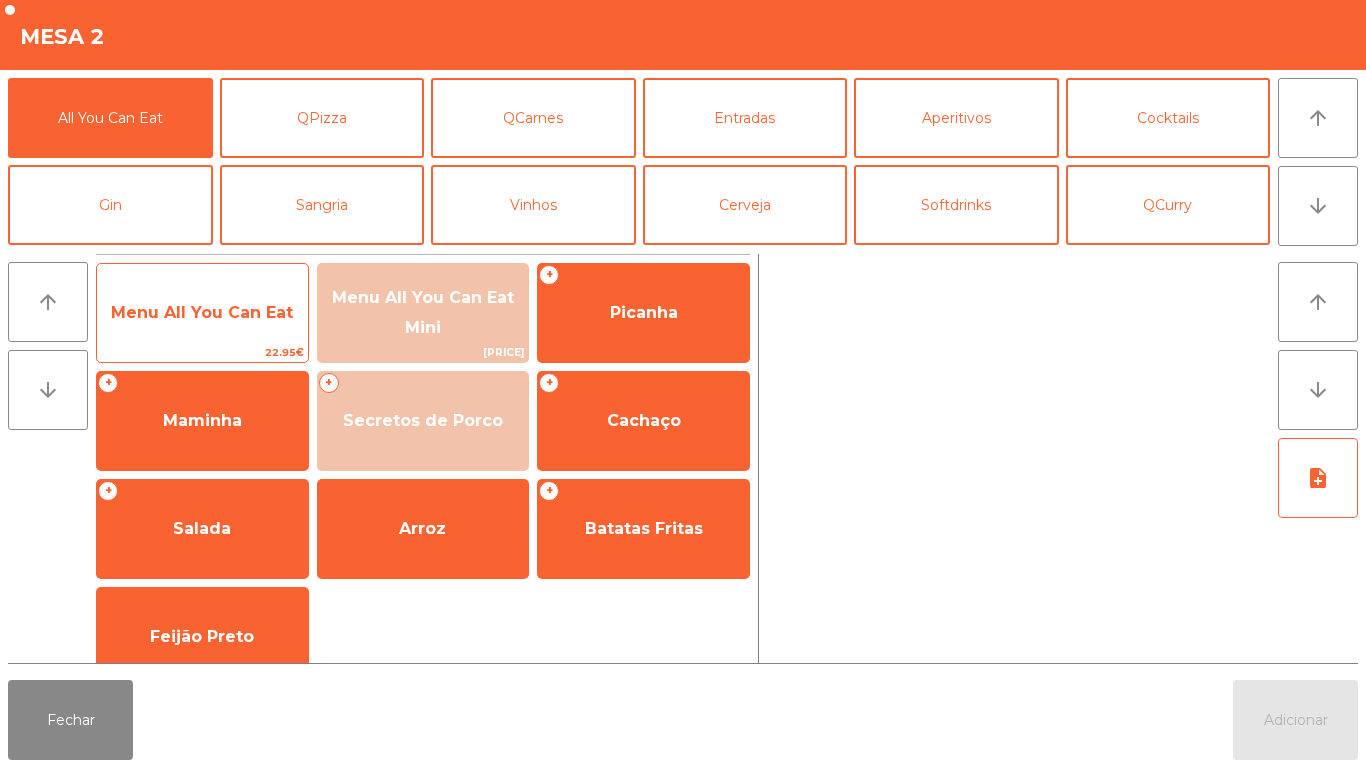 click on "Menu All You Can Eat" 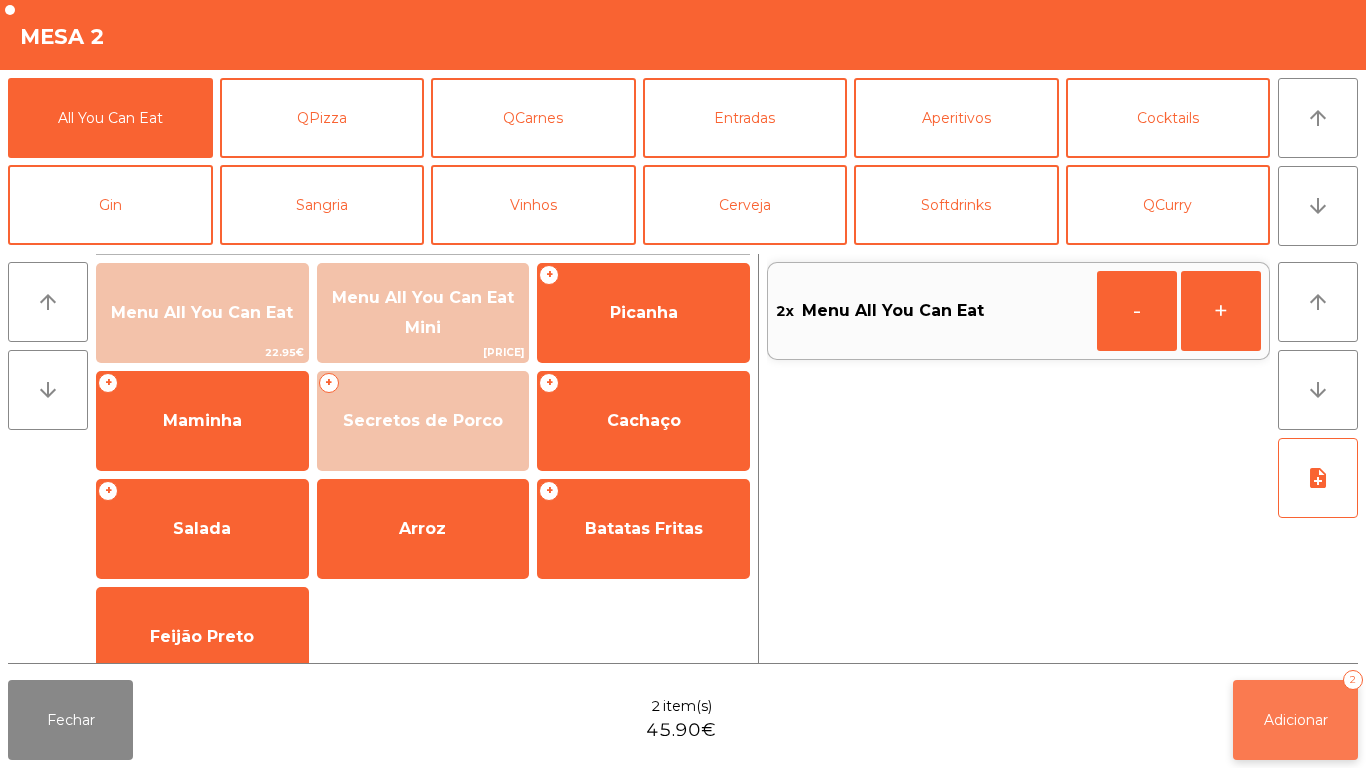 click on "Adicionar" 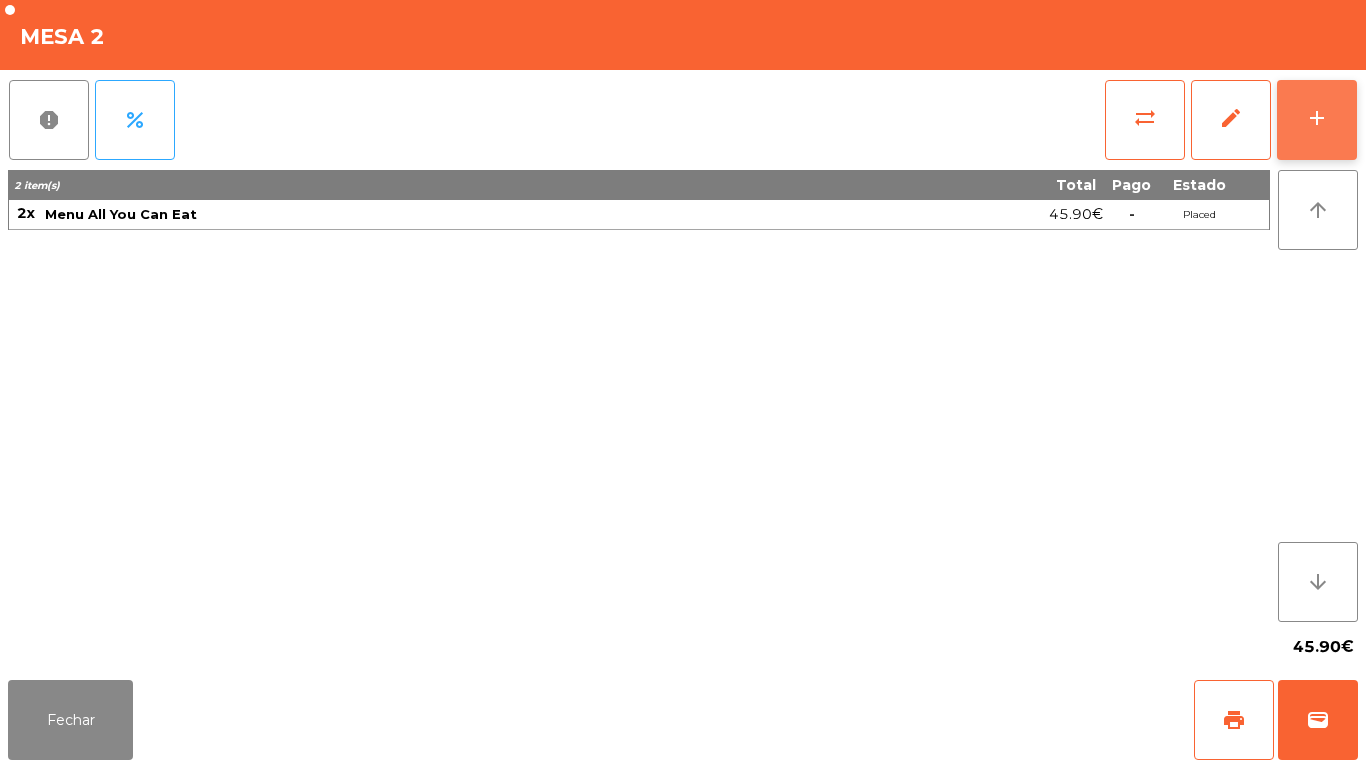 click on "add" 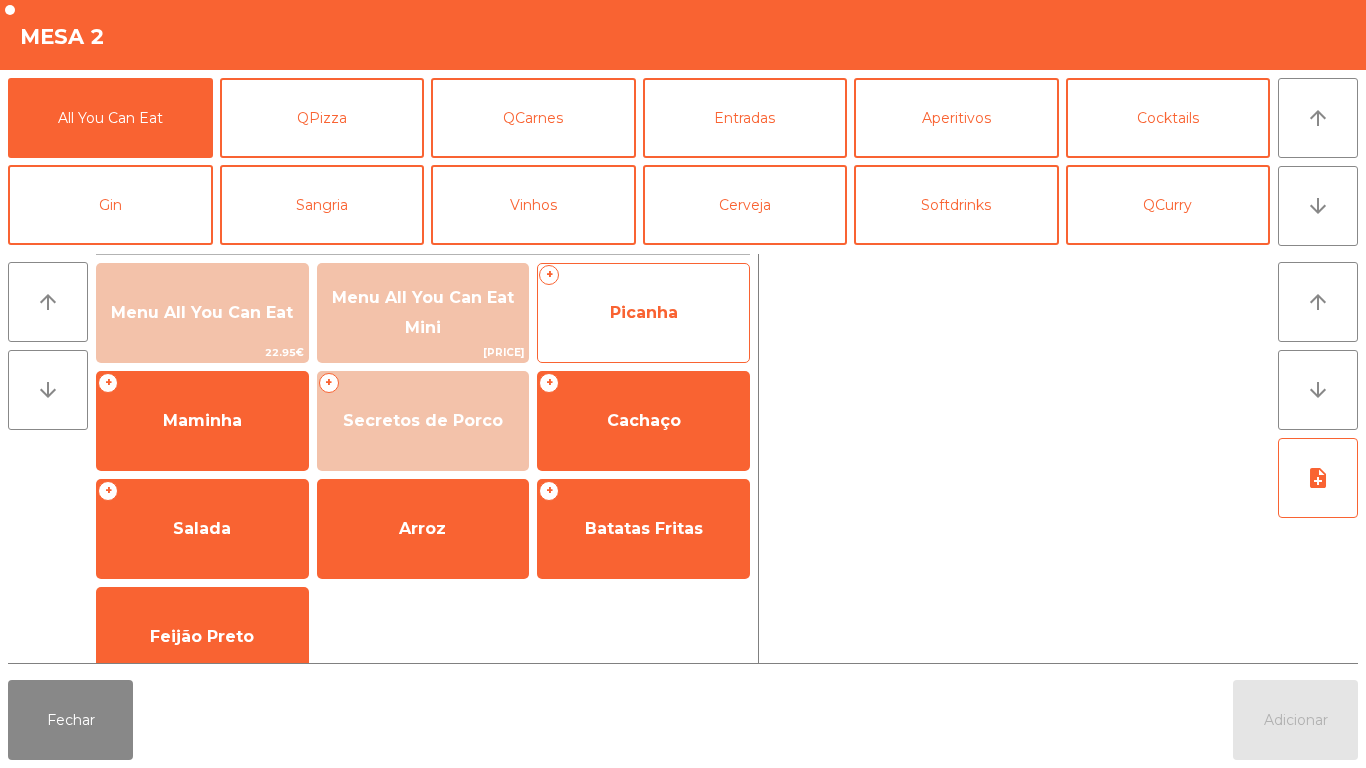 click on "Picanha" 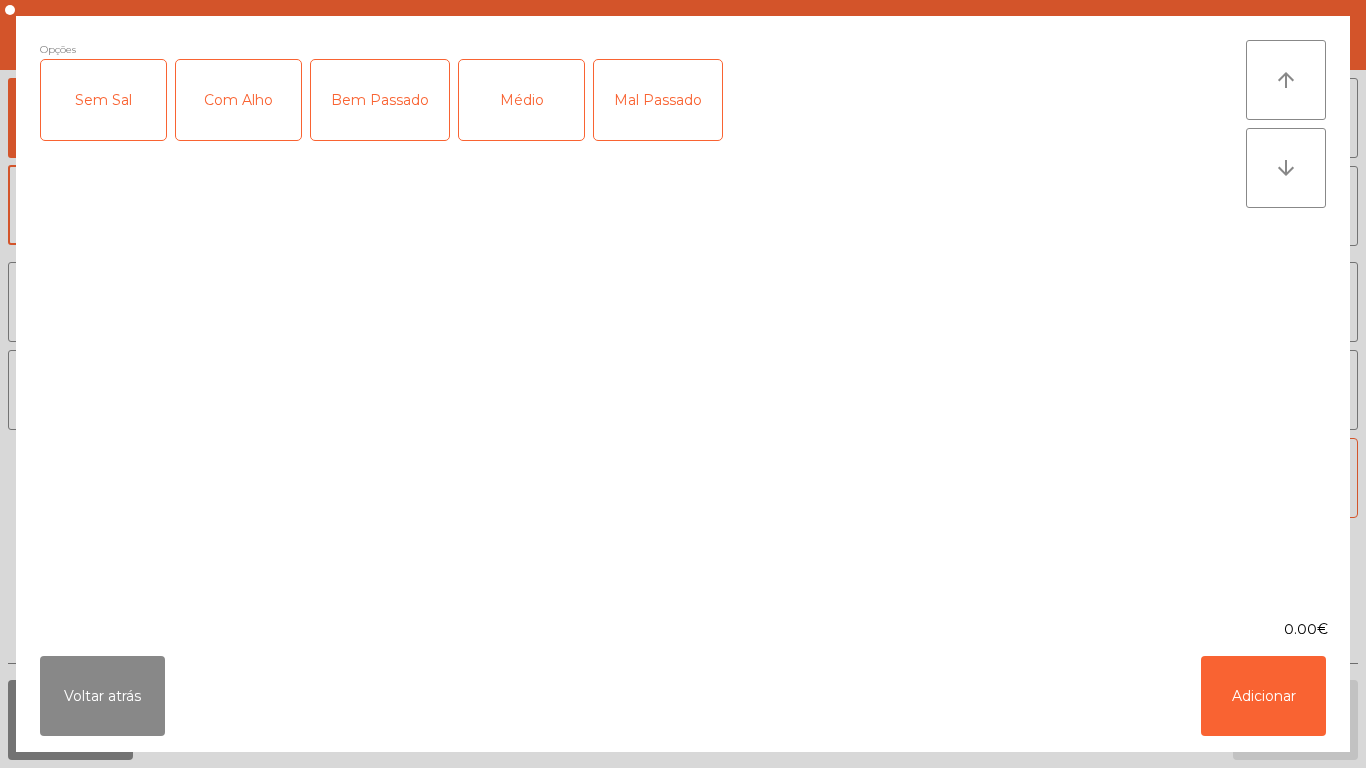 click on "Bem Passado" 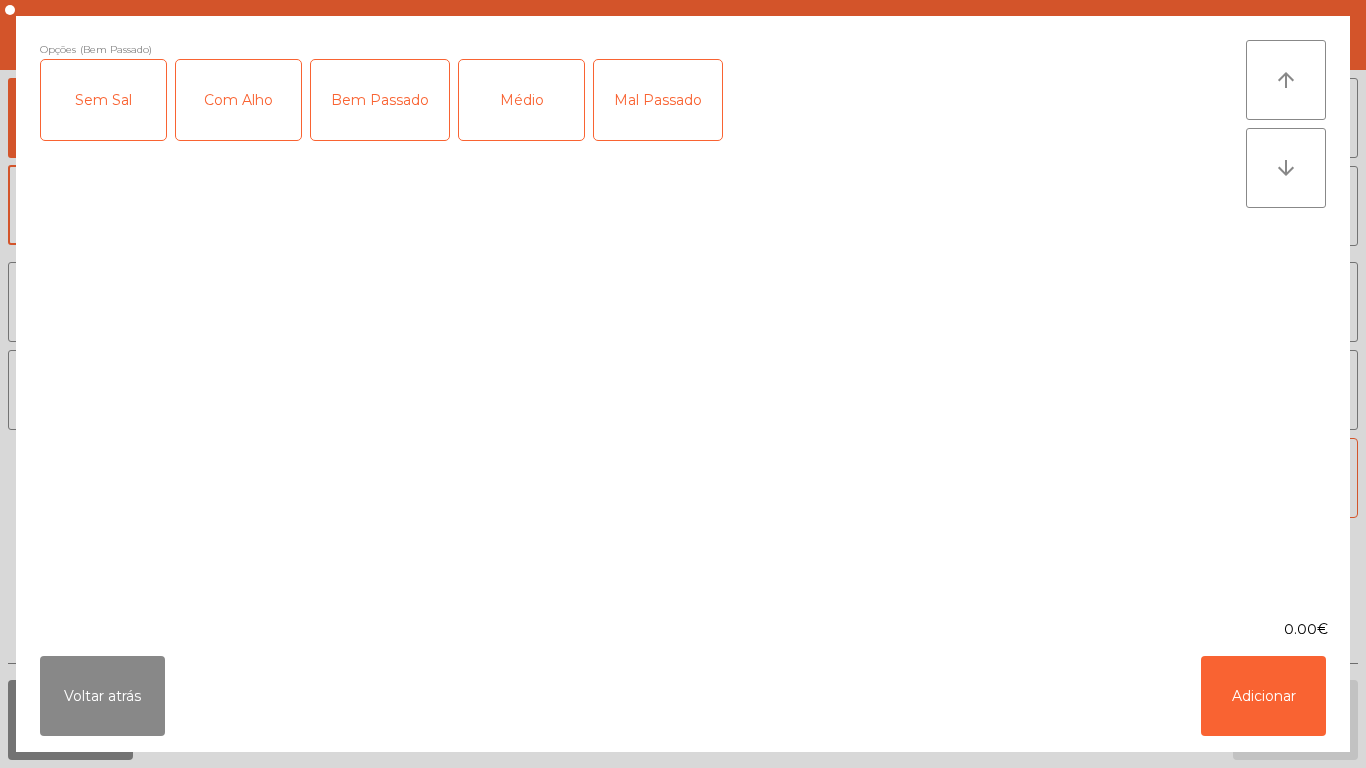 click on "Com Alho" 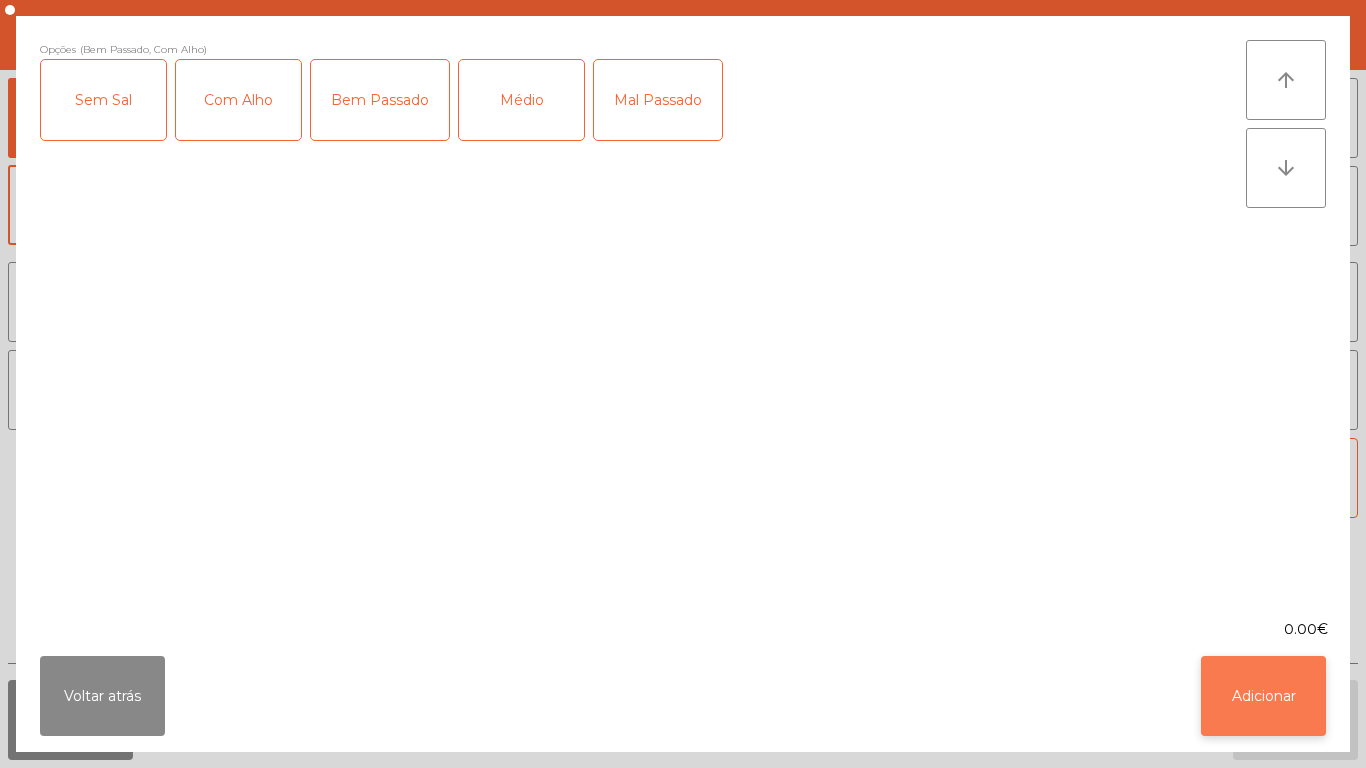 click on "Adicionar" 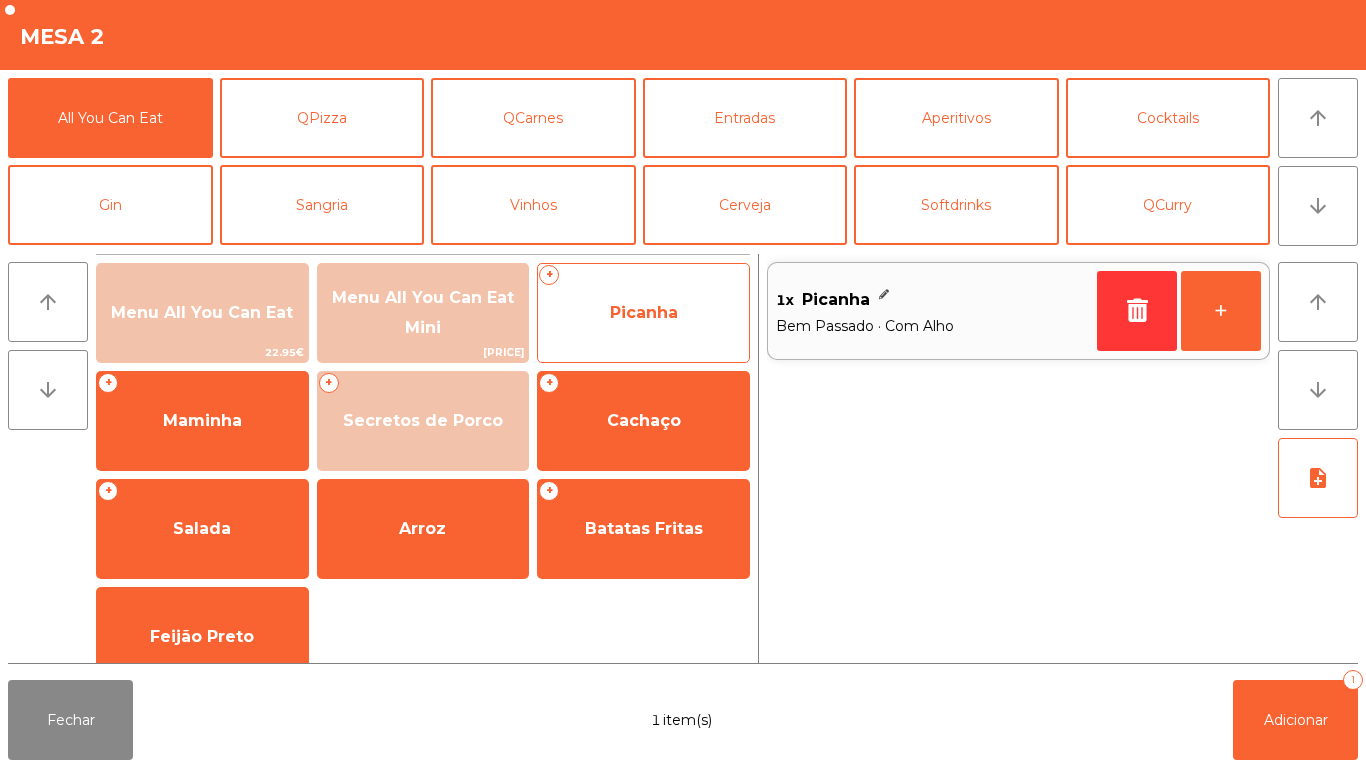 click on "Picanha" 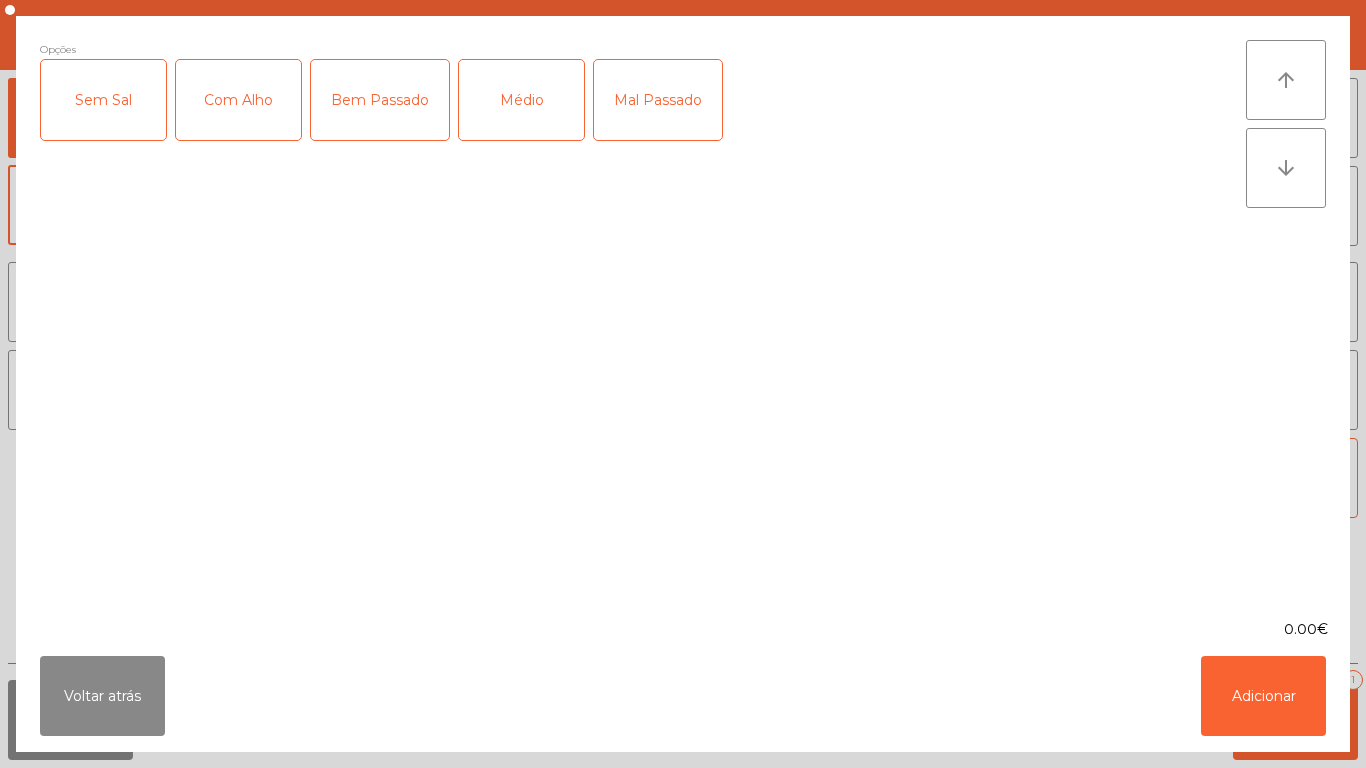 click on "Médio" 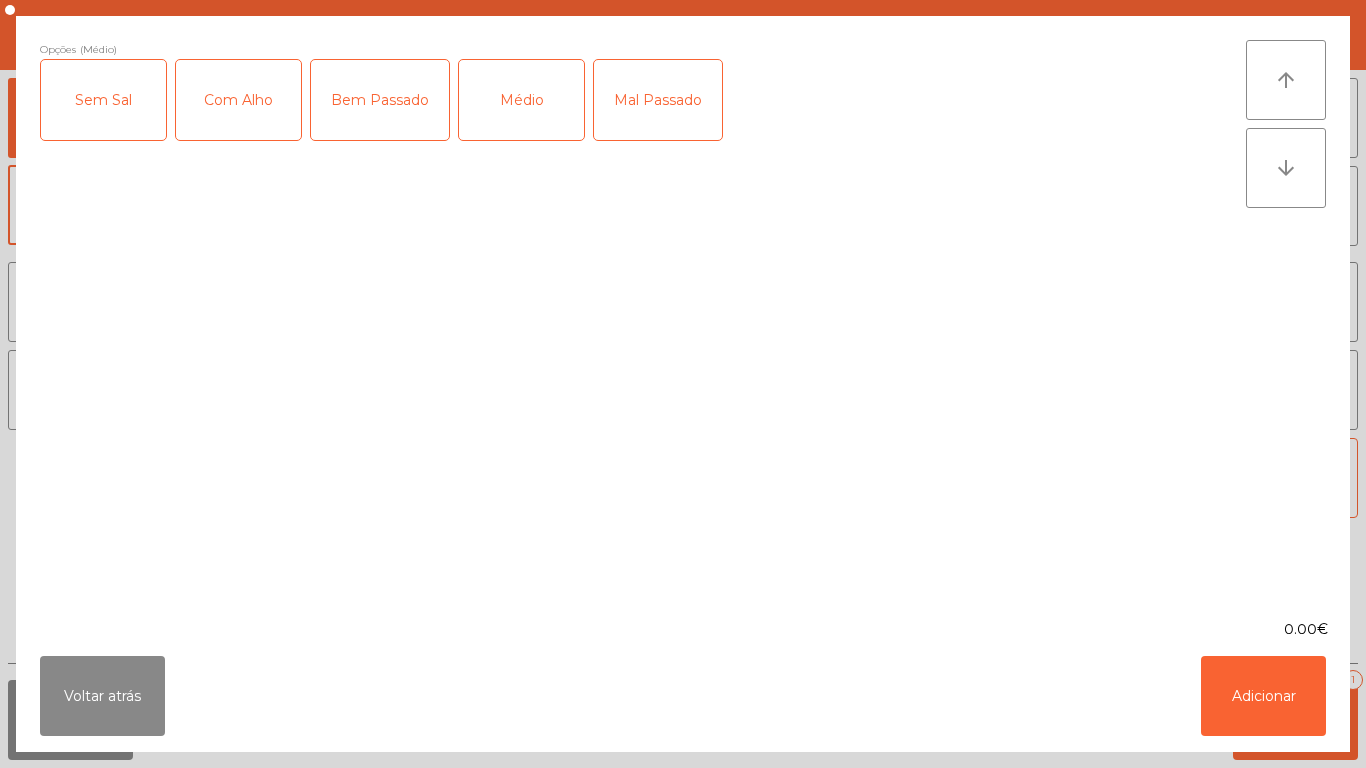 click on "Com Alho" 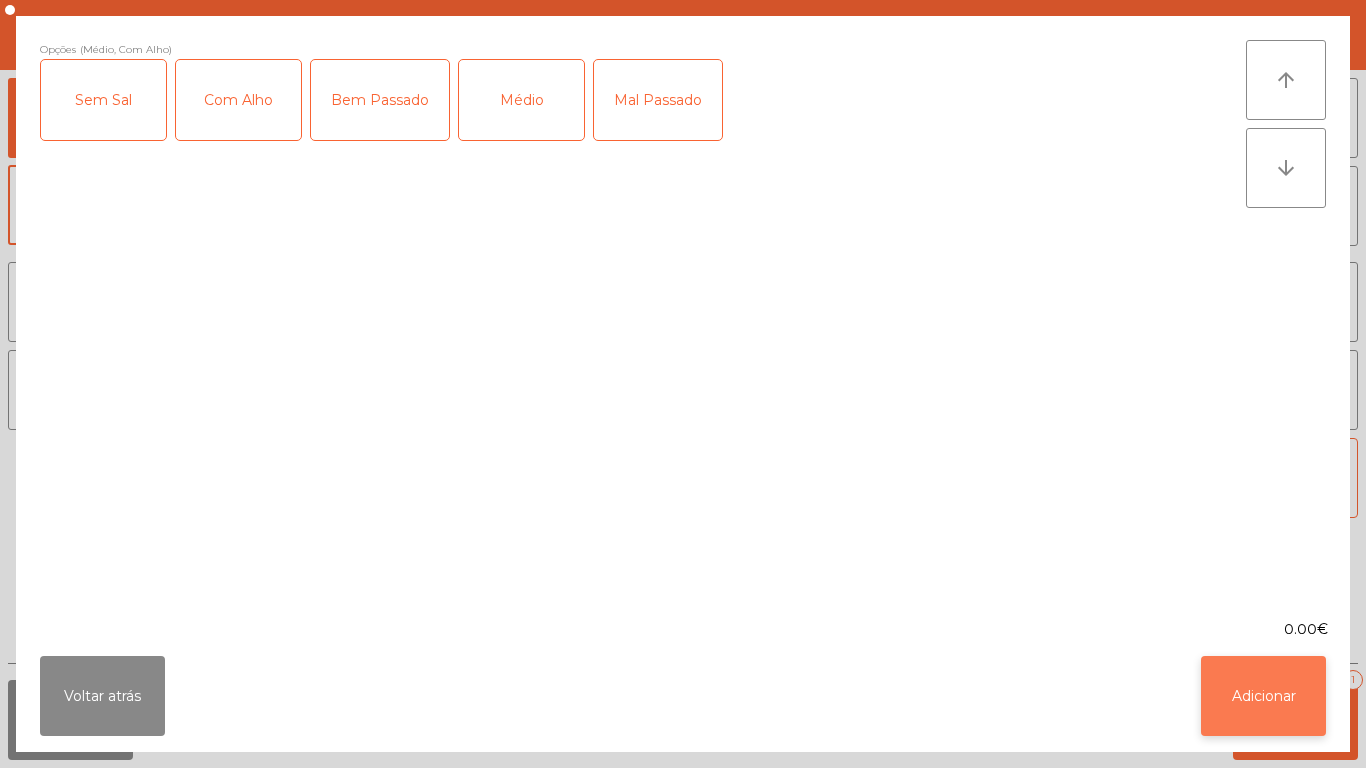 click on "Adicionar" 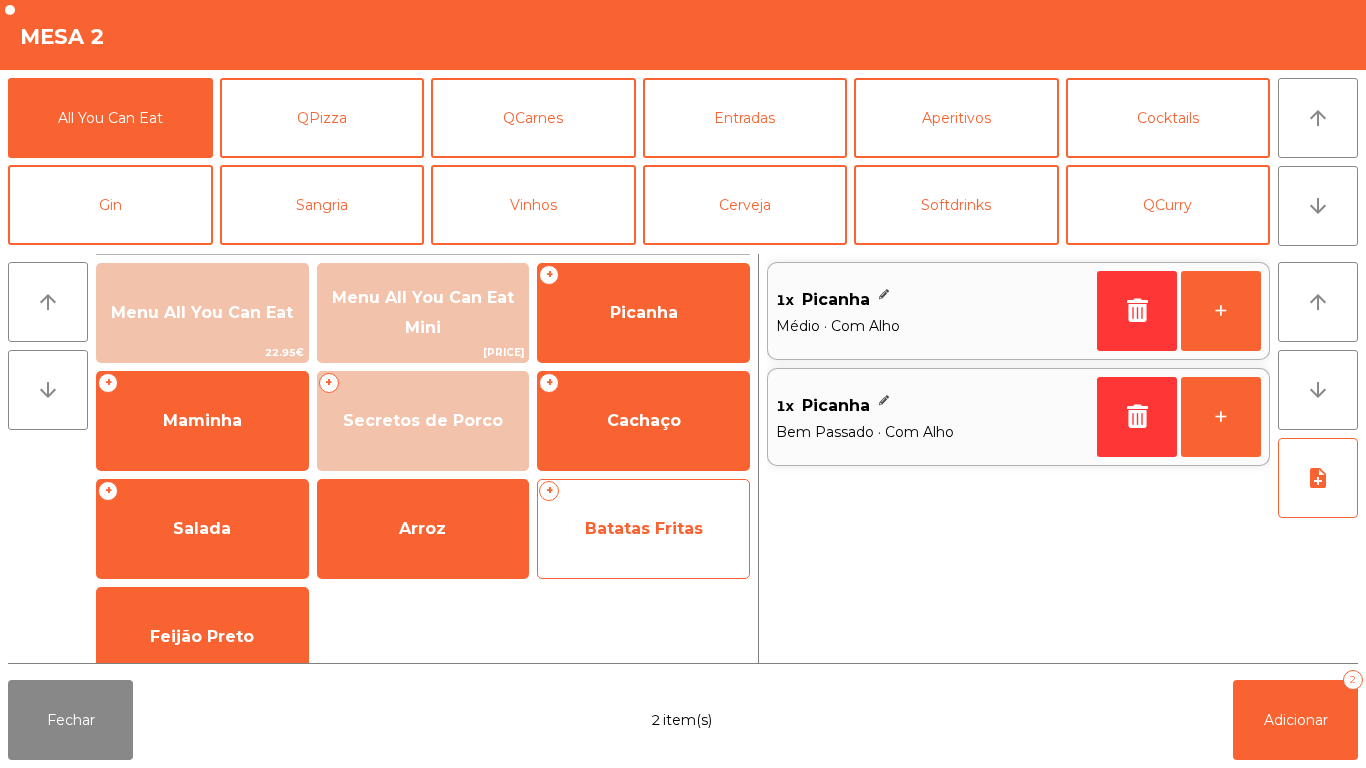 click on "Batatas Fritas" 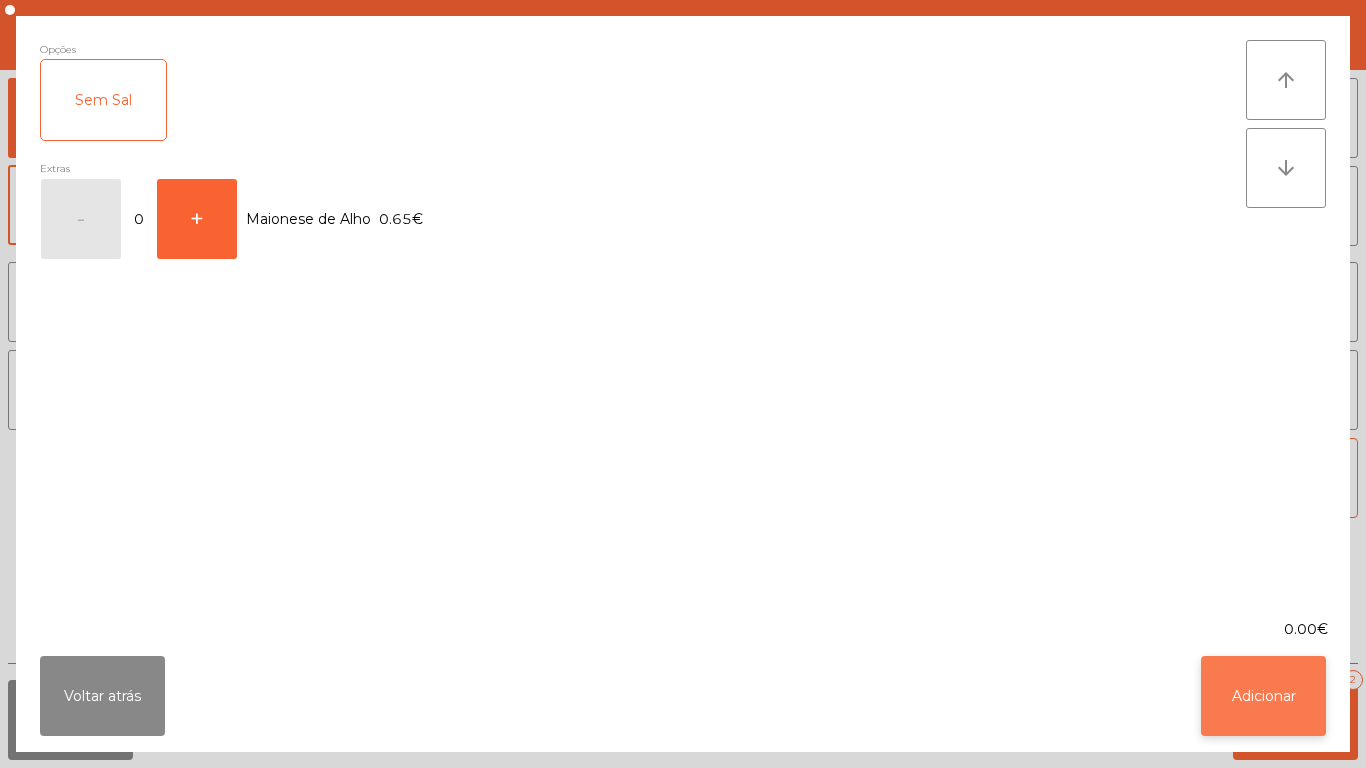 click on "Adicionar" 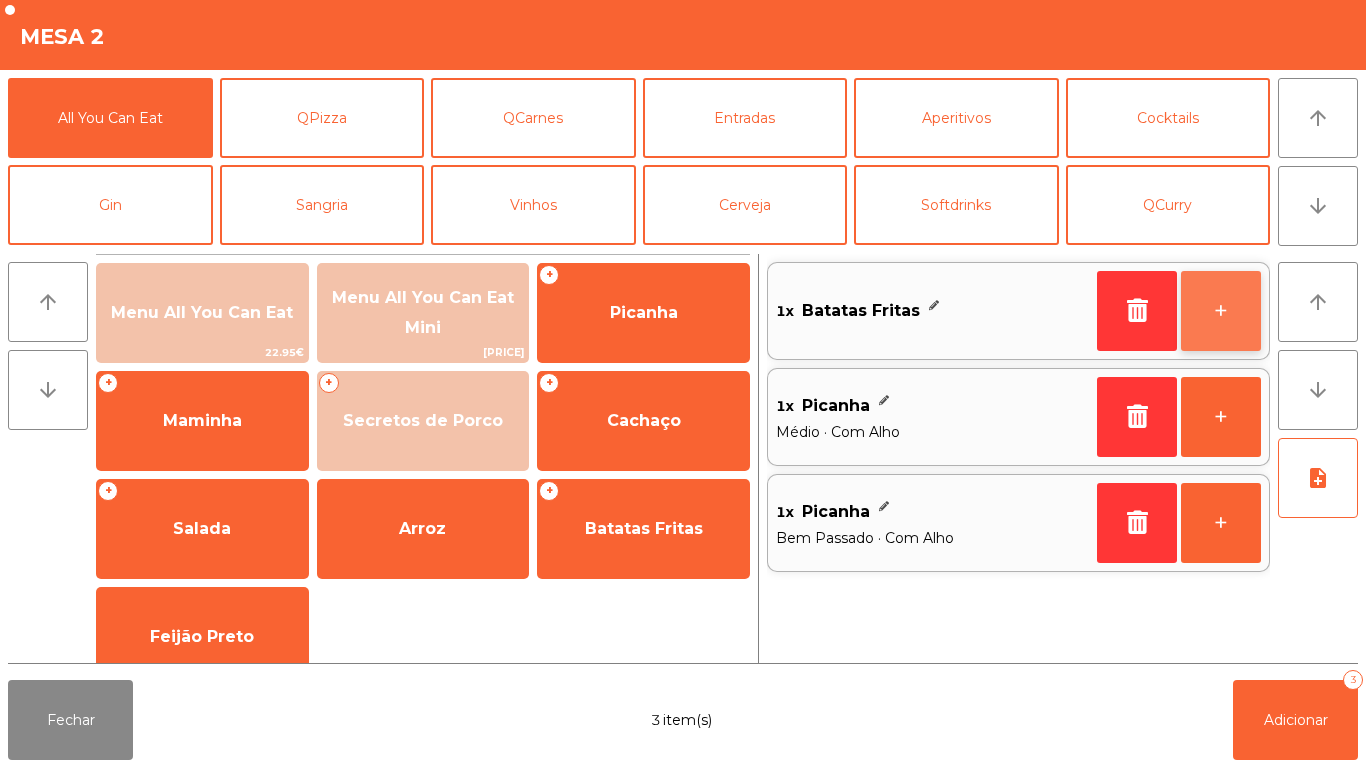 click on "+" 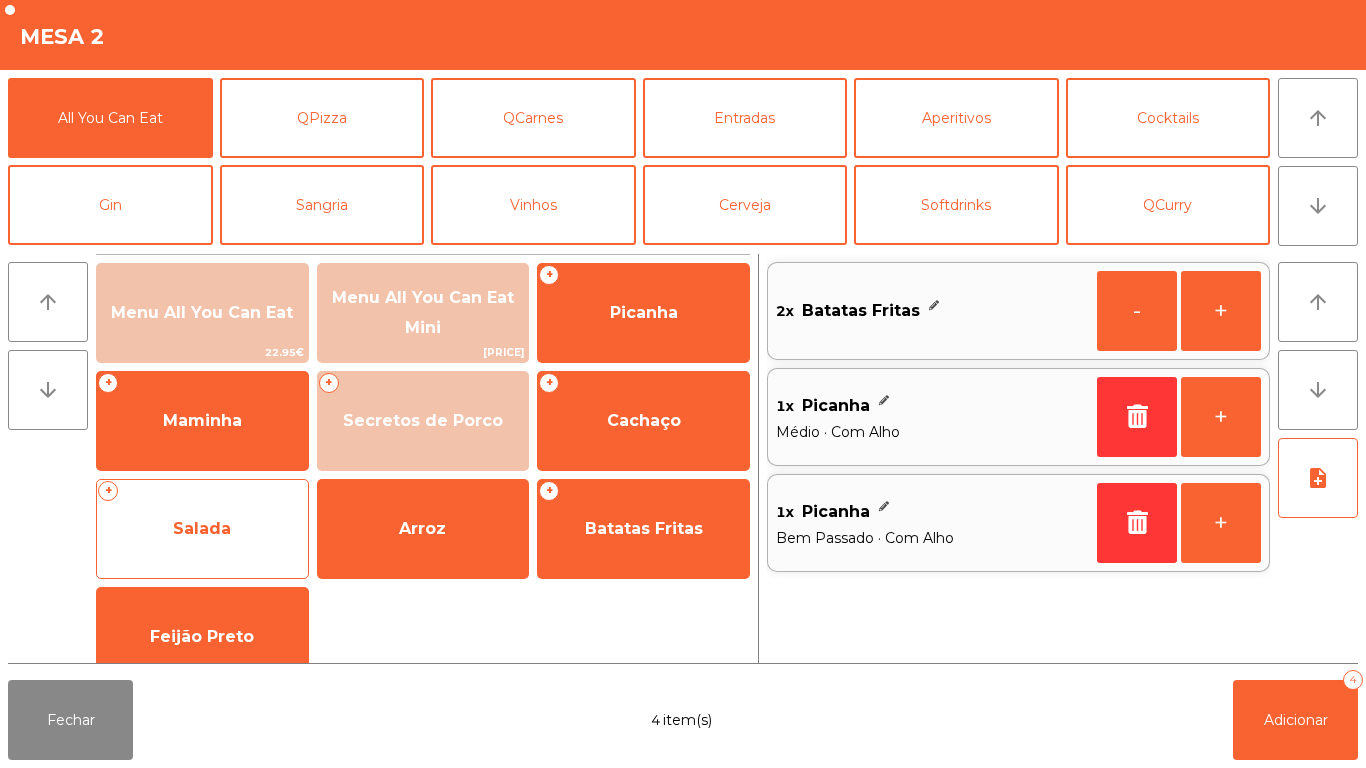 click on "Salada" 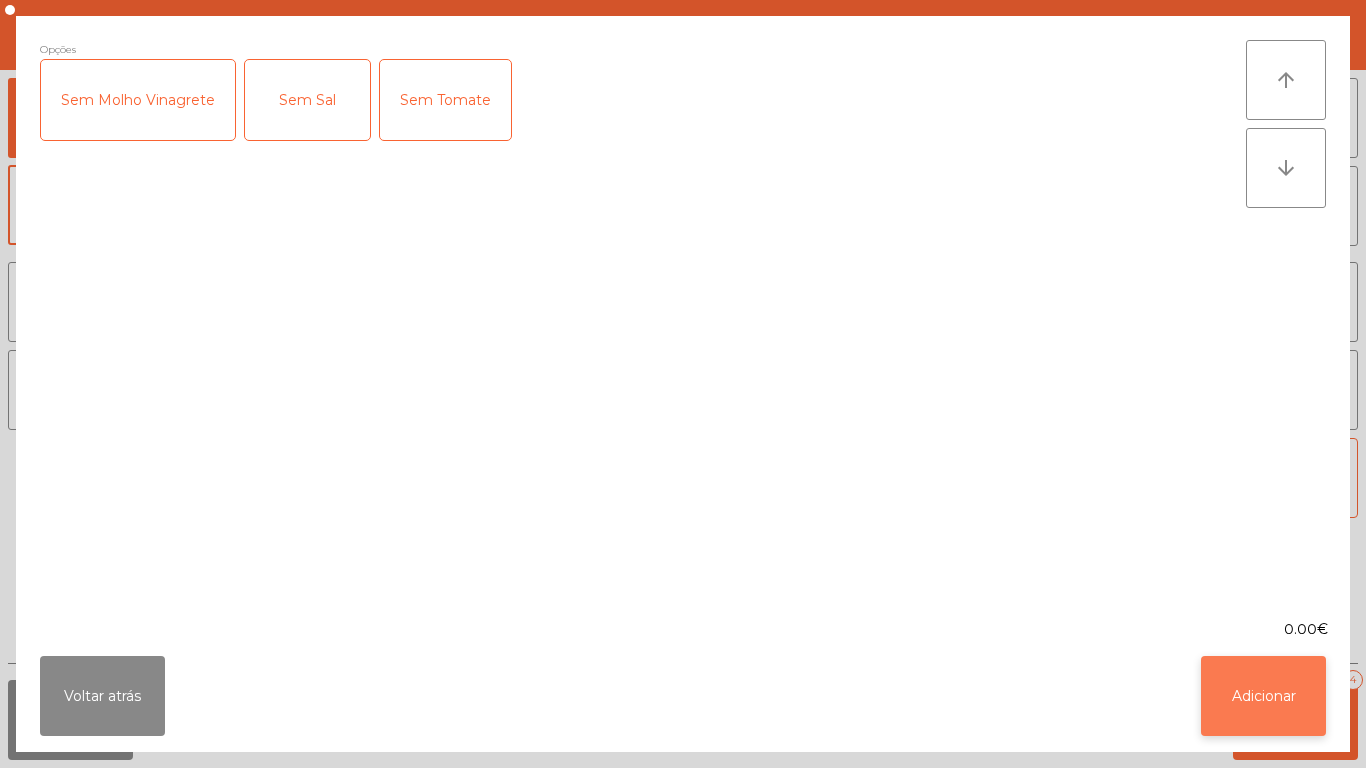click on "Adicionar" 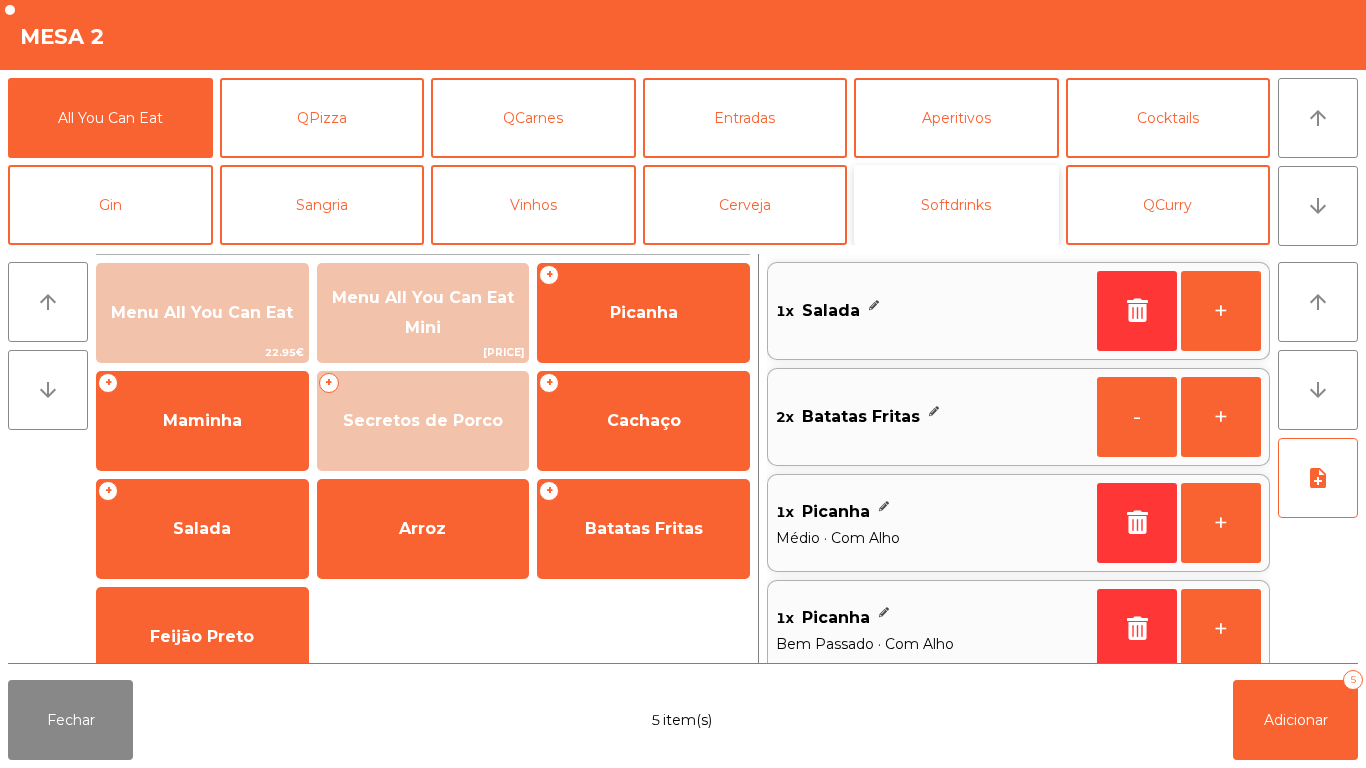 click on "Softdrinks" 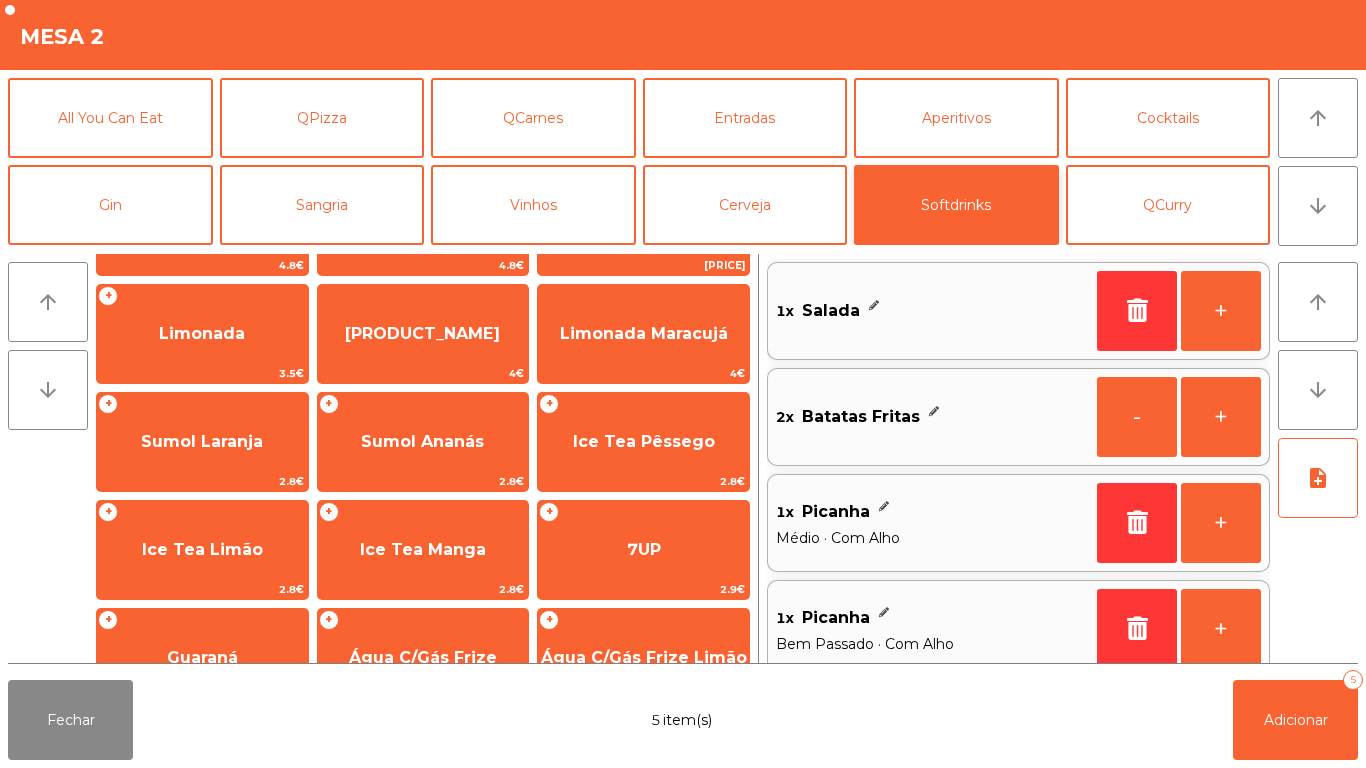 scroll, scrollTop: 356, scrollLeft: 0, axis: vertical 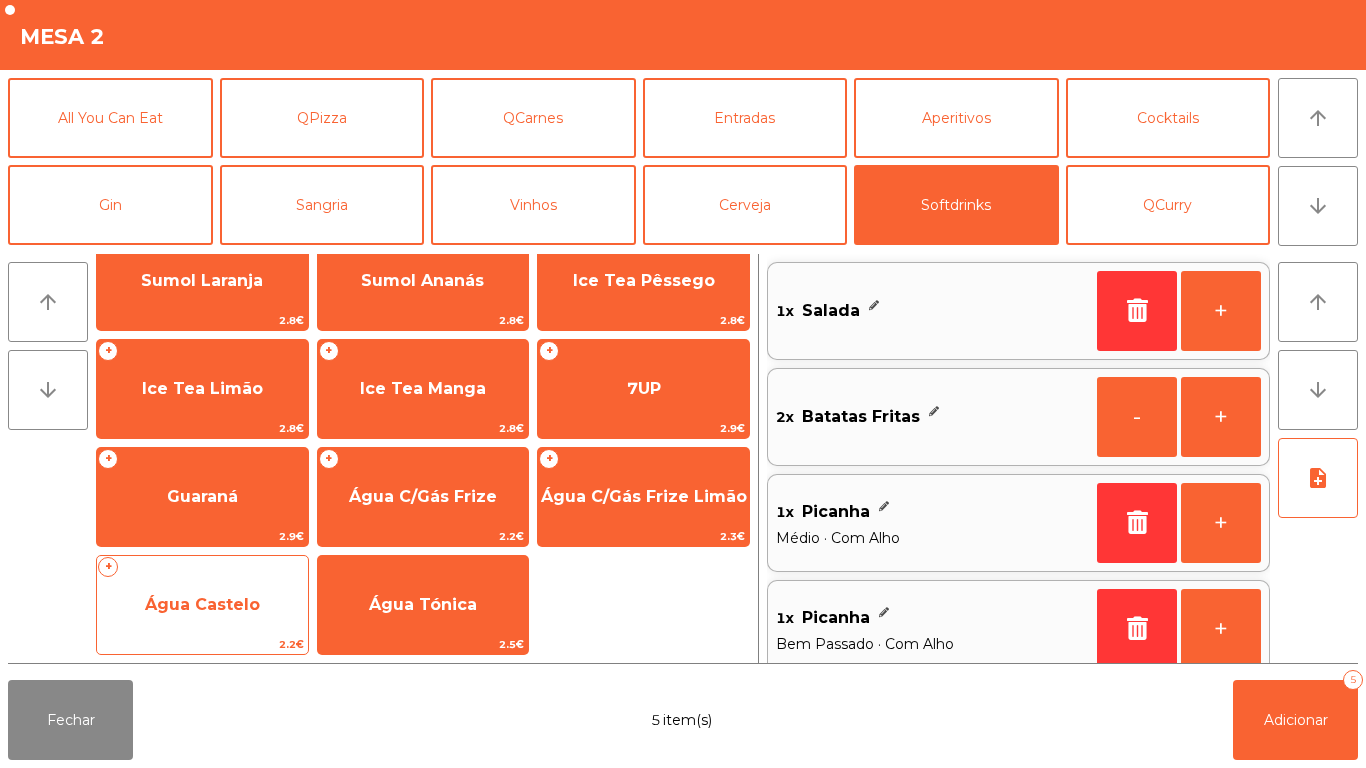 click on "Água Castelo" 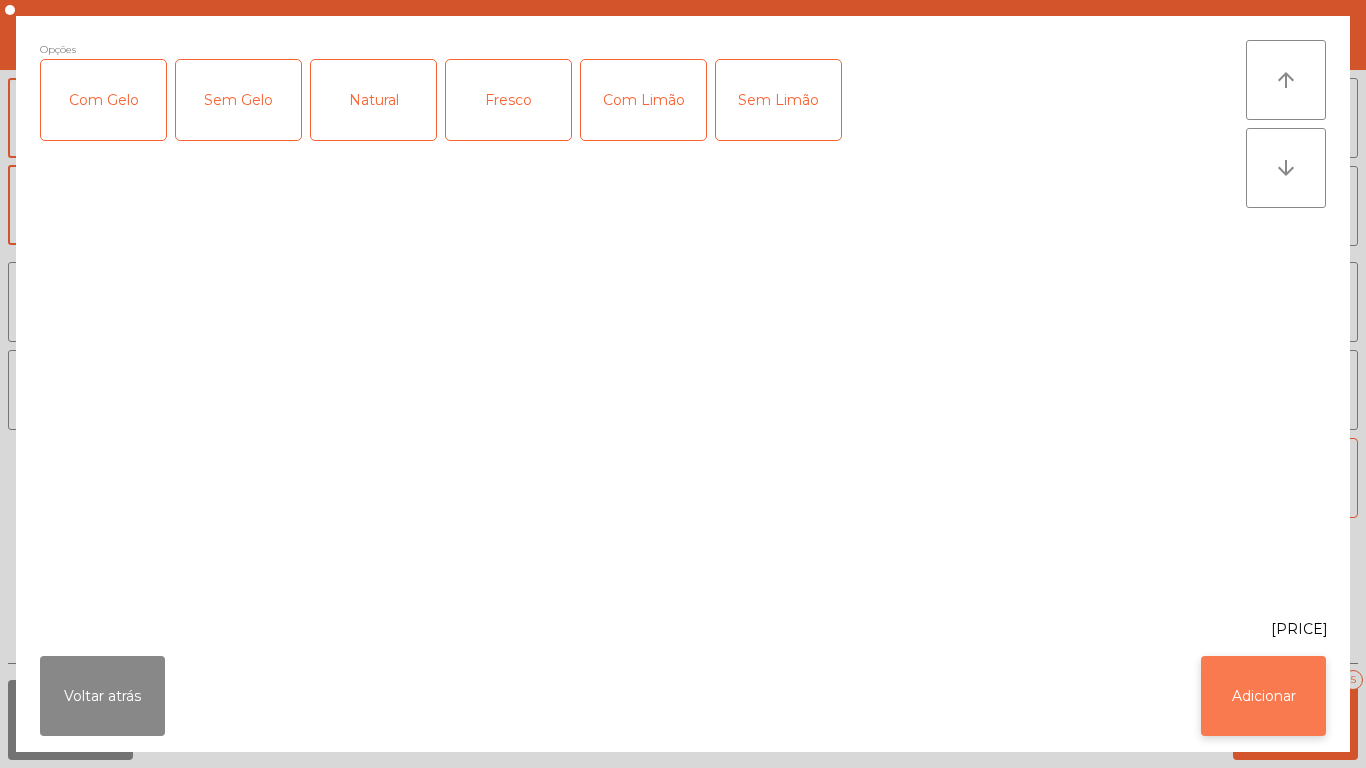 click on "Adicionar" 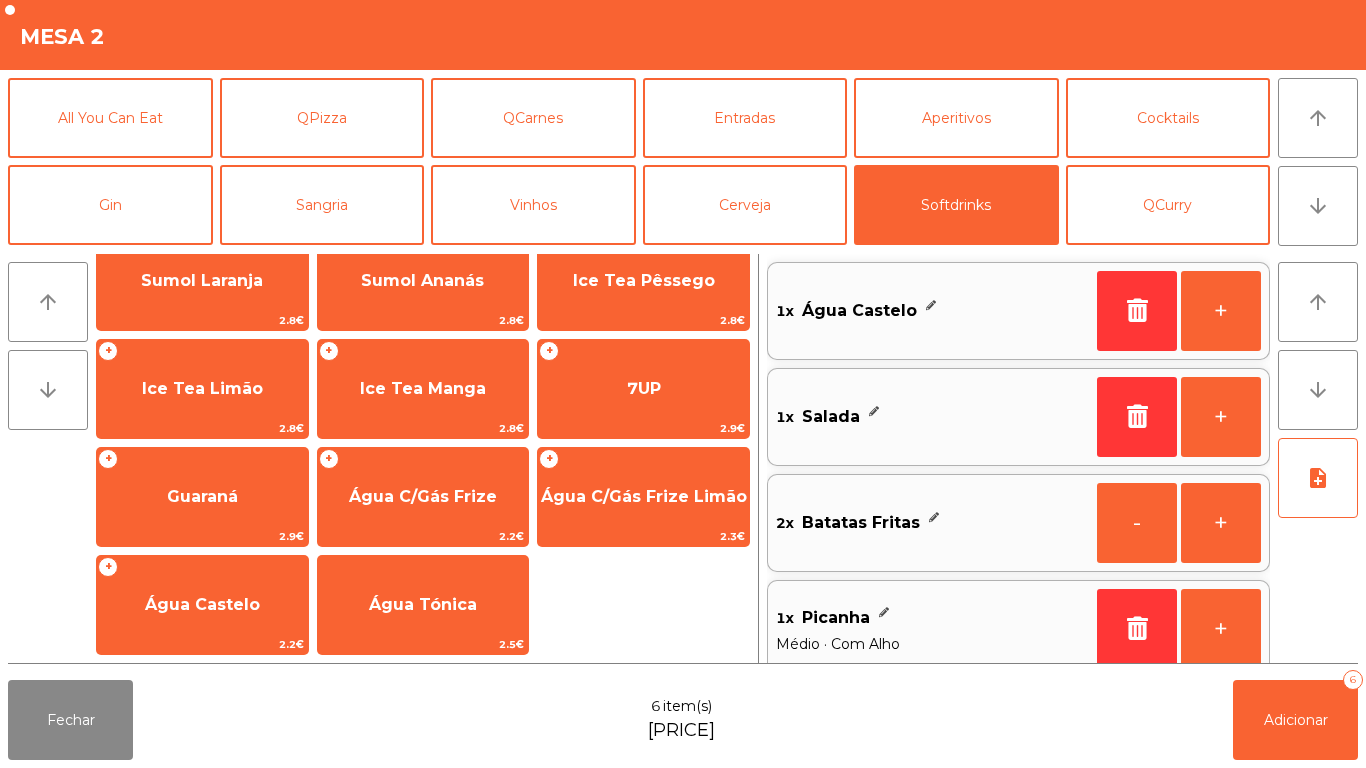 scroll, scrollTop: 8, scrollLeft: 0, axis: vertical 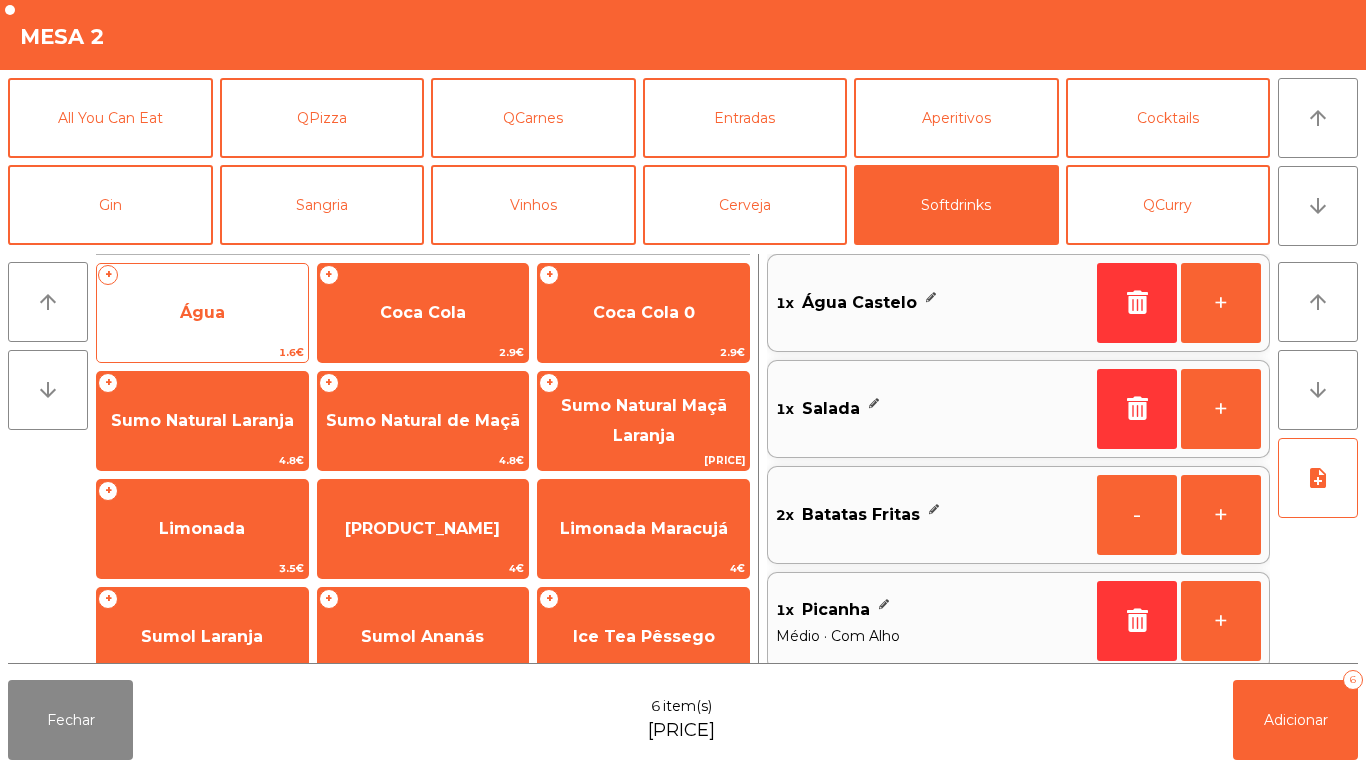 click on "Água" 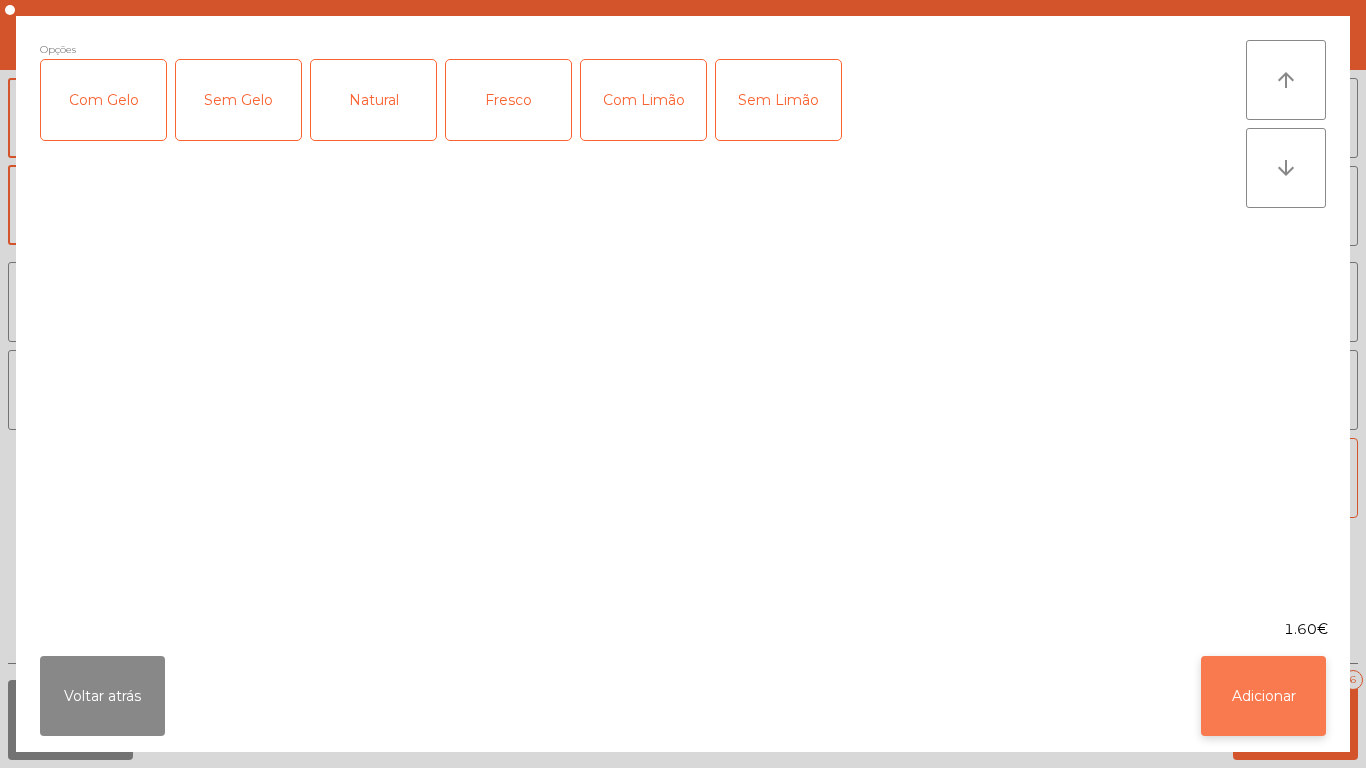 click on "Adicionar" 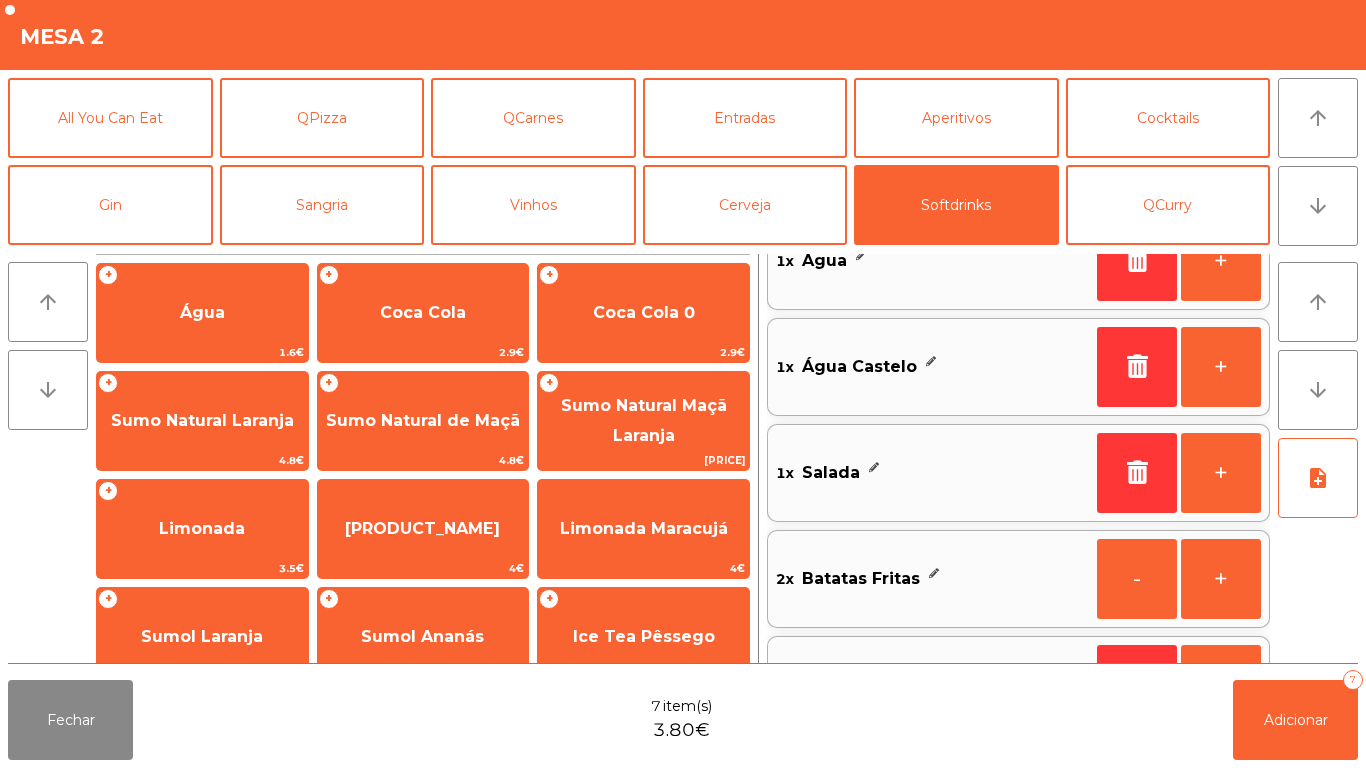 scroll, scrollTop: 0, scrollLeft: 0, axis: both 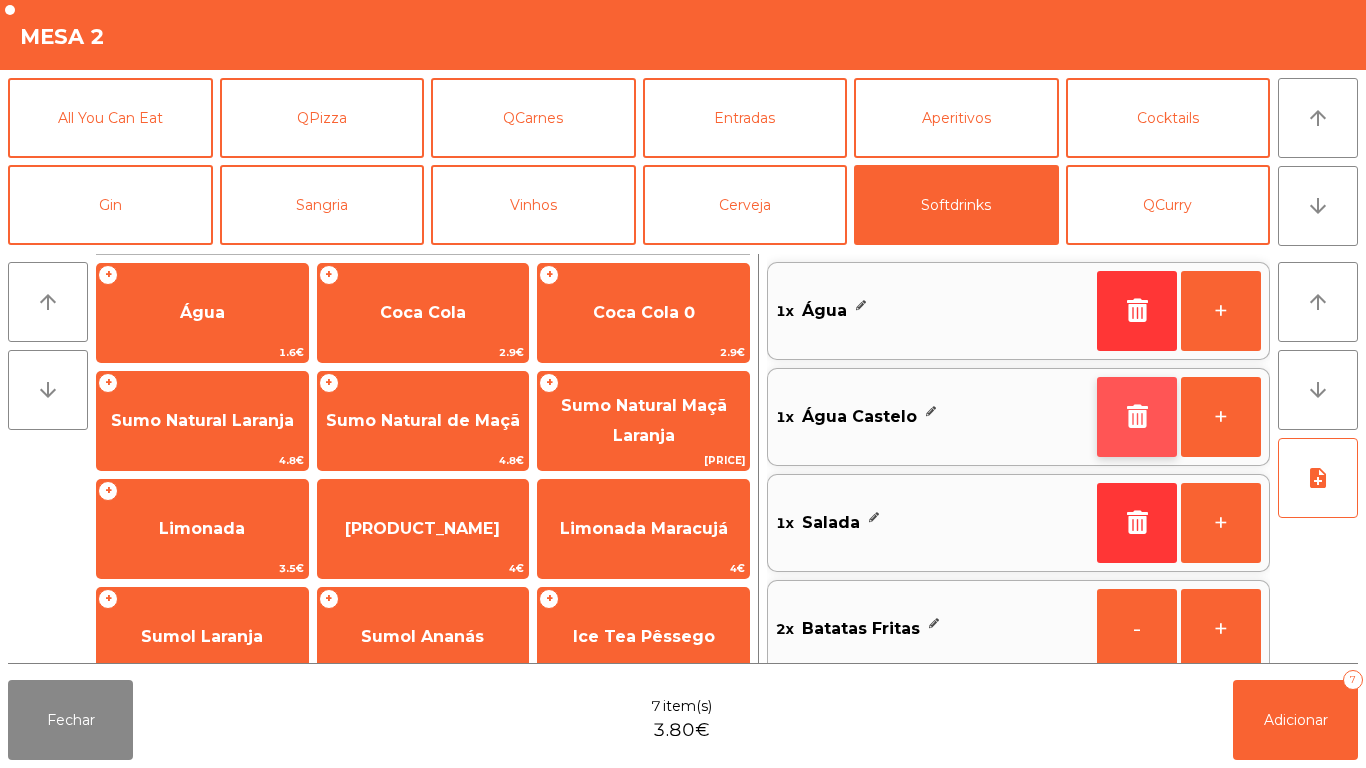 click 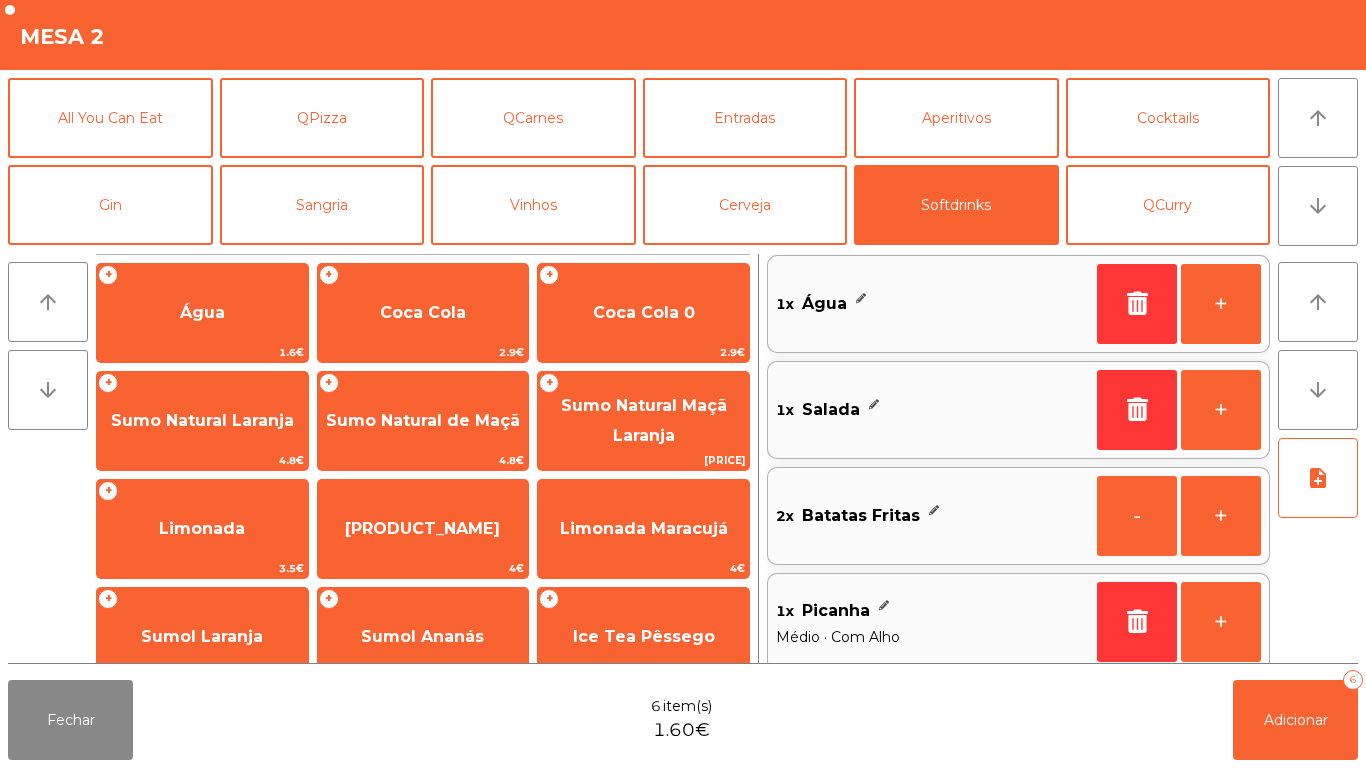 scroll, scrollTop: 0, scrollLeft: 0, axis: both 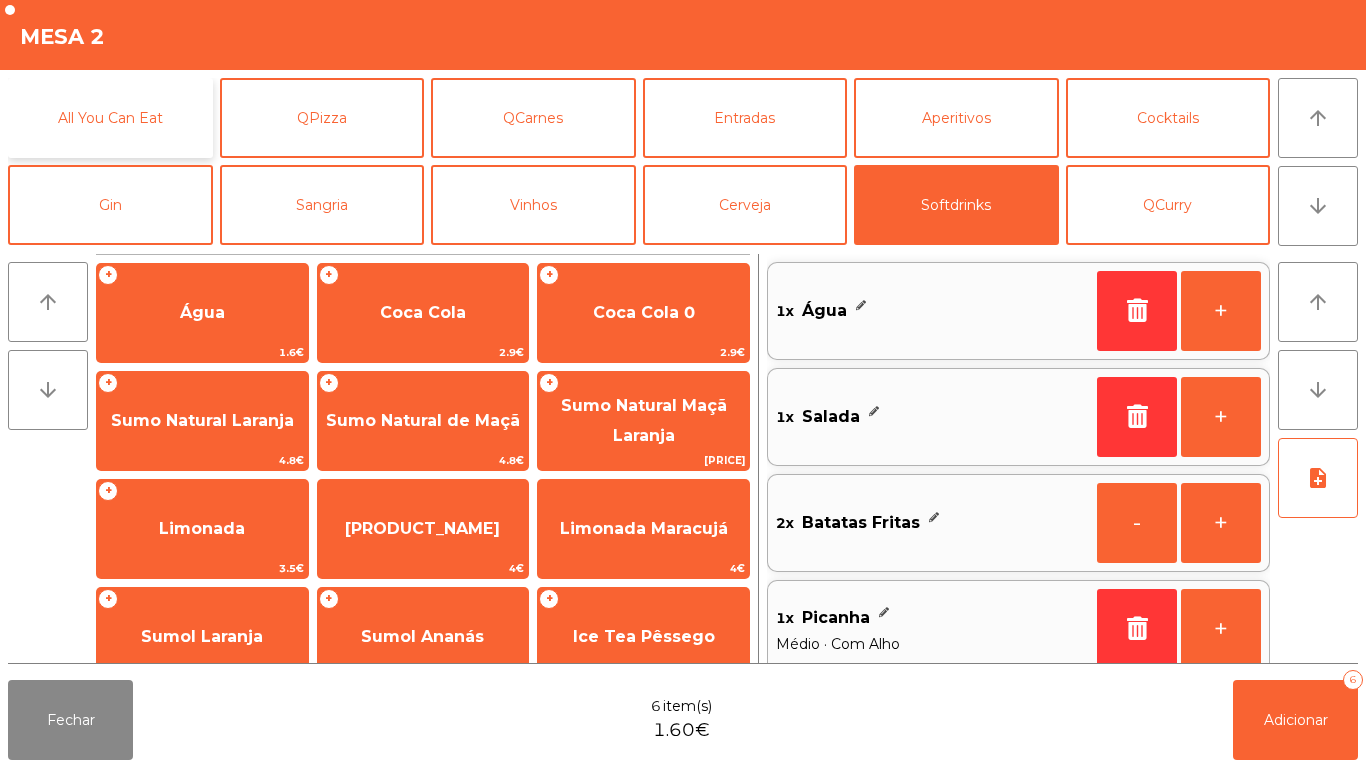 click on "All You Can Eat" 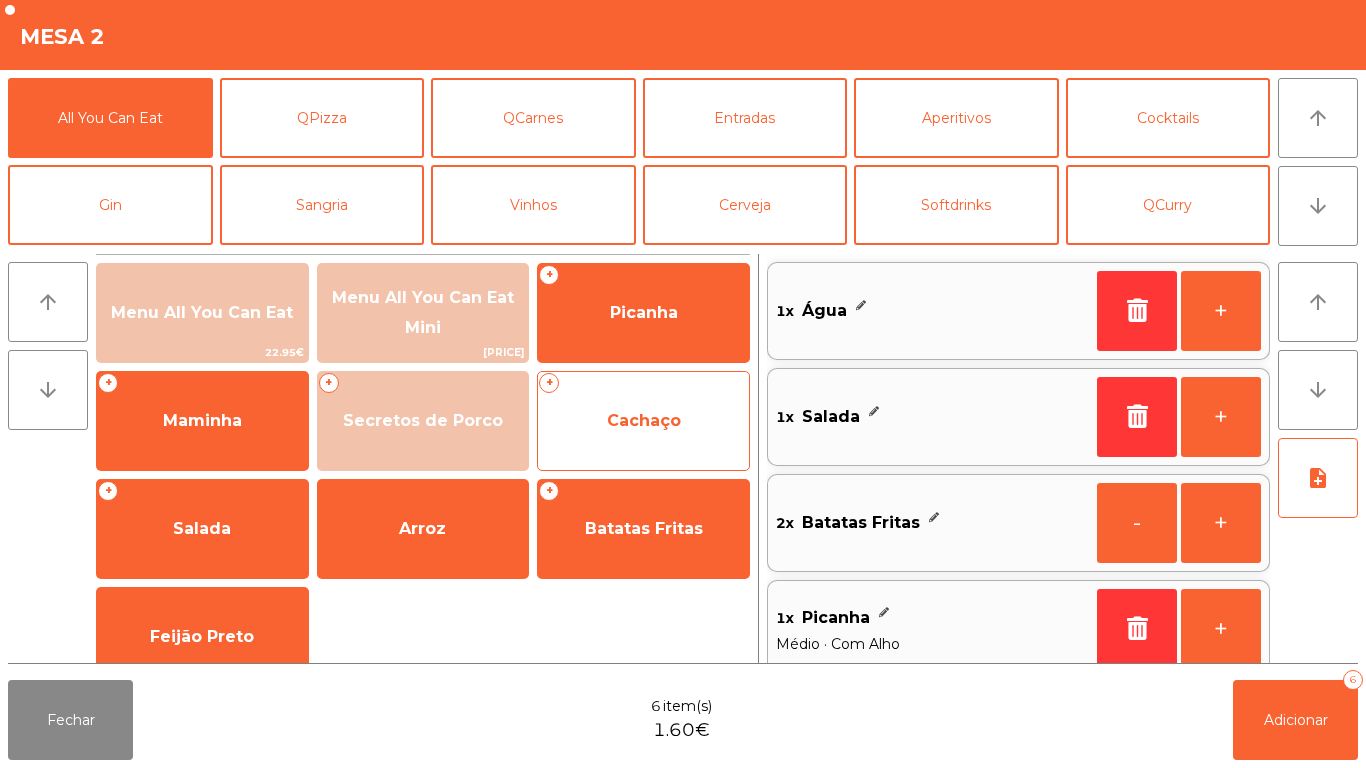 click on "Cachaço" 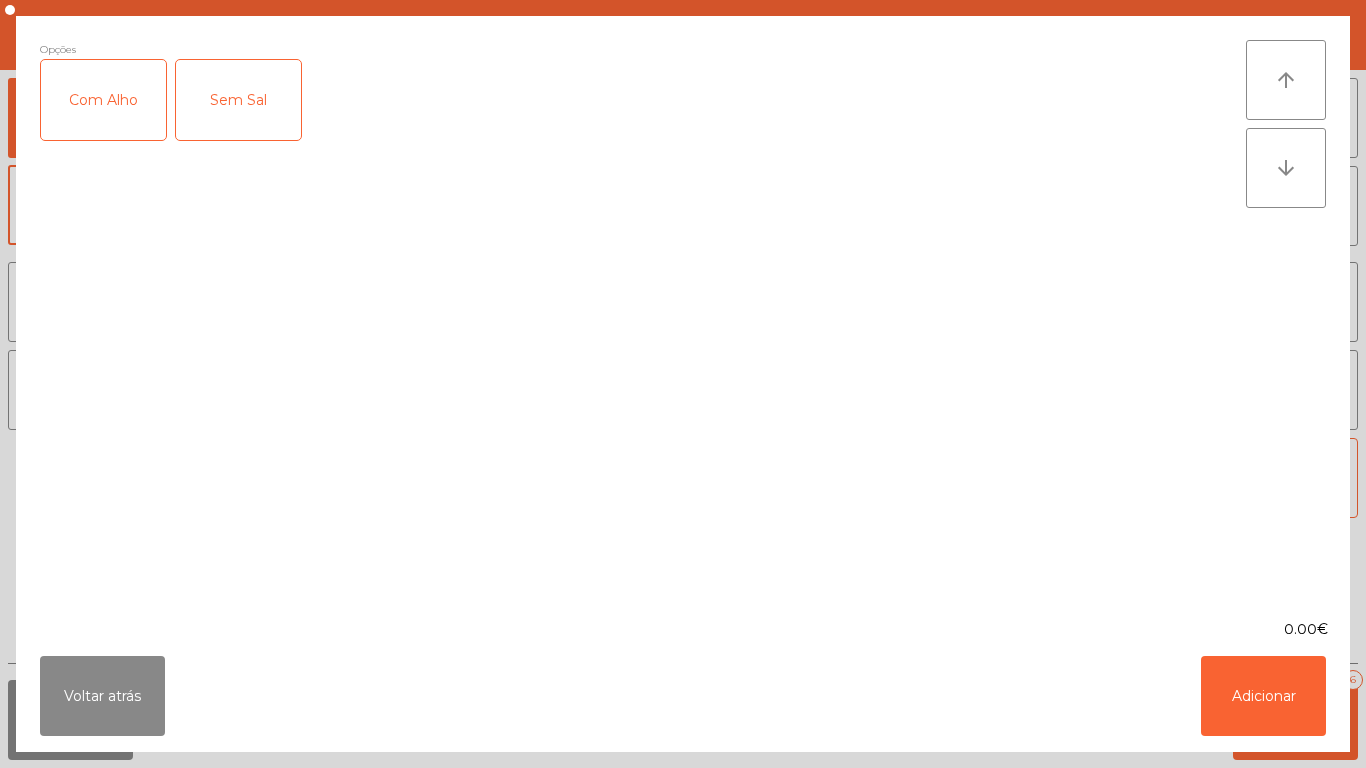 click on "Com Alho" 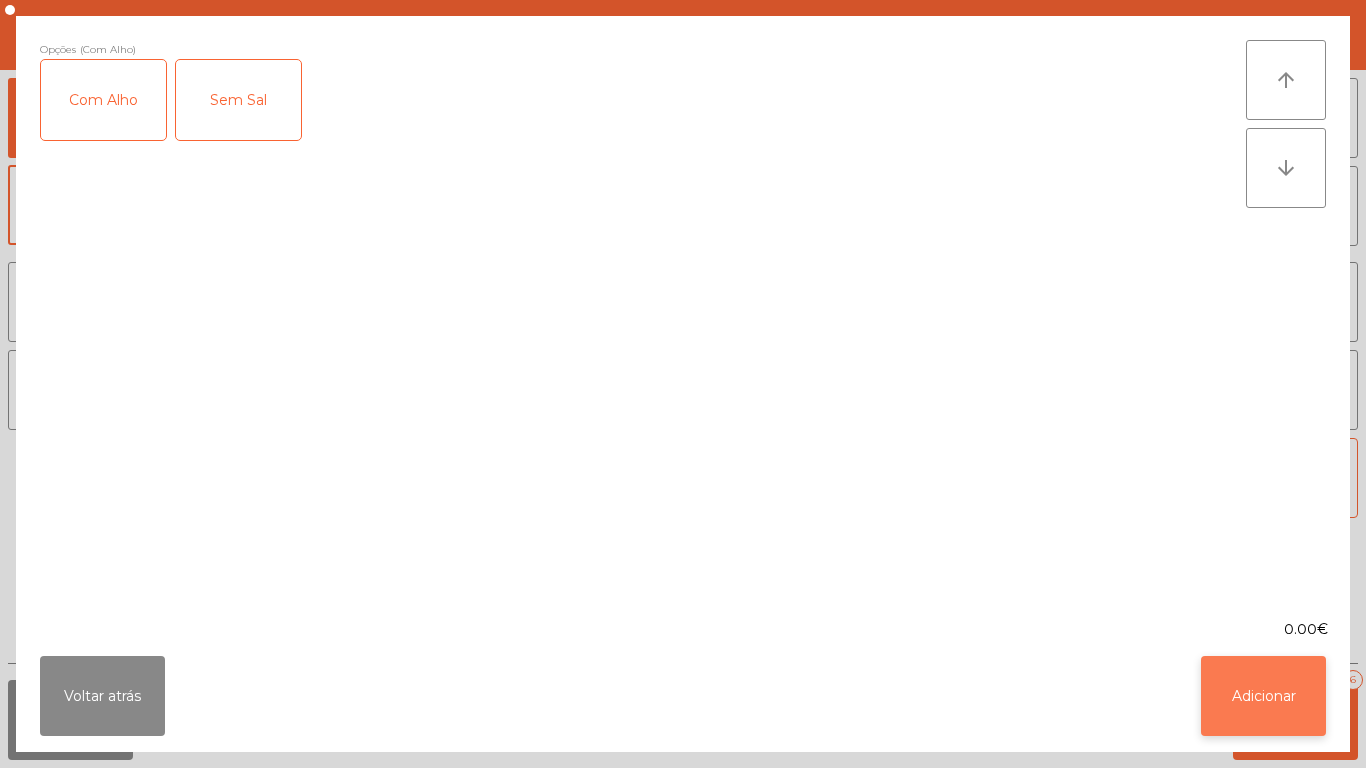 click on "Adicionar" 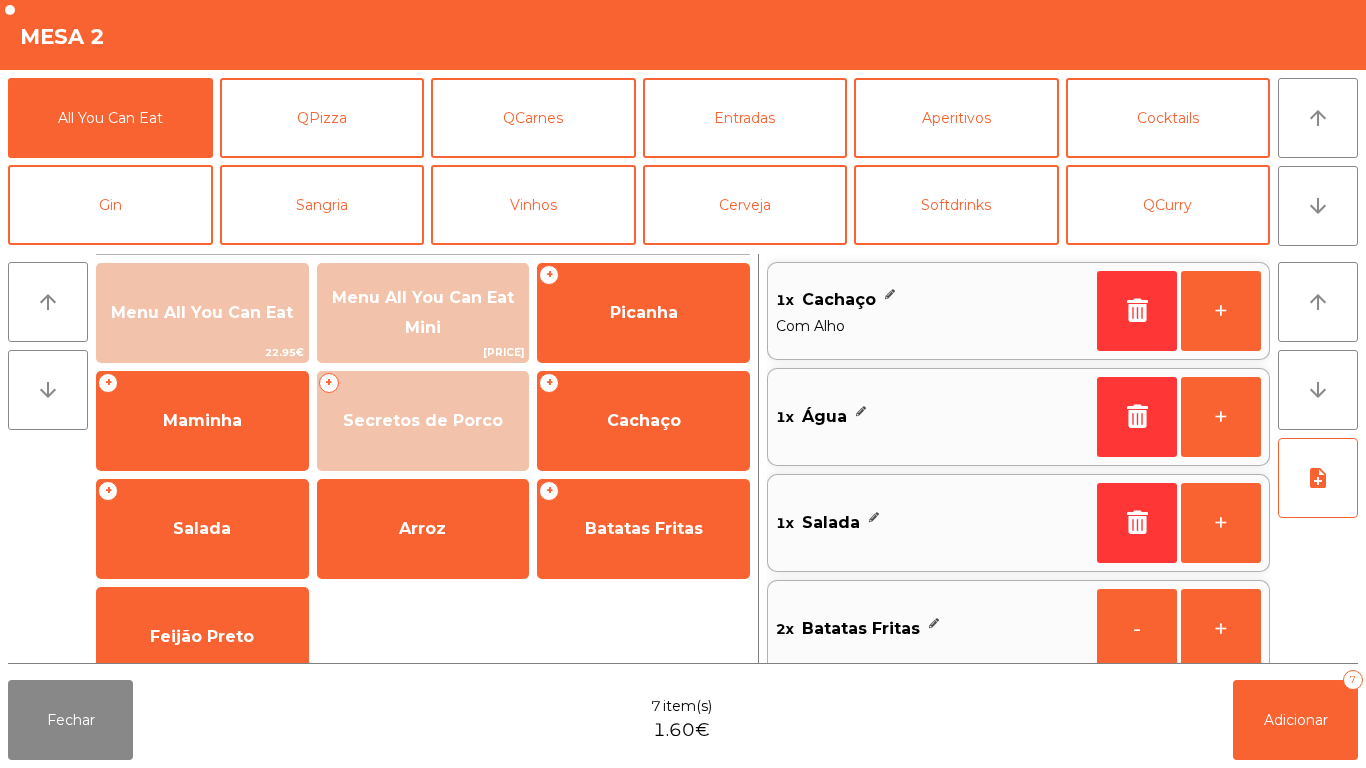 scroll, scrollTop: 8, scrollLeft: 0, axis: vertical 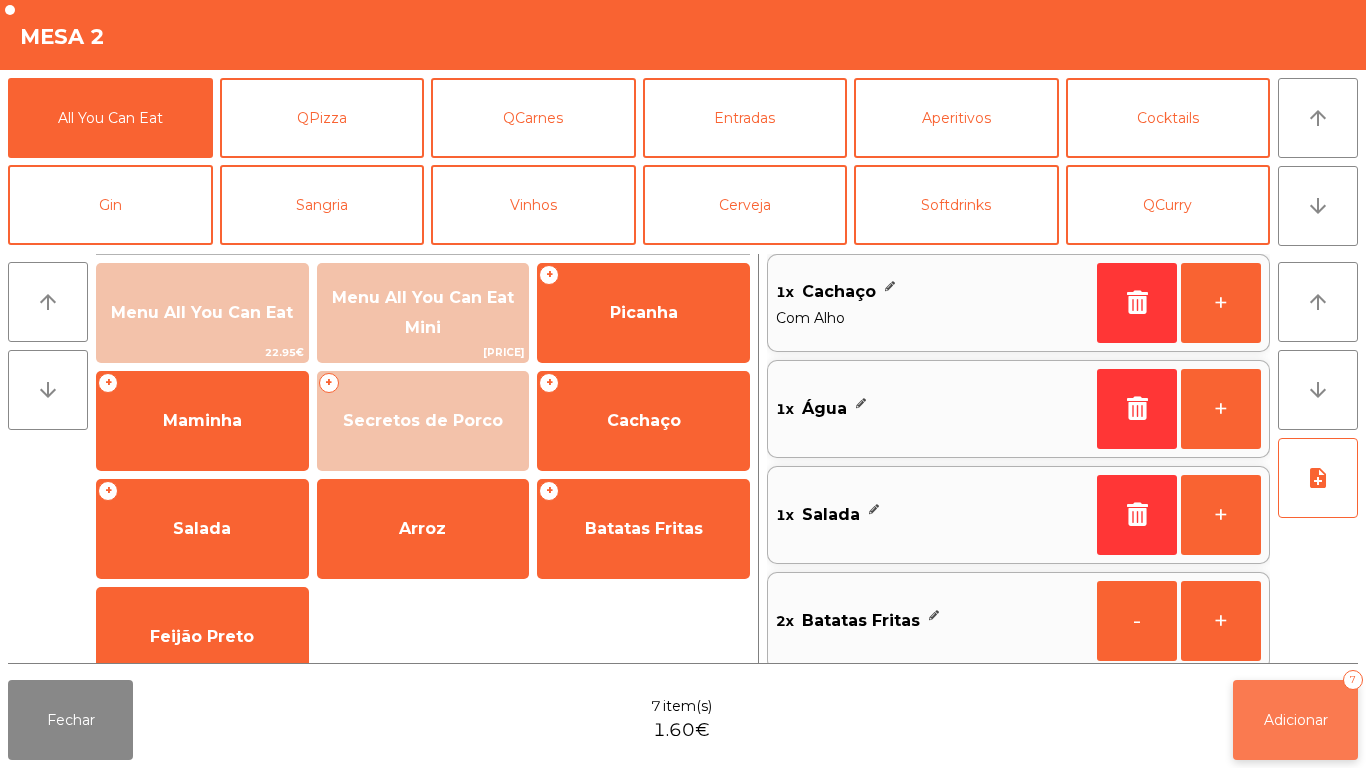 click on "Adicionar   7" 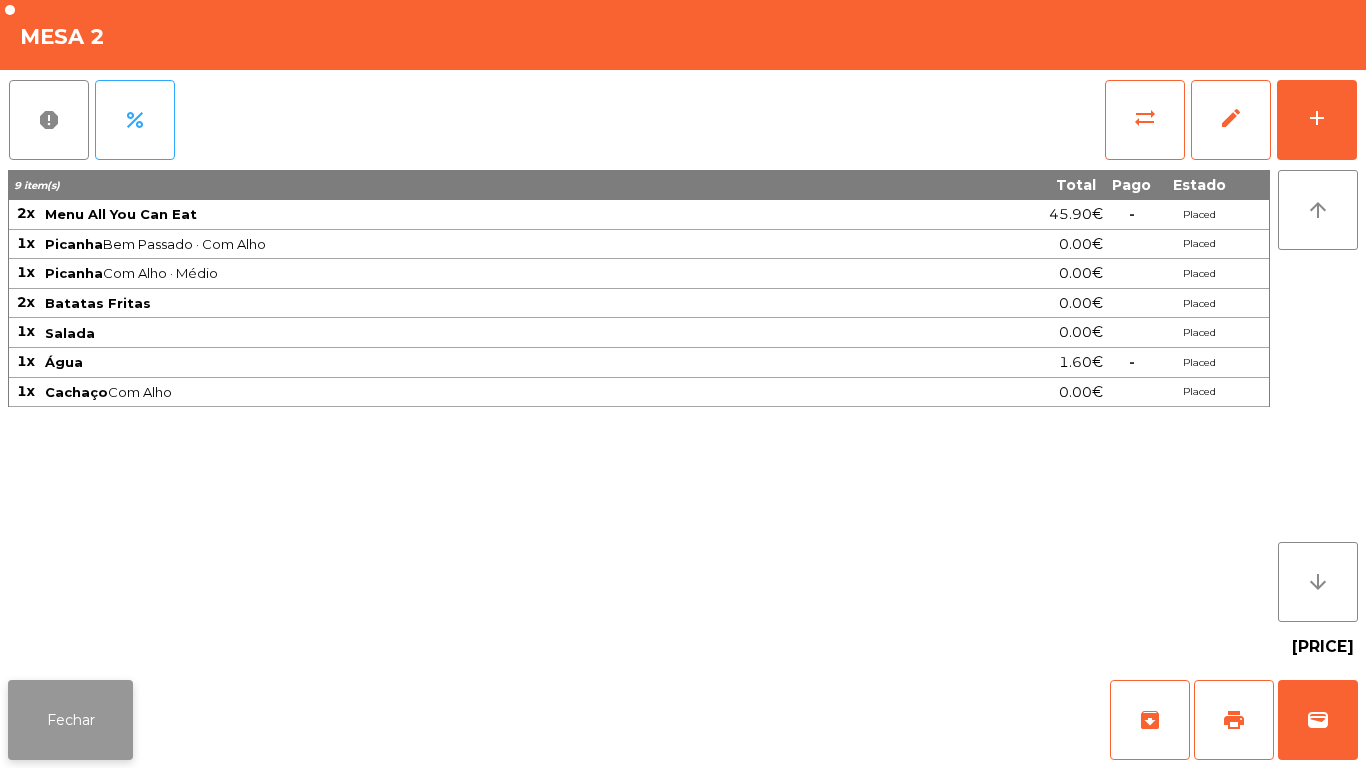 click on "Fechar" 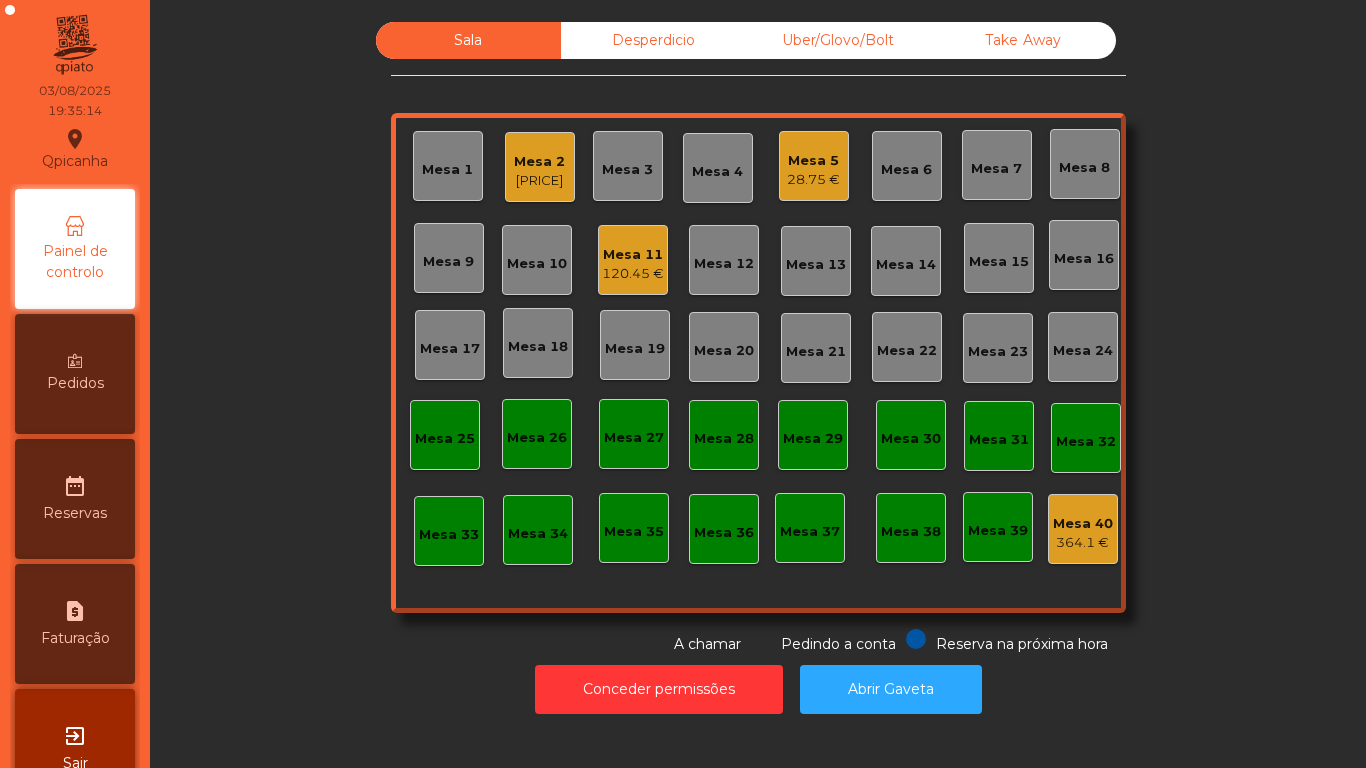 click on "28.75 €" 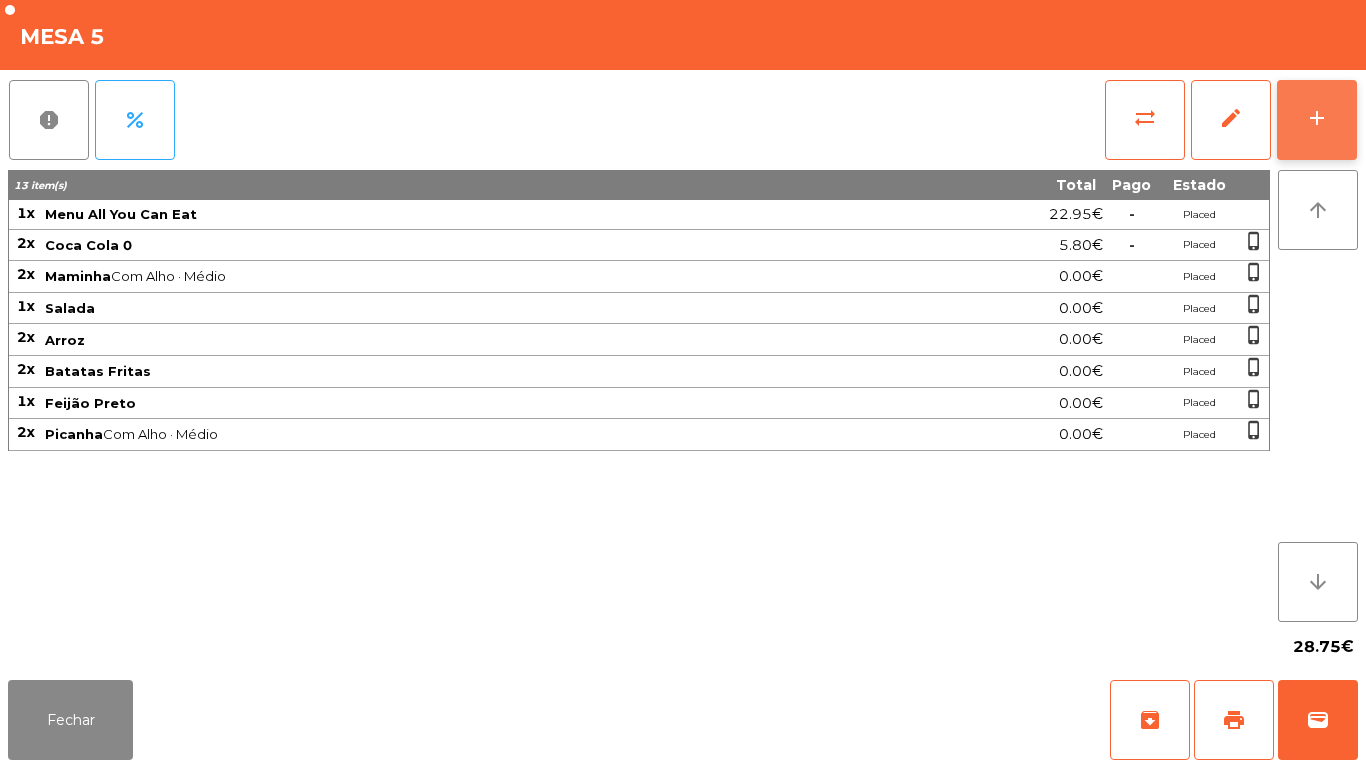 click on "add" 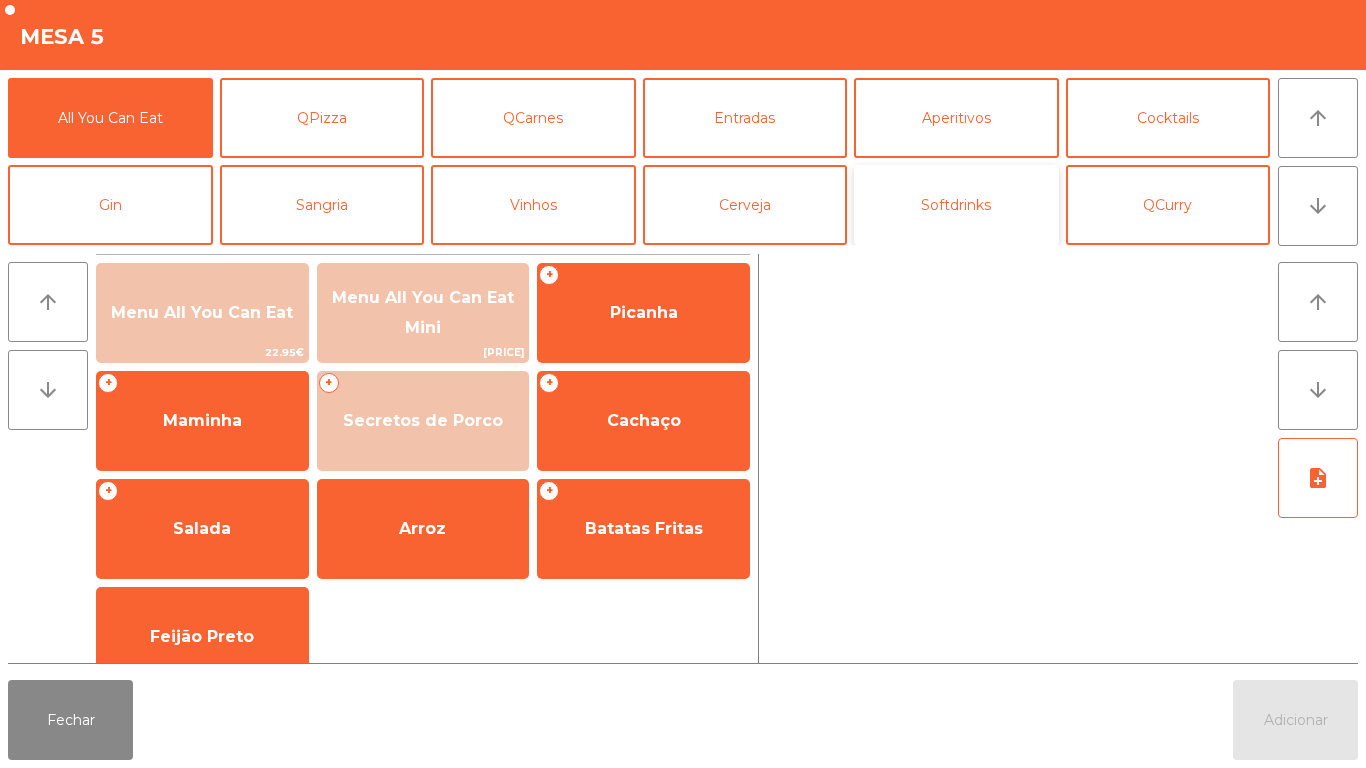 click on "Softdrinks" 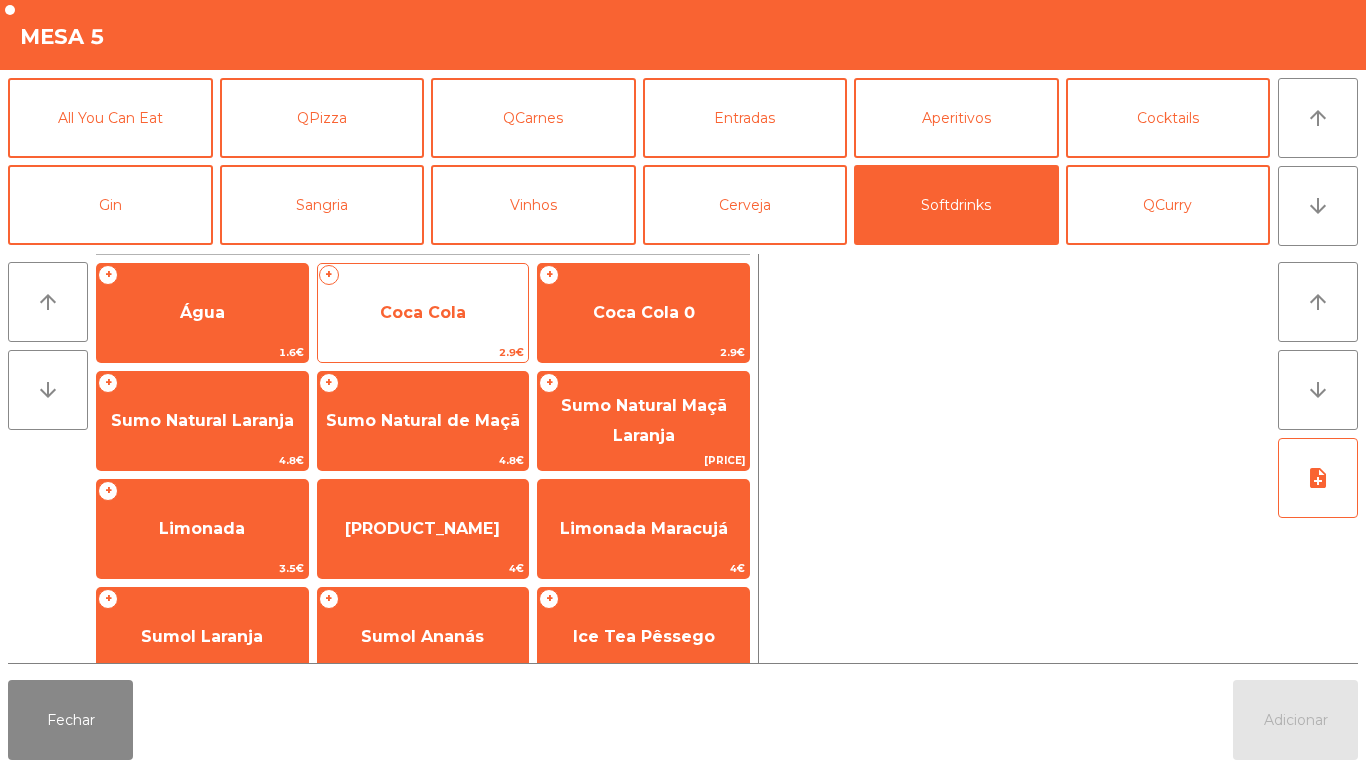 click on "Coca Cola" 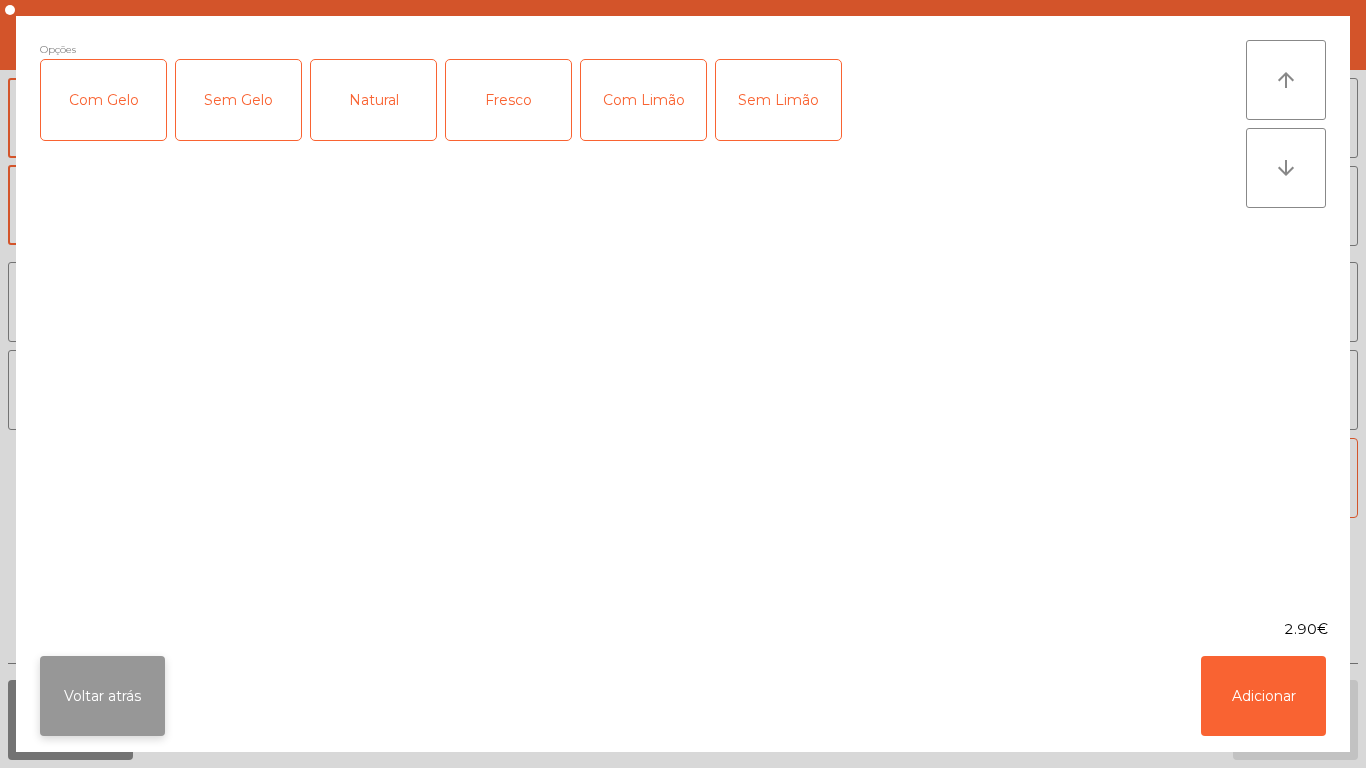 click on "Voltar atrás" 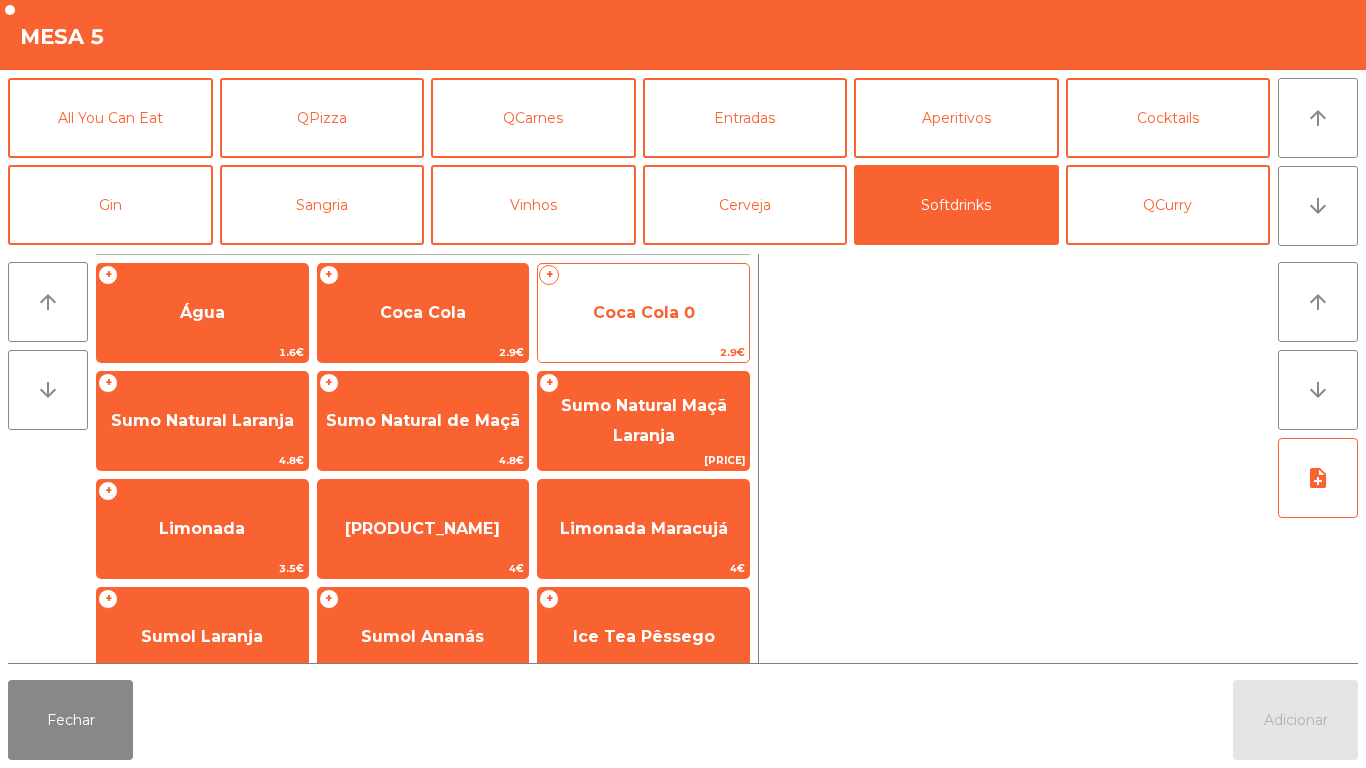 click on "Coca Cola 0" 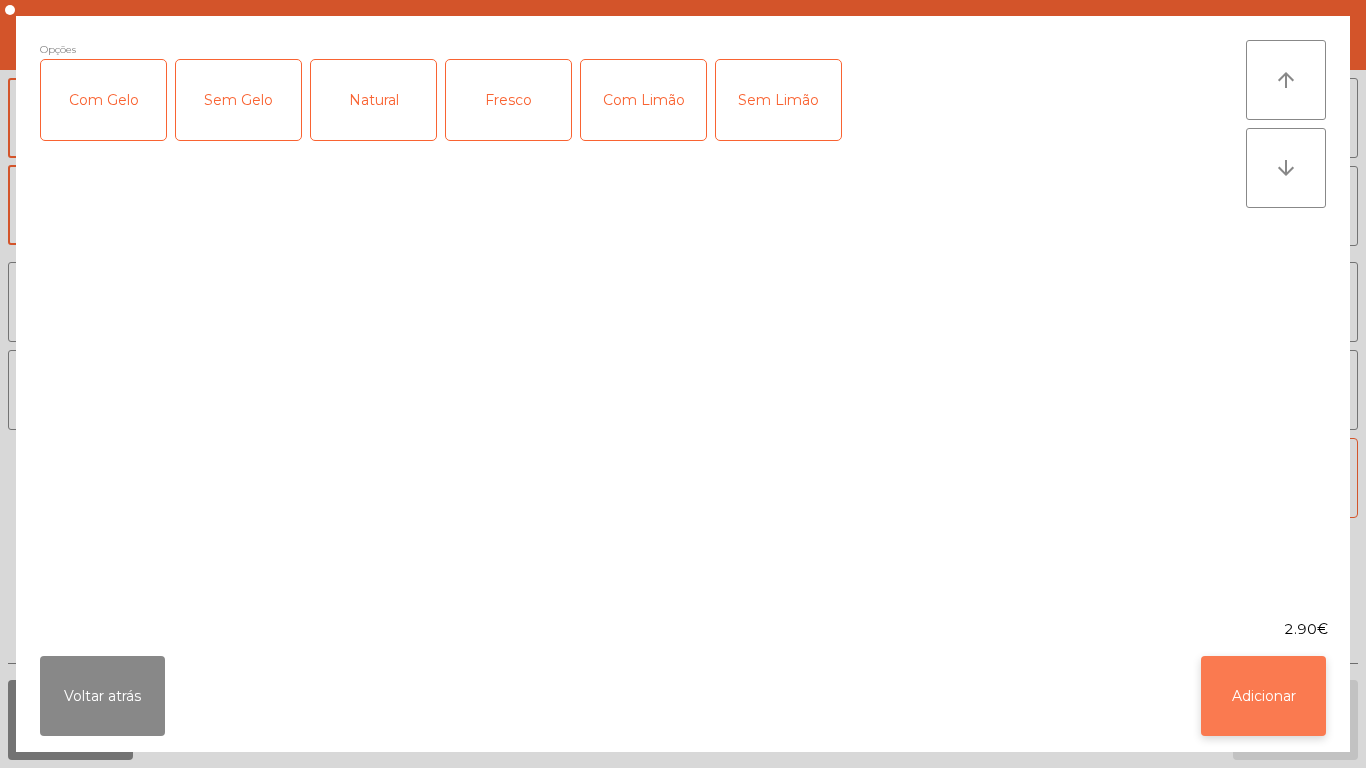 click on "Adicionar" 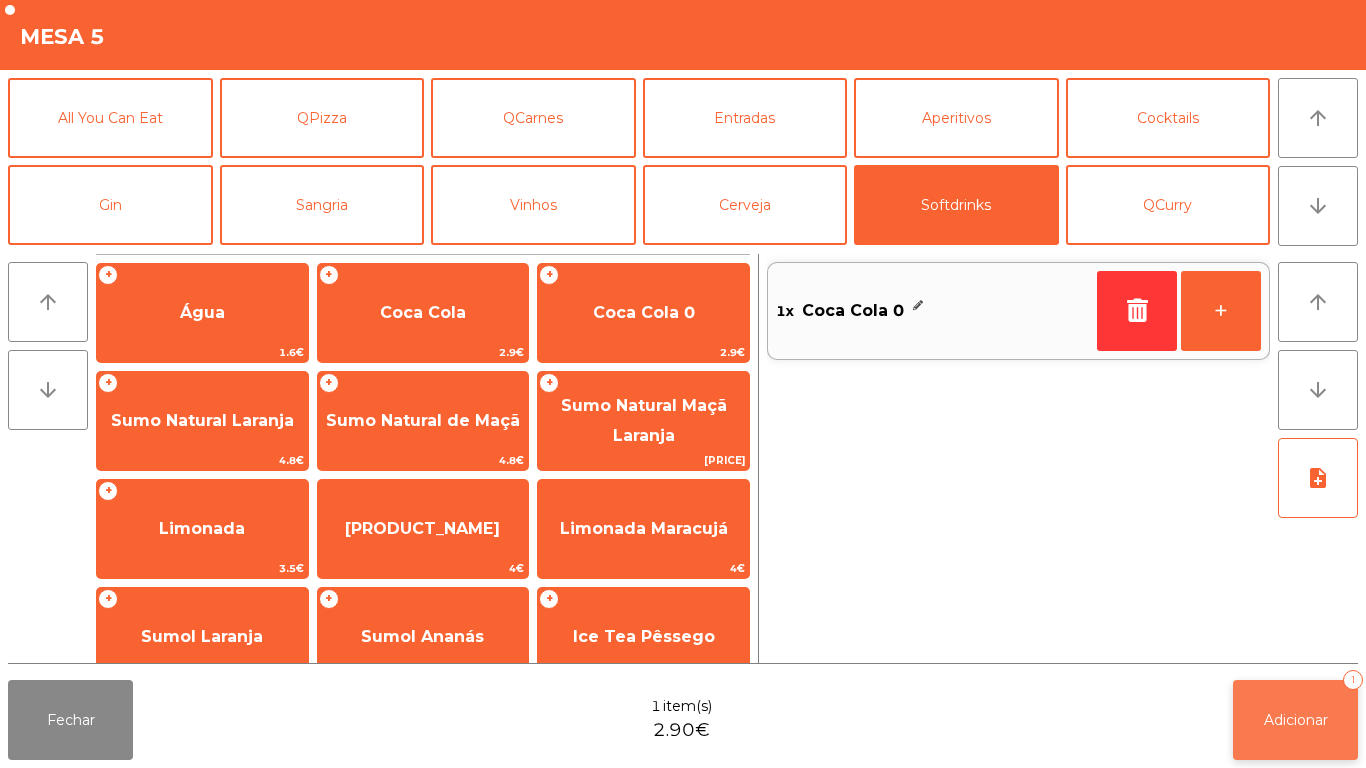 click on "Adicionar   1" 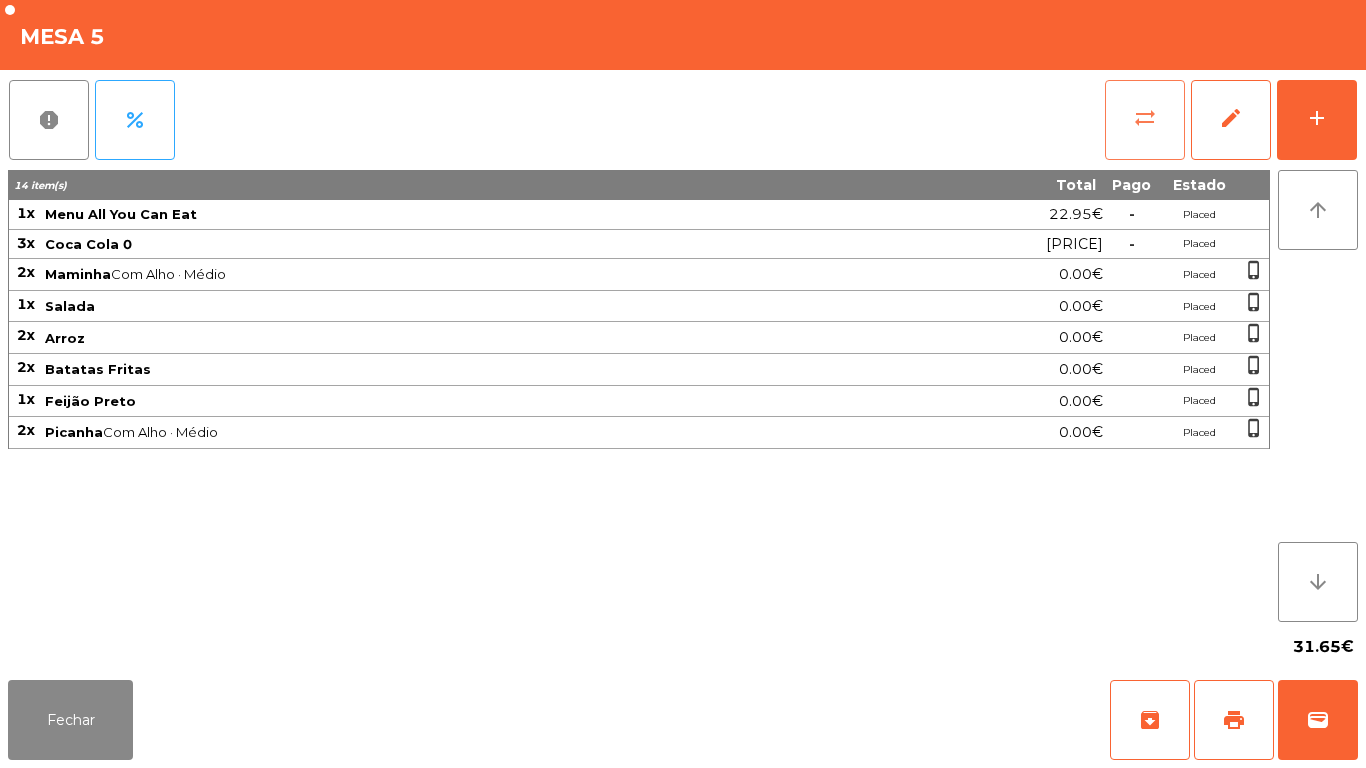 click on "sync_alt" 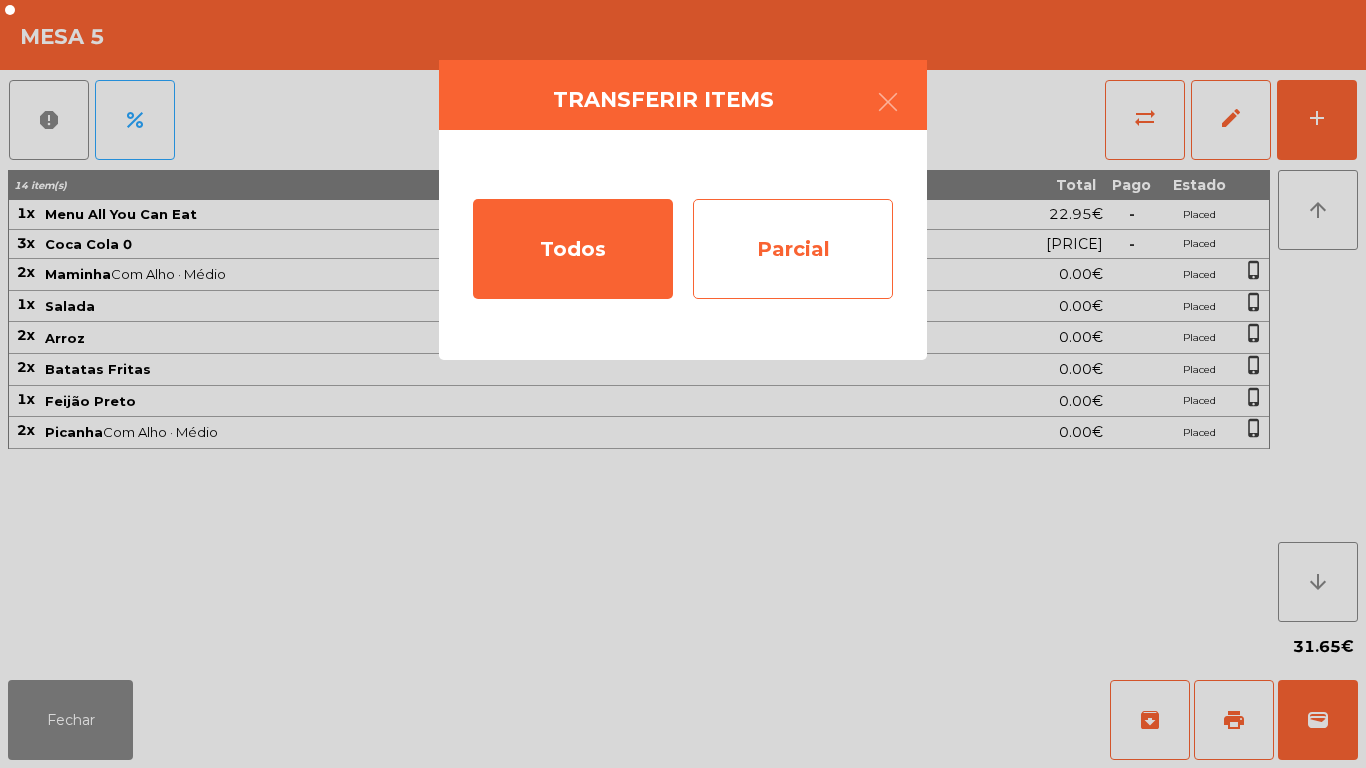 click on "Parcial" 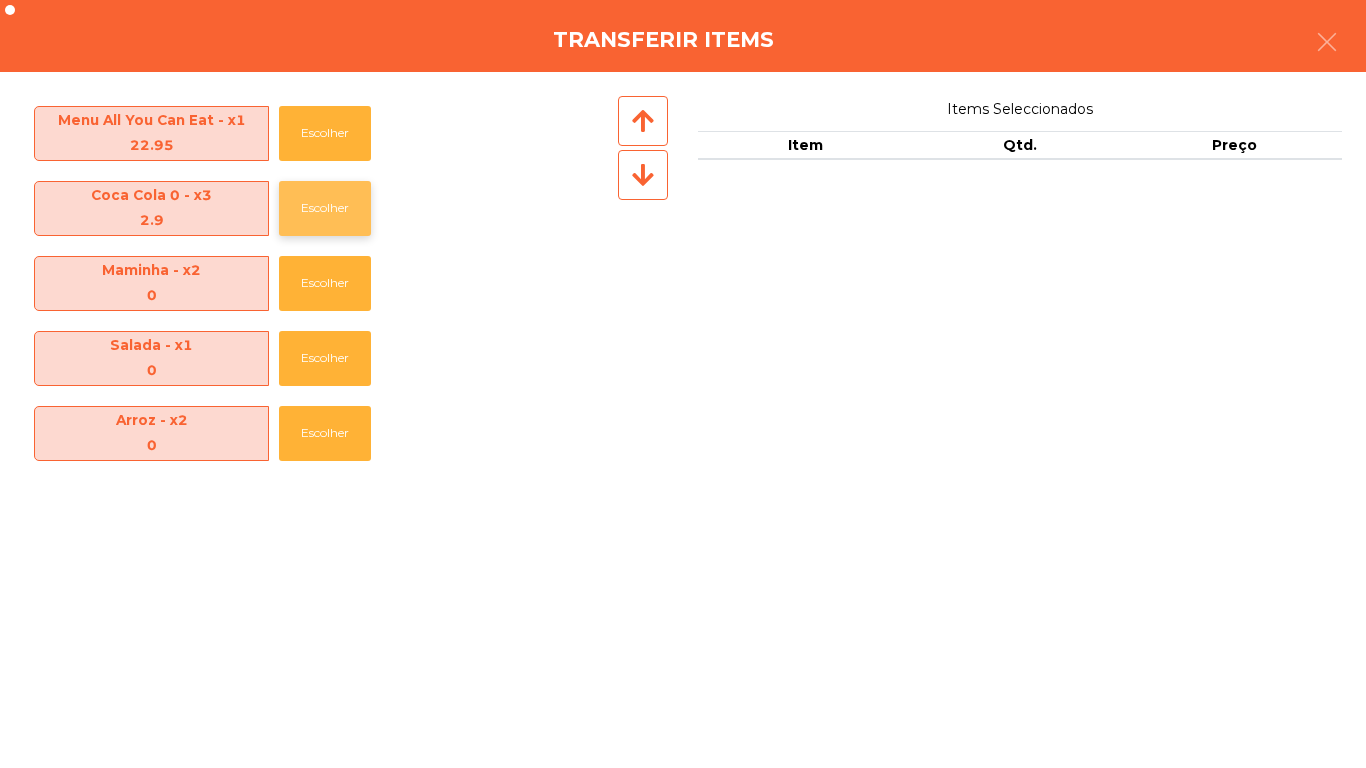 click on "Escolher" 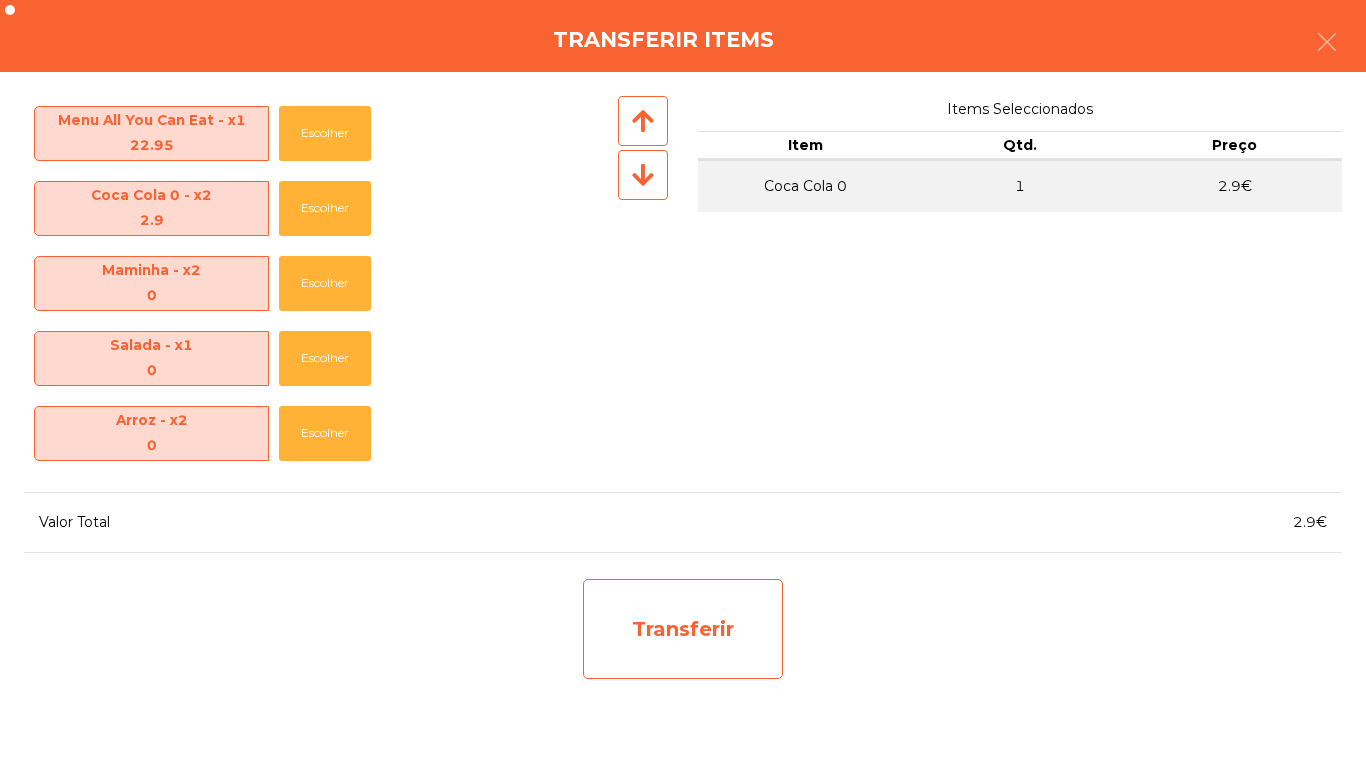 click on "Transferir" 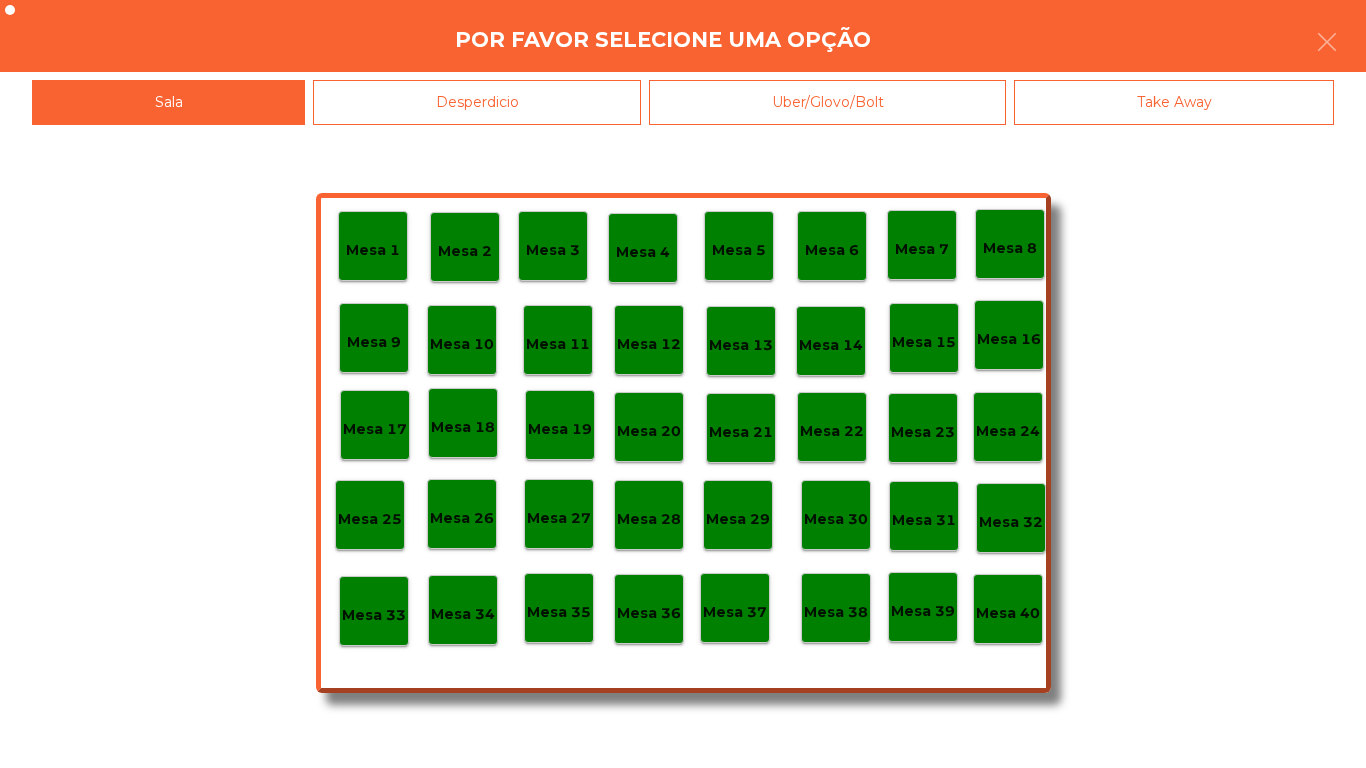 click on "Mesa 25" 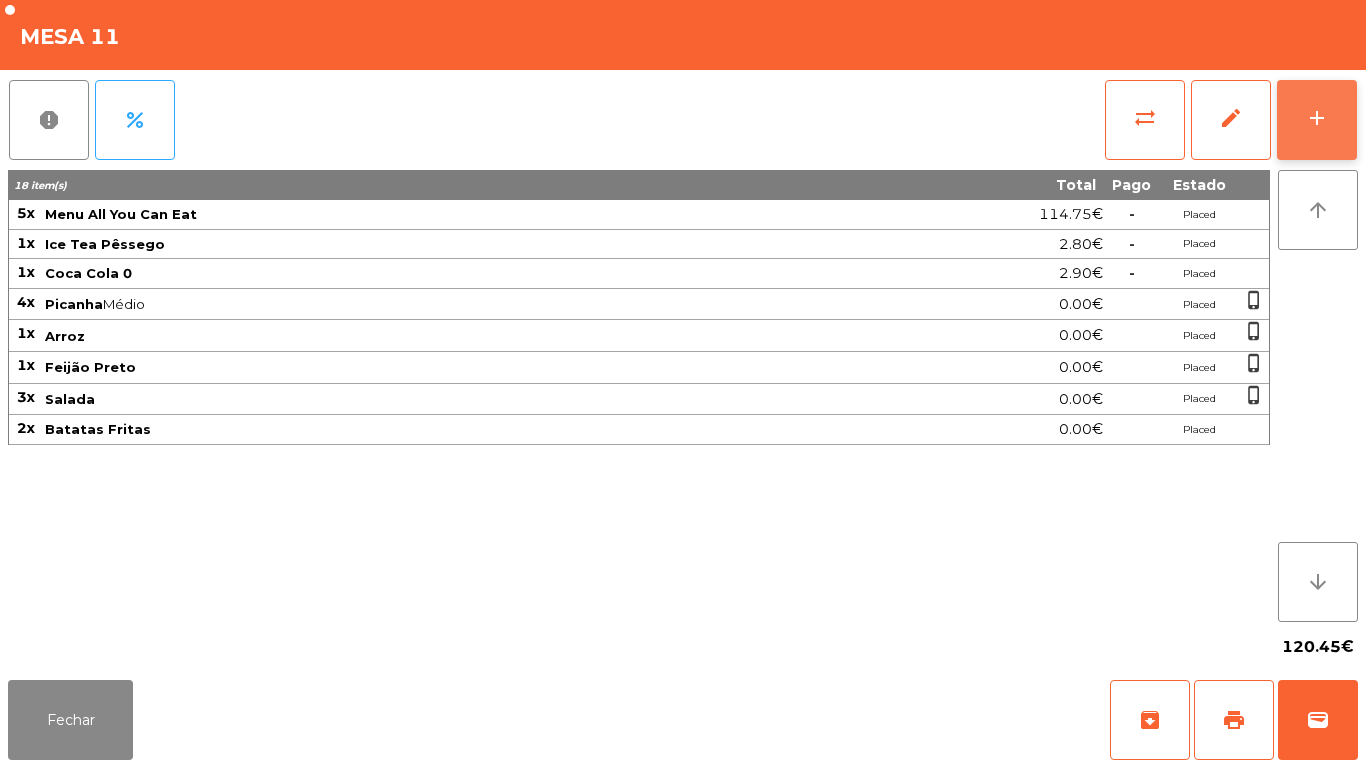 click on "add" 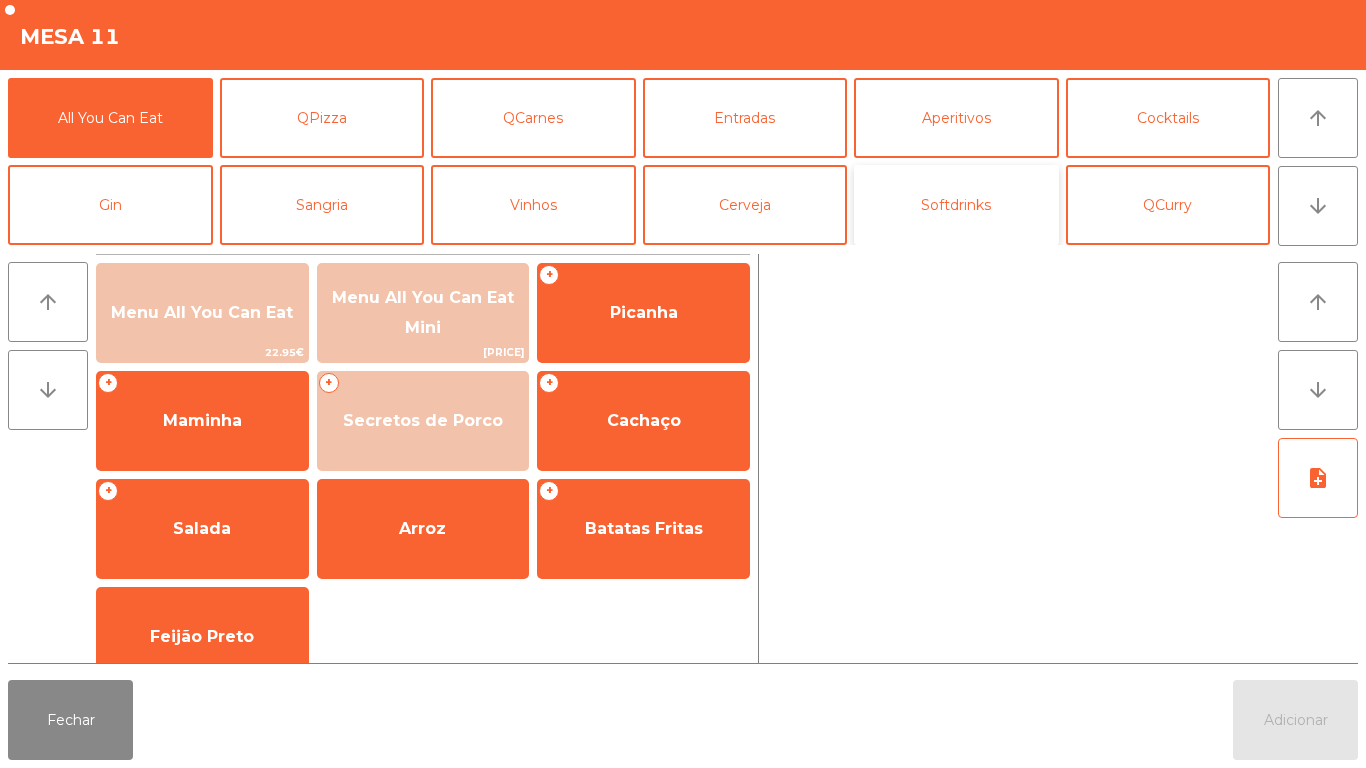click on "Softdrinks" 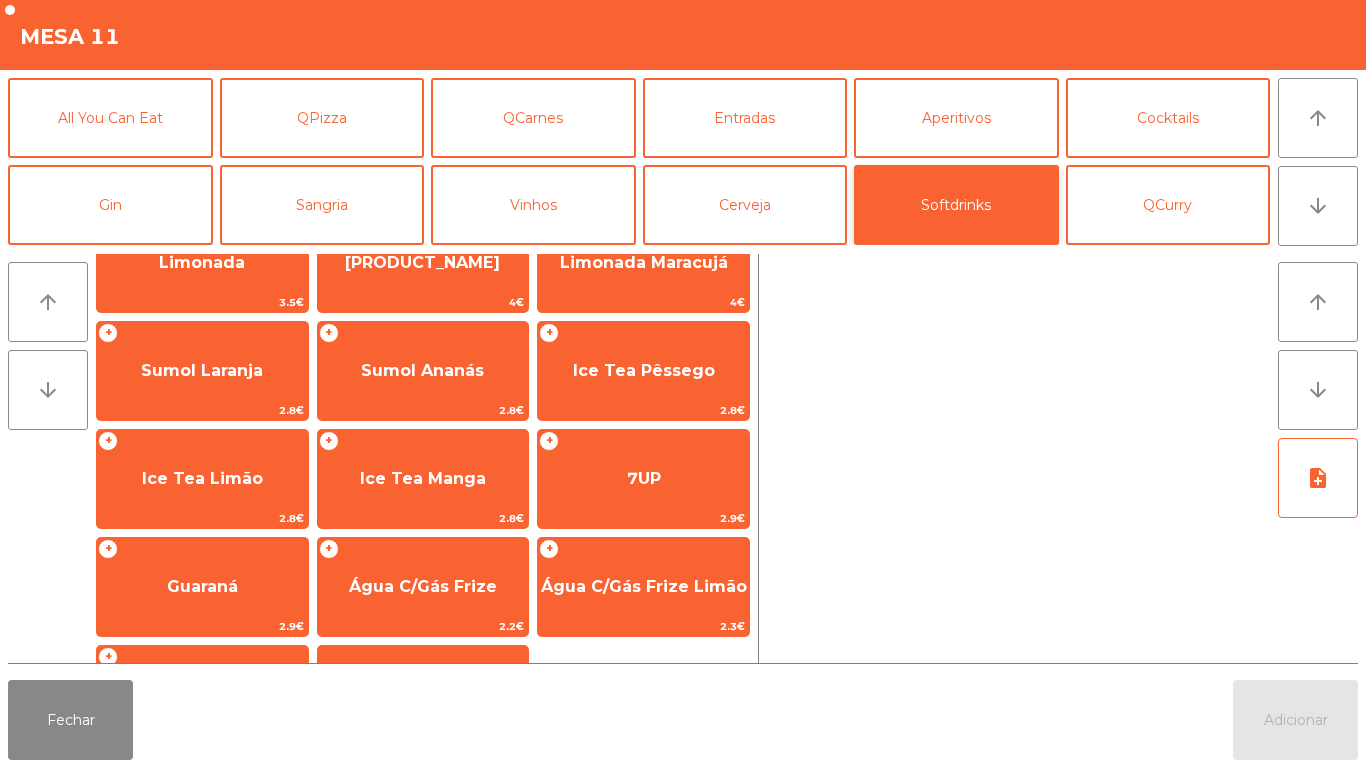 scroll, scrollTop: 293, scrollLeft: 0, axis: vertical 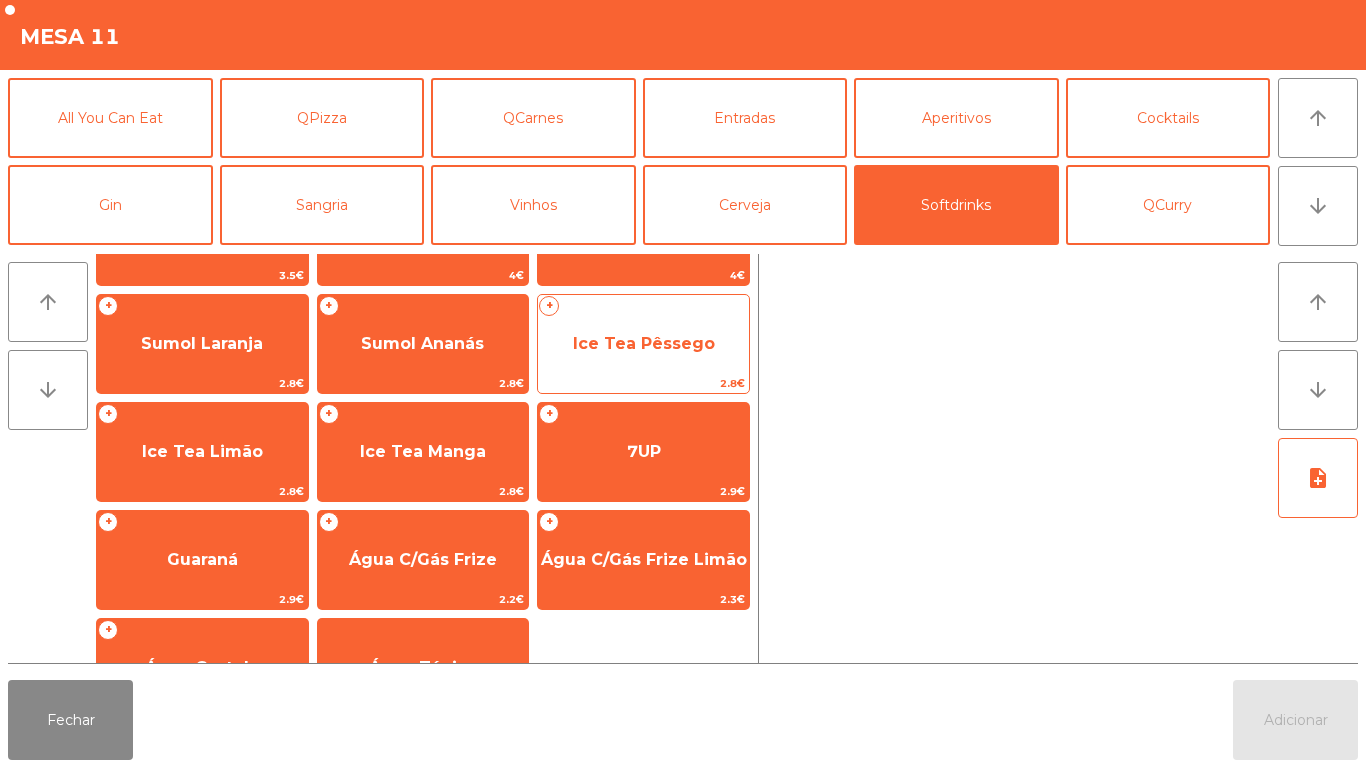 click on "Ice Tea Pêssego" 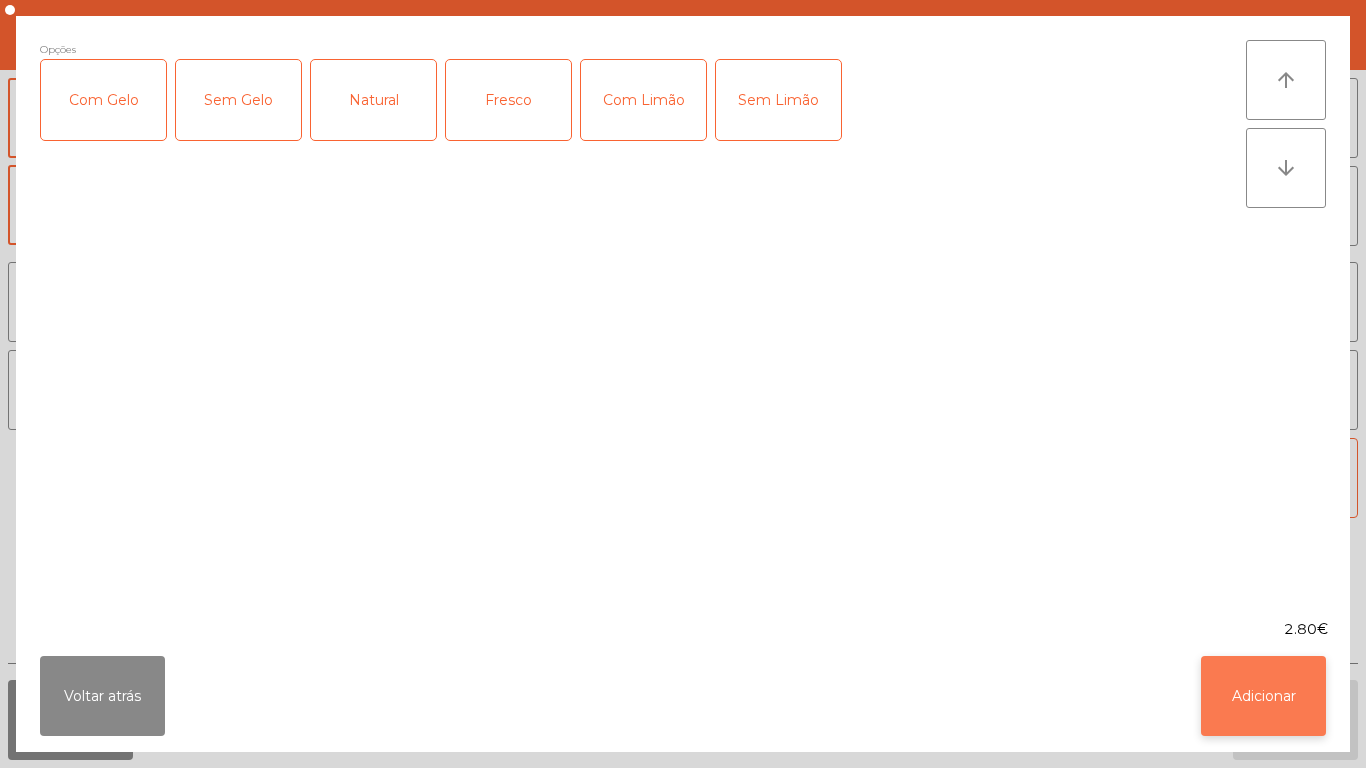 click on "Adicionar" 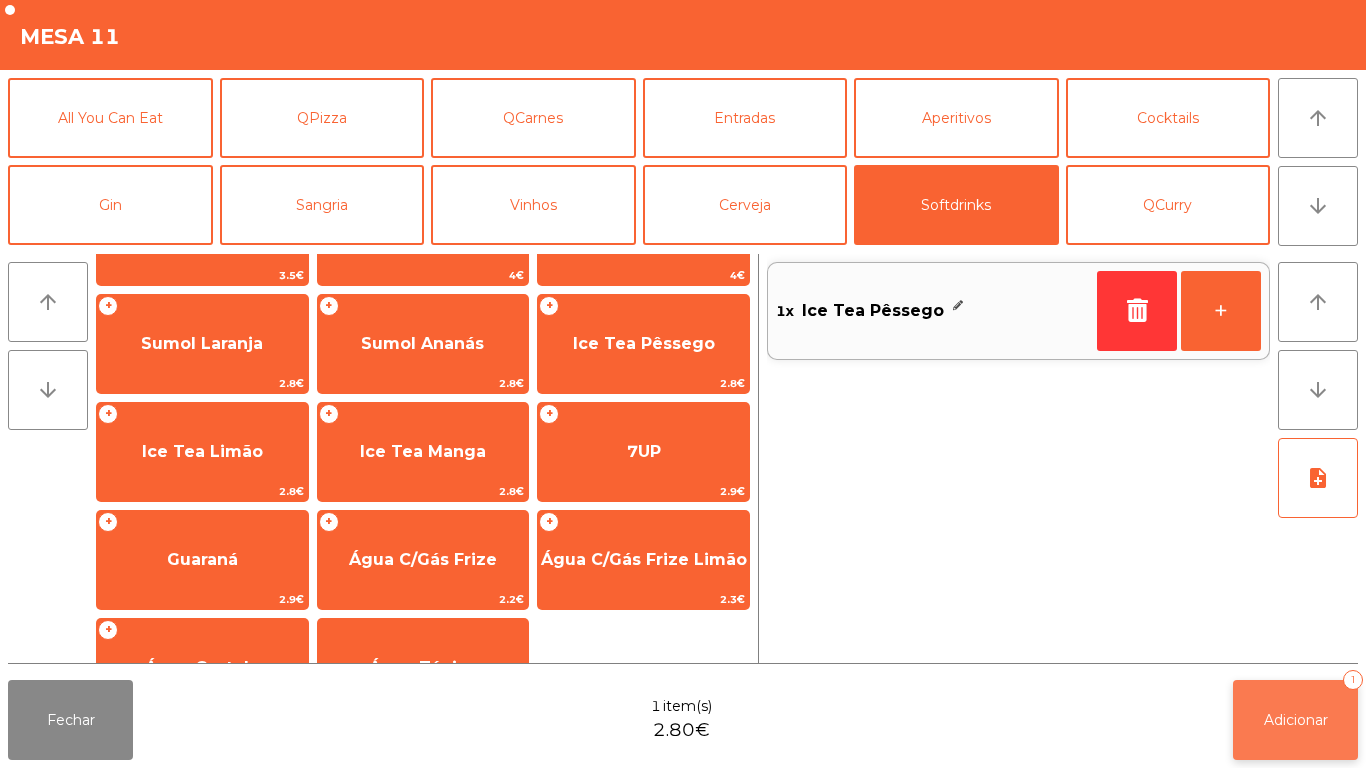 click on "Adicionar   1" 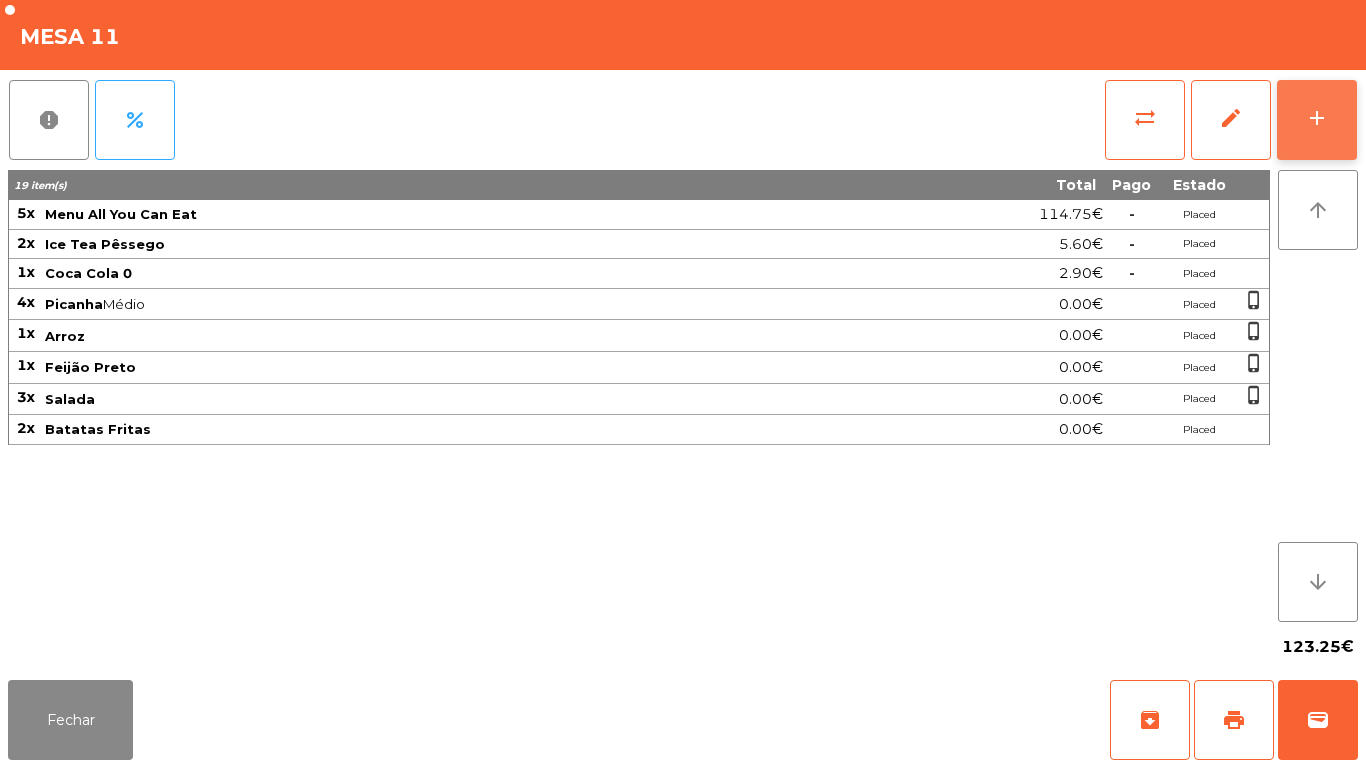 click on "add" 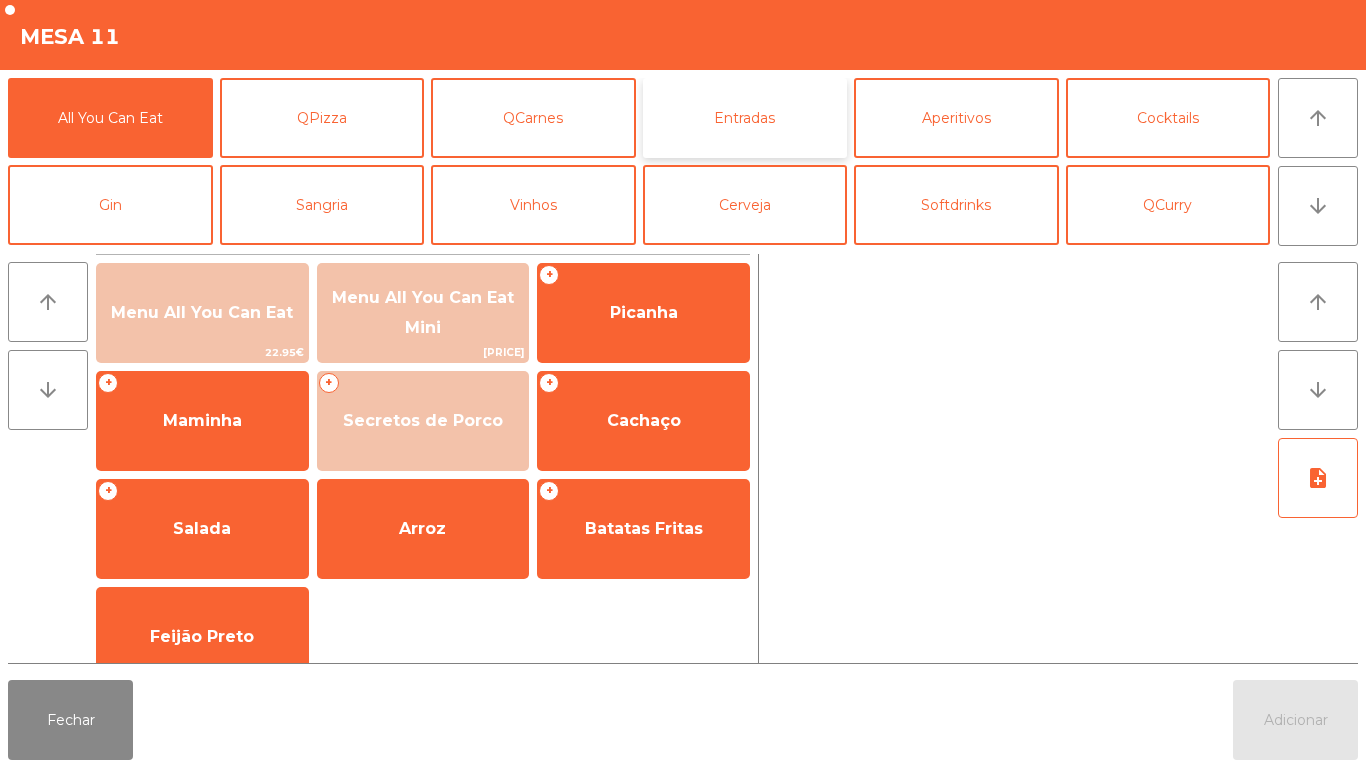 click on "Entradas" 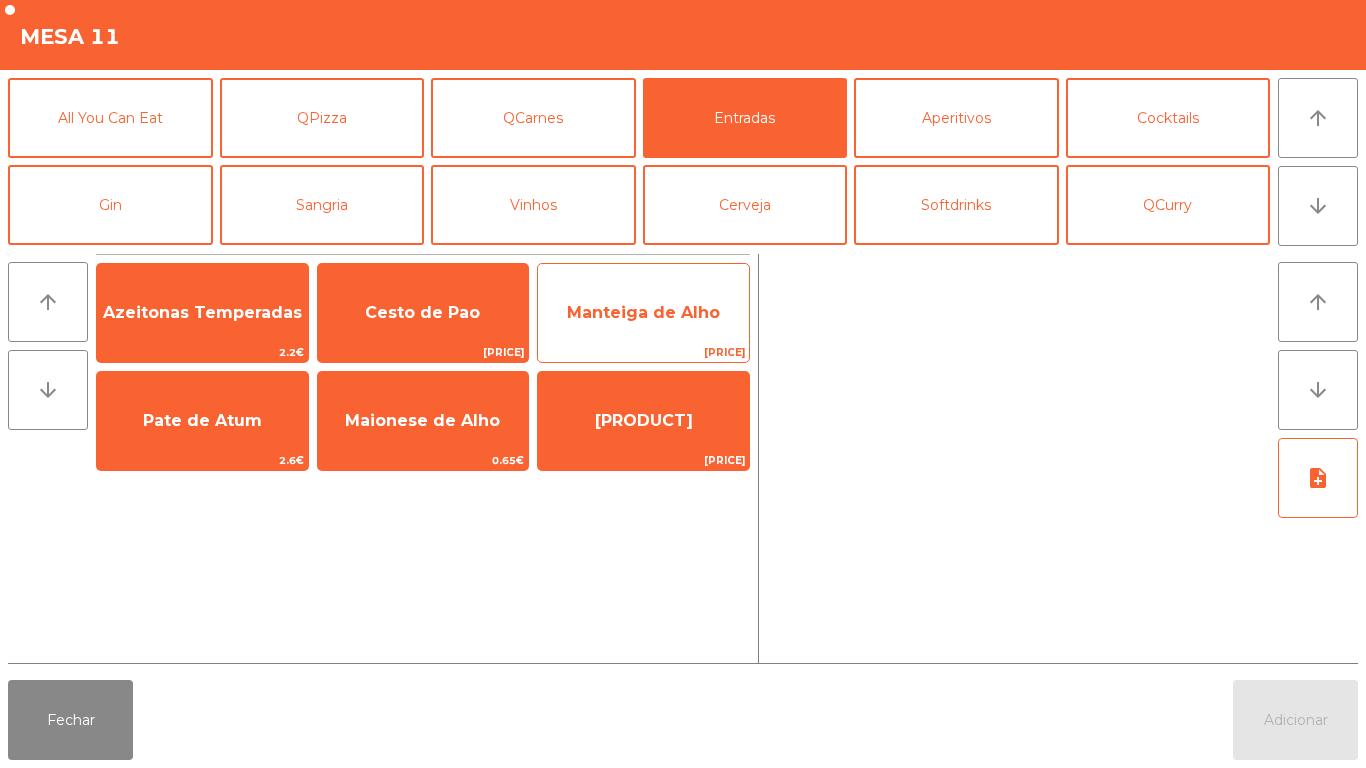 click on "Manteiga de Alho" 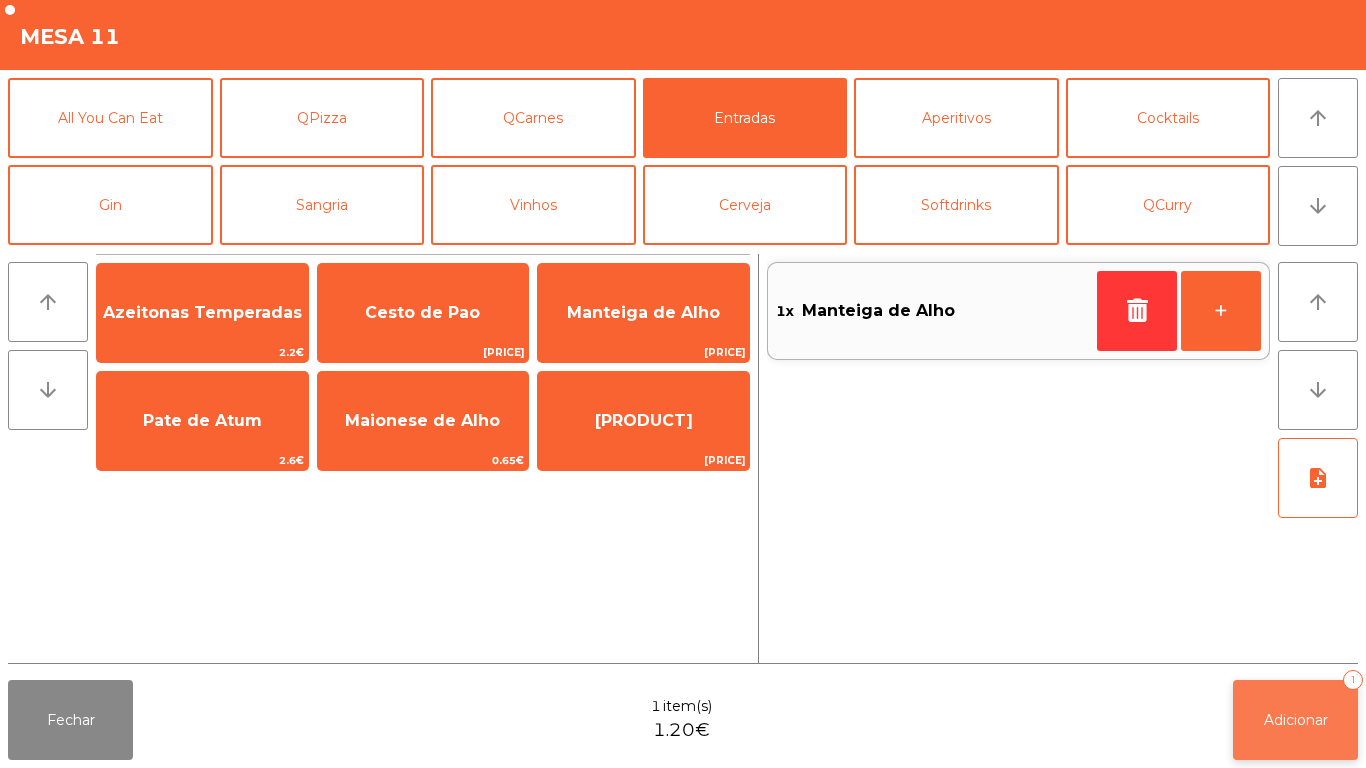 click on "Adicionar" 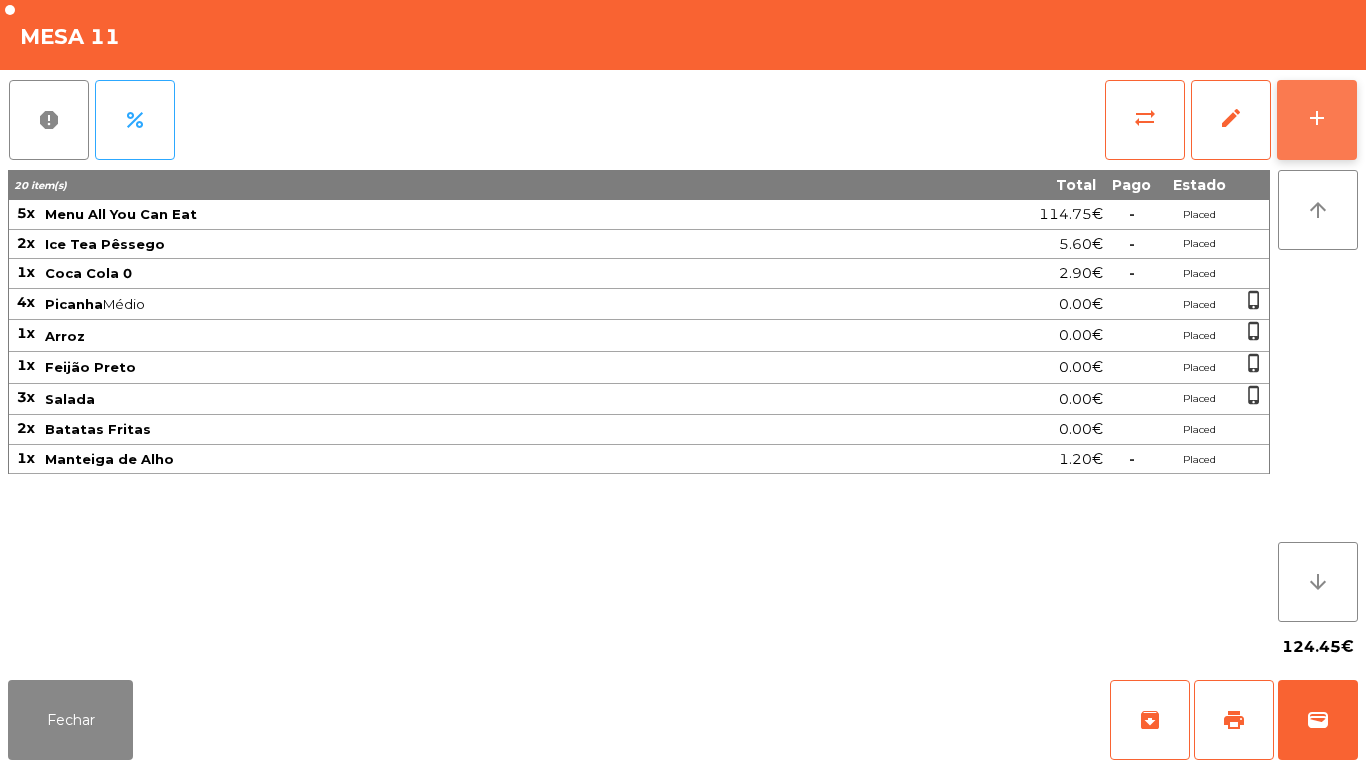 click on "add" 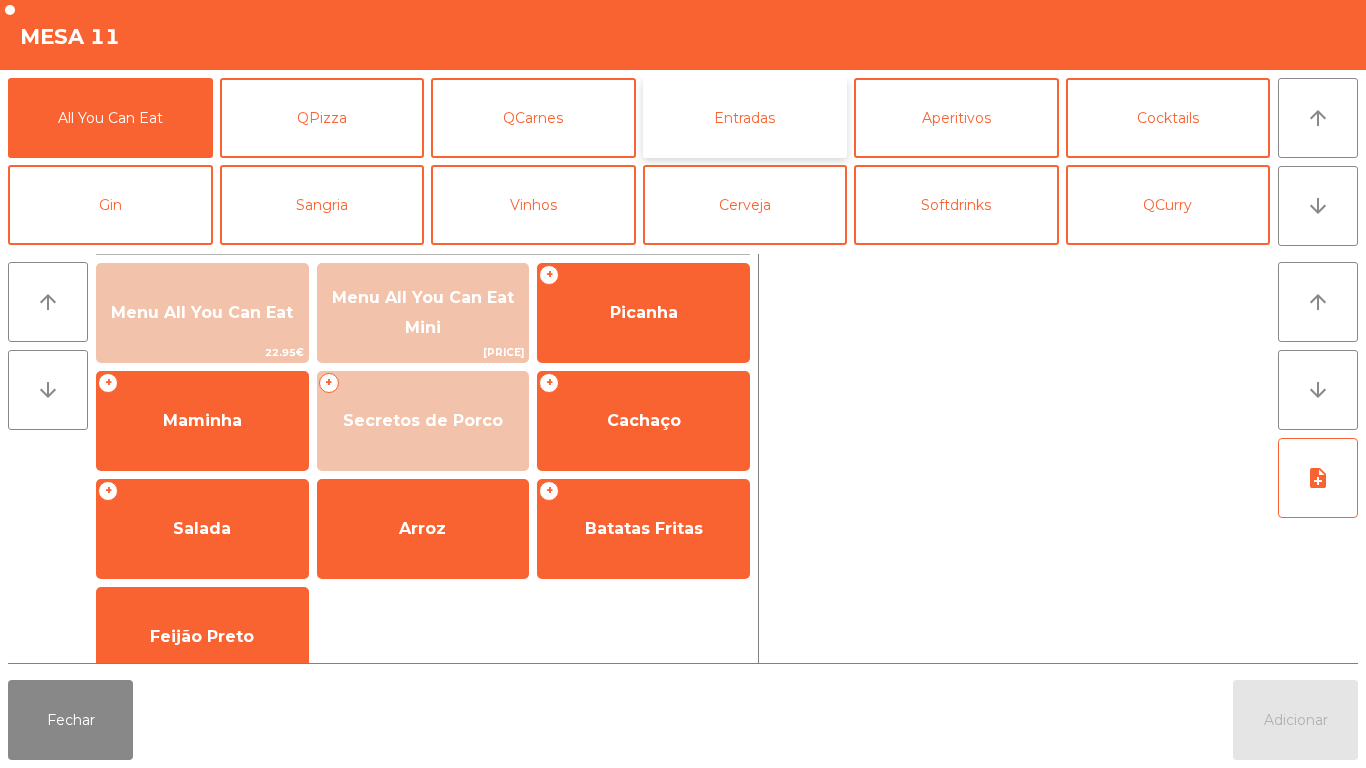 click on "Entradas" 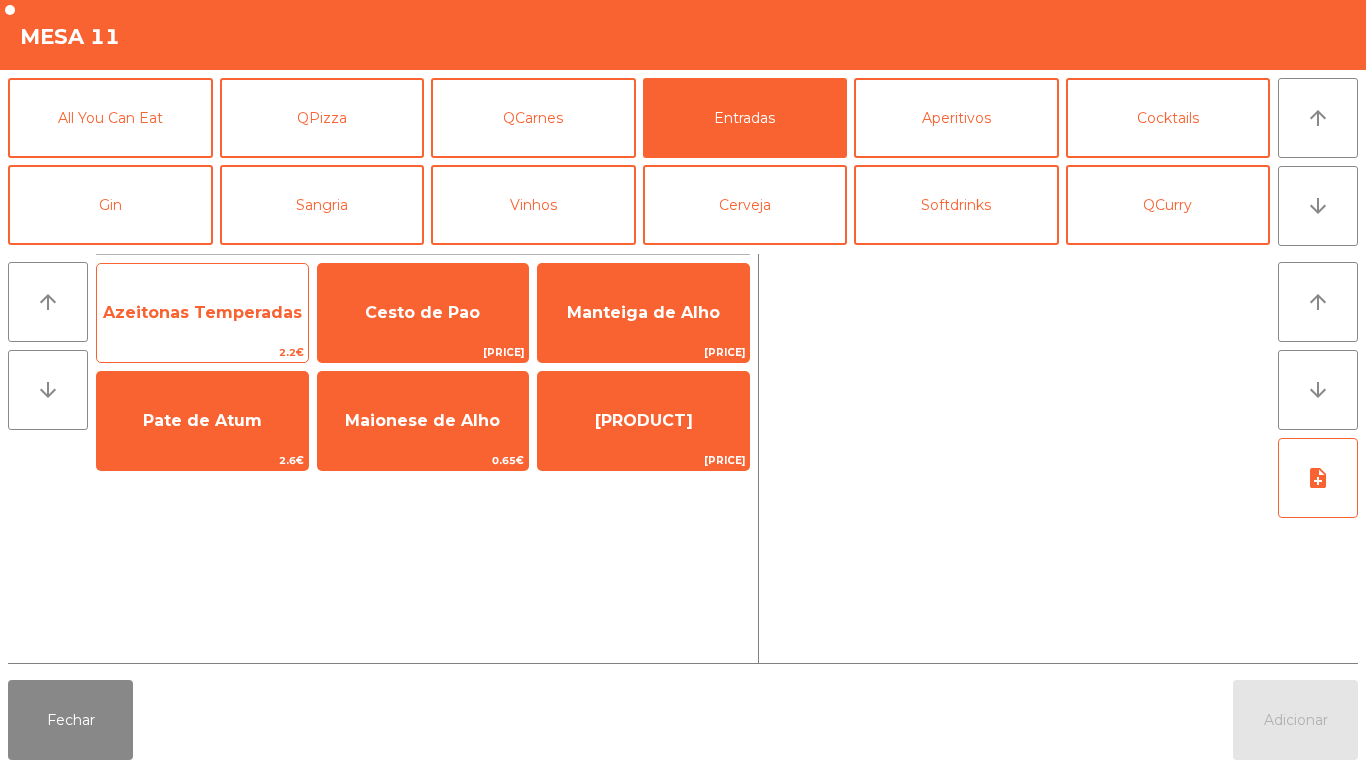 click on "Azeitonas Temperadas" 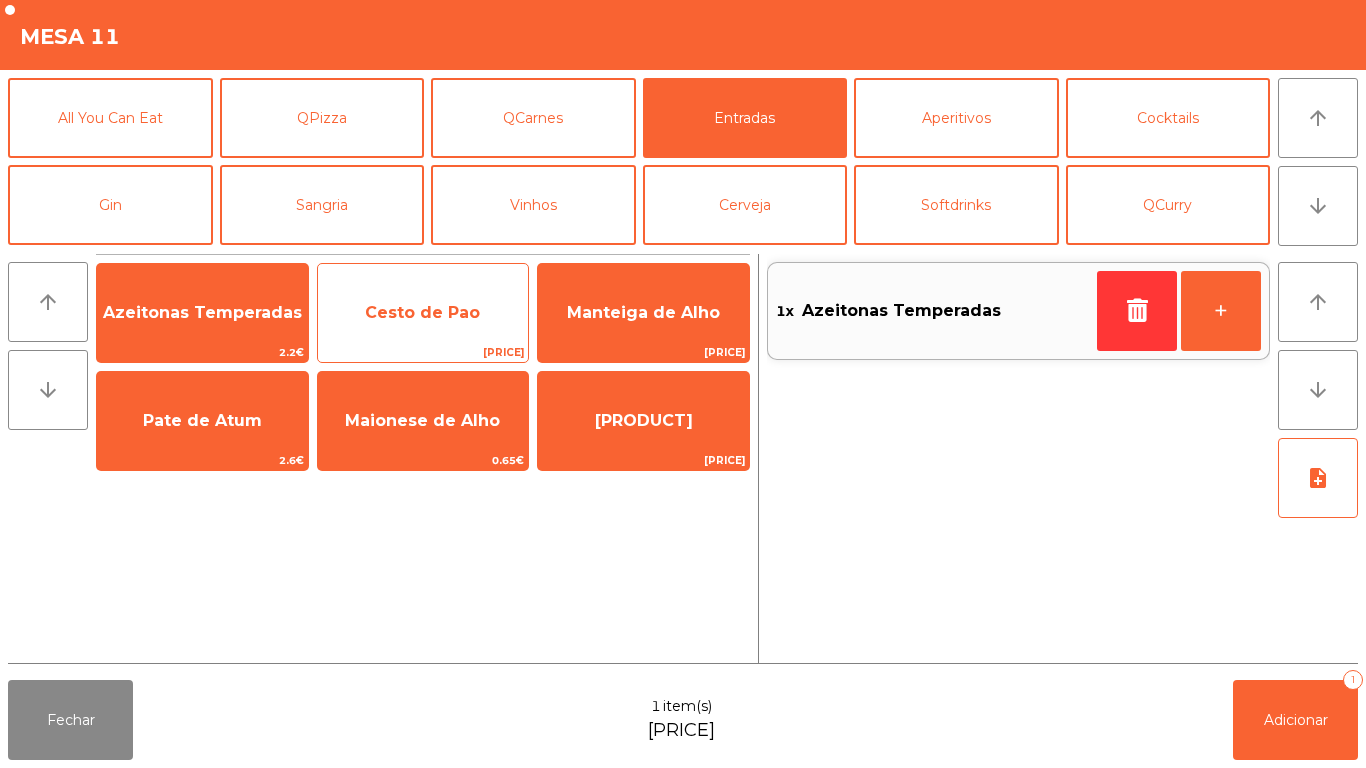 click on "Cesto de Pao" 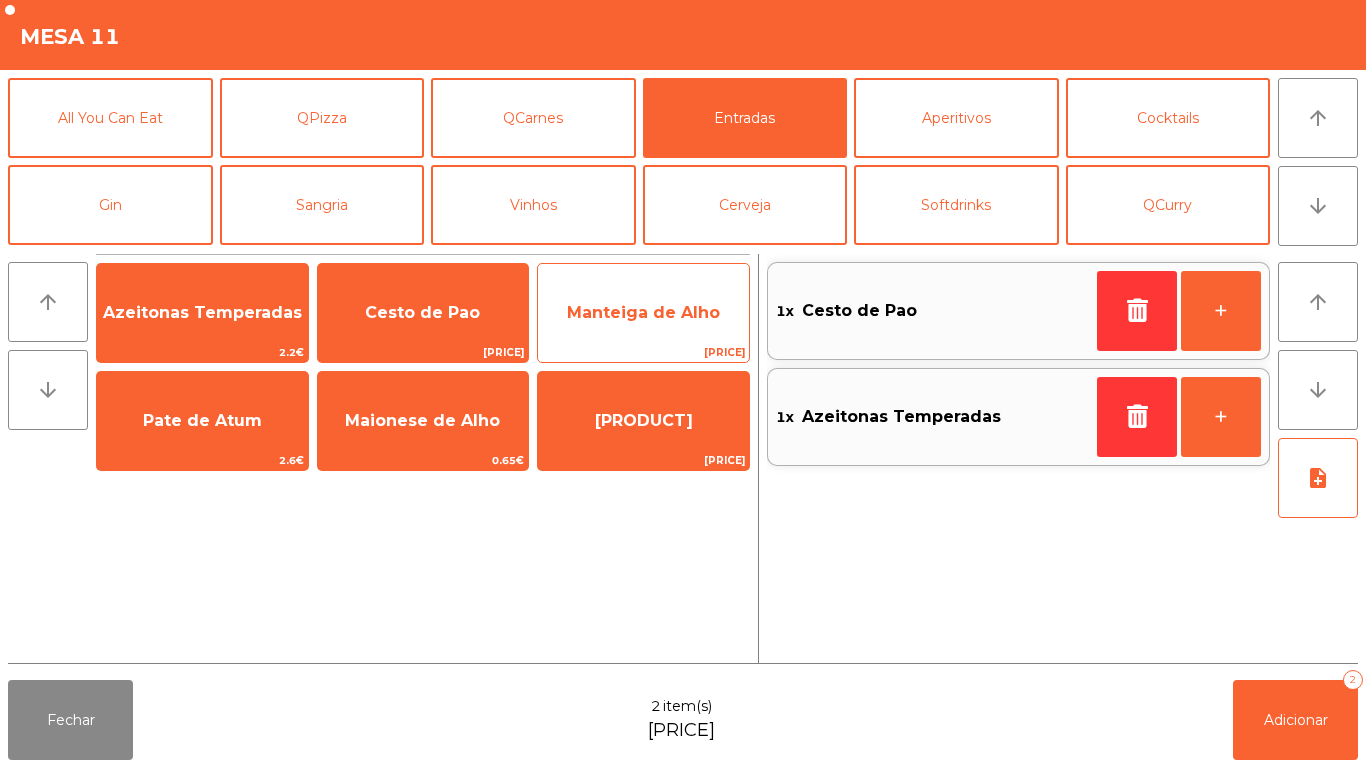 click on "Manteiga de Alho" 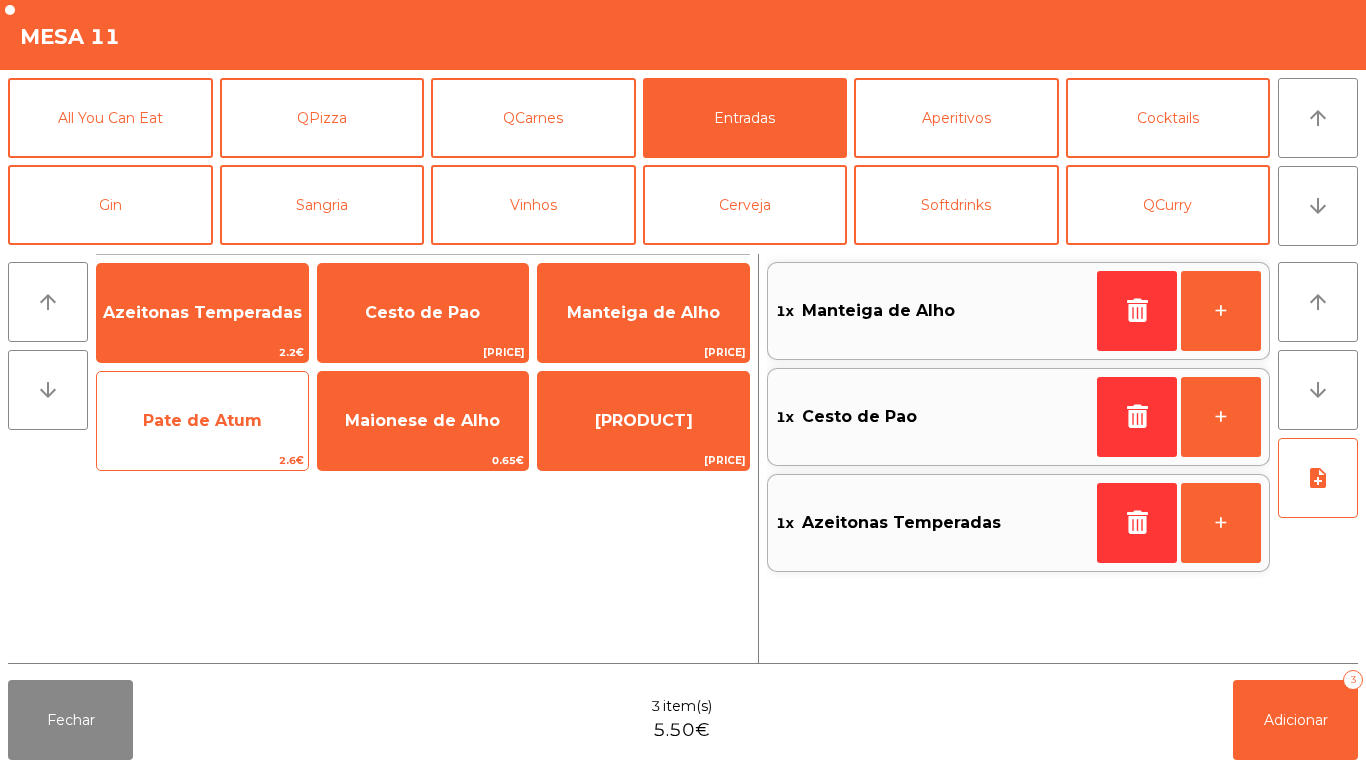 click on "Pate de Atum" 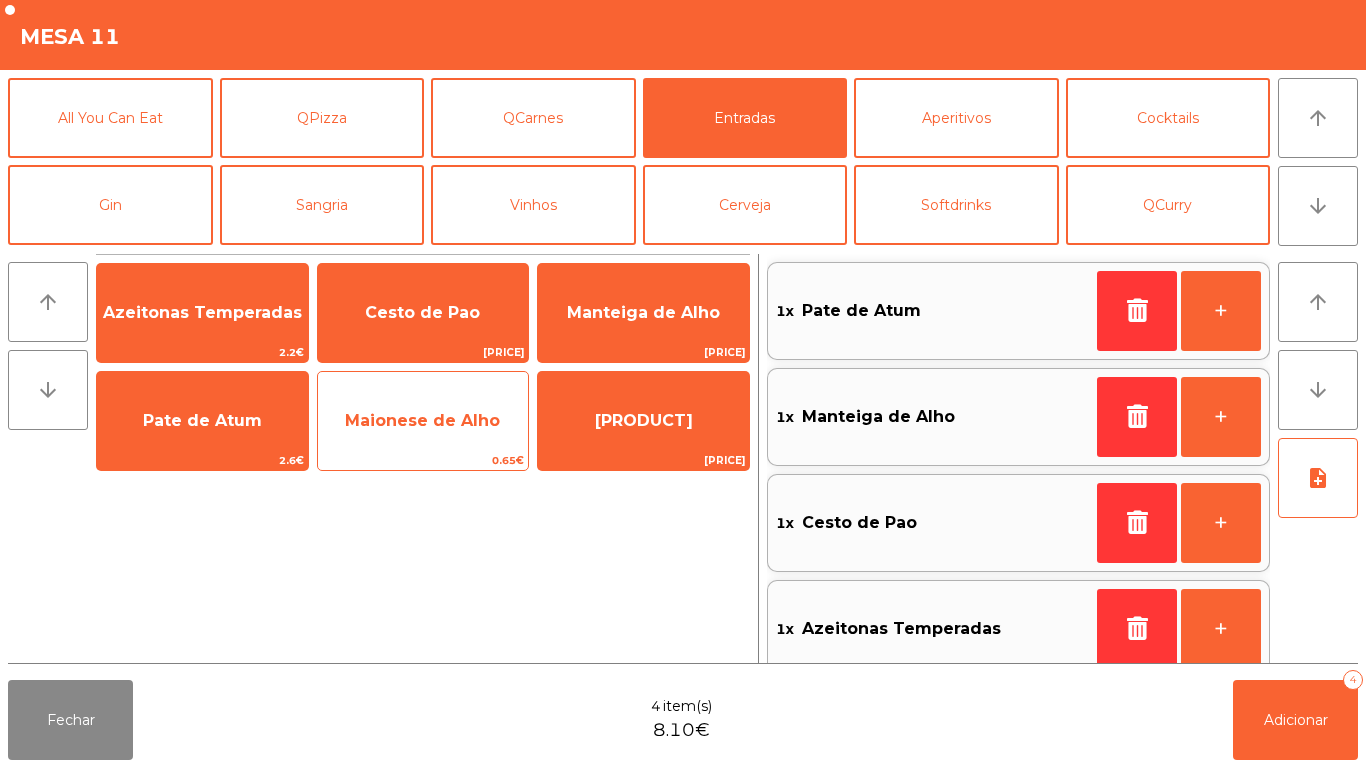 click on "Maionese de Alho" 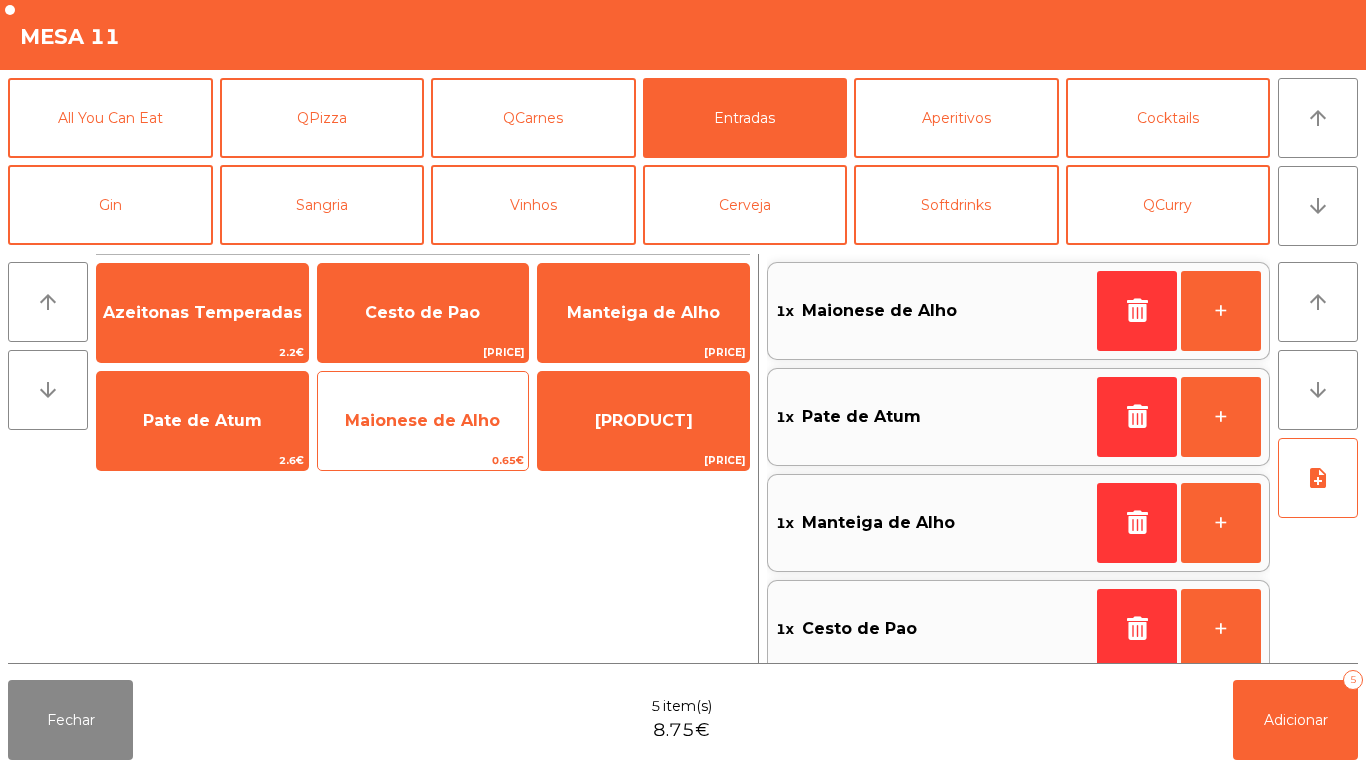 scroll, scrollTop: 8, scrollLeft: 0, axis: vertical 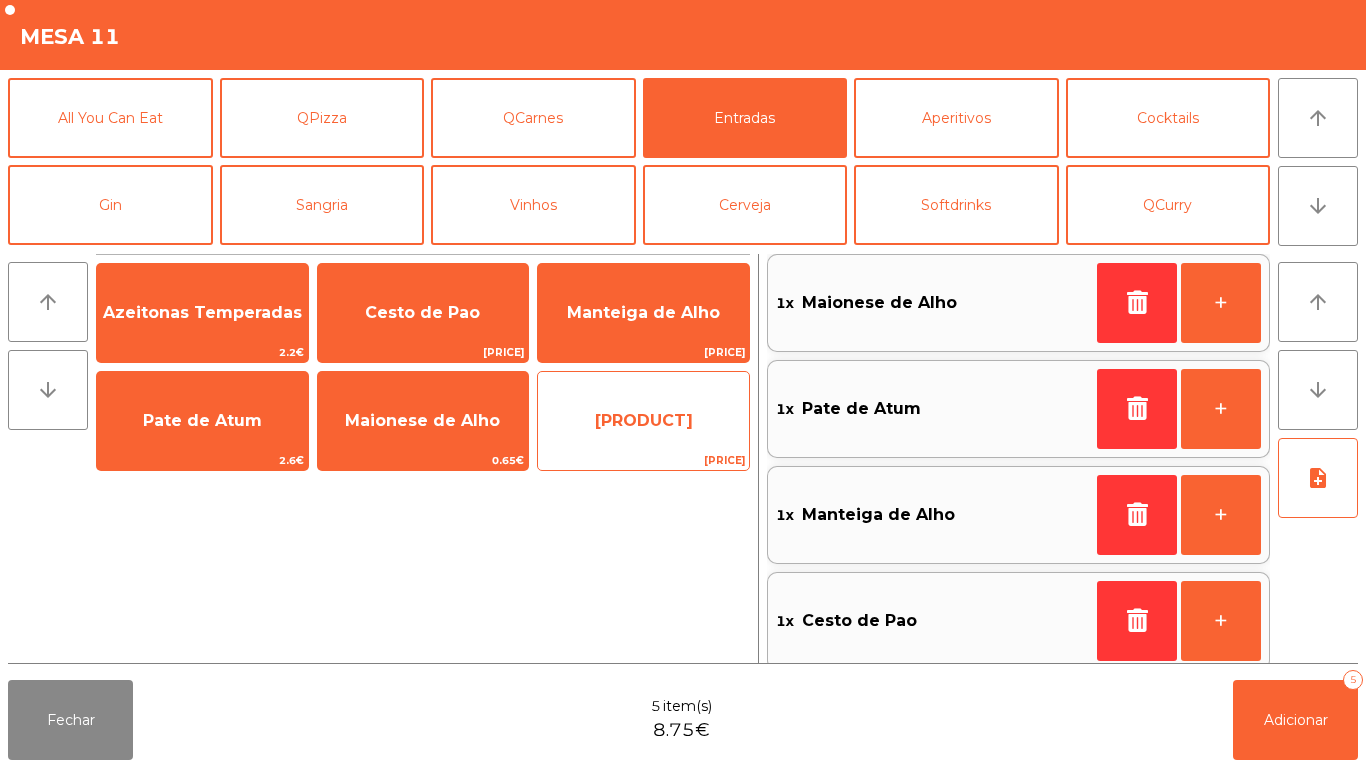 click on "[PRICE]" 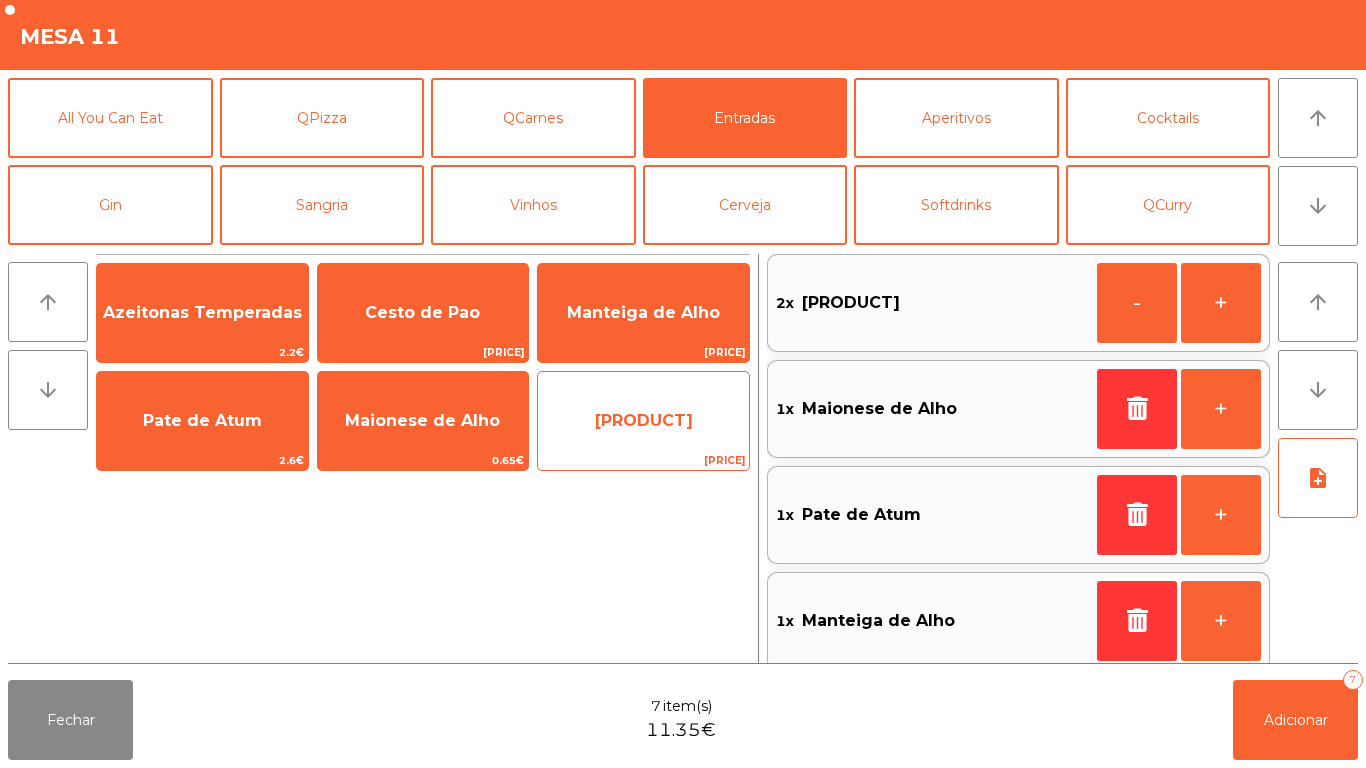 click on "[PRICE]" 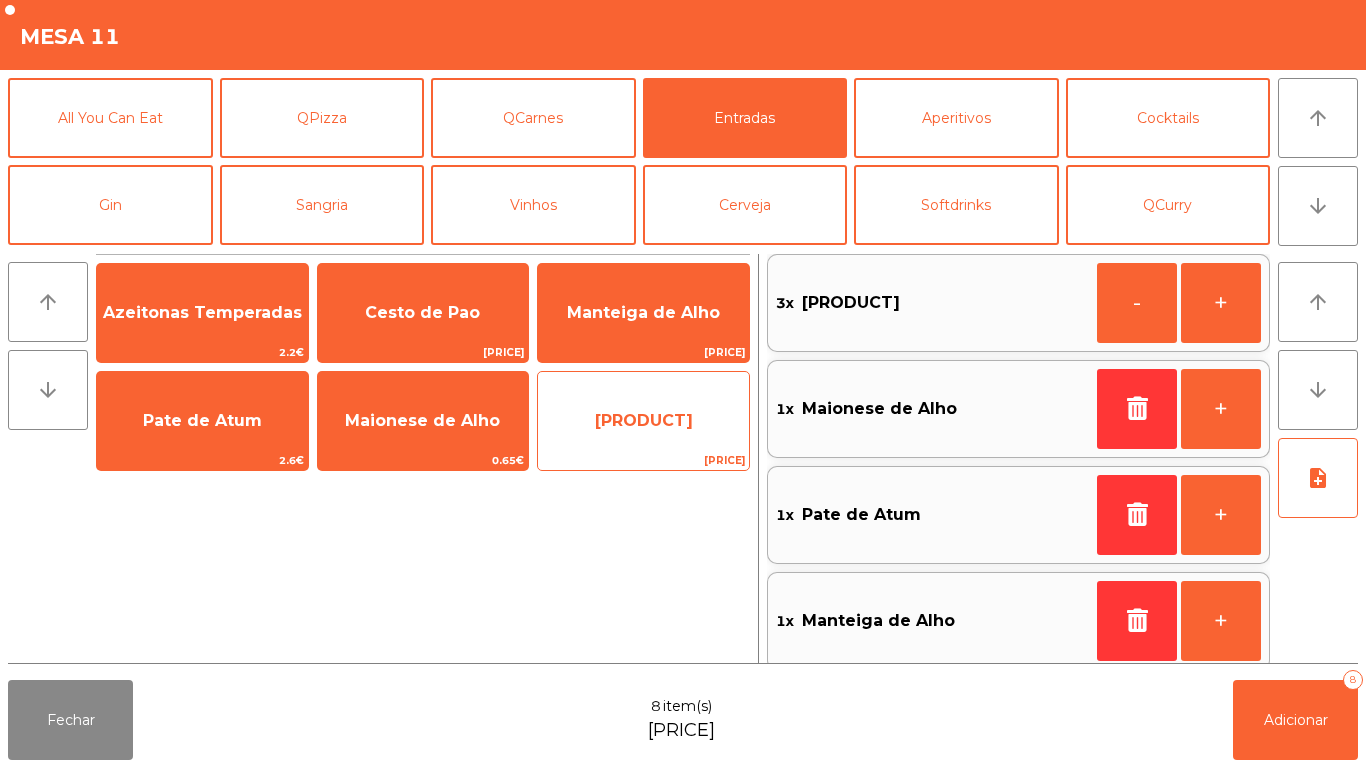 click on "[PRODUCT]" 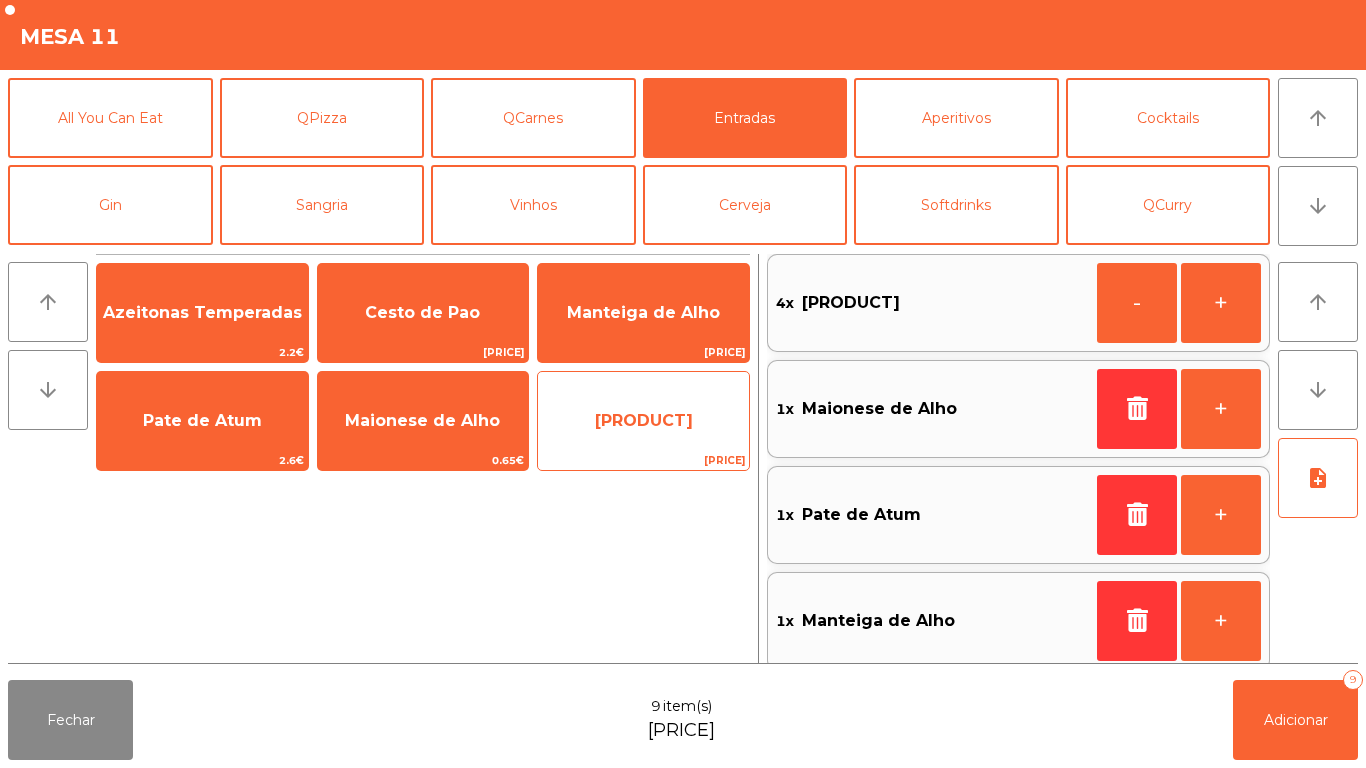 click on "[PRODUCT]" 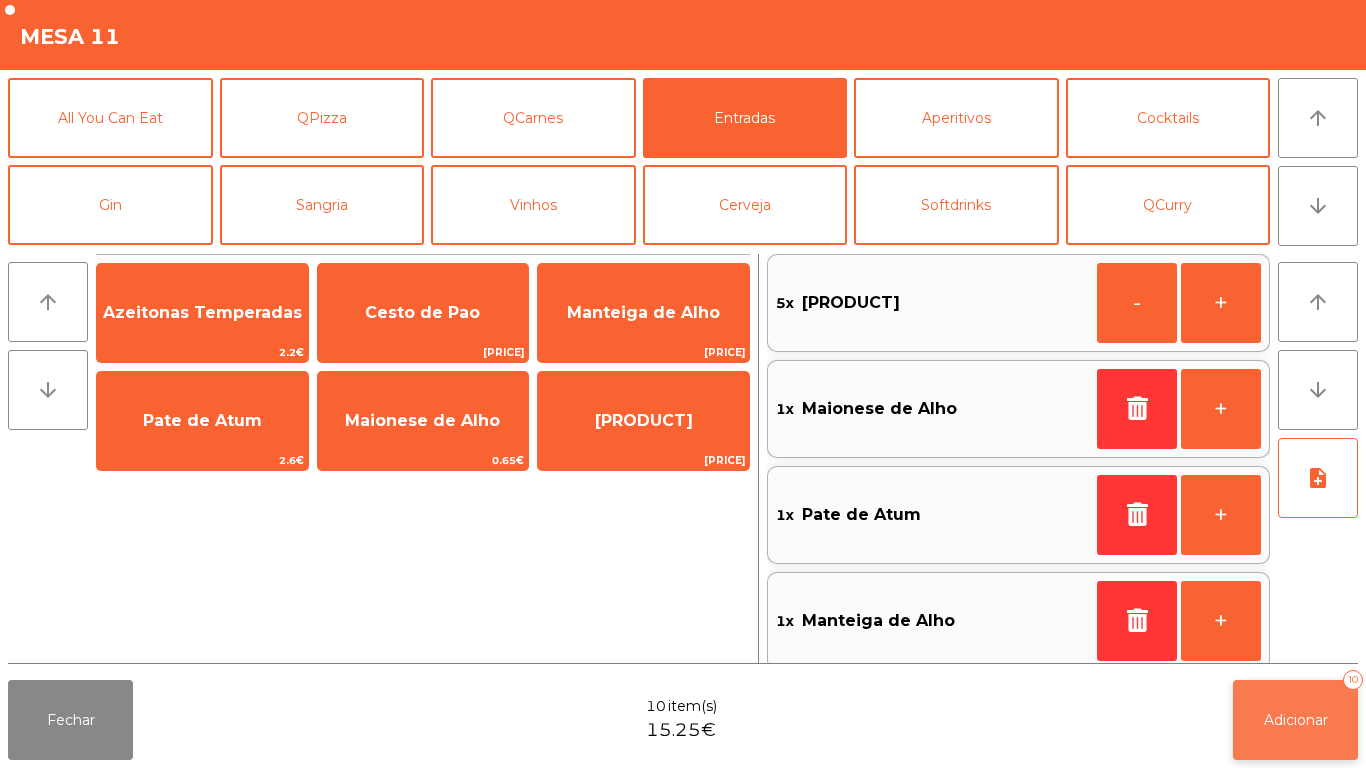 click on "Adicionar 10" 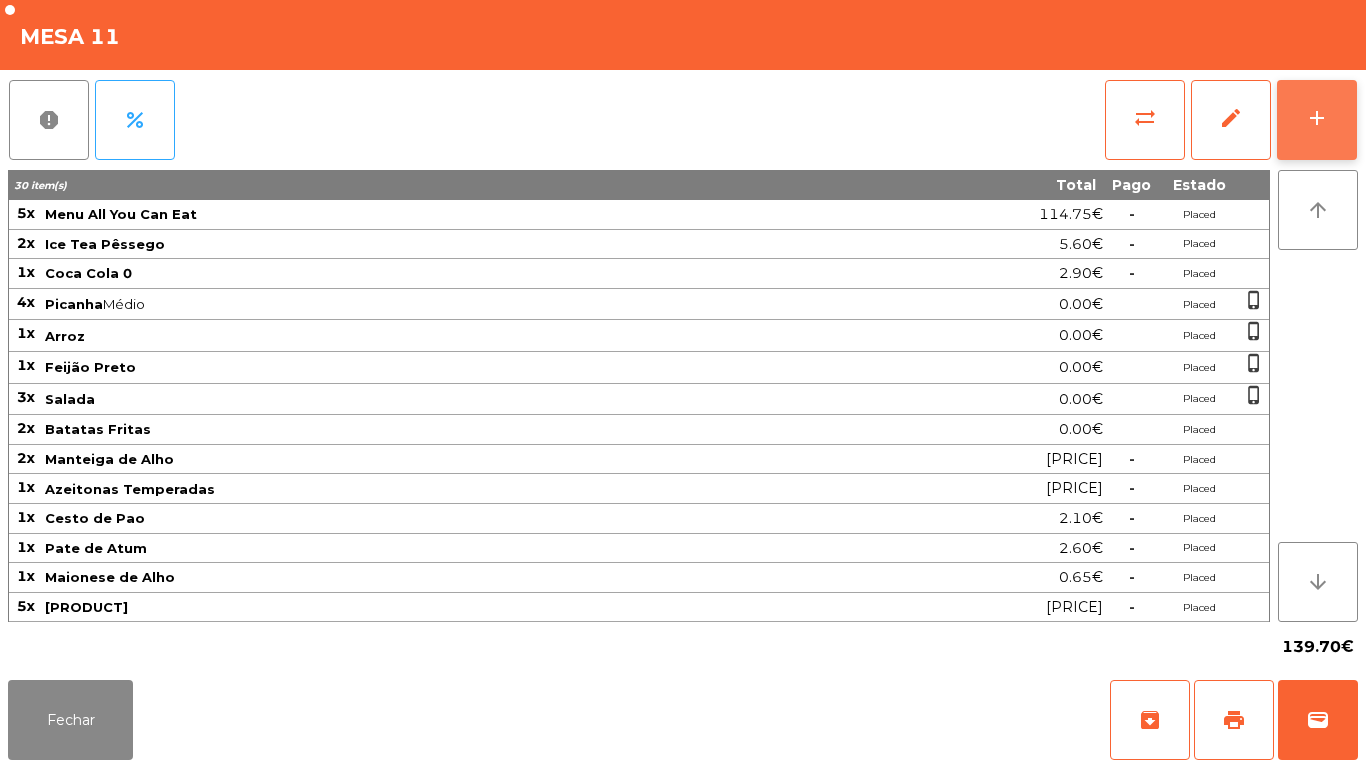 click on "add" 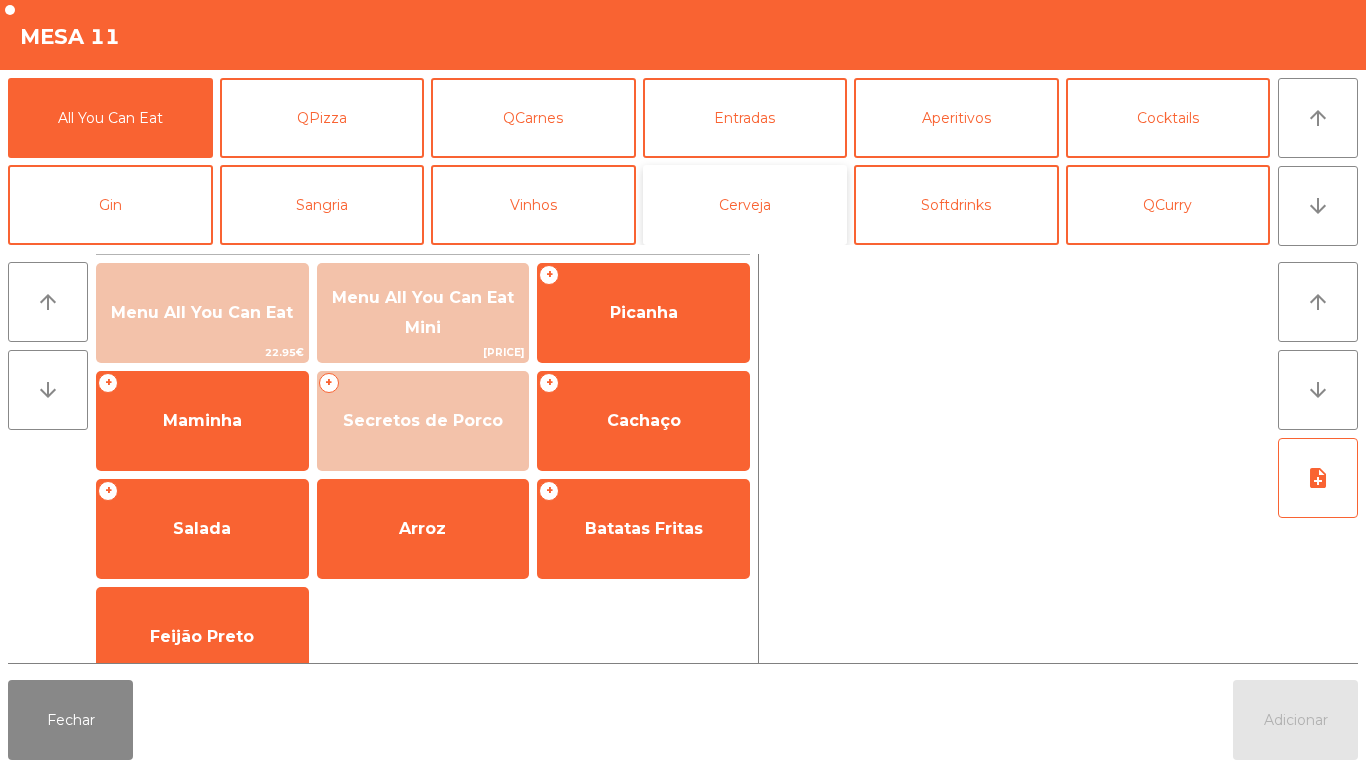 click on "Cerveja" 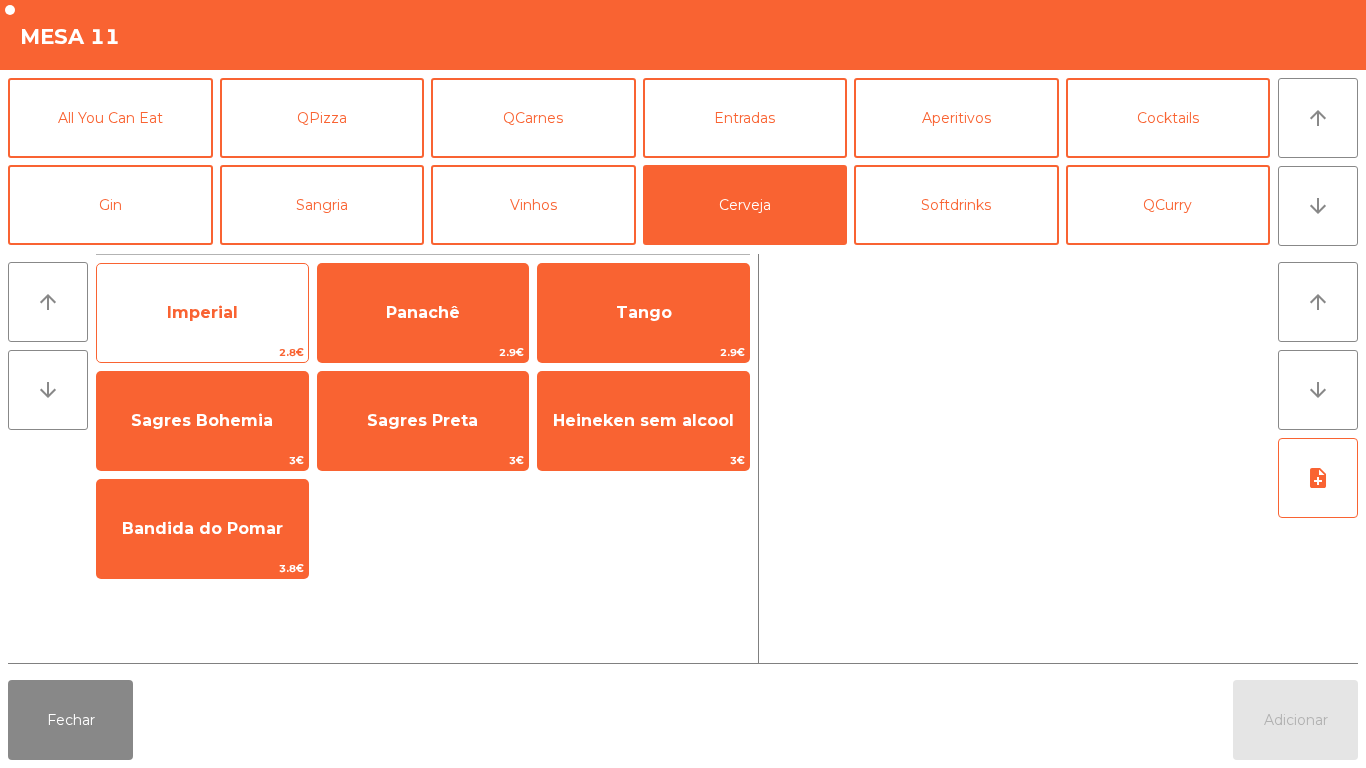 click on "Imperial" 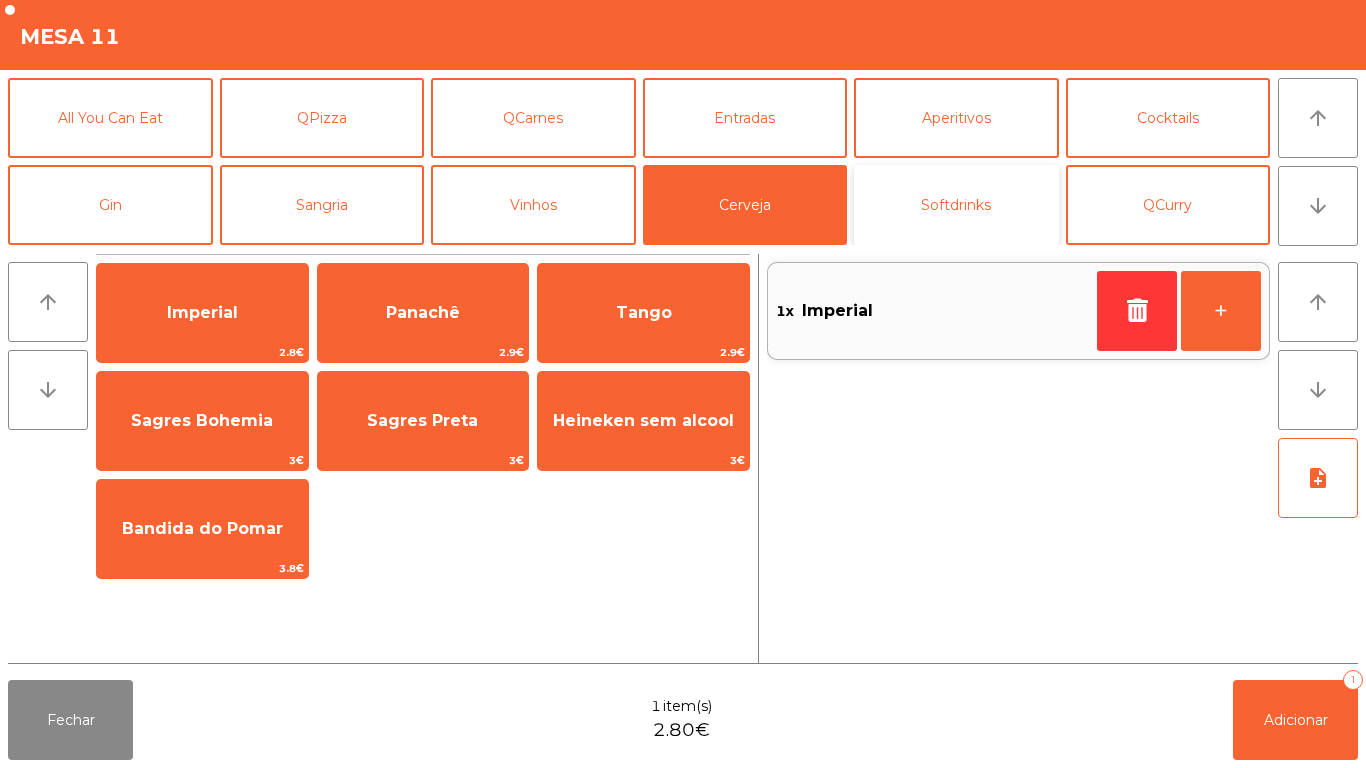 click on "Softdrinks" 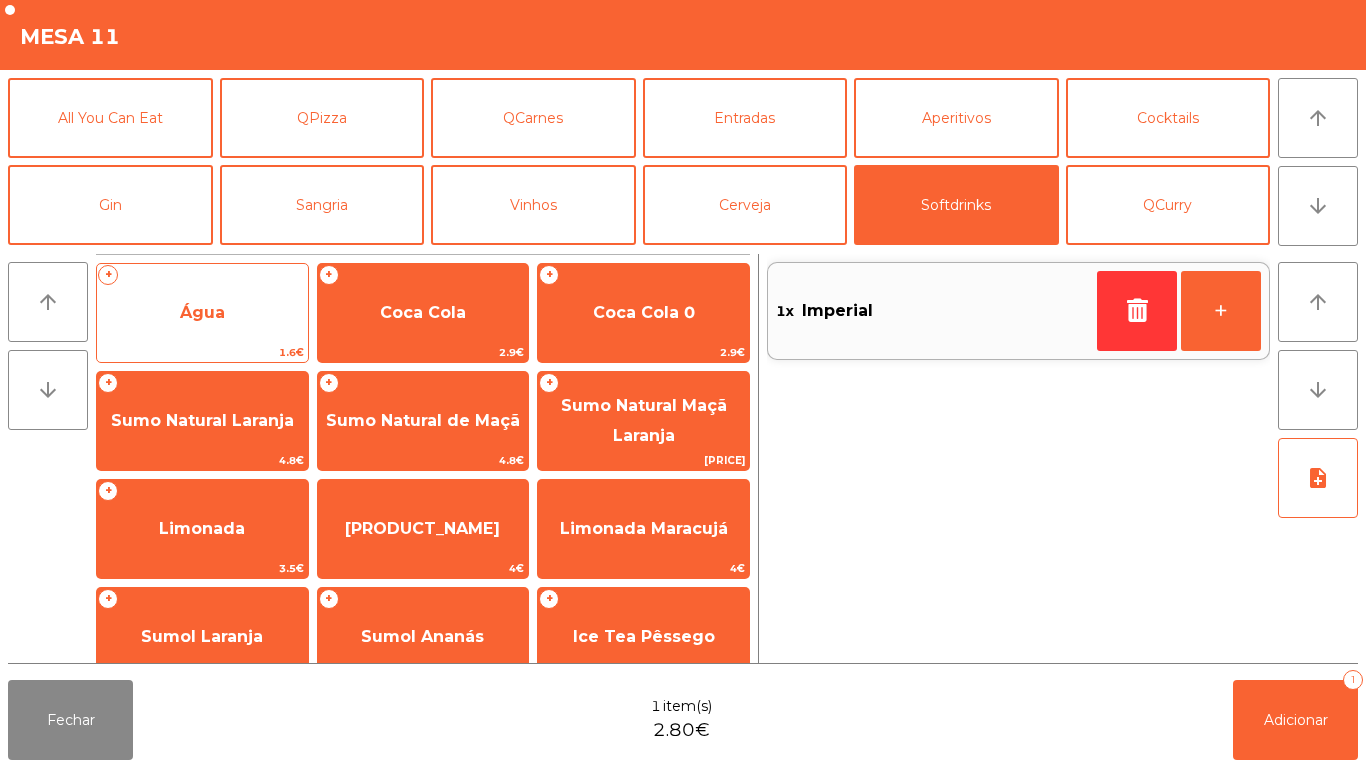 click on "Água" 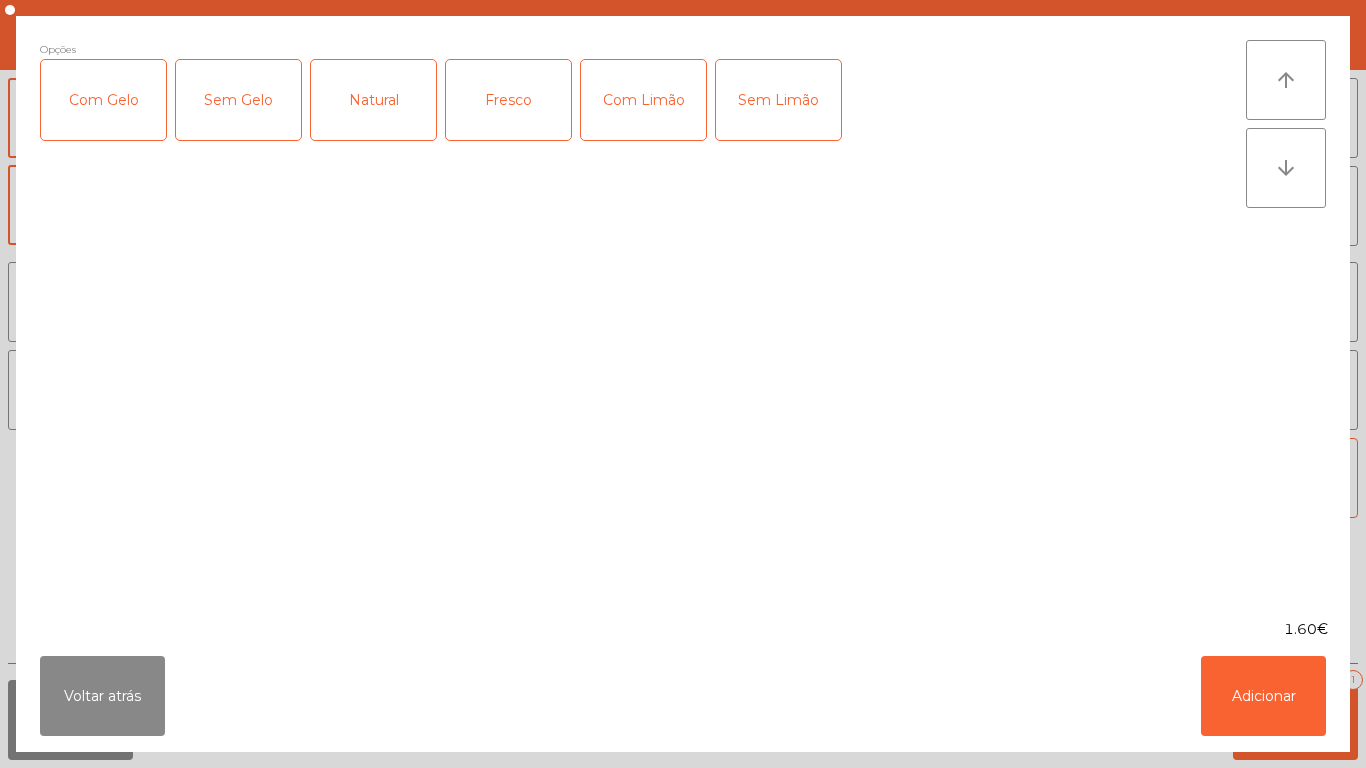 click on "Fresco" 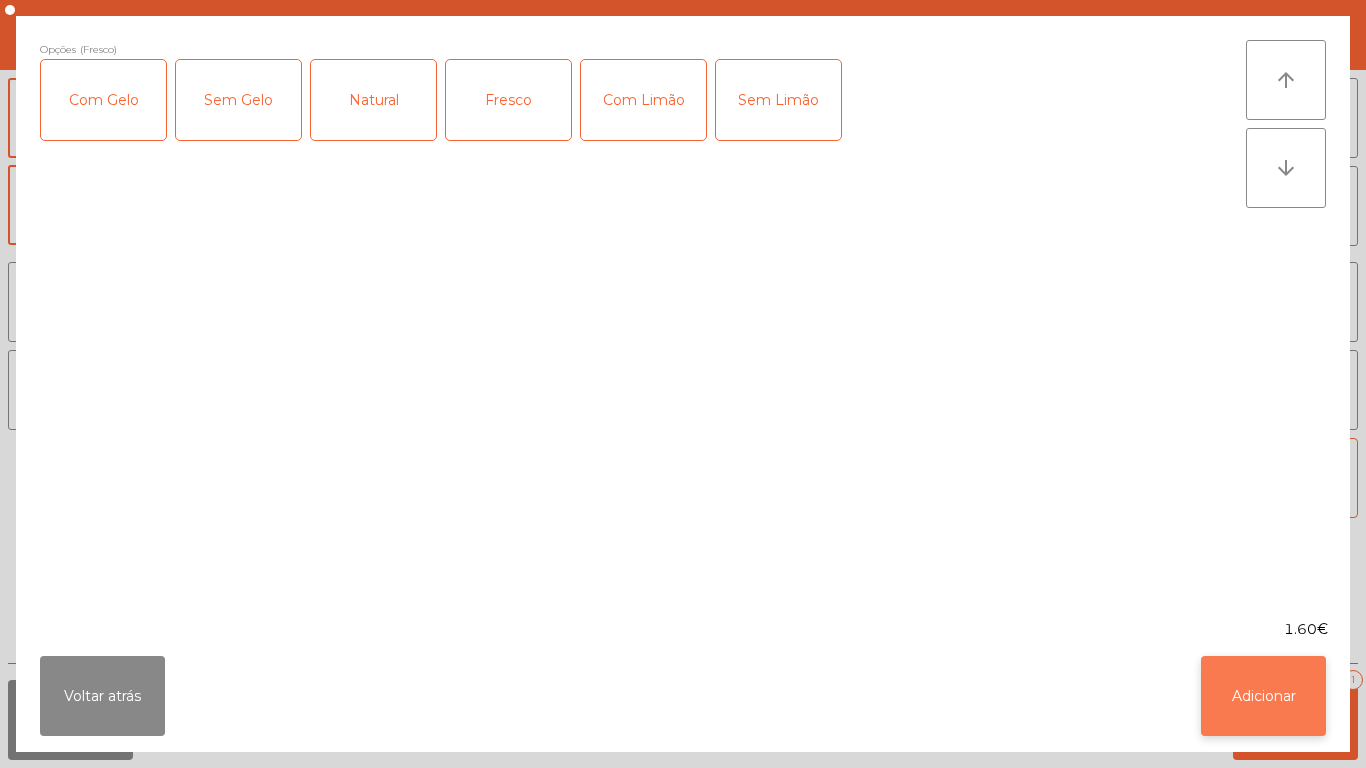 click on "Adicionar" 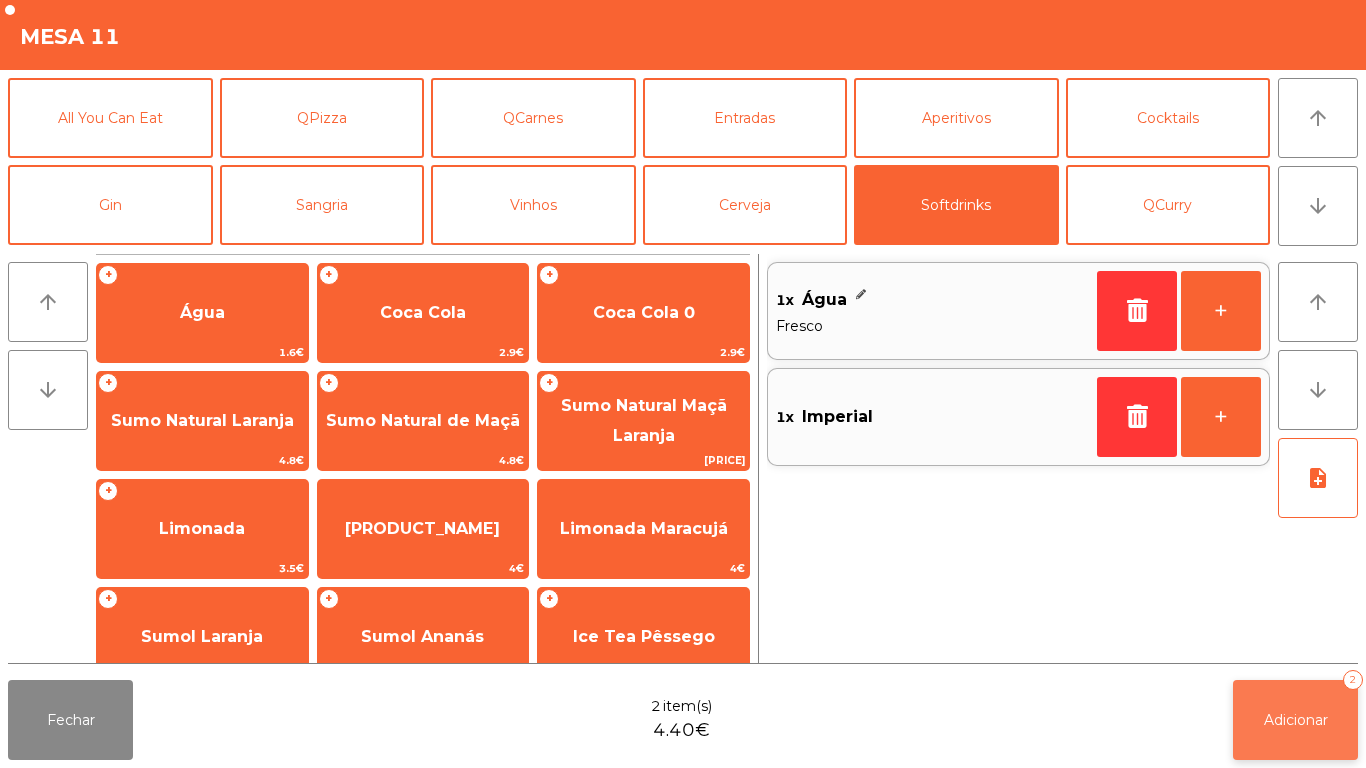 click on "Adicionar" 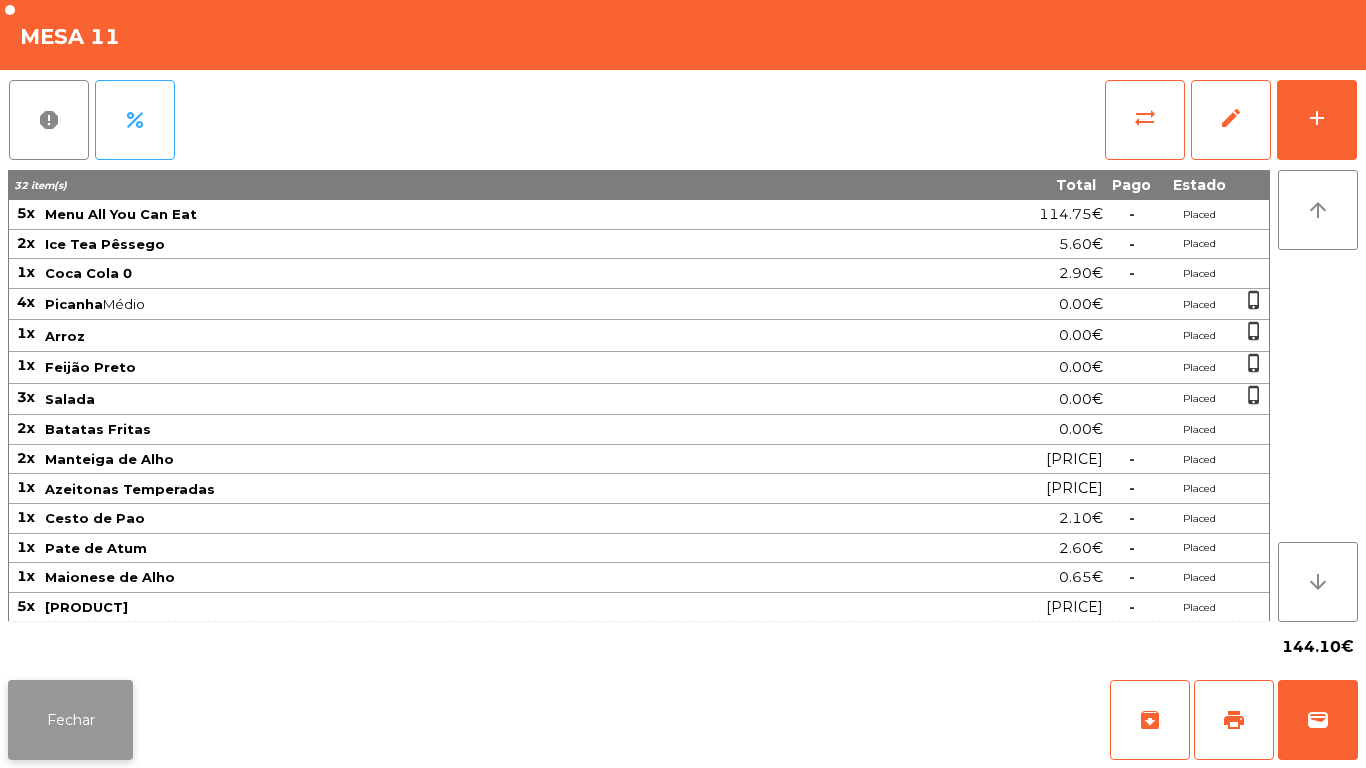 click on "Fechar" 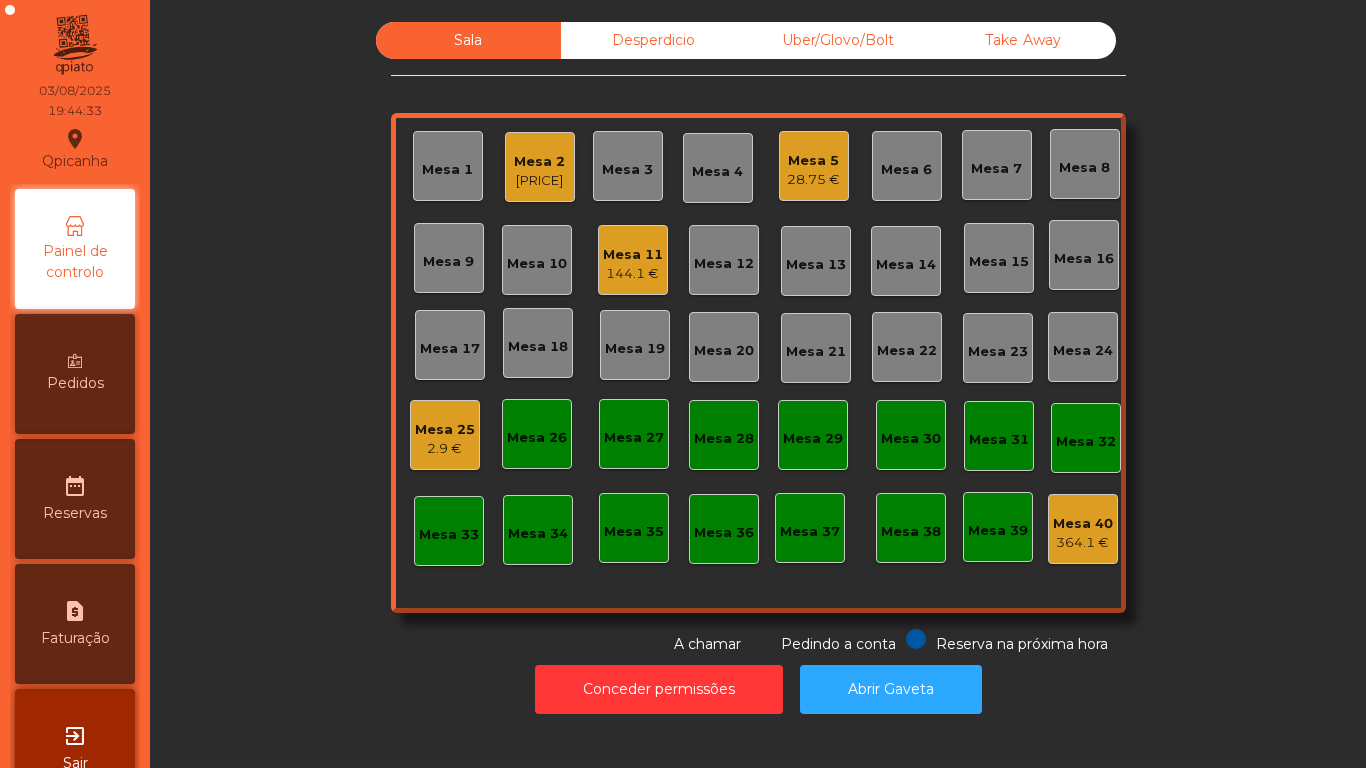 click on "Mesa 2" 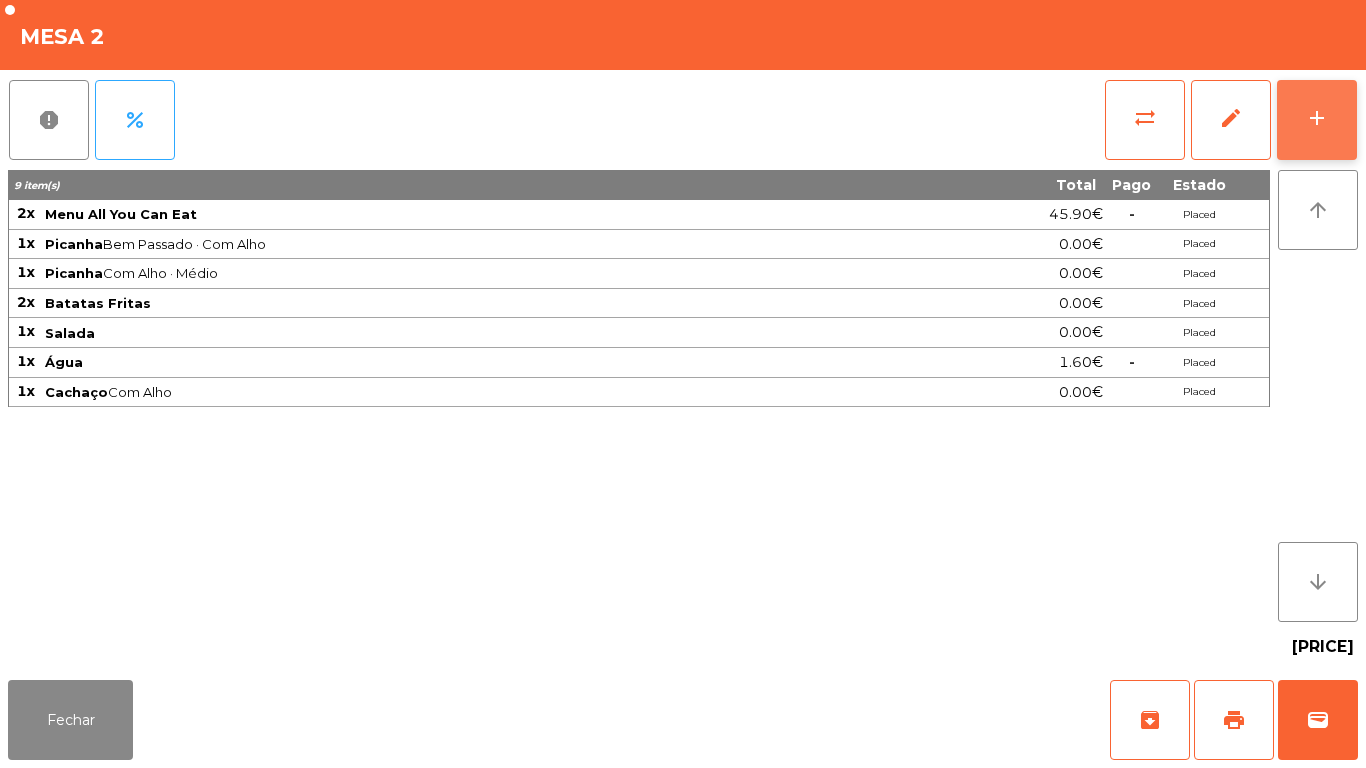 click on "add" 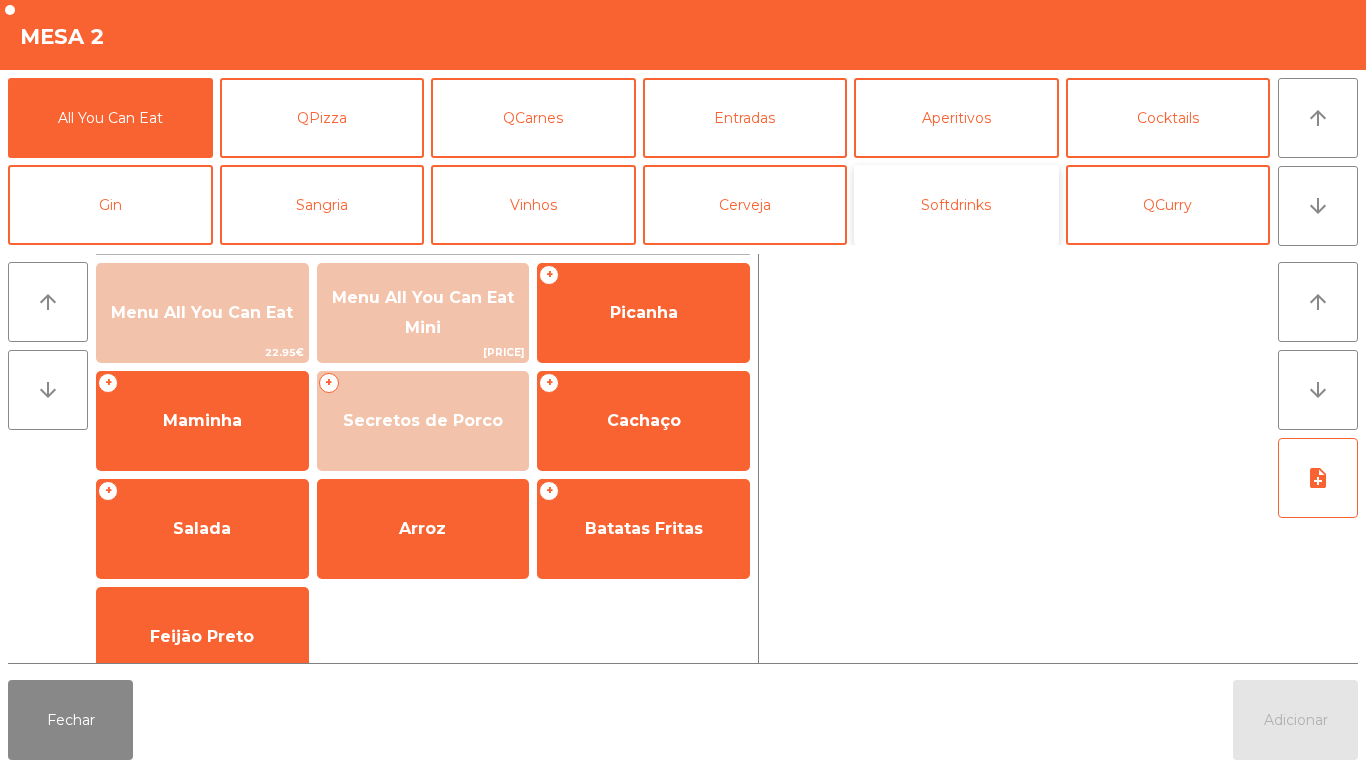 click on "Softdrinks" 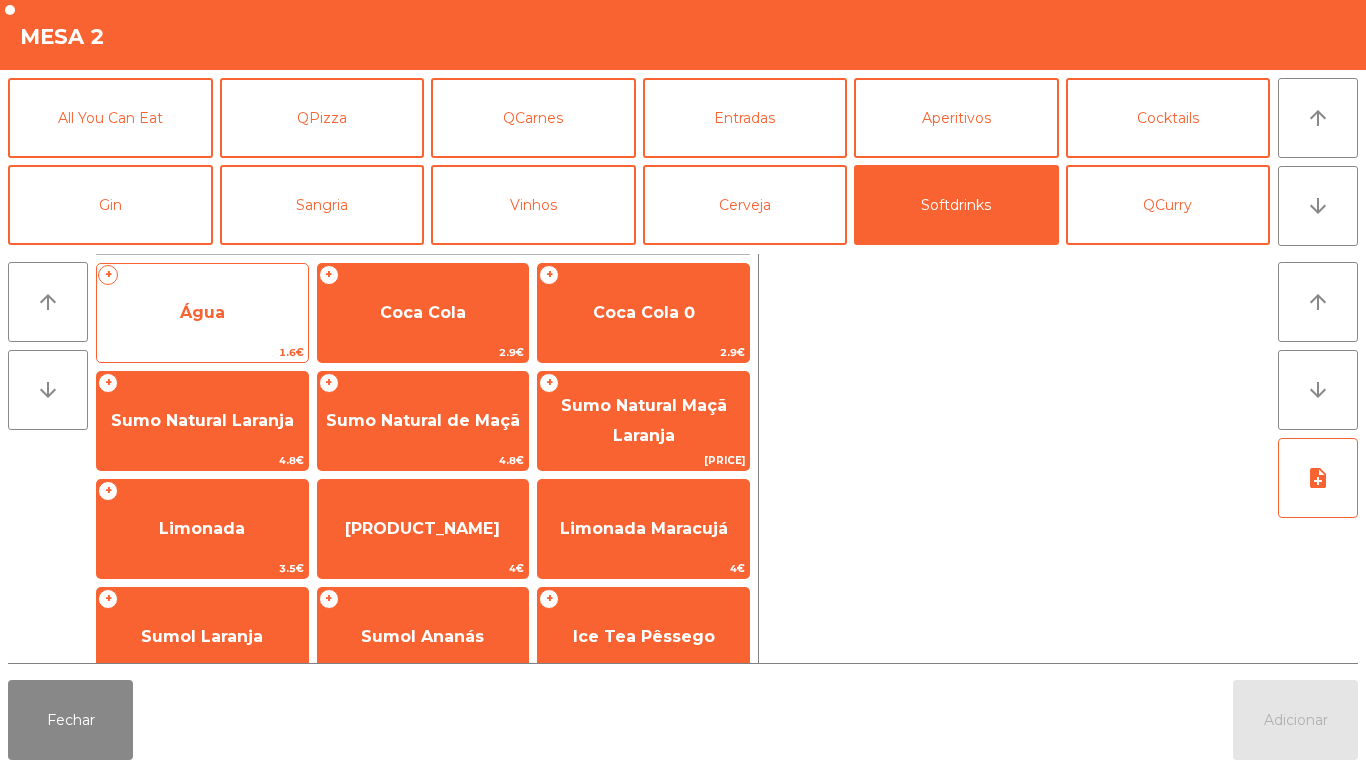 click on "Água" 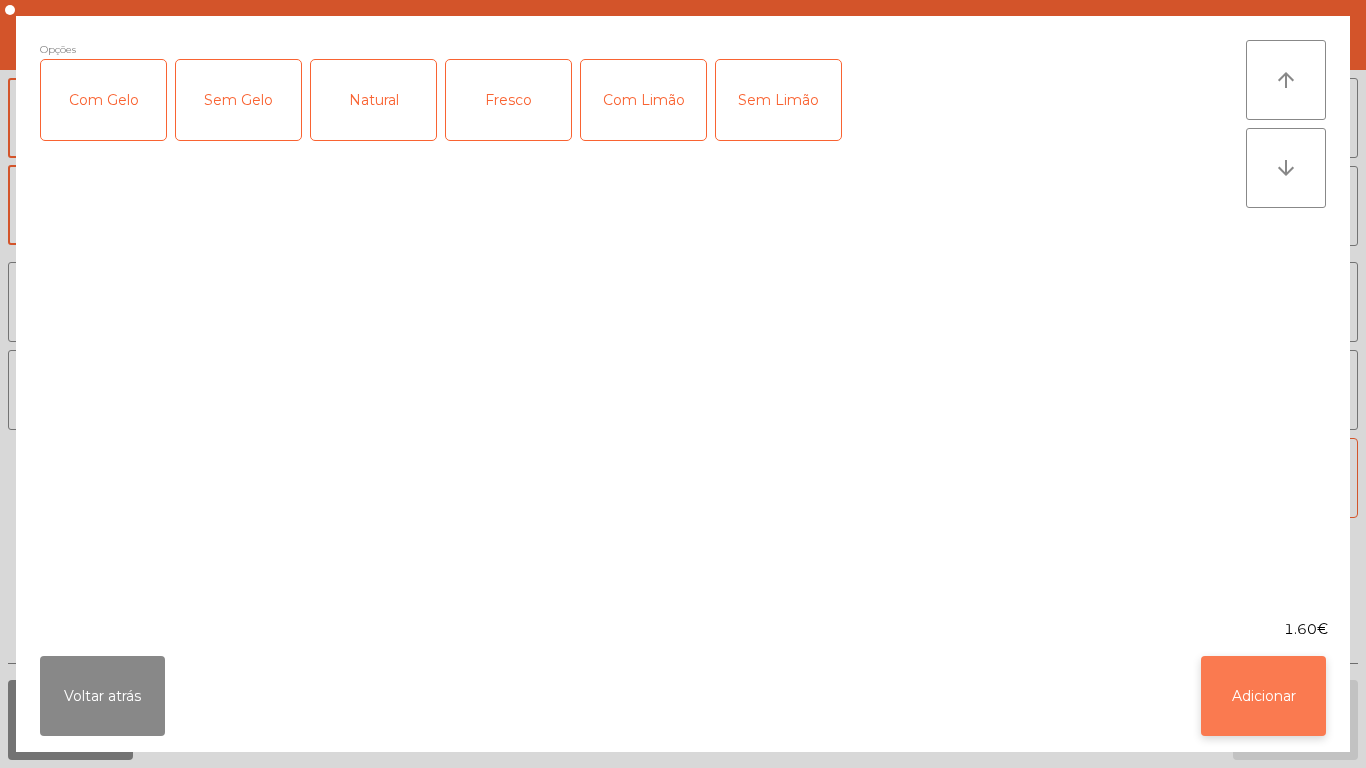 click on "Adicionar" 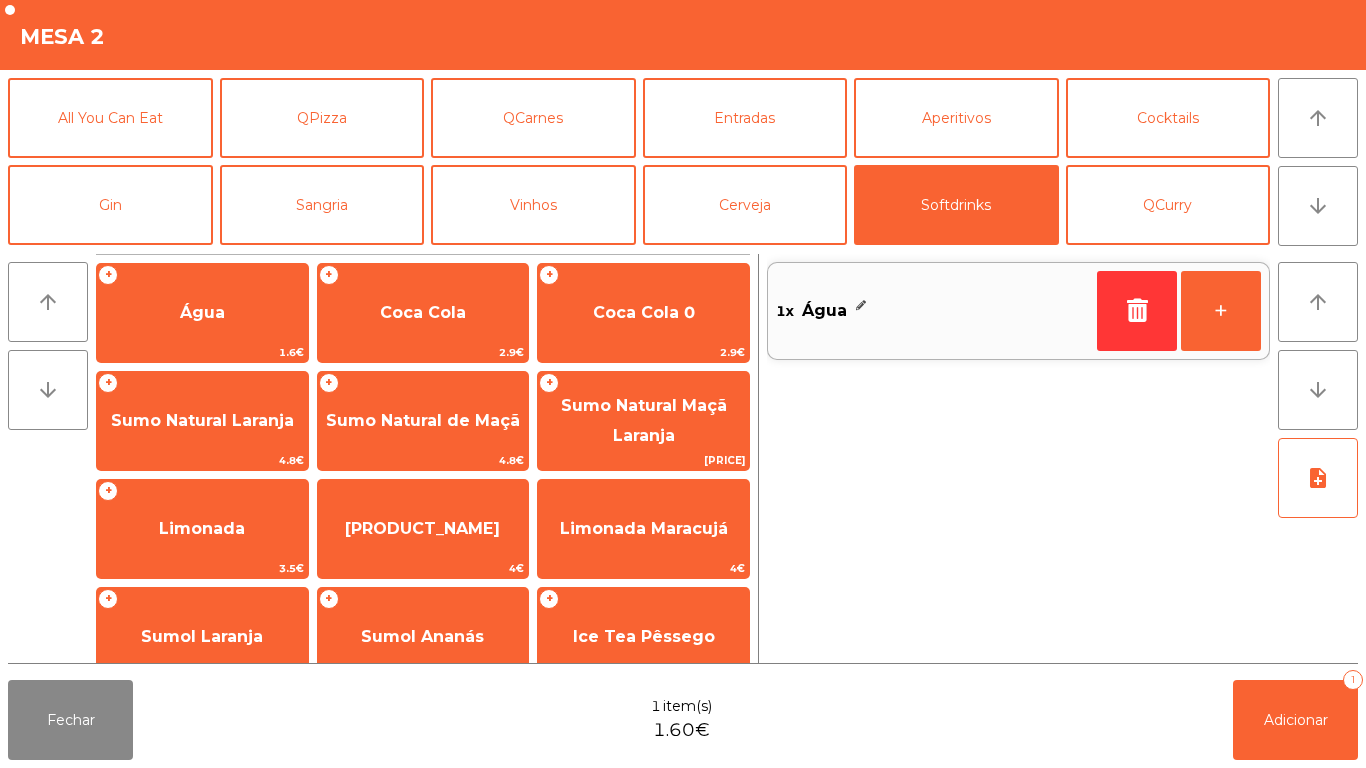 scroll, scrollTop: 356, scrollLeft: 0, axis: vertical 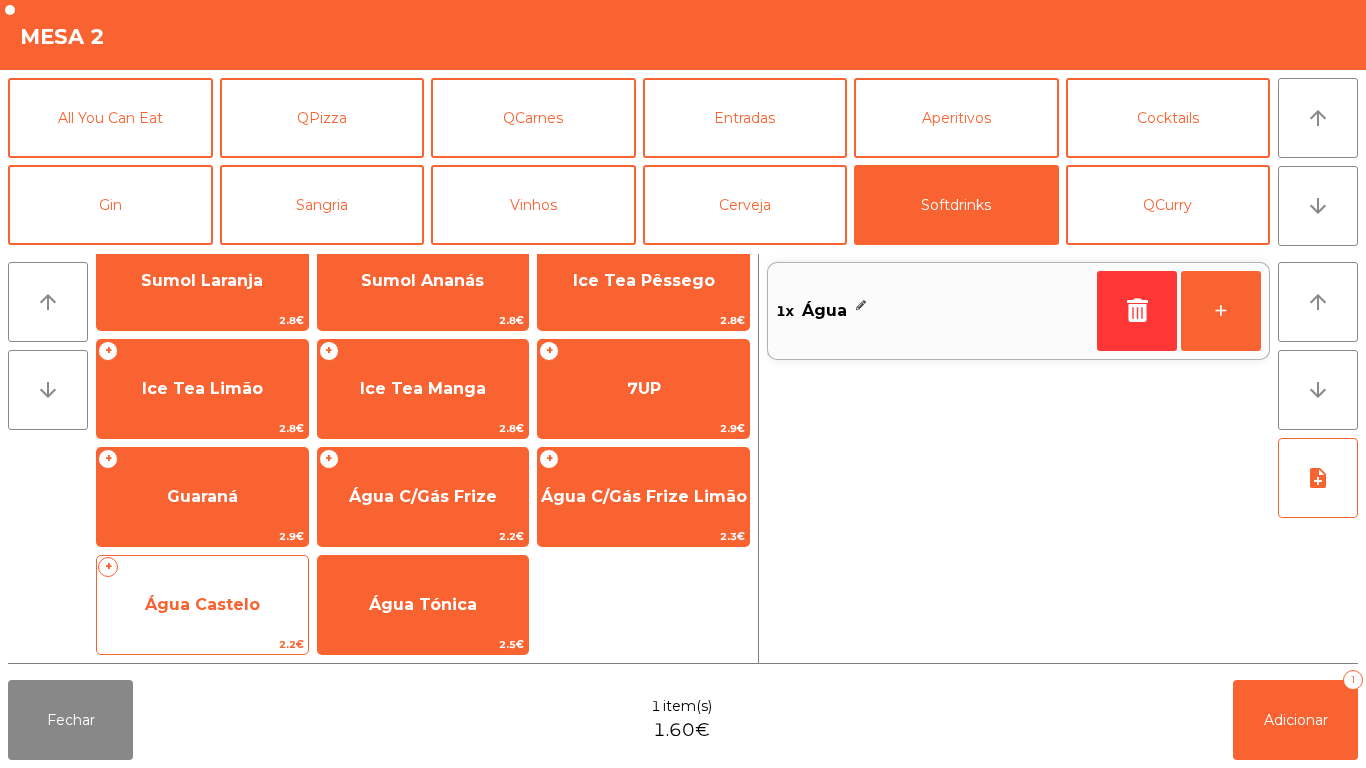 click on "Água Castelo" 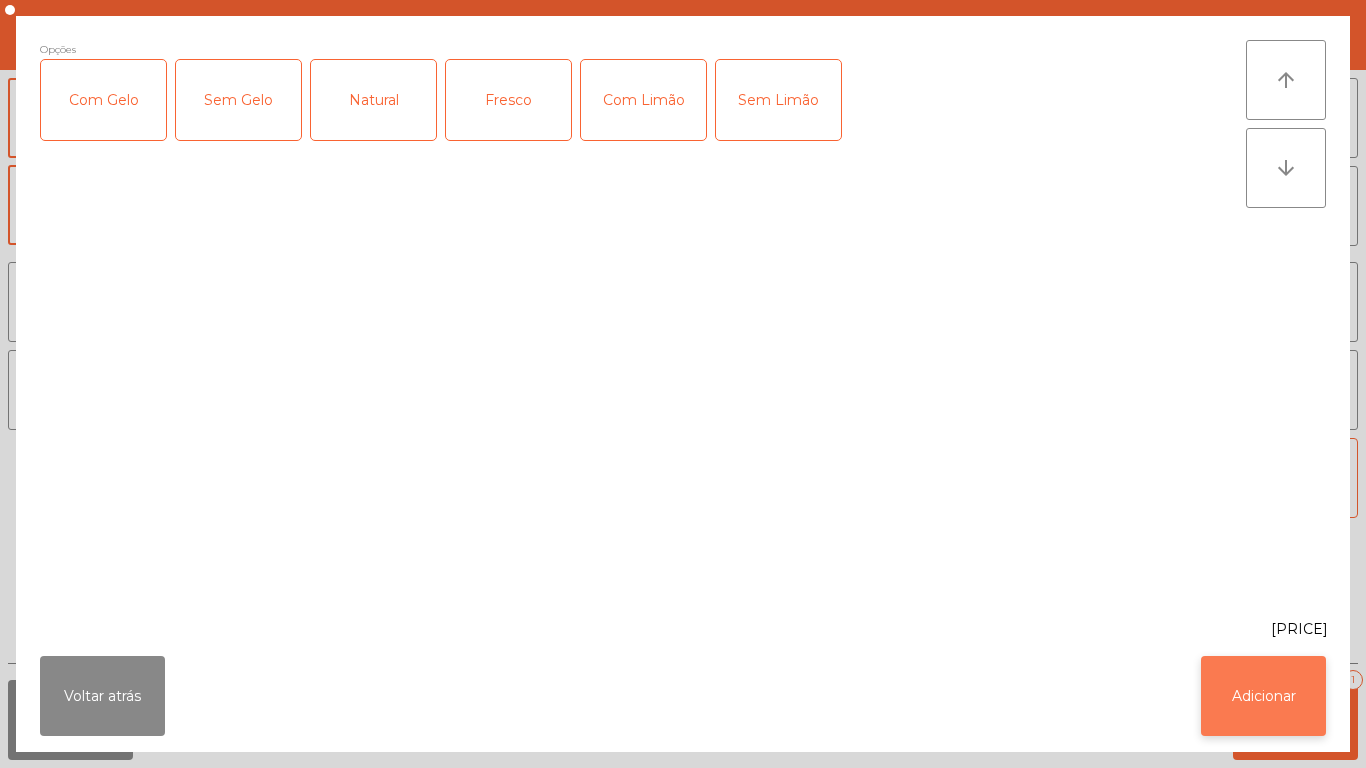 click on "Adicionar" 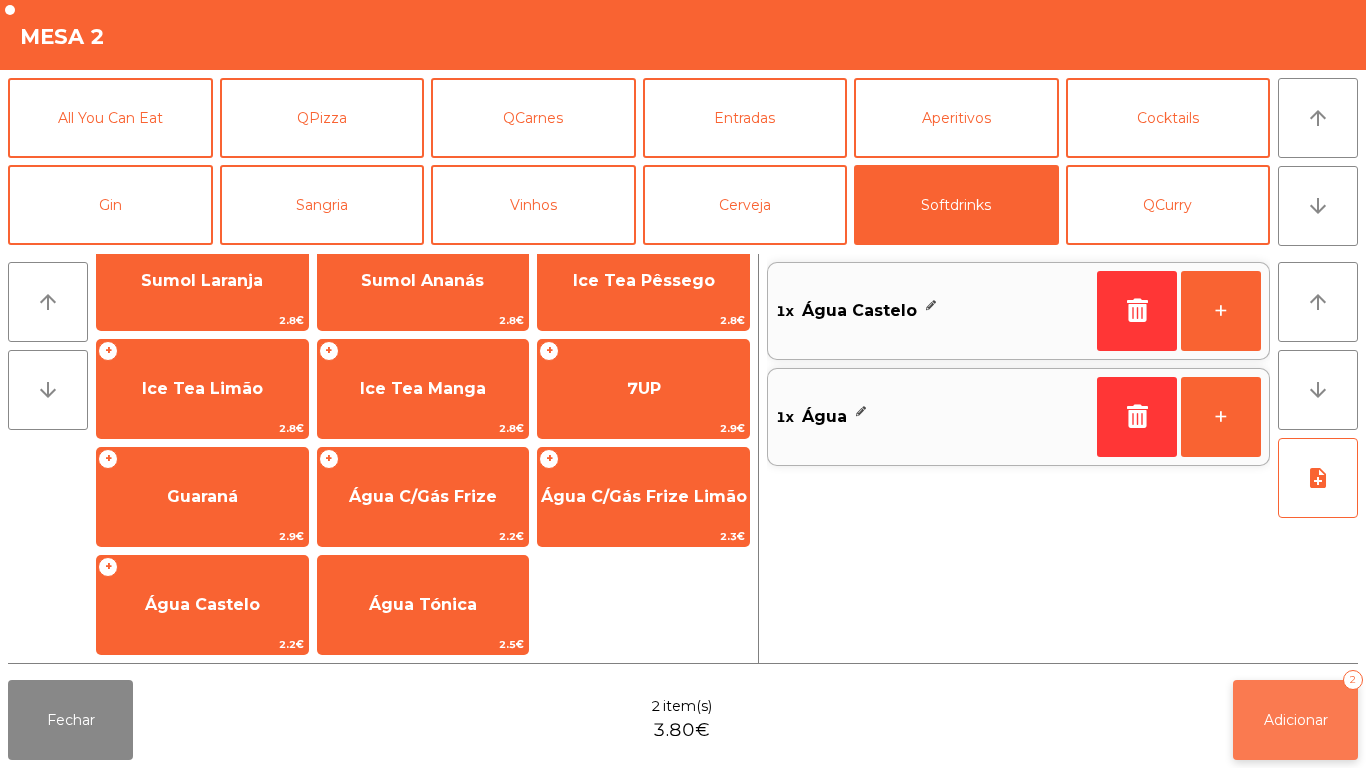 click on "Adicionar   2" 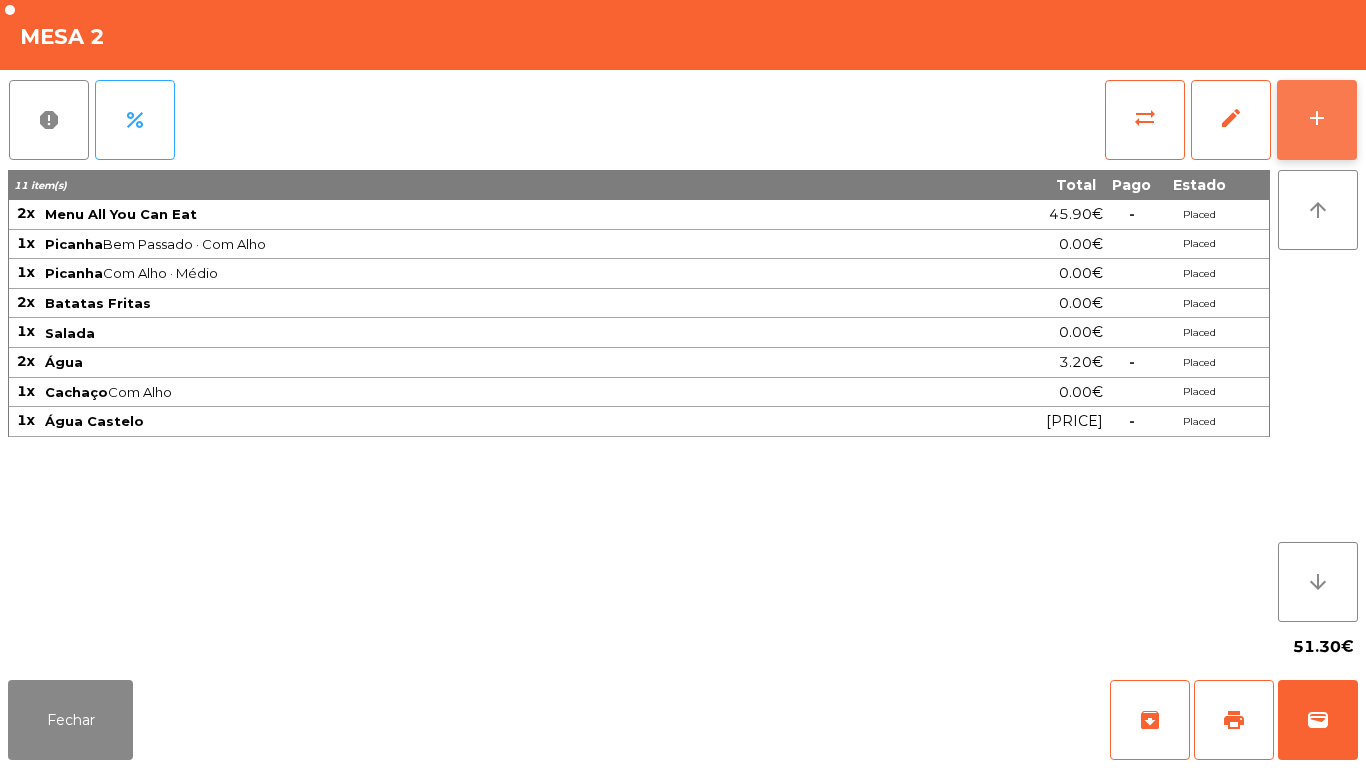 click on "add" 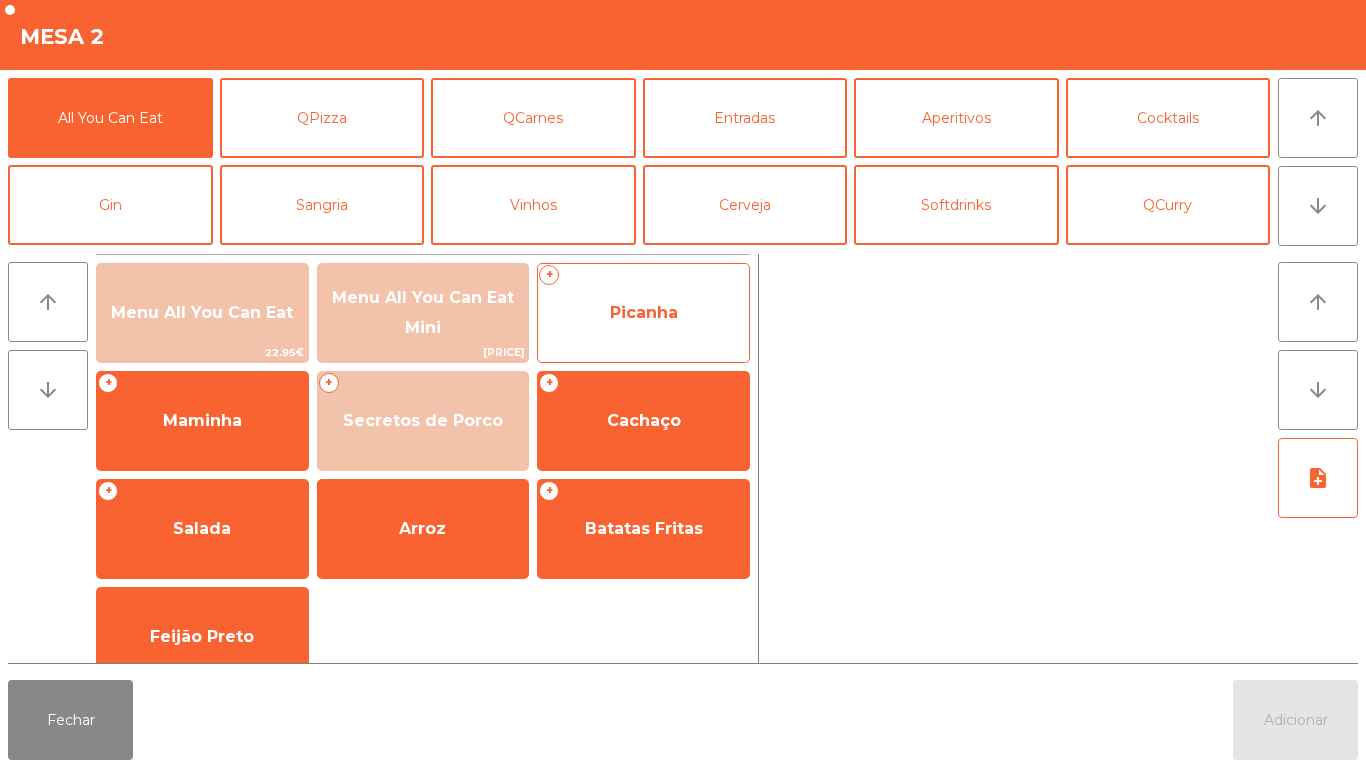 click on "Picanha" 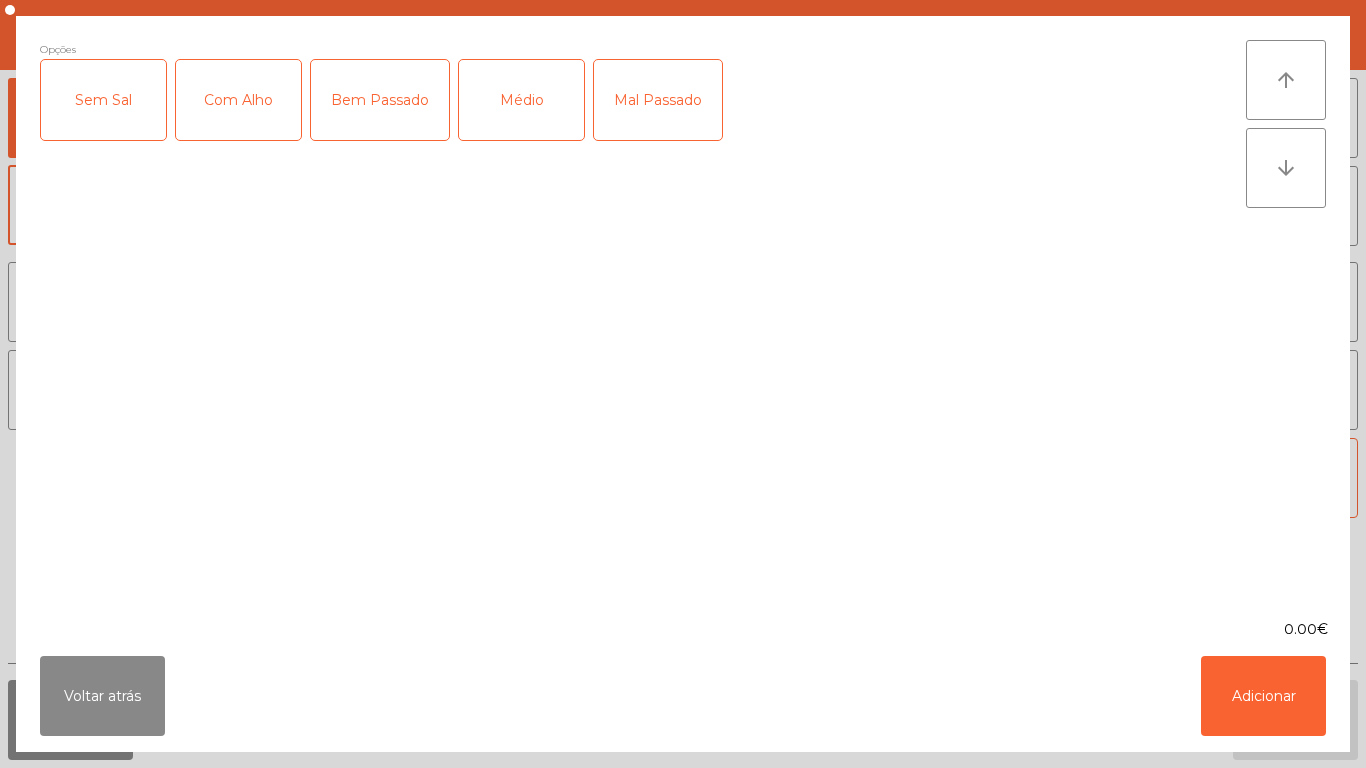 click on "Bem Passado" 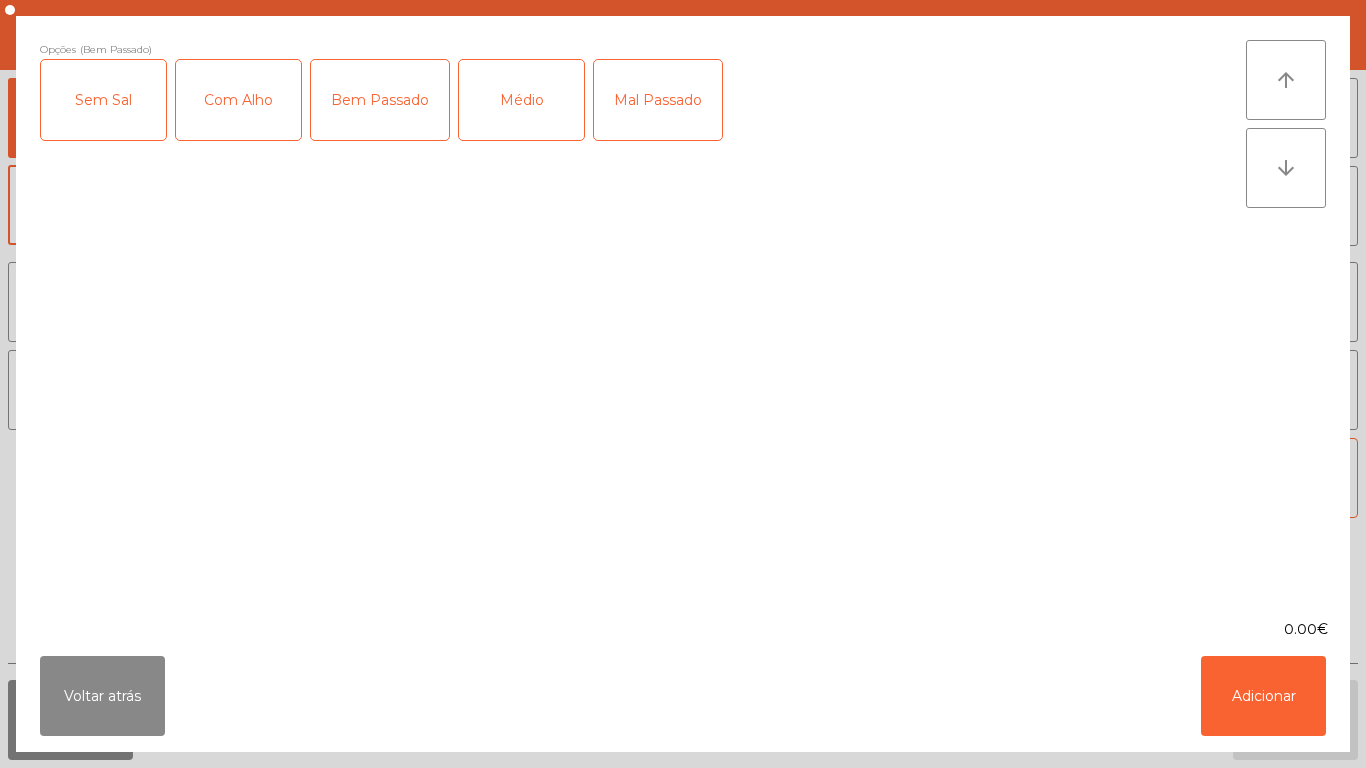 click on "Com Alho" 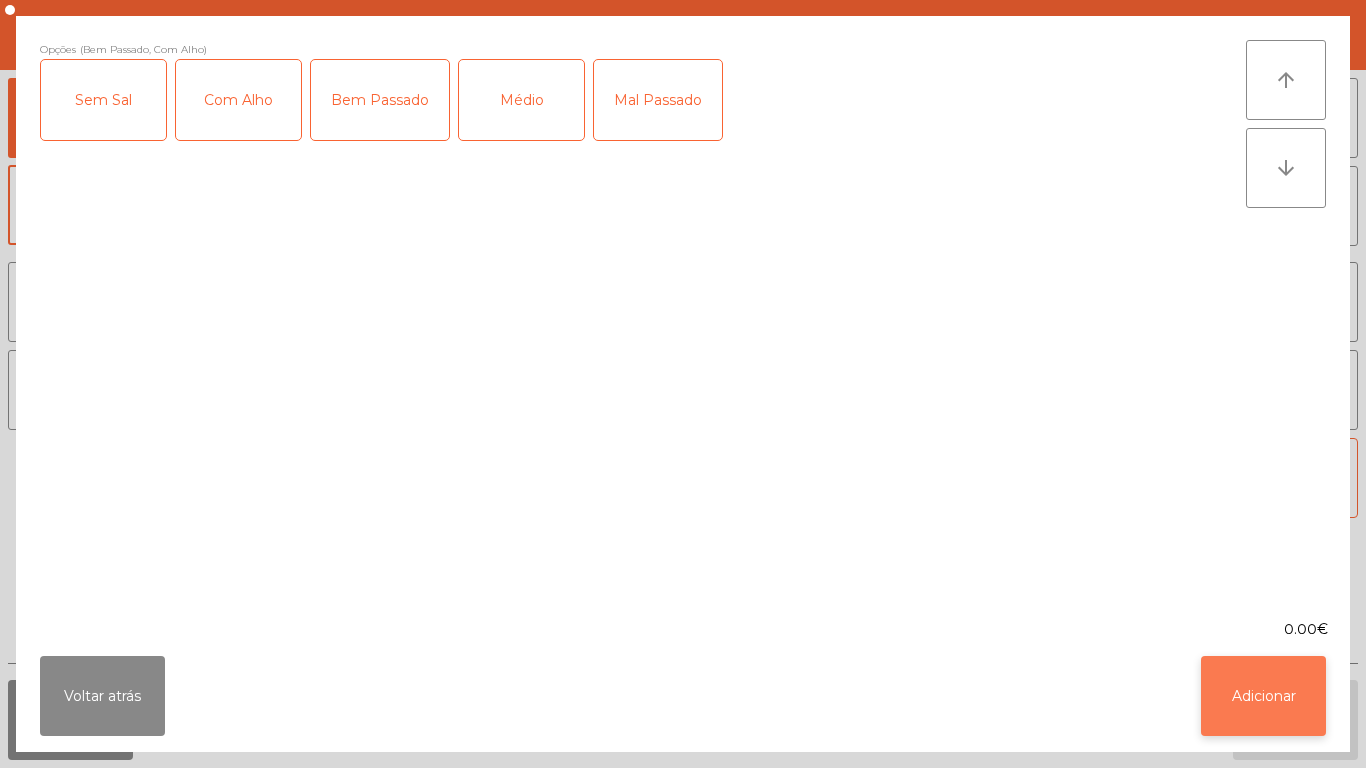 click on "Adicionar" 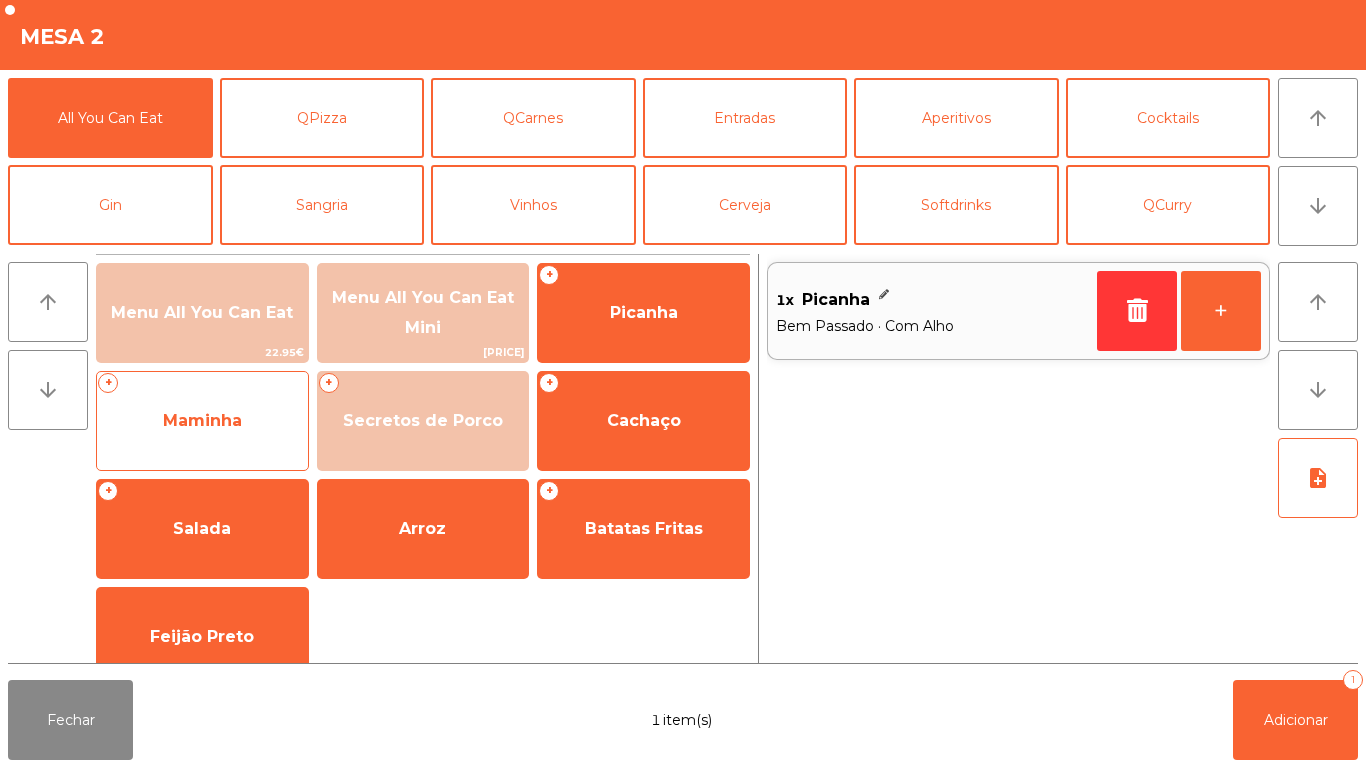 click on "Maminha" 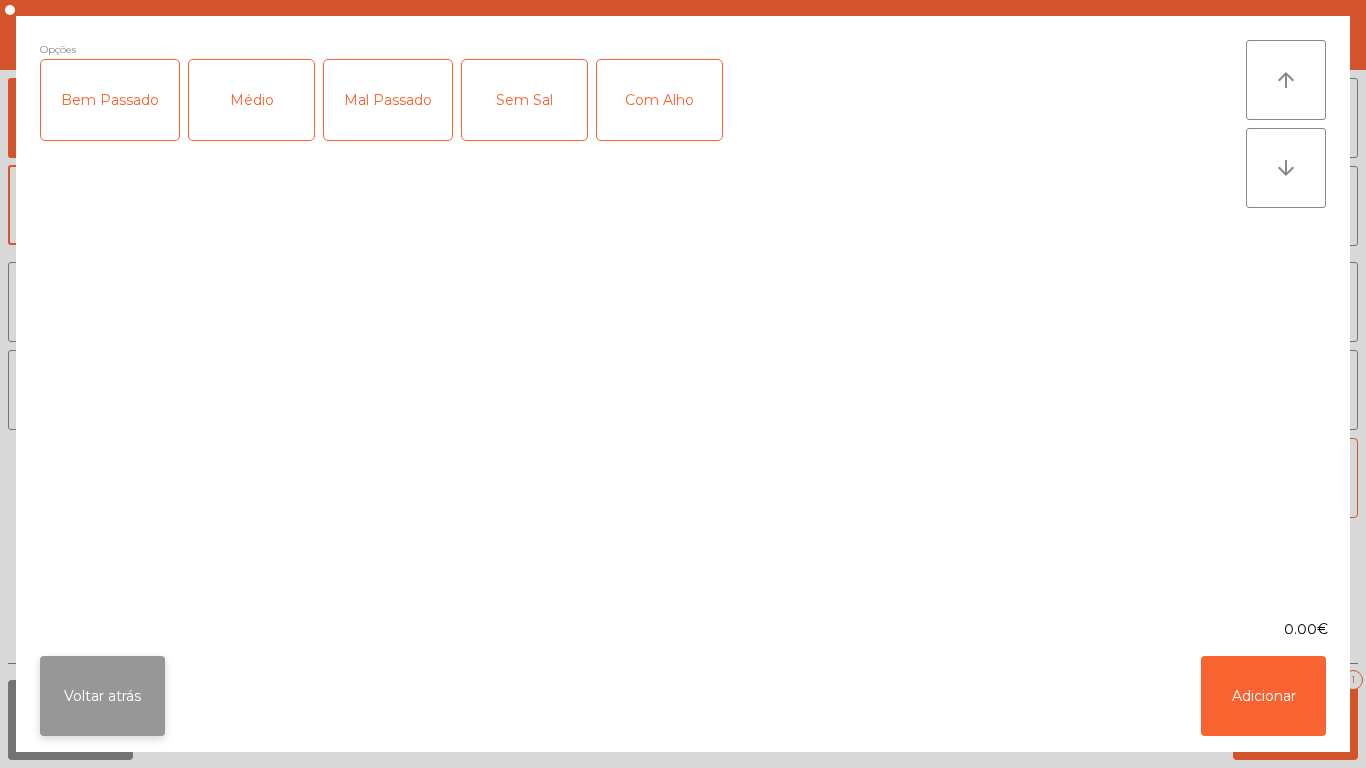click on "Voltar atrás" 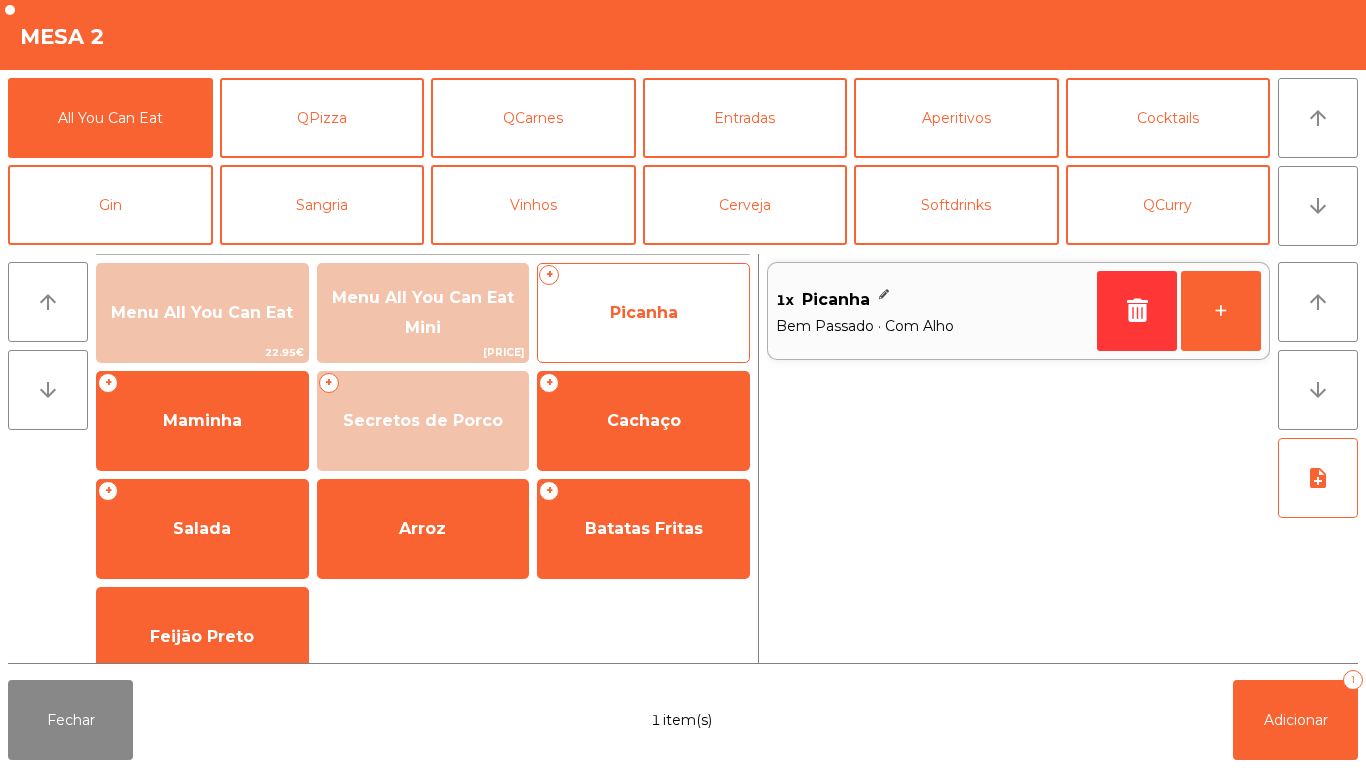 click on "Picanha" 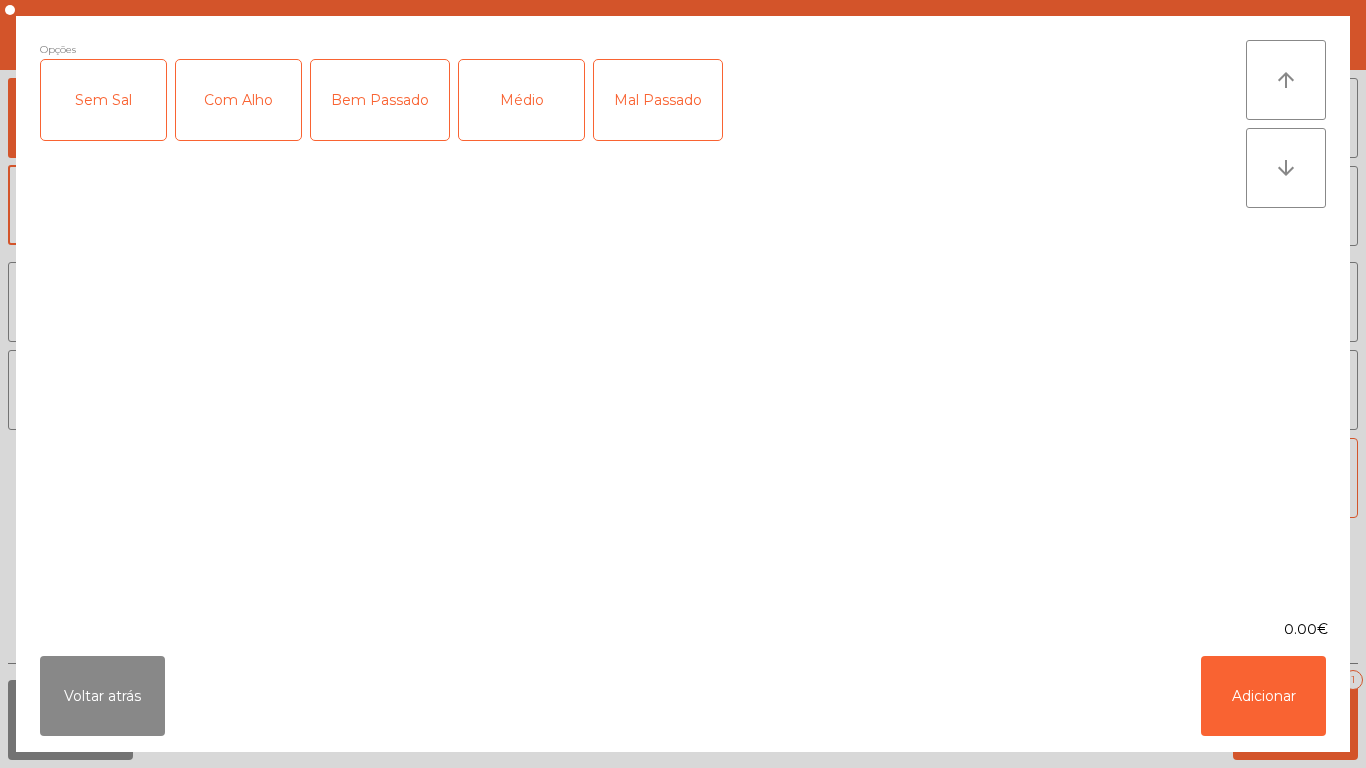 click on "Médio" 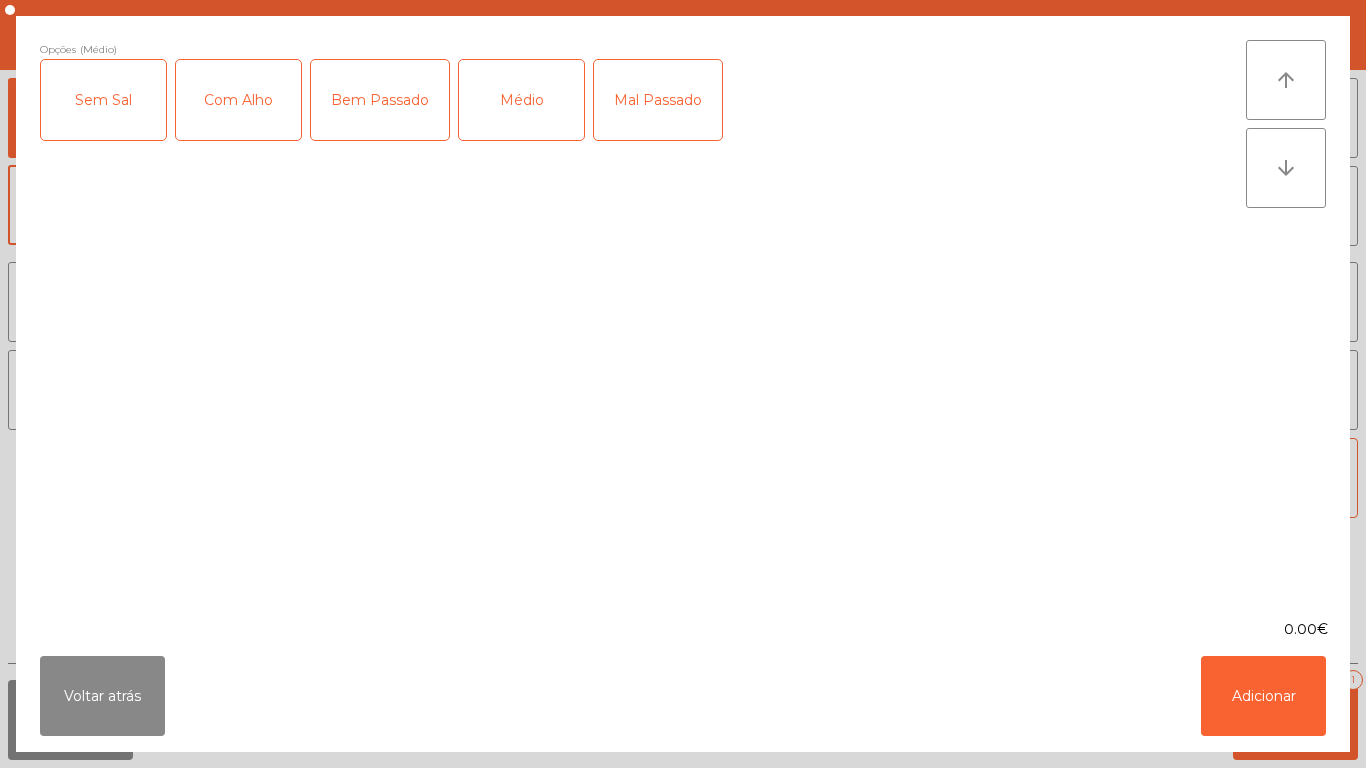 click on "Com Alho" 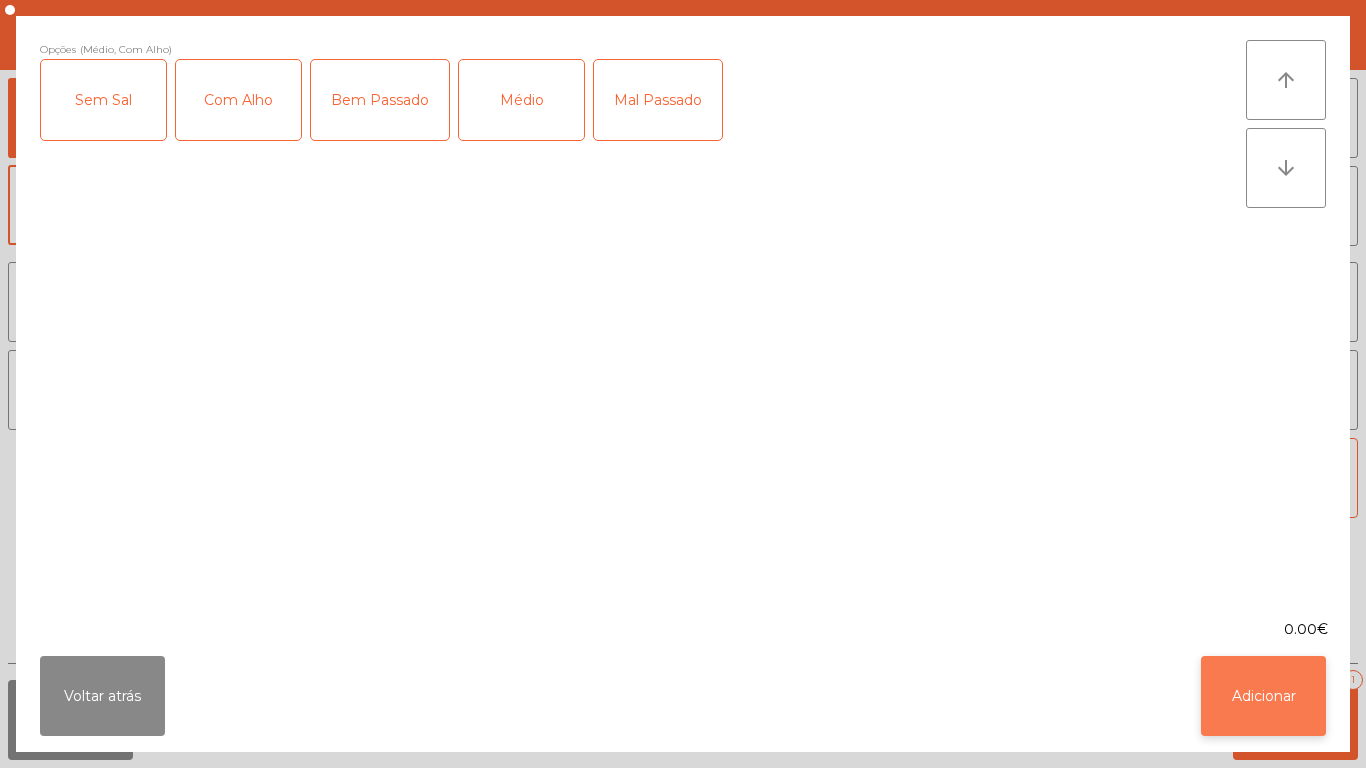 click on "Adicionar" 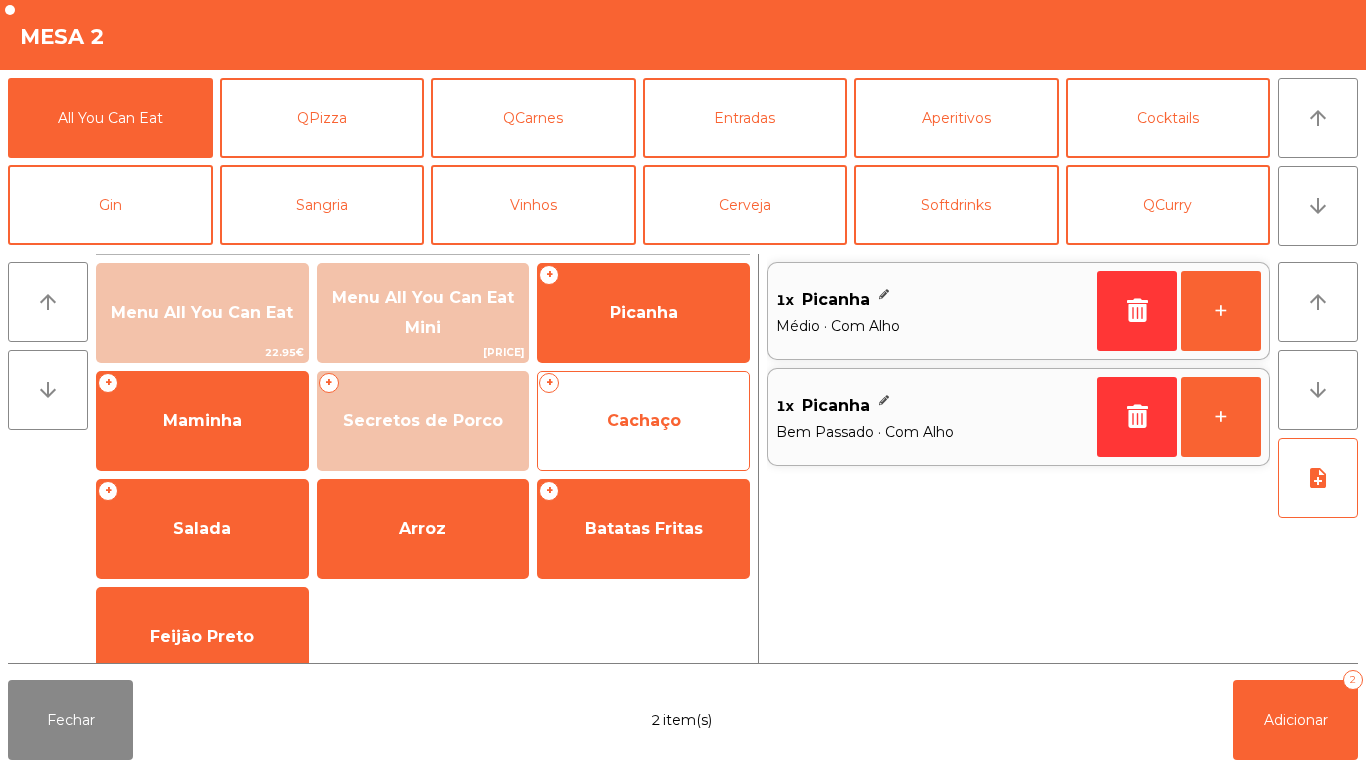 click on "Cachaço" 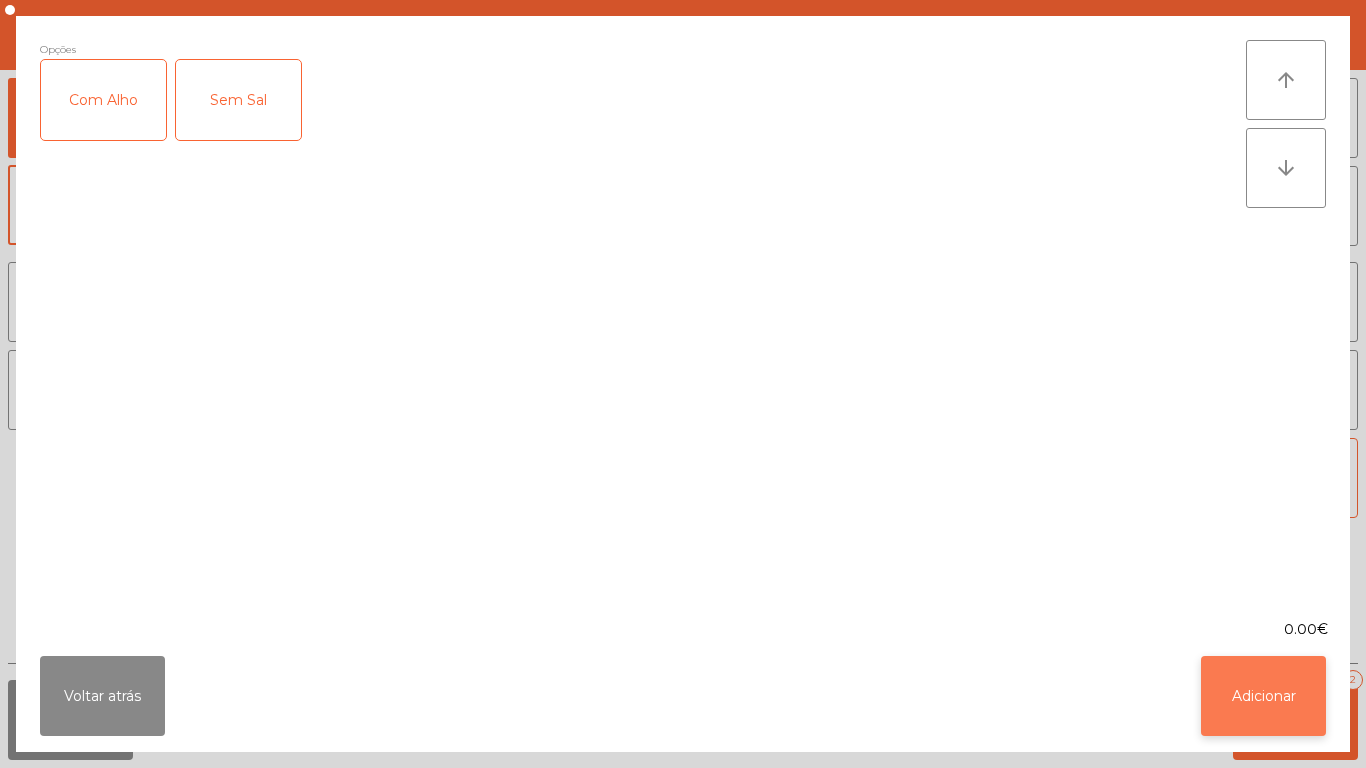click on "Adicionar" 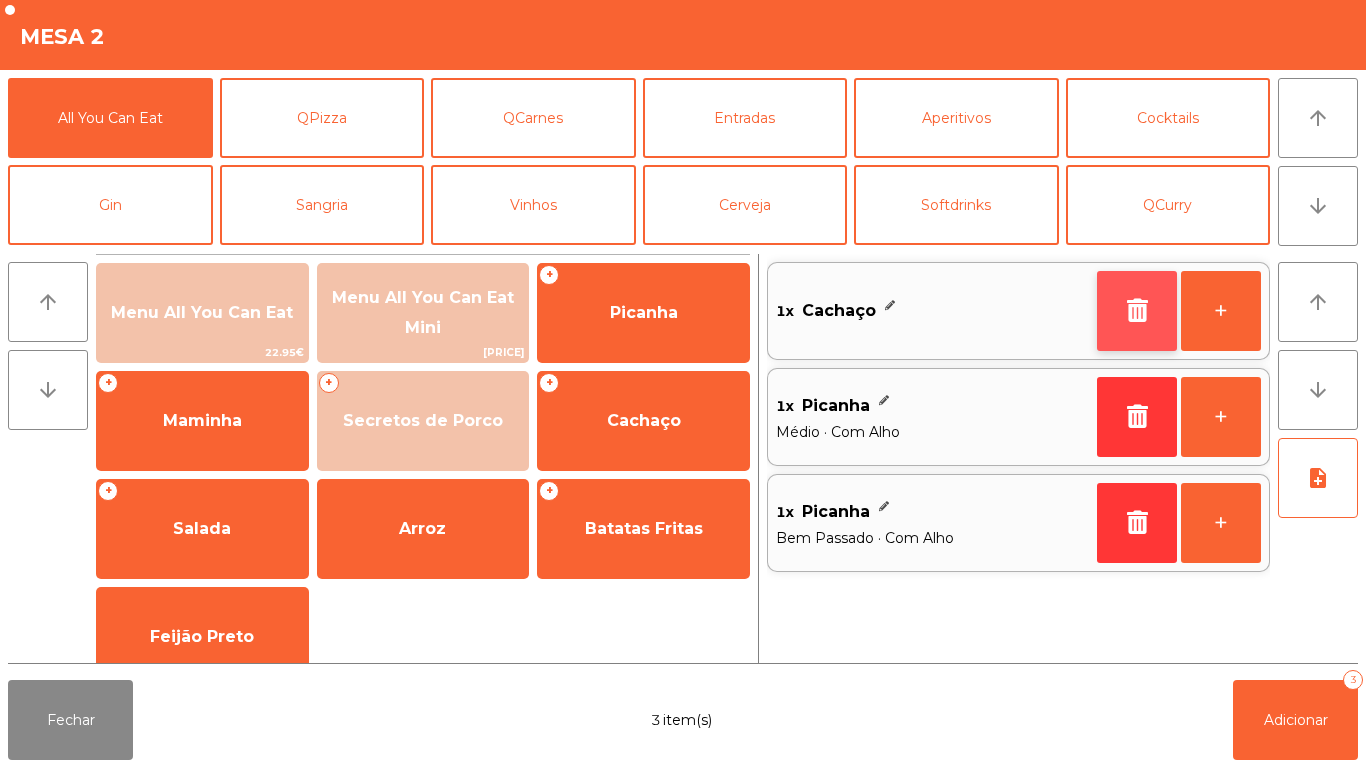 click 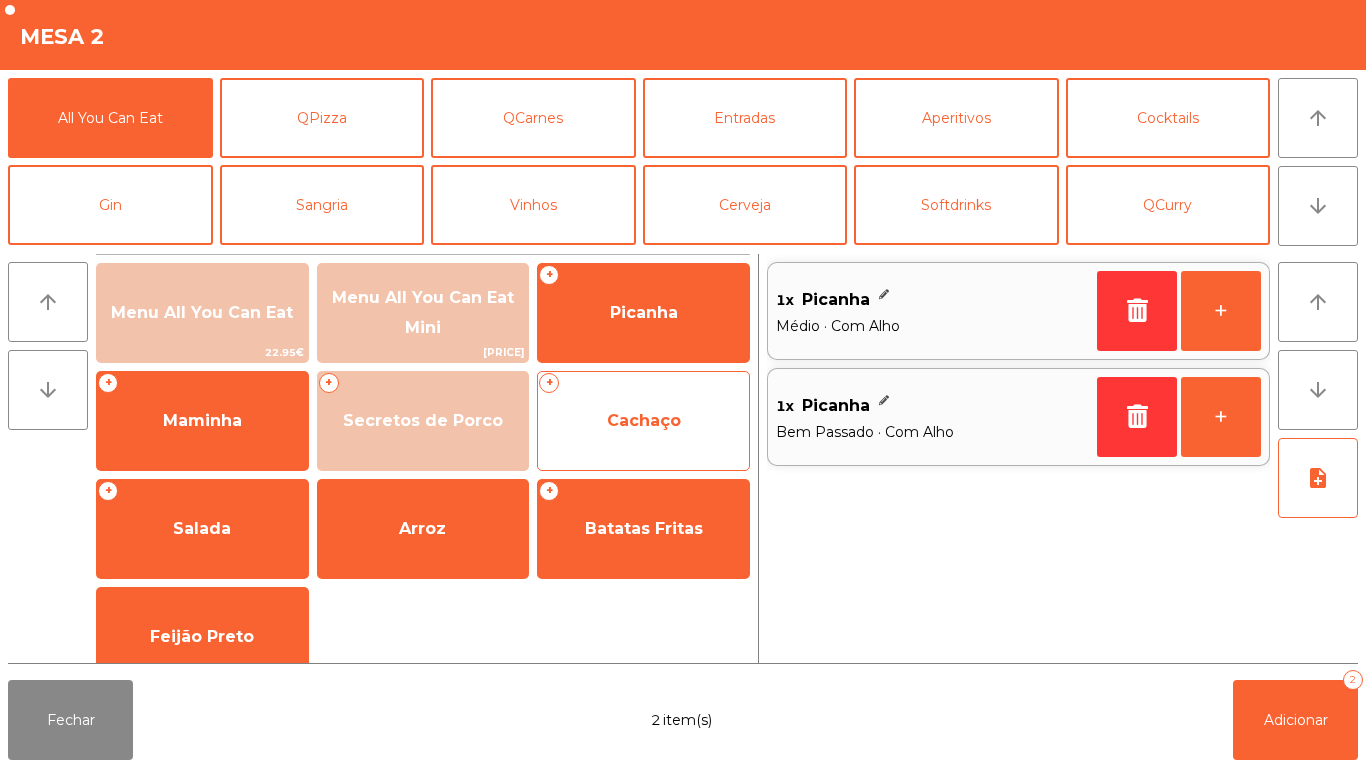 click on "Cachaço" 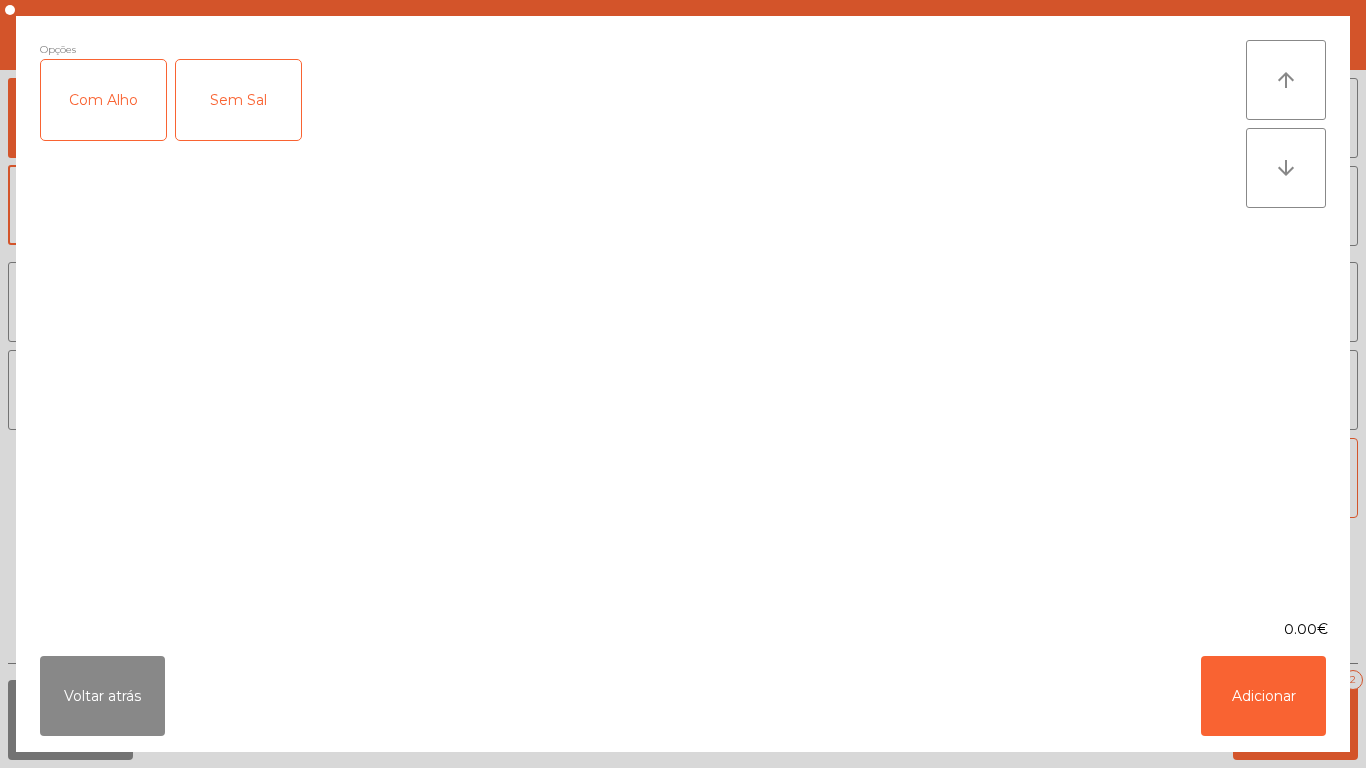 click on "Com Alho" 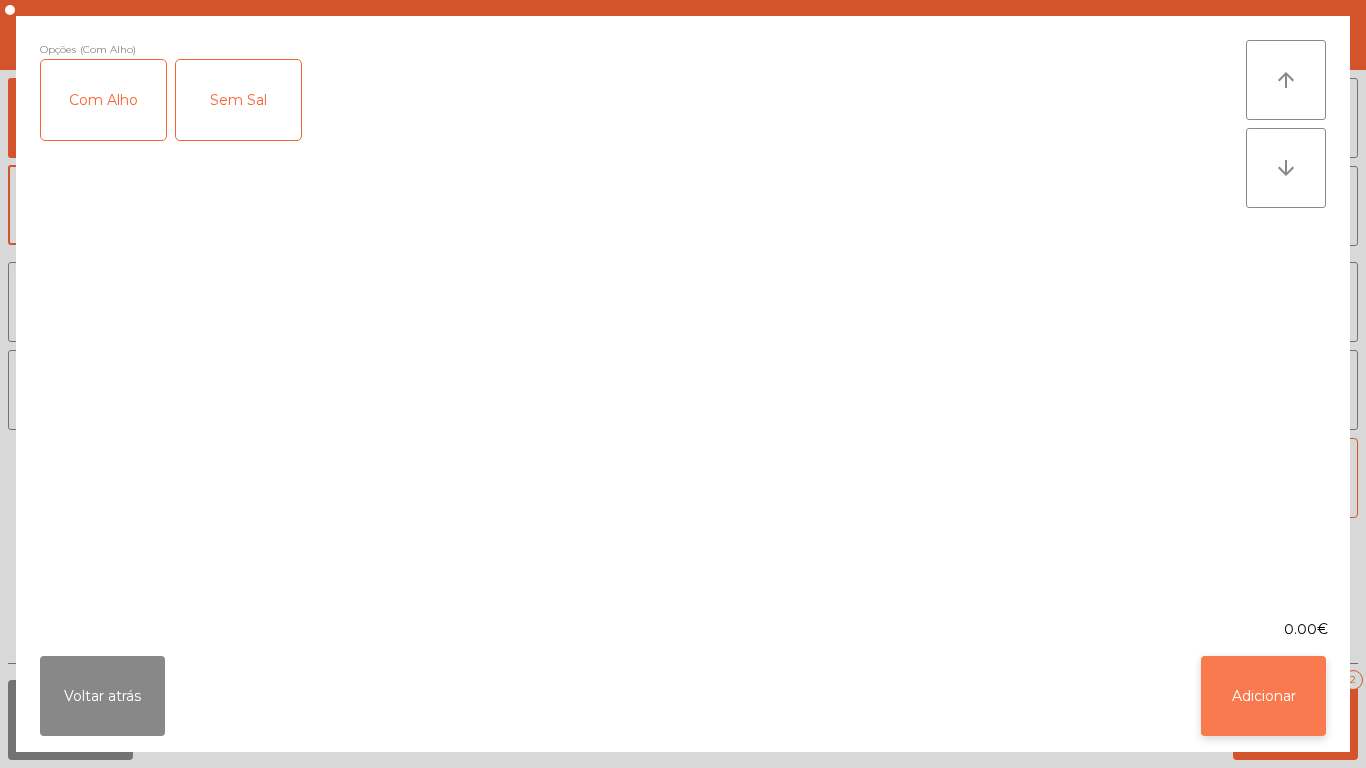 click on "Adicionar" 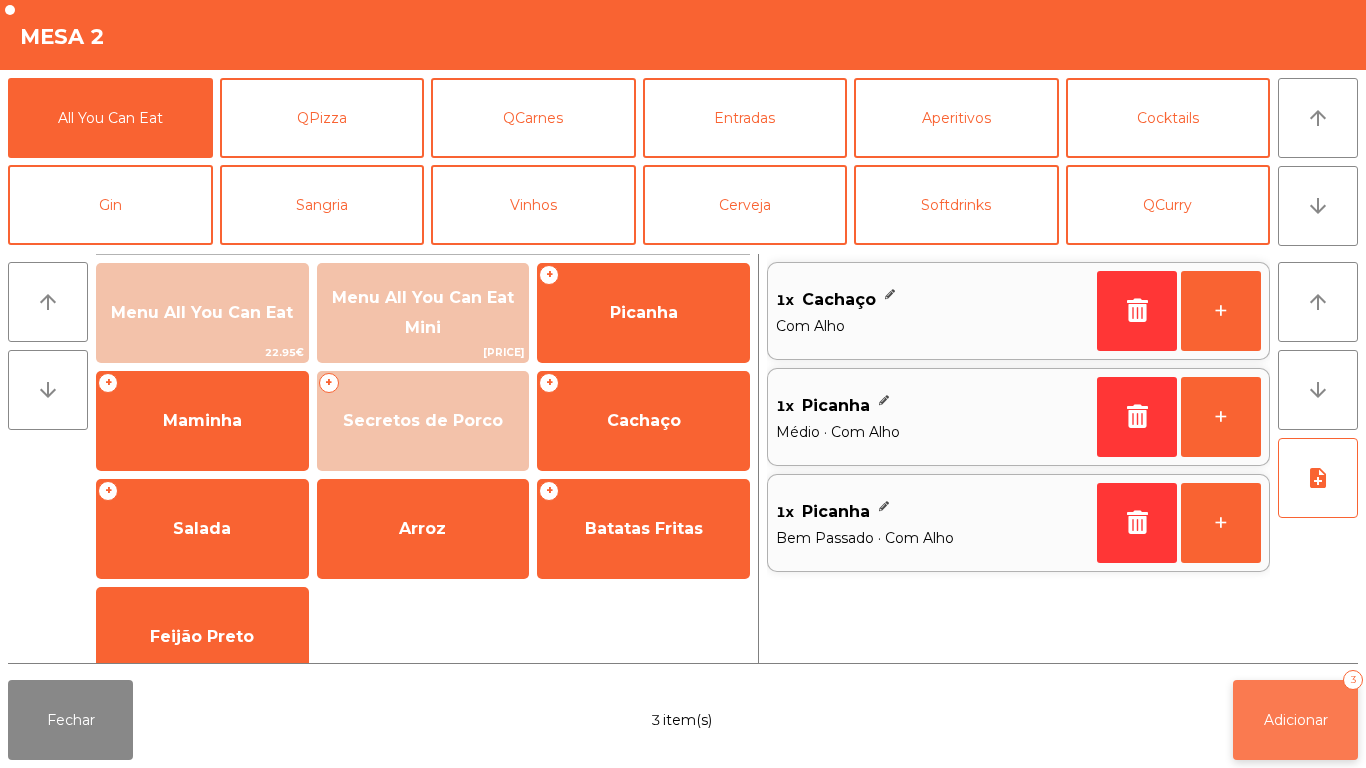 click on "Adicionar   3" 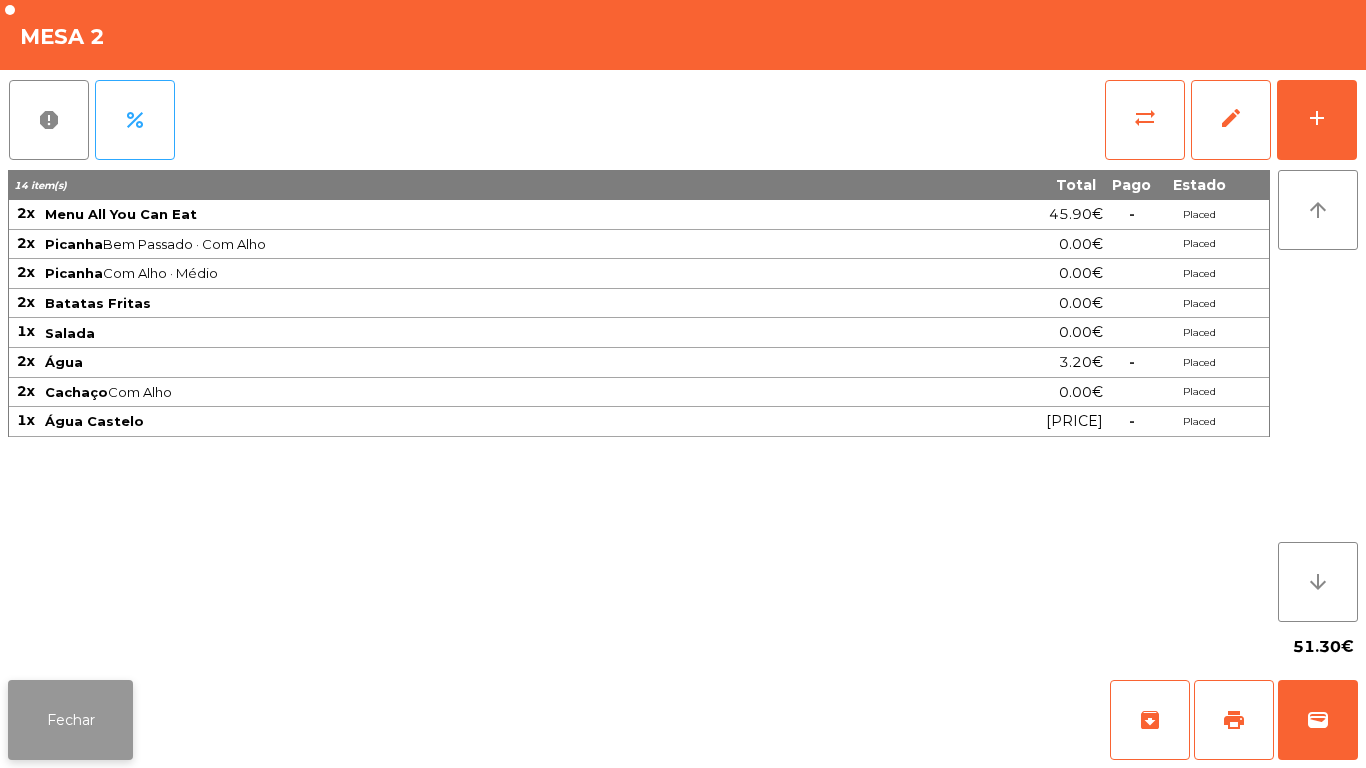 click on "Fechar" 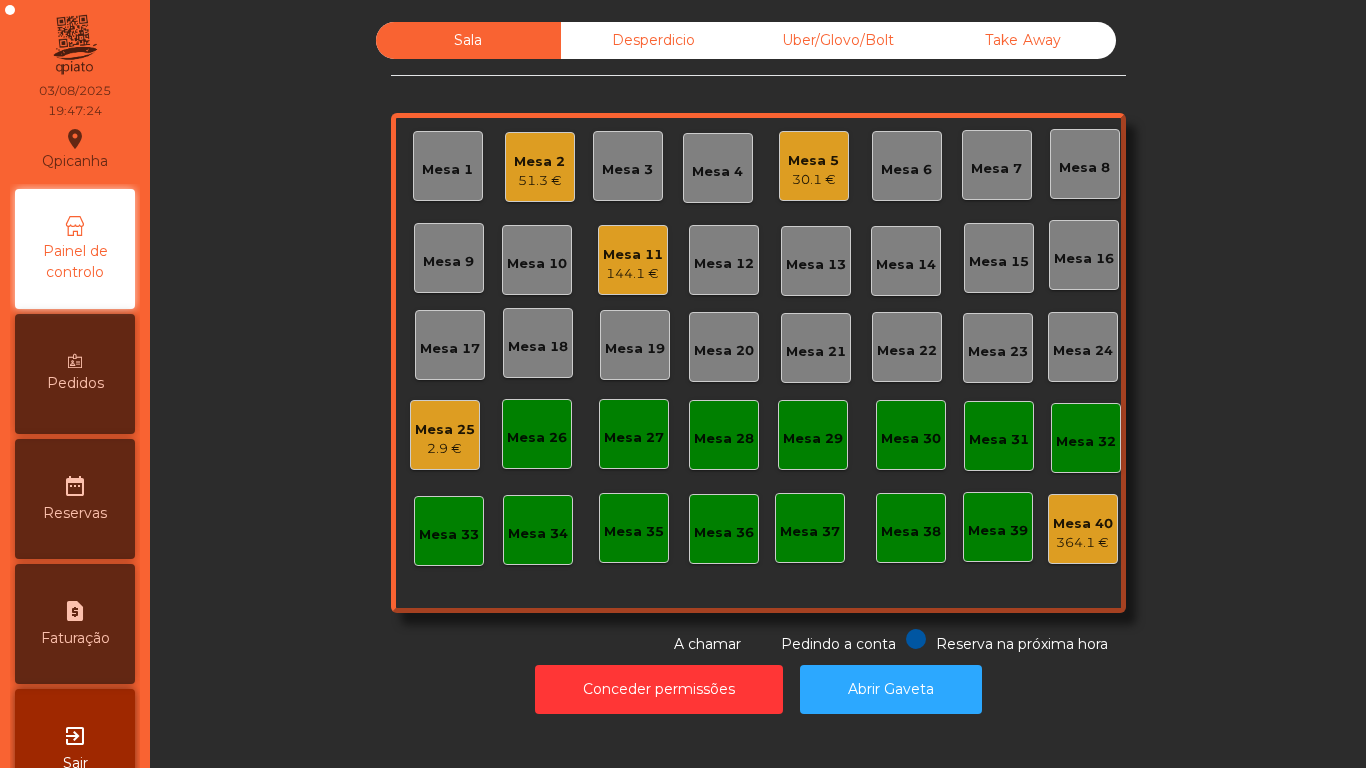 click on "Mesa 11" 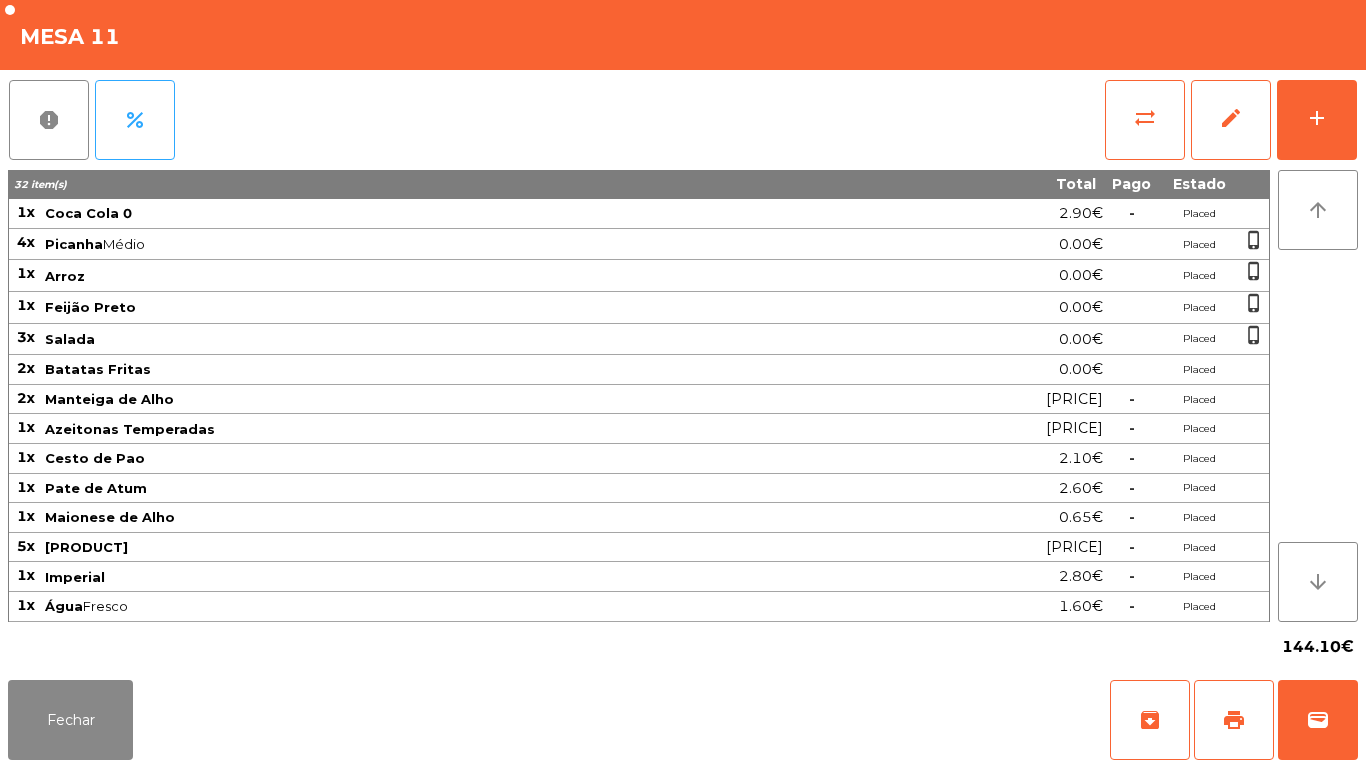 scroll, scrollTop: 0, scrollLeft: 0, axis: both 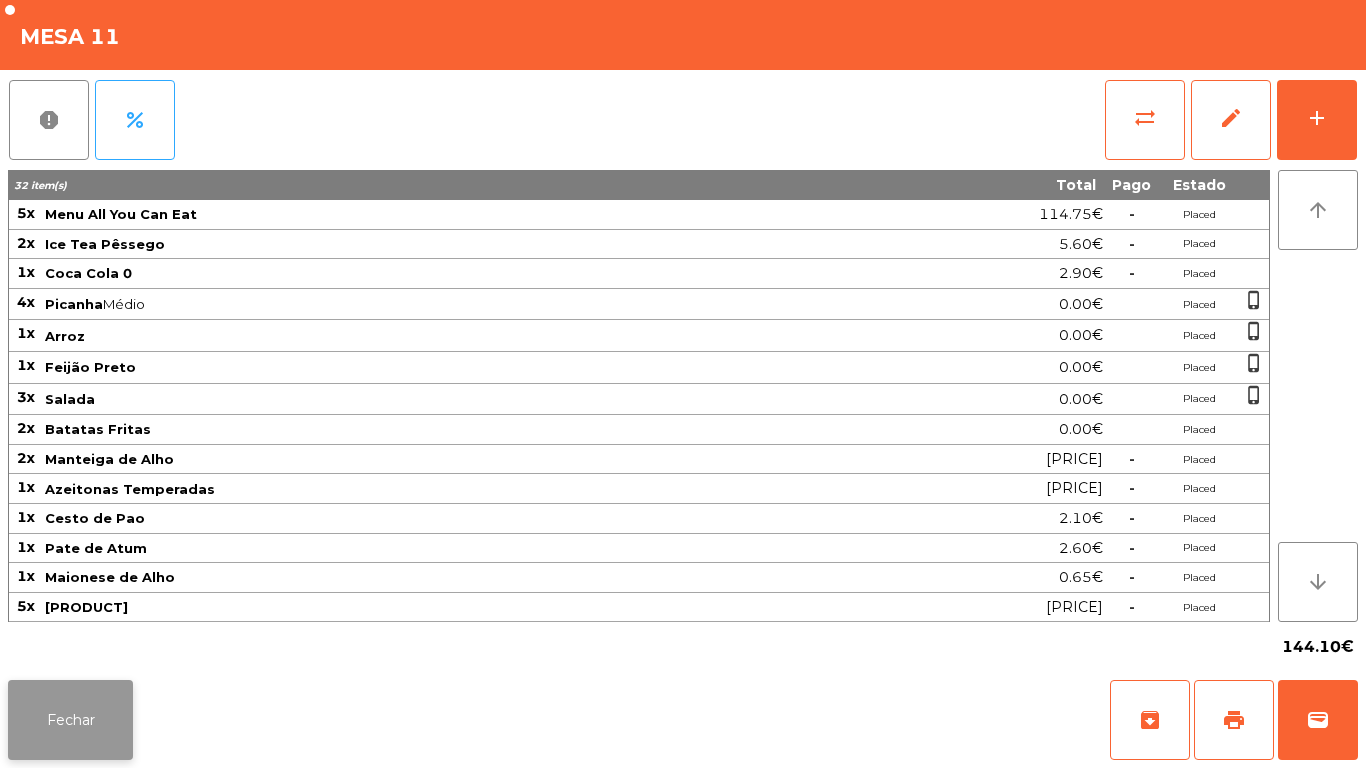 click on "Fechar" 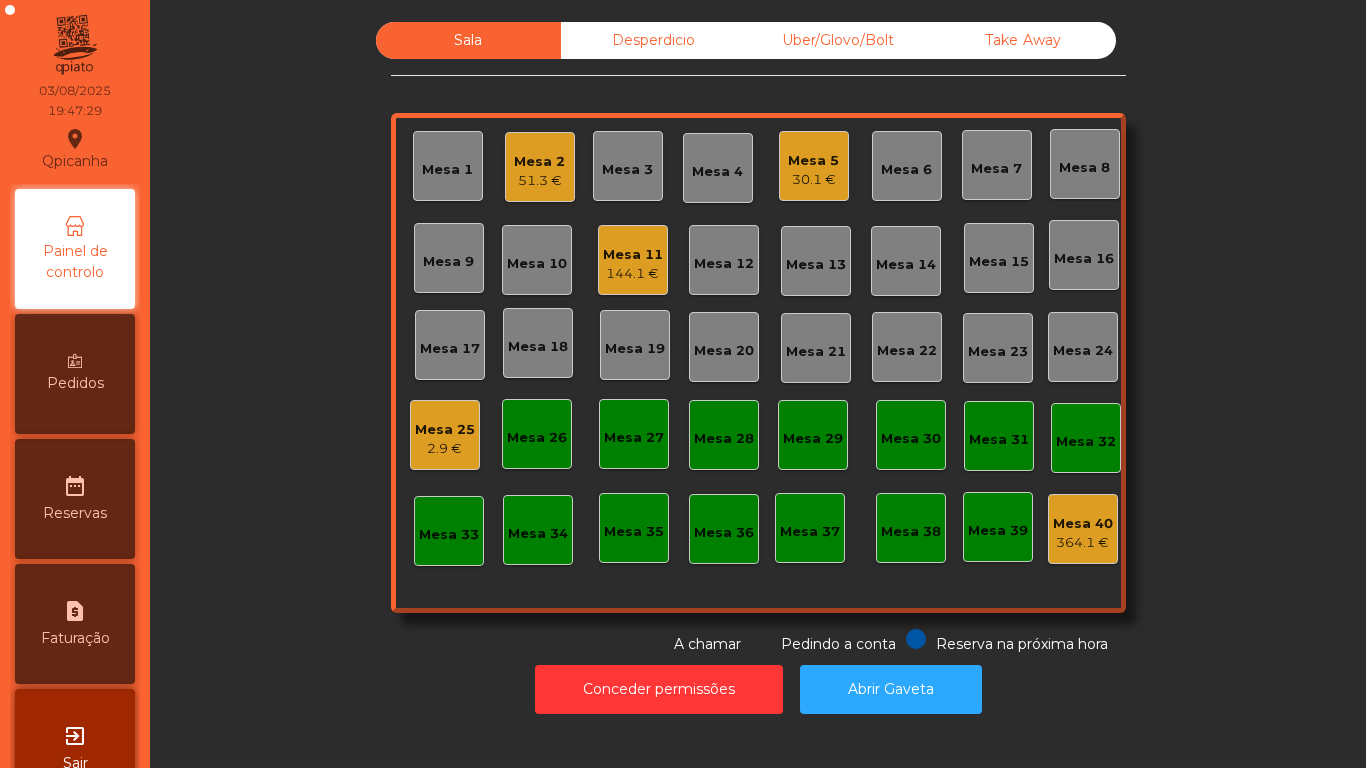 click on "51.3 €" 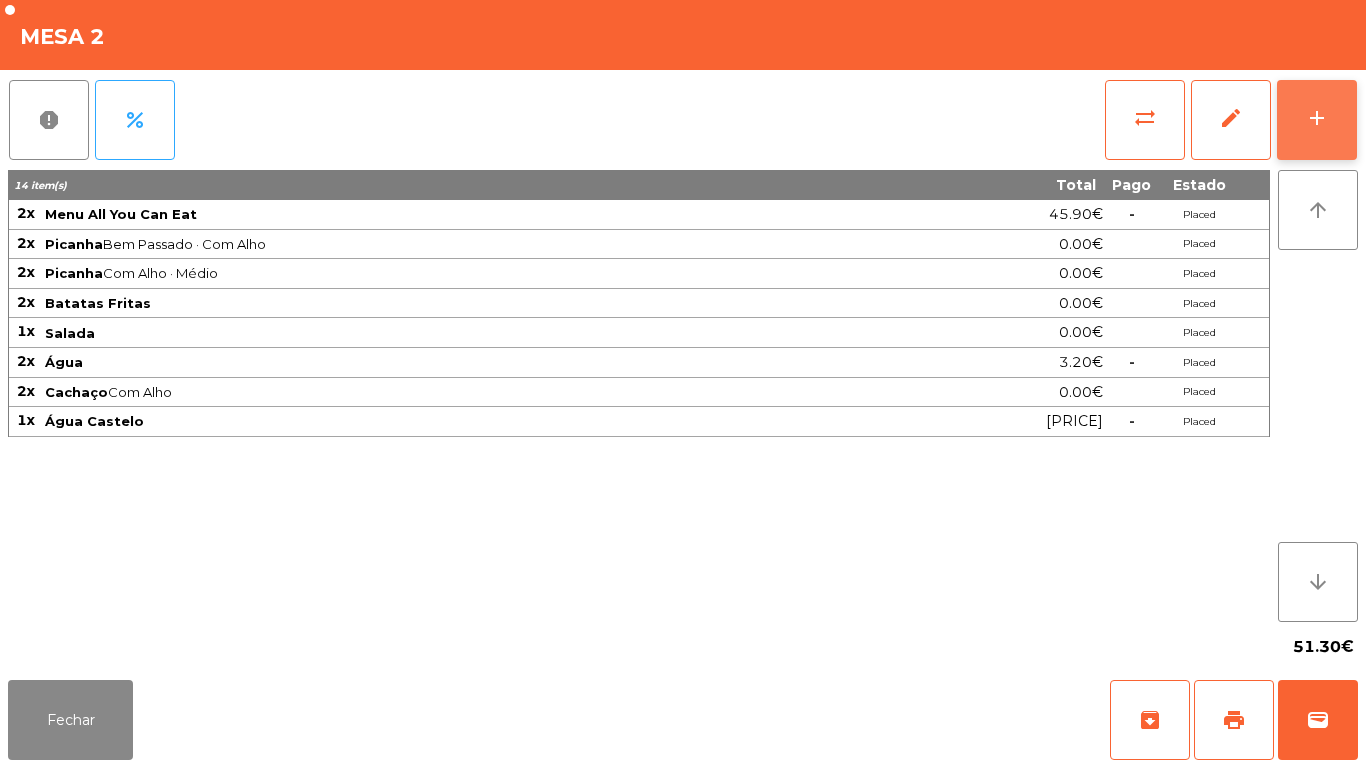 click on "add" 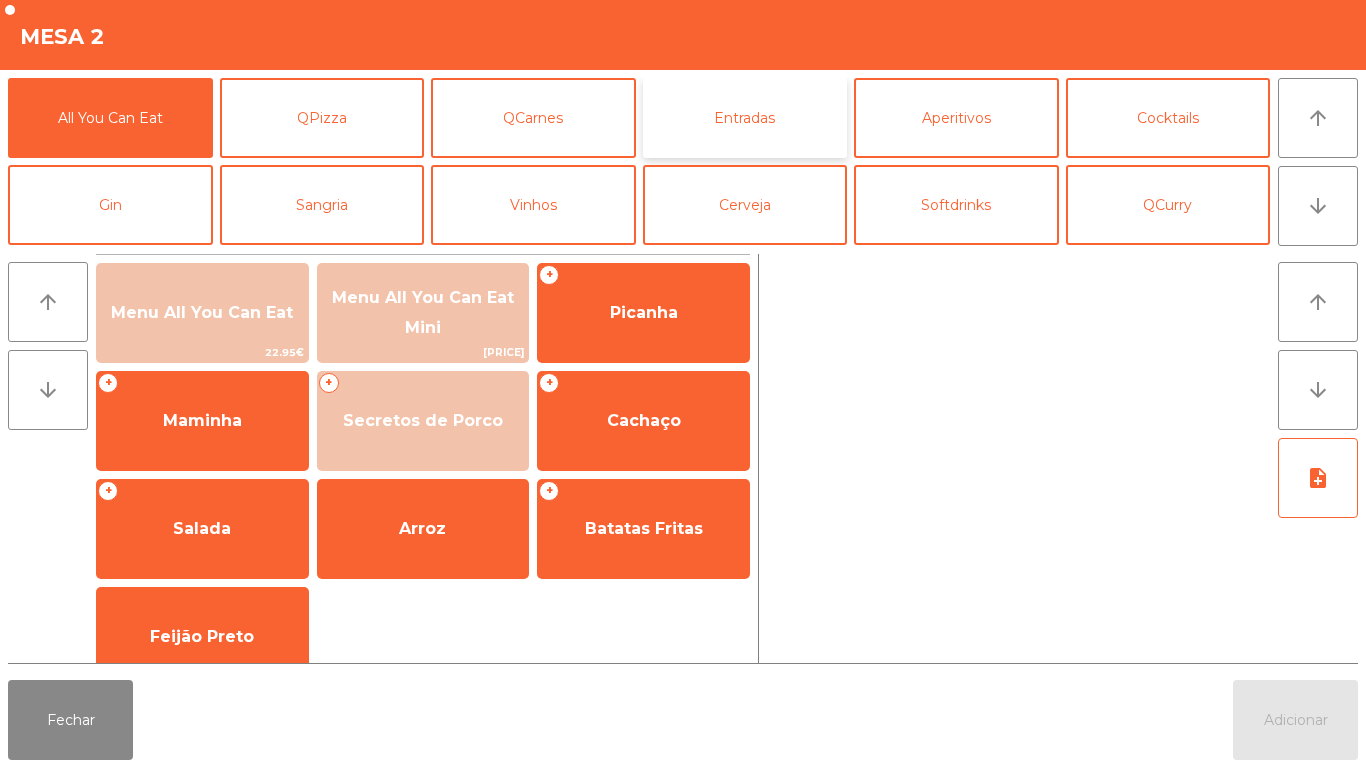 click on "Entradas" 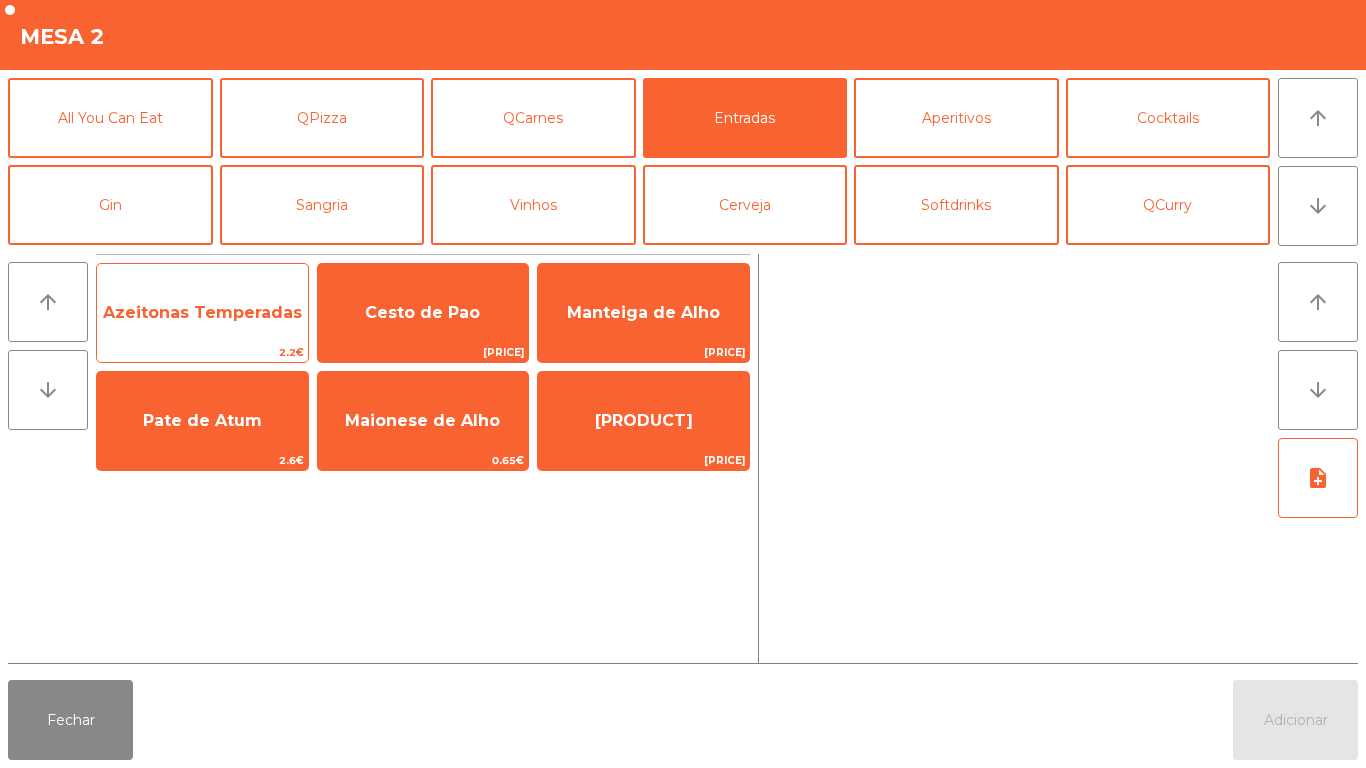 click on "Azeitonas Temperadas" 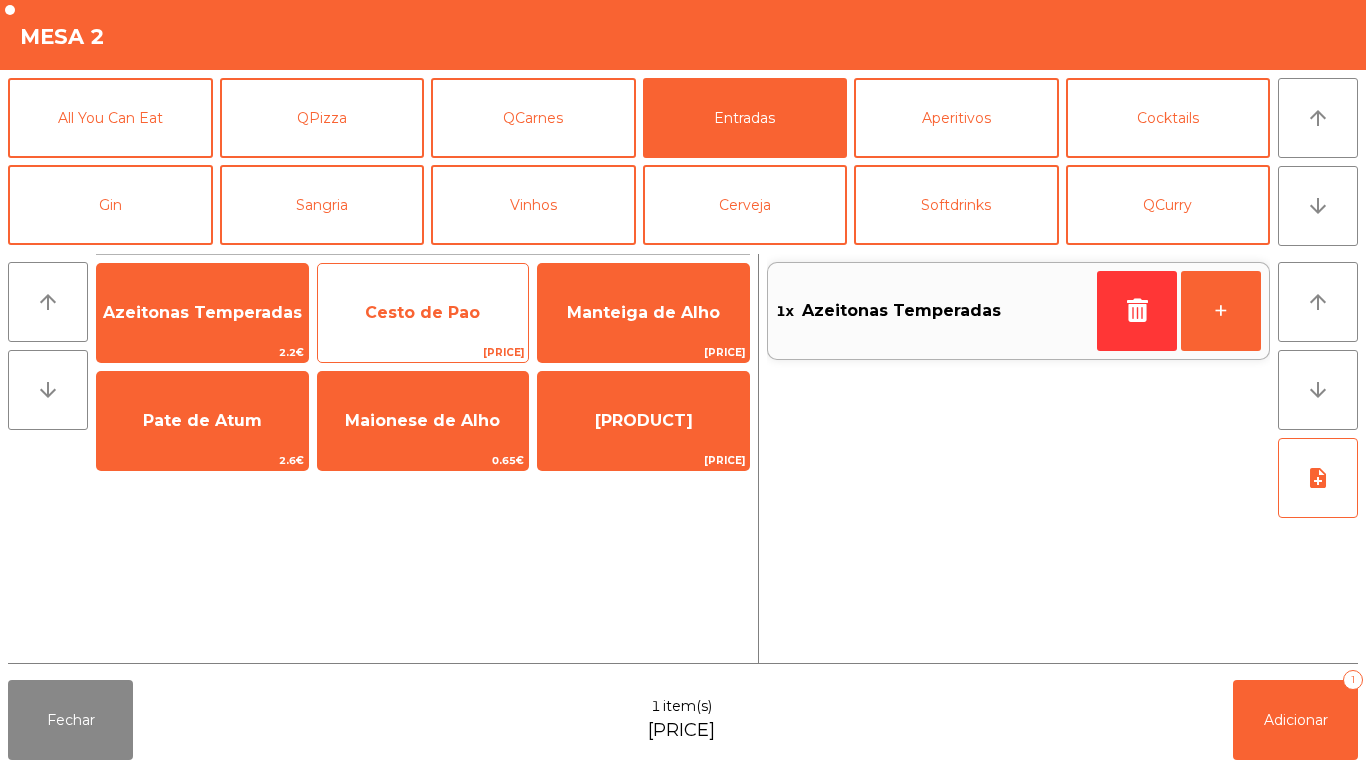 click on "Cesto de Pao" 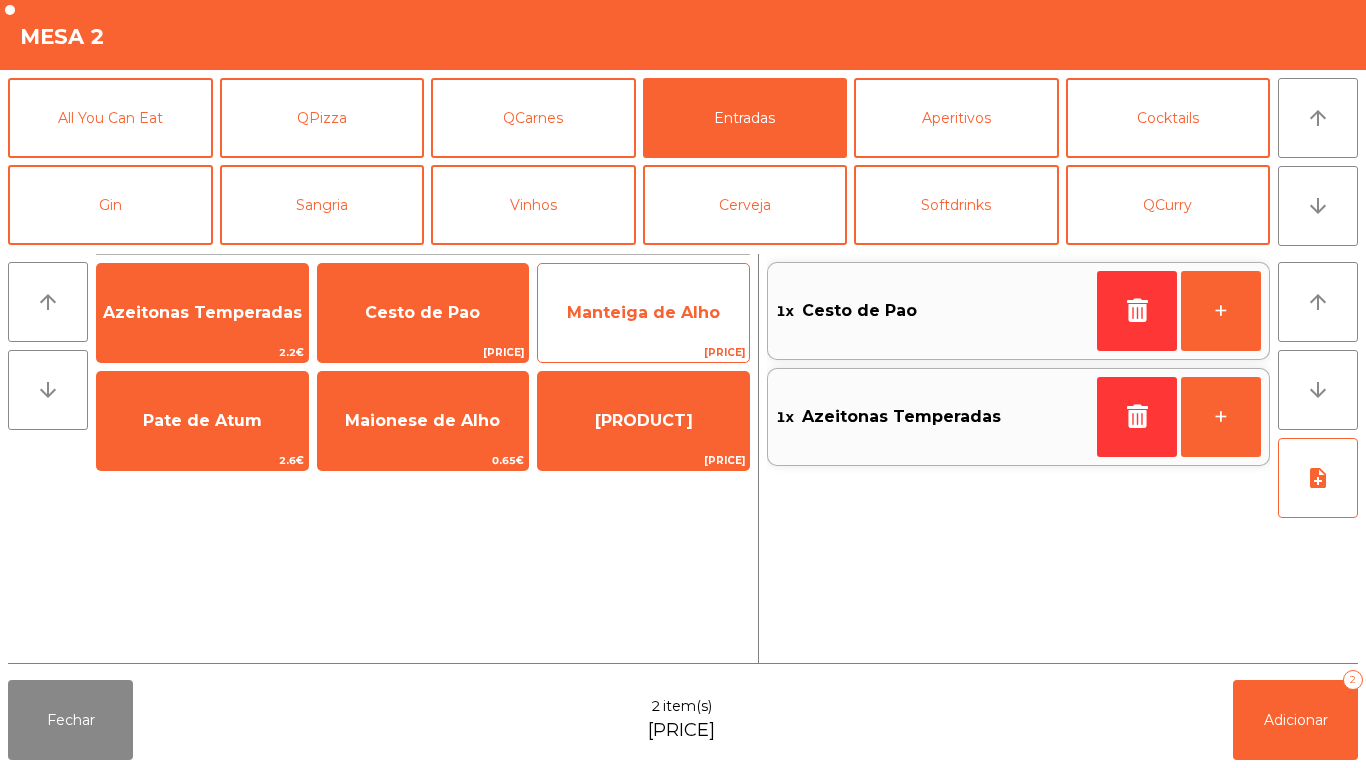 click on "Manteiga de Alho" 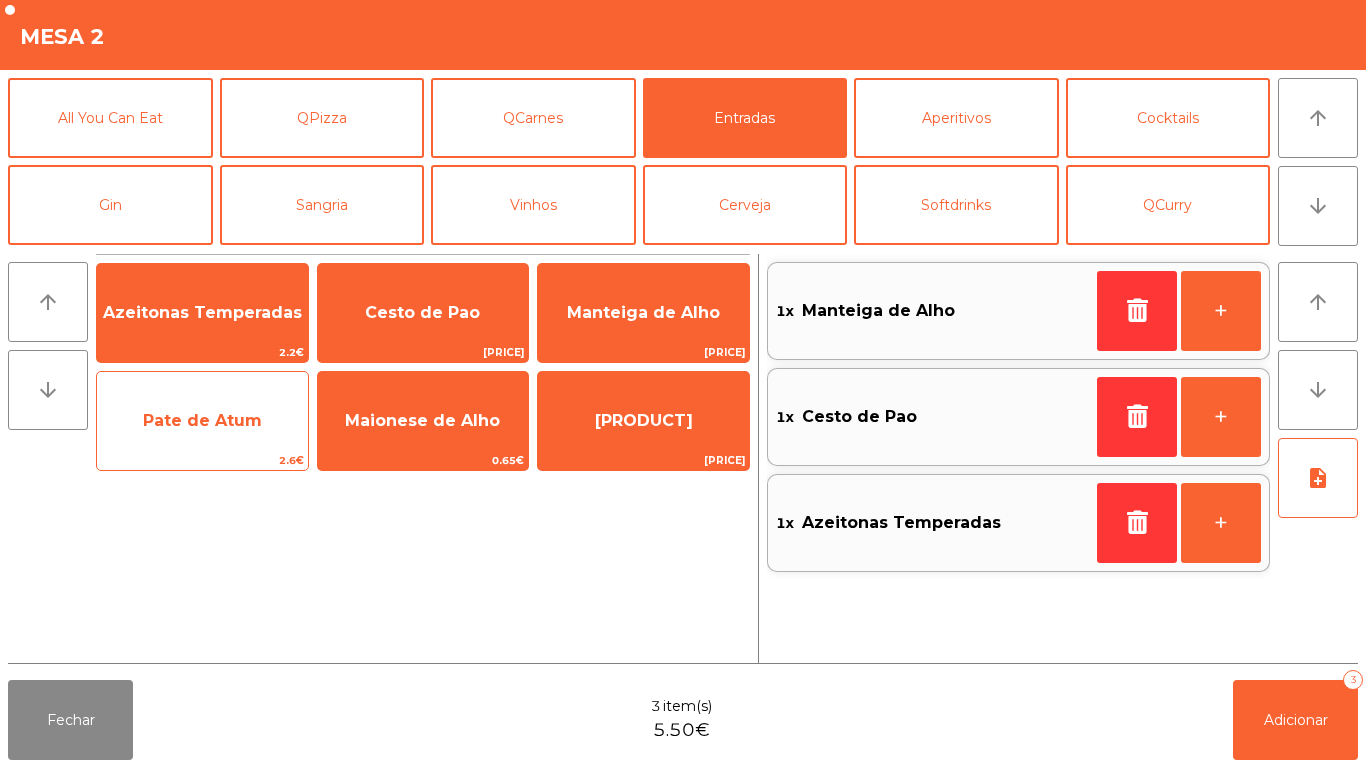 click on "Pate de Atum" 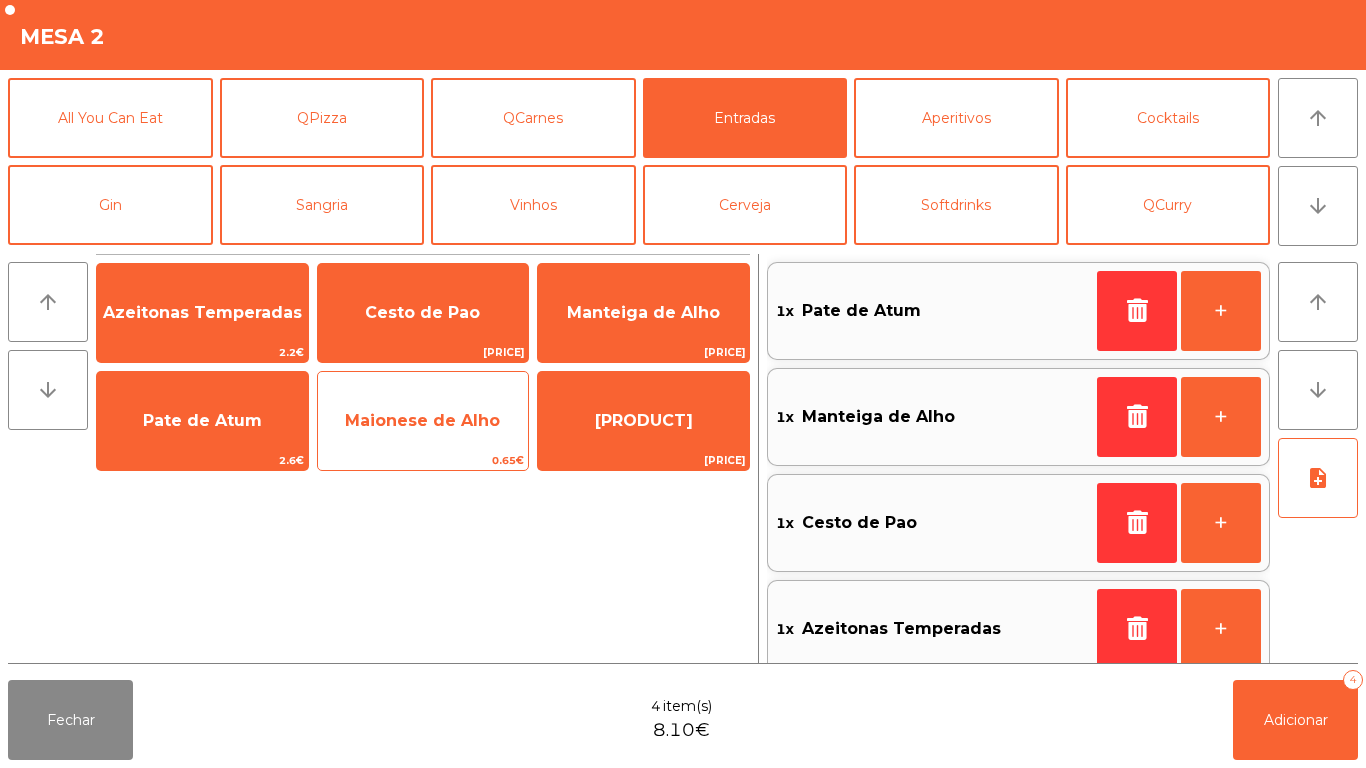 click on "Maionese de Alho" 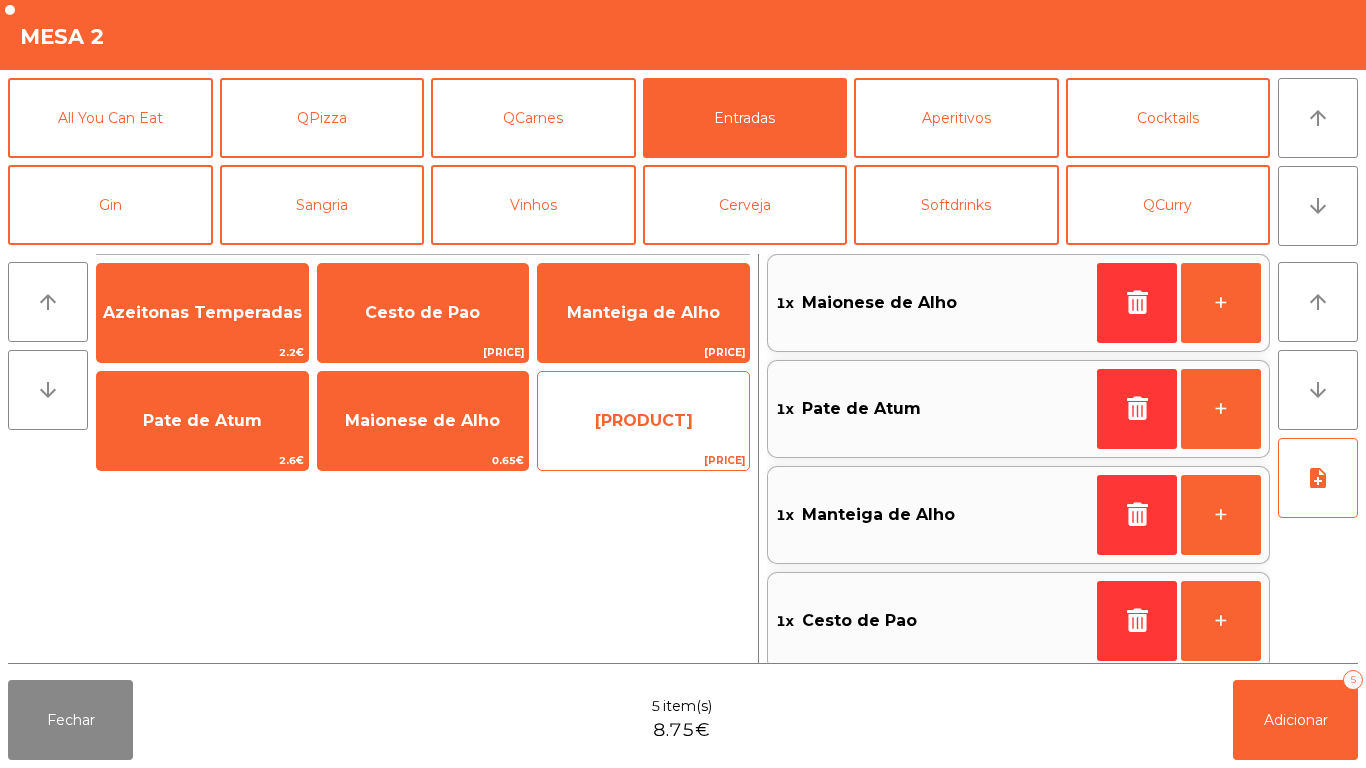 click on "[PRODUCT]" 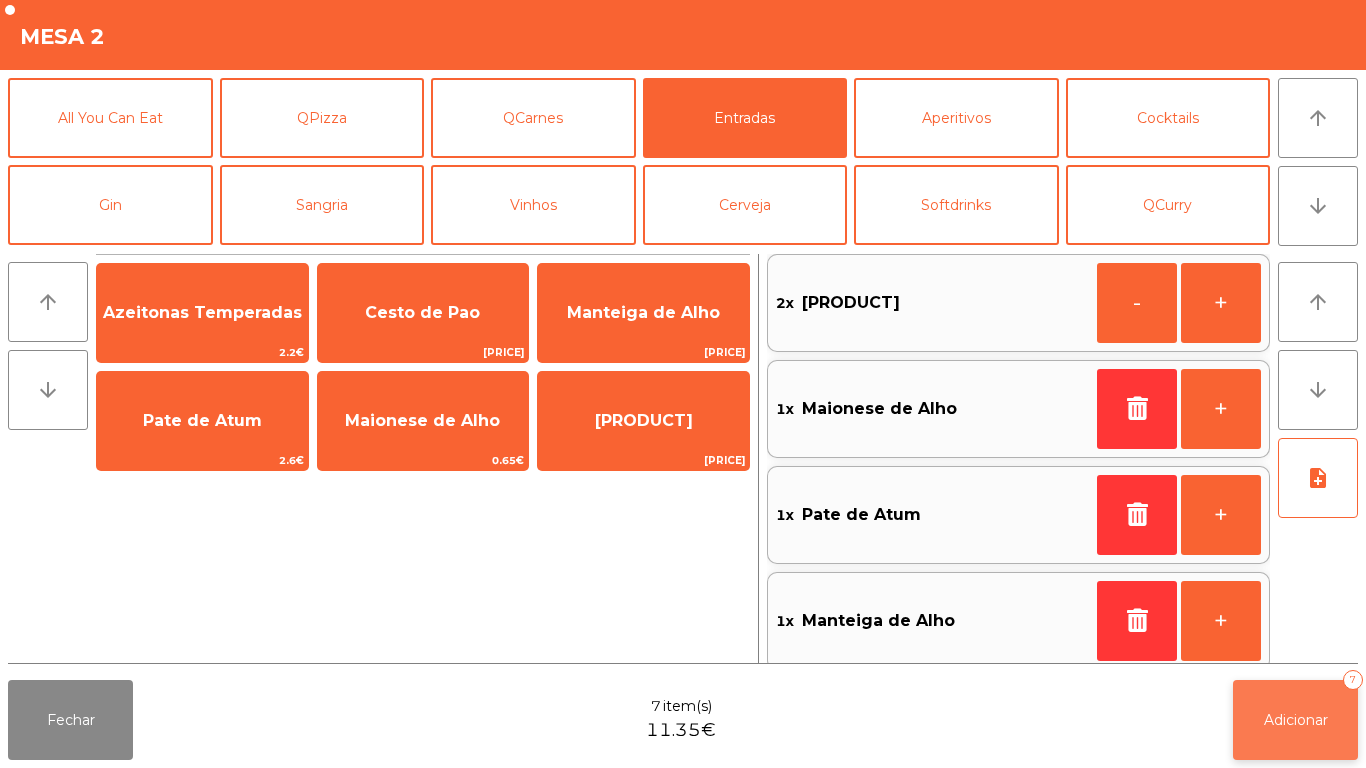 click on "Adicionar" 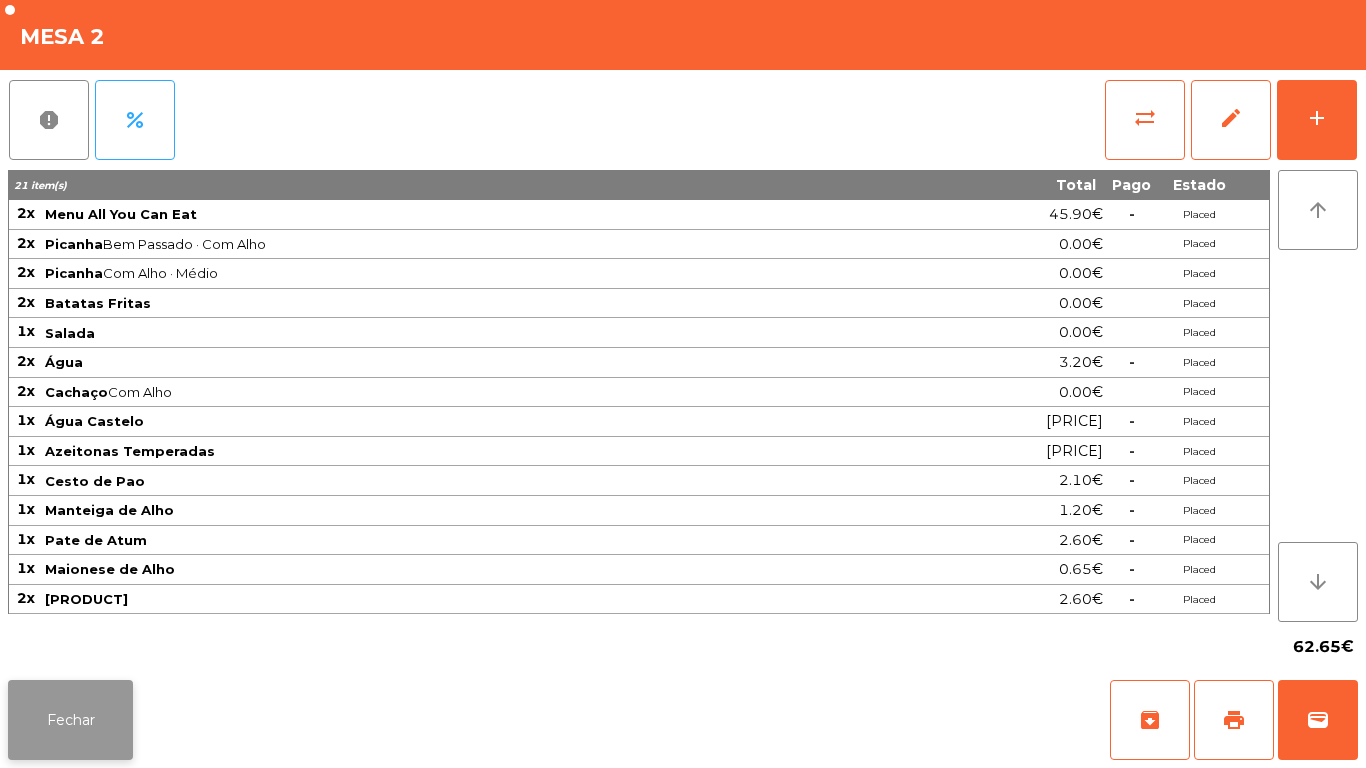 click on "Fechar" 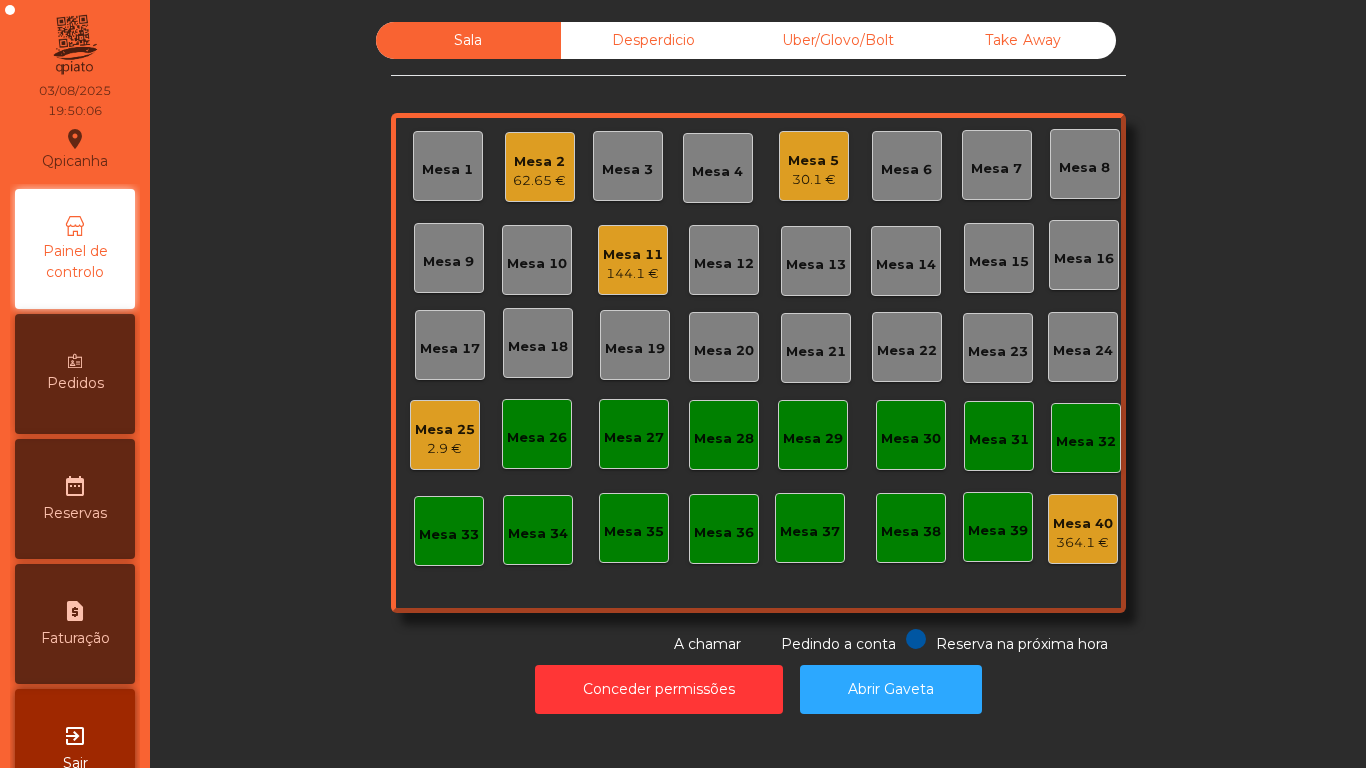 click on "Mesa 3" 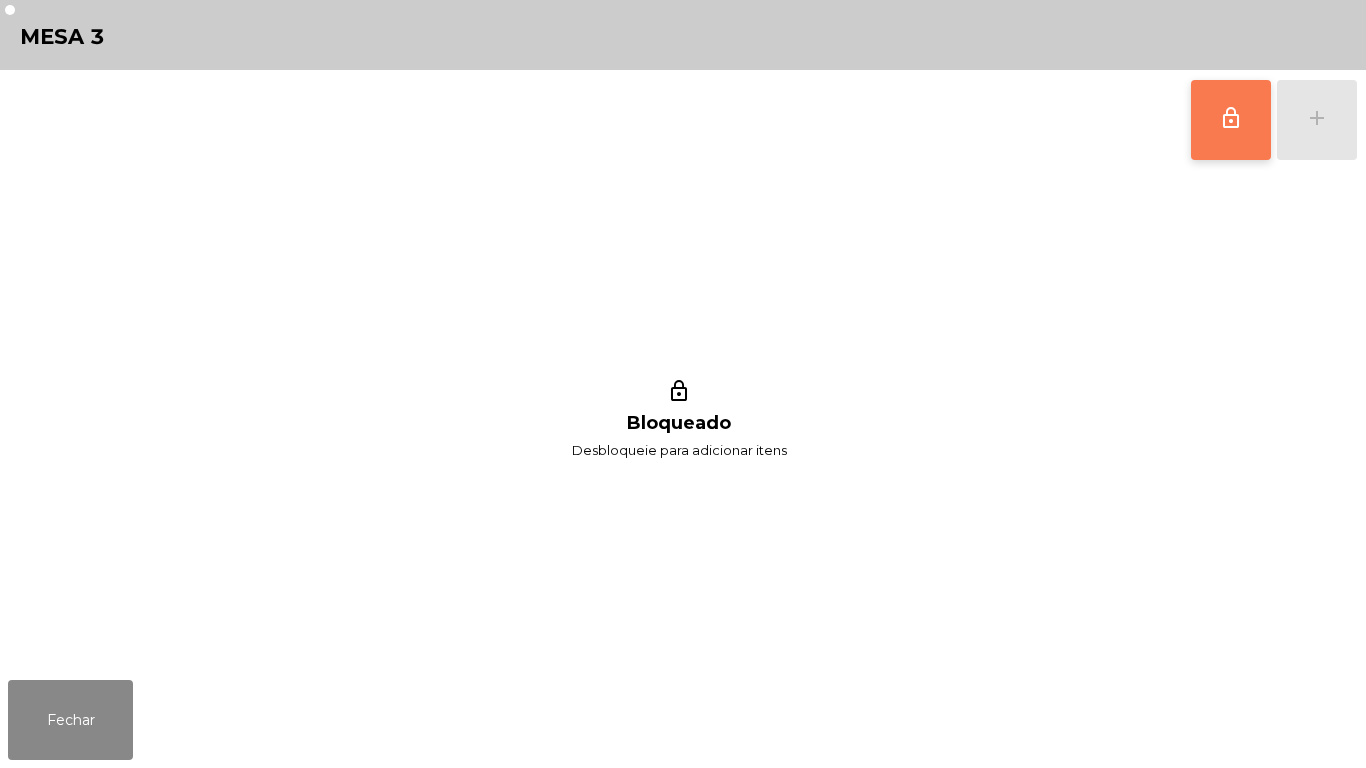 click on "lock_outline" 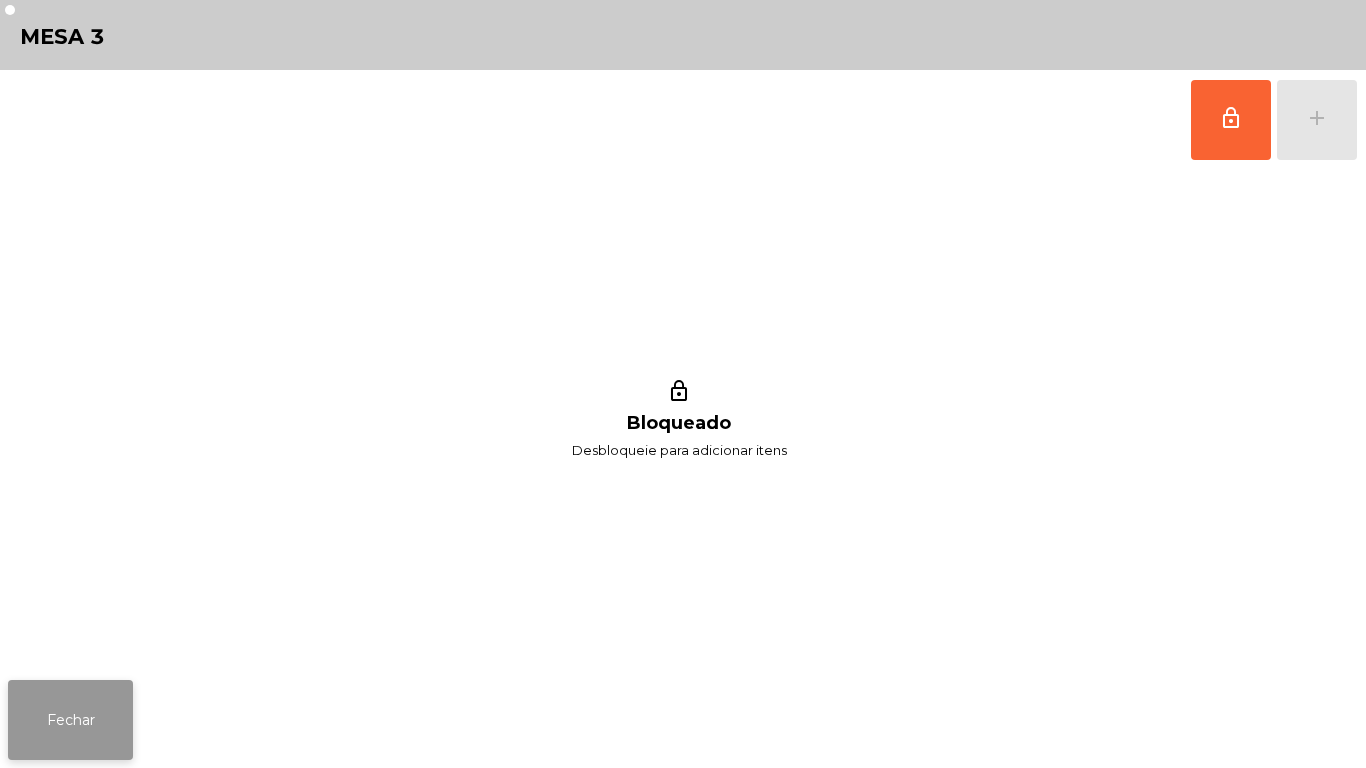 click on "Fechar" 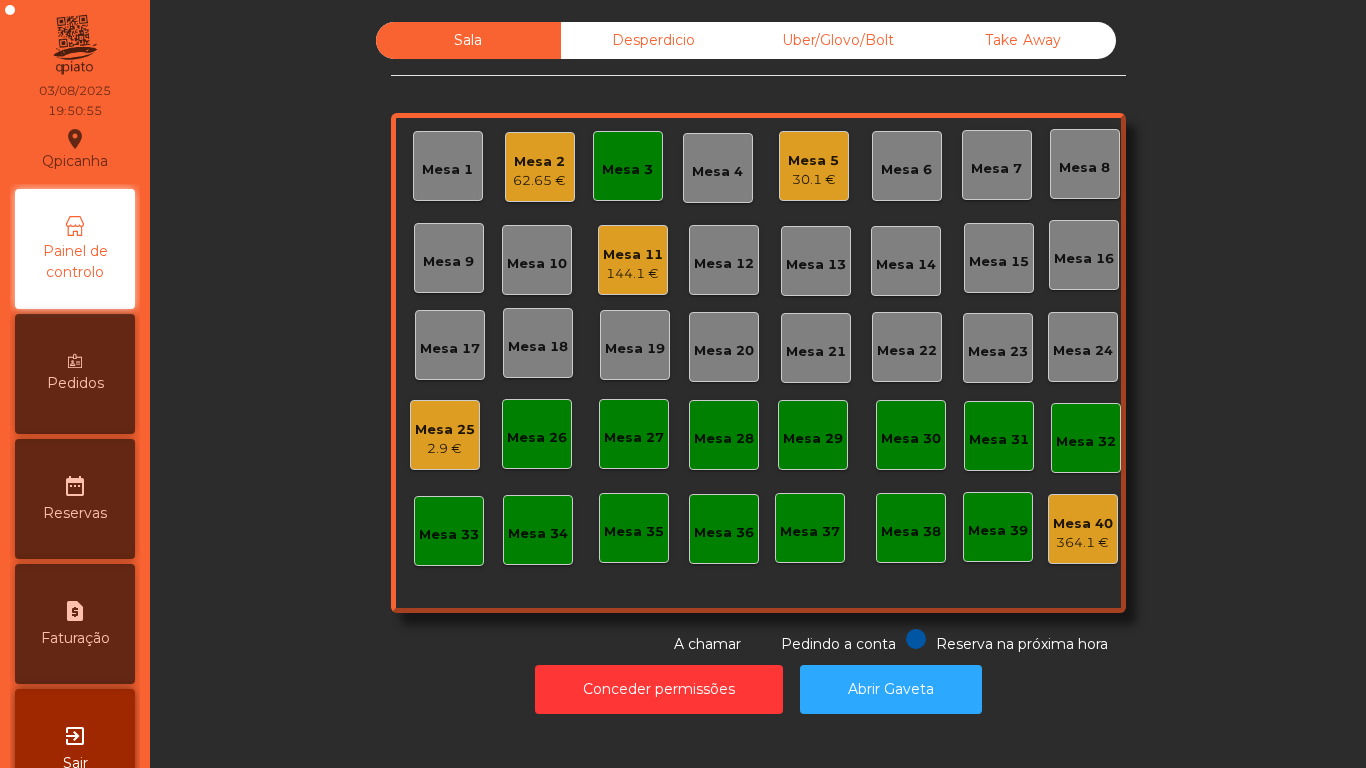 click on "Mesa 3" 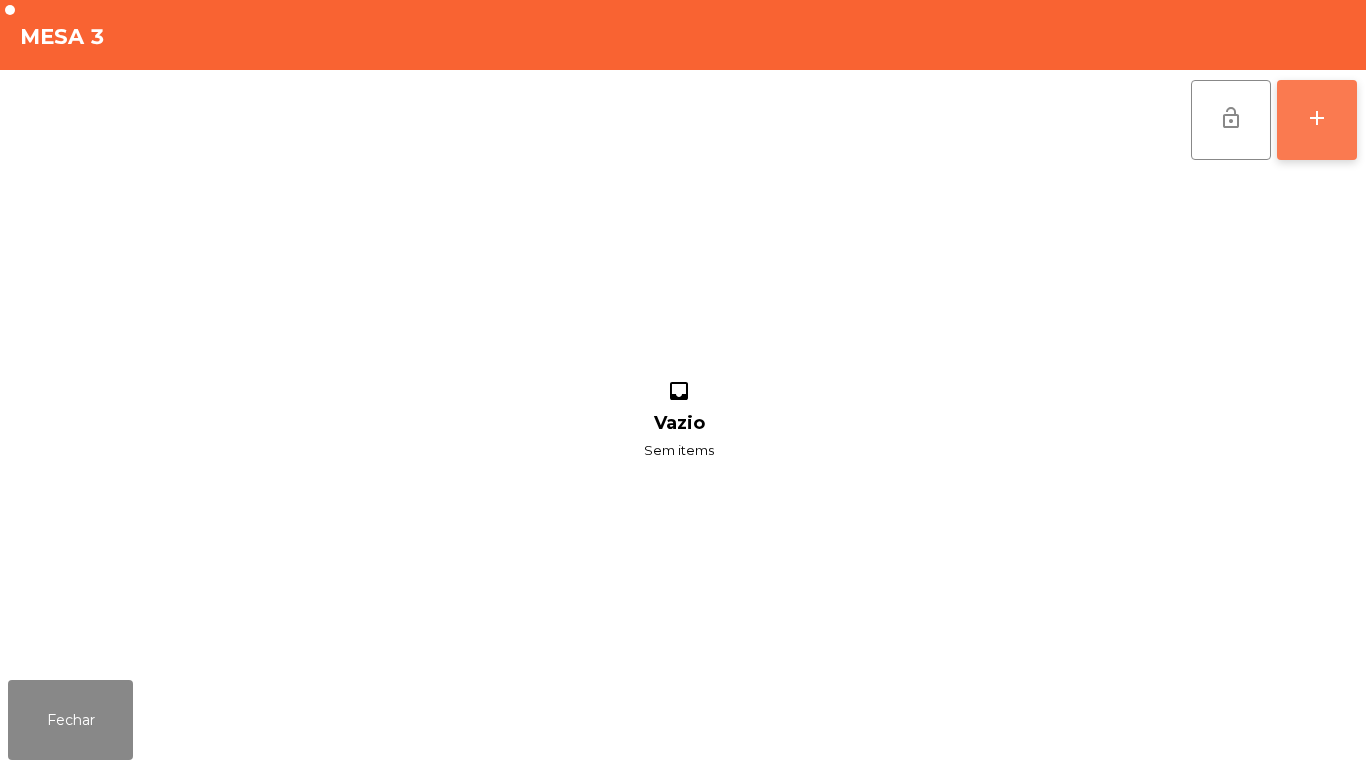 click on "add" 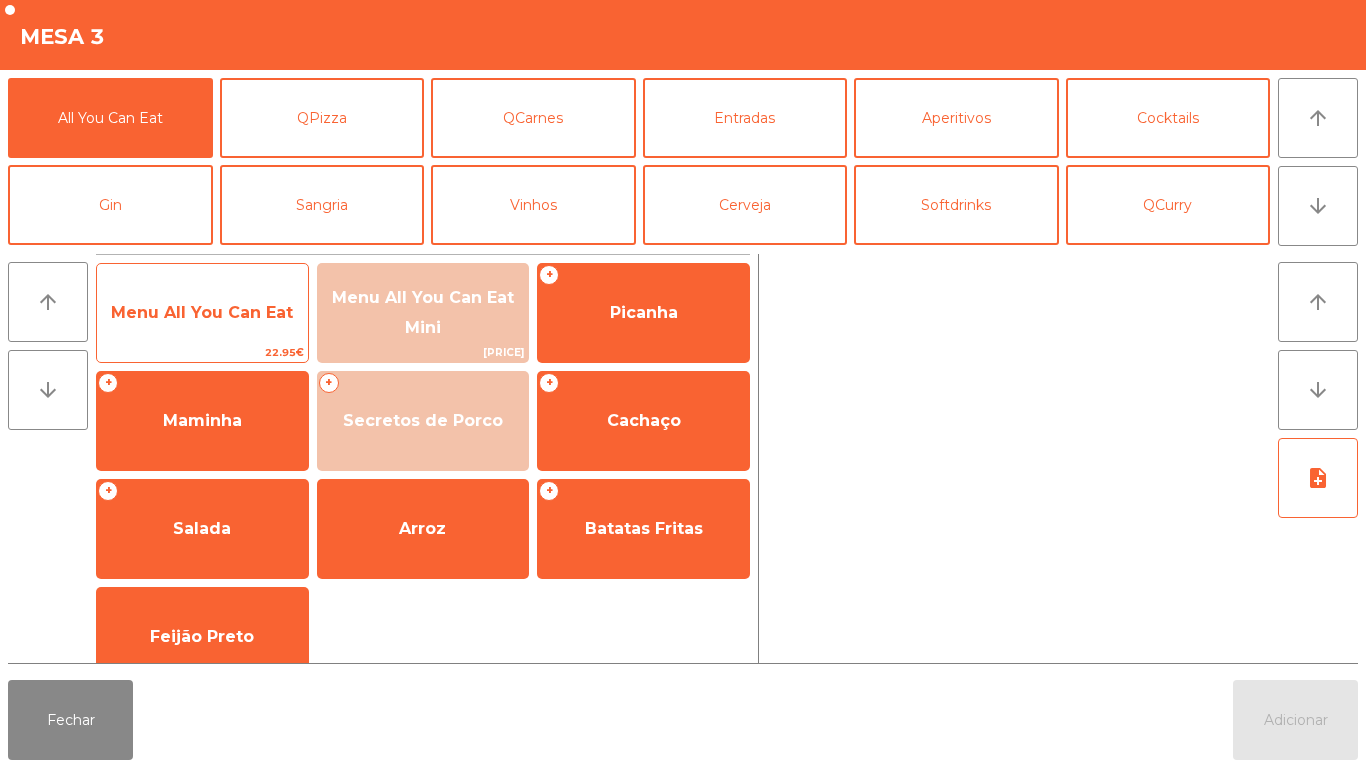 click on "Menu All You Can Eat" 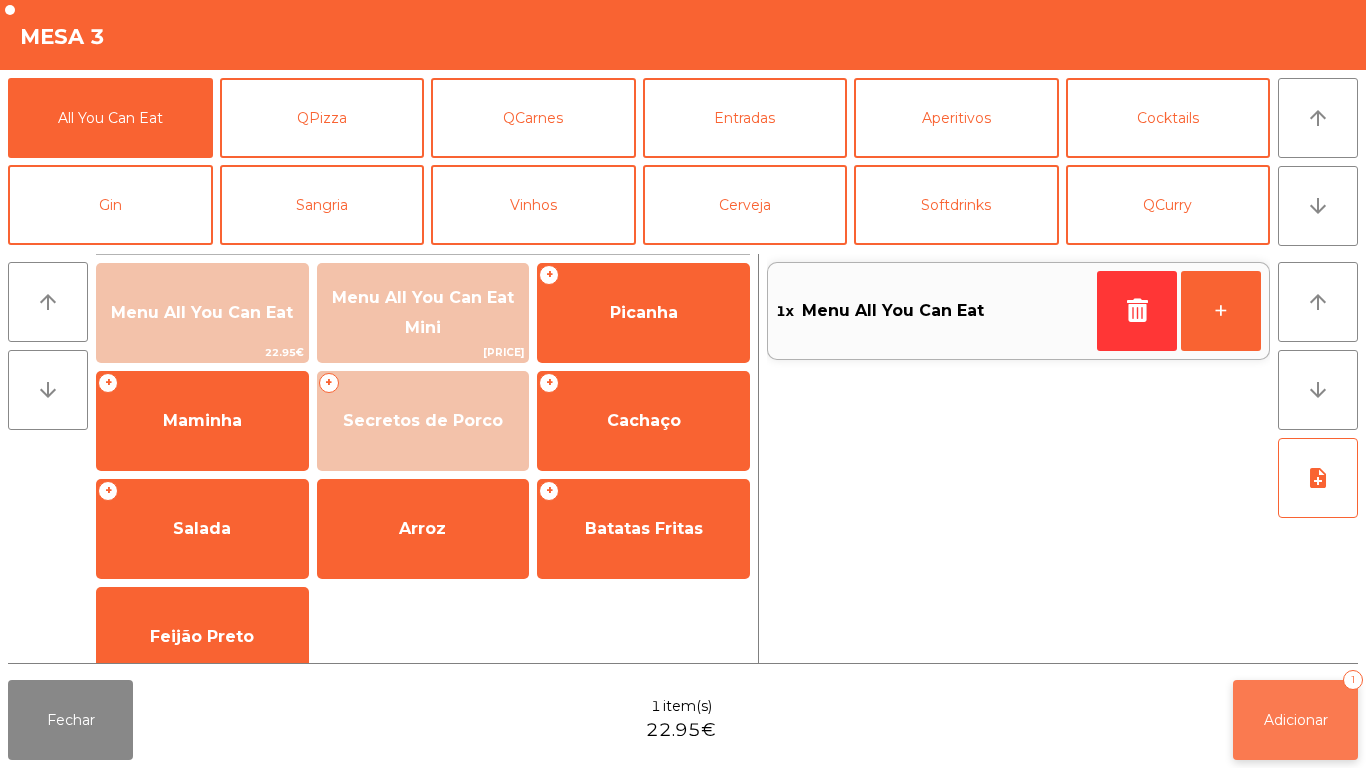 click on "Adicionar   1" 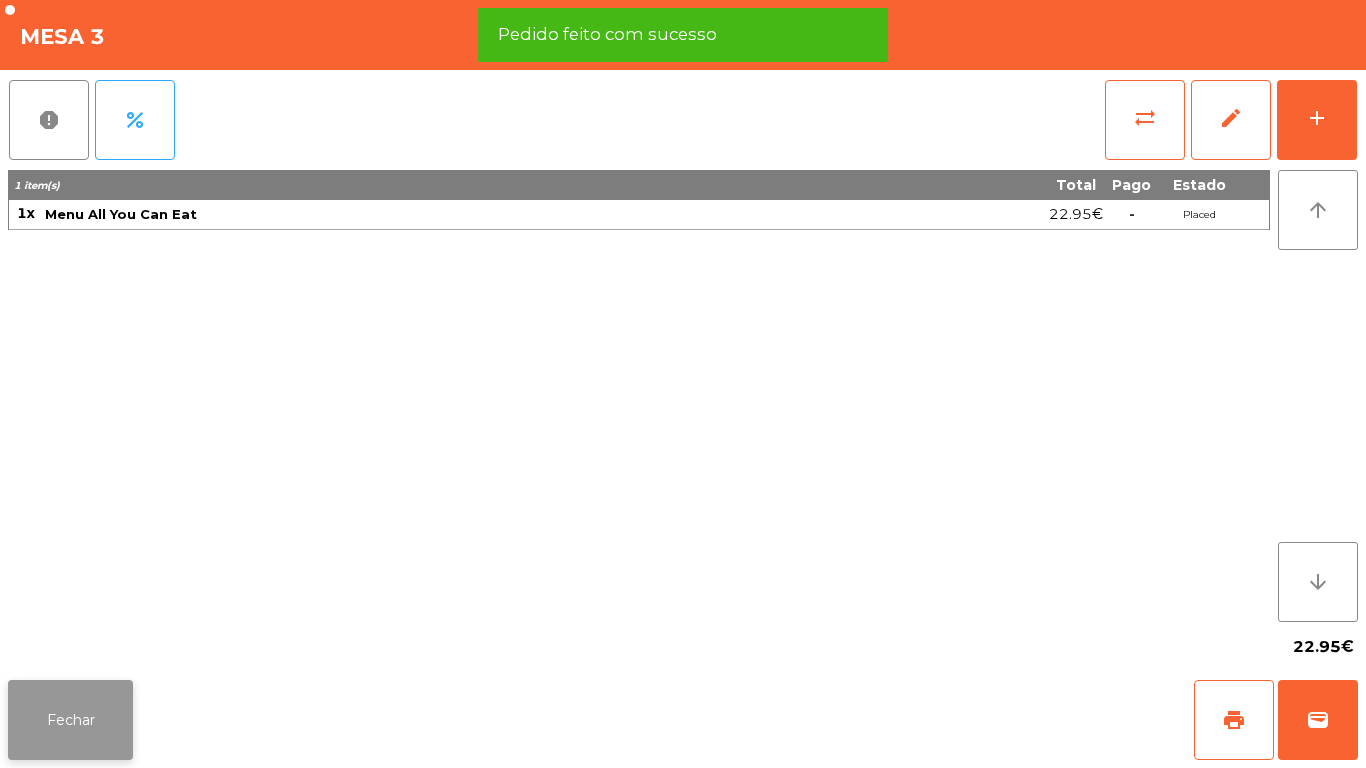 click on "Fechar" 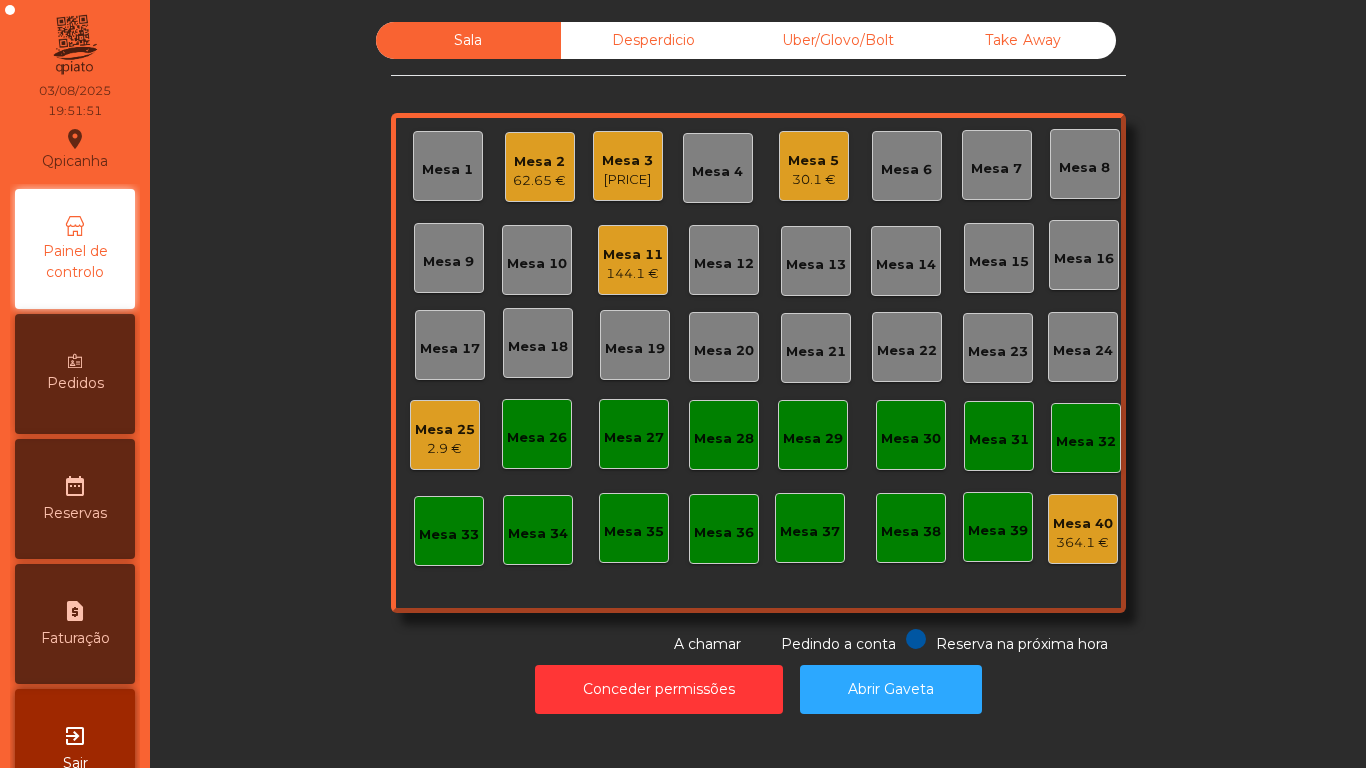 click on "Table [NUMBER] [PRICE]" 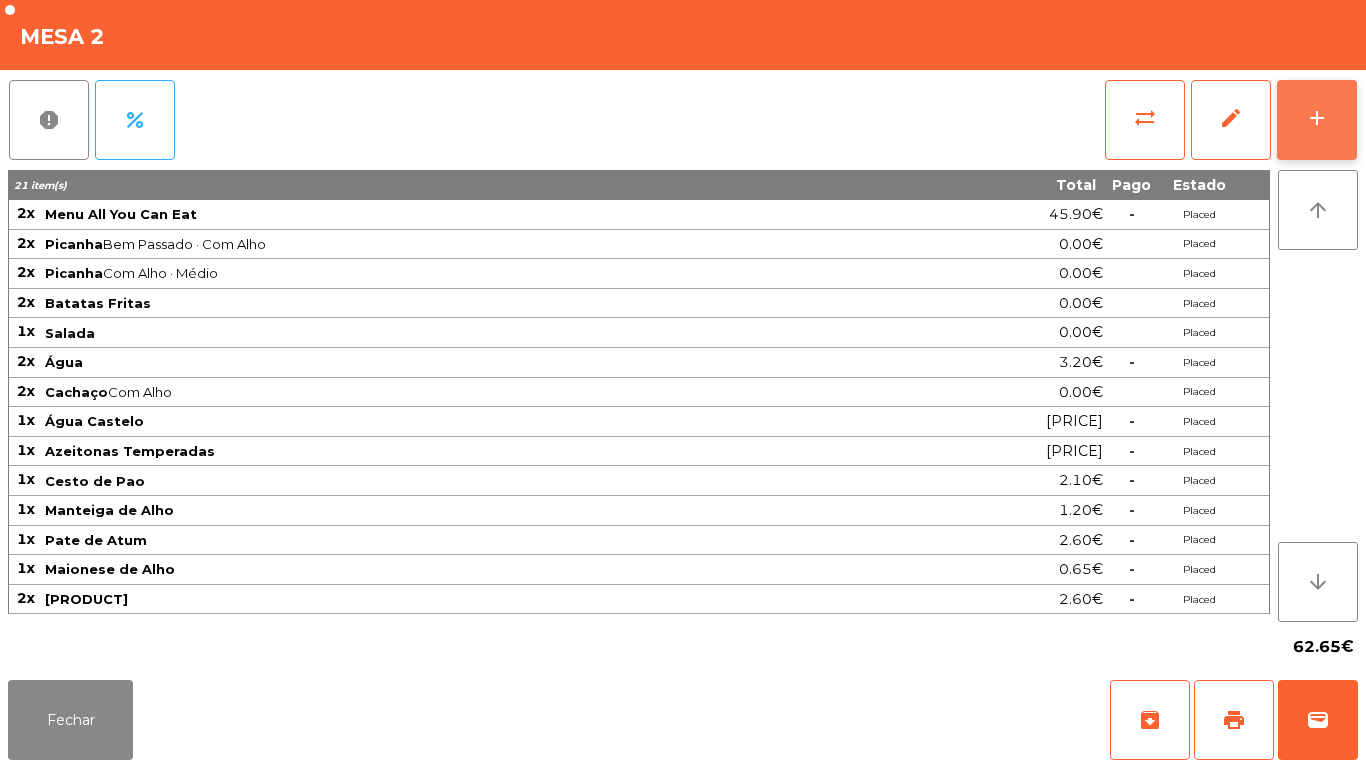 click on "add" 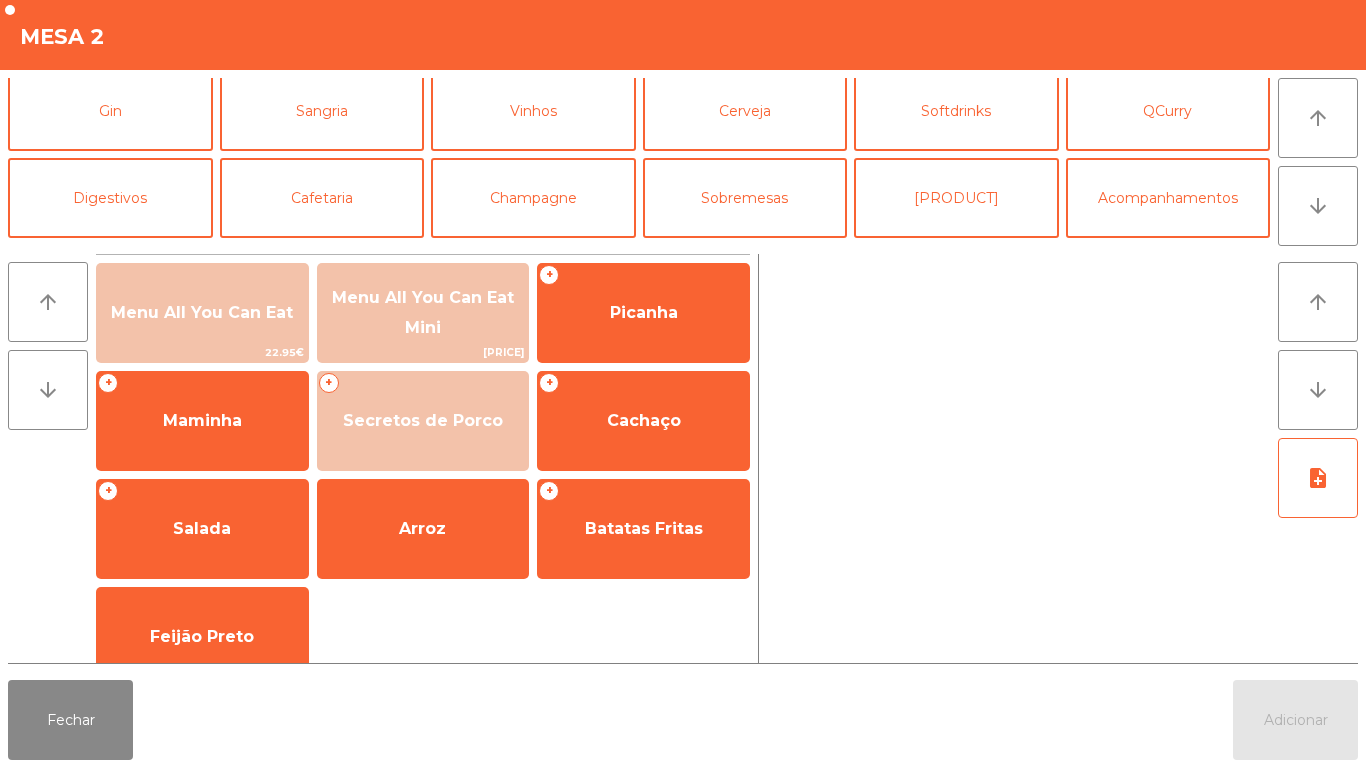 scroll, scrollTop: 0, scrollLeft: 0, axis: both 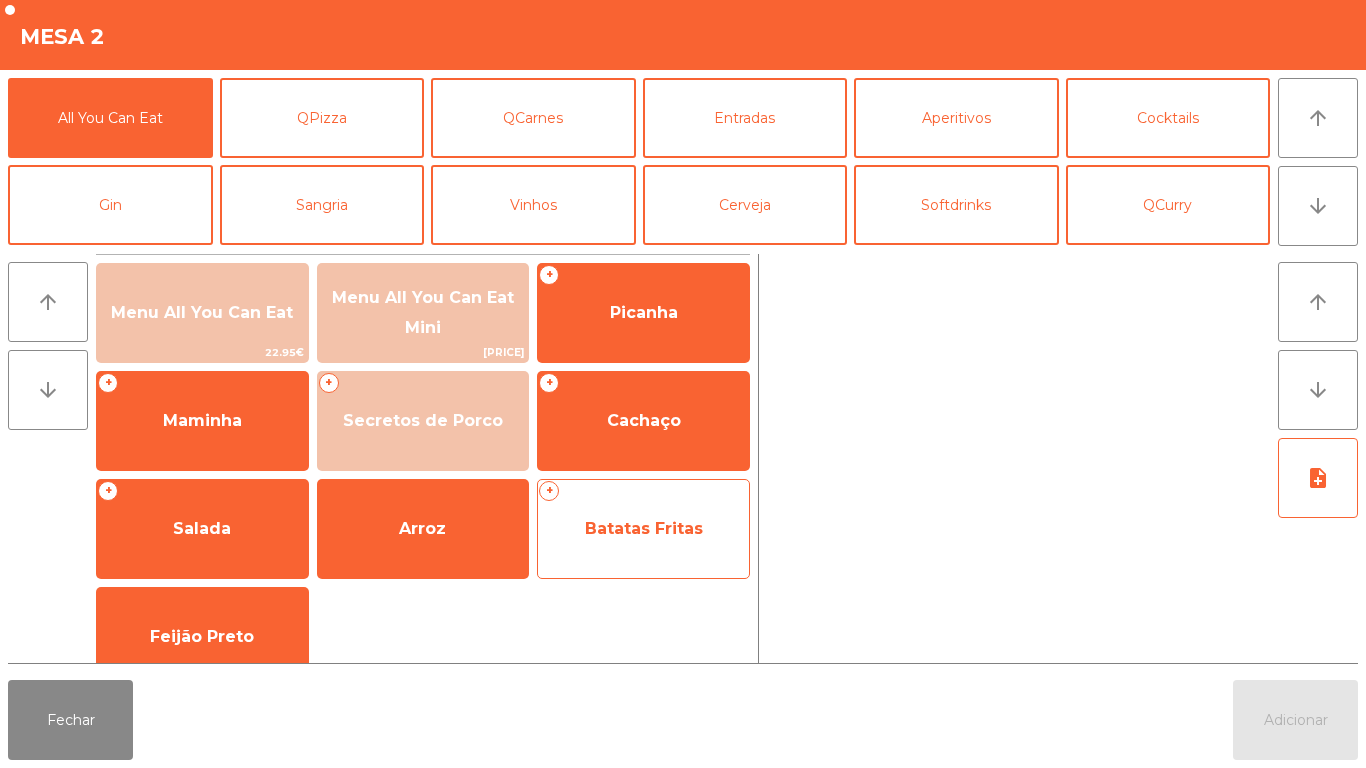 click on "Batatas Fritas" 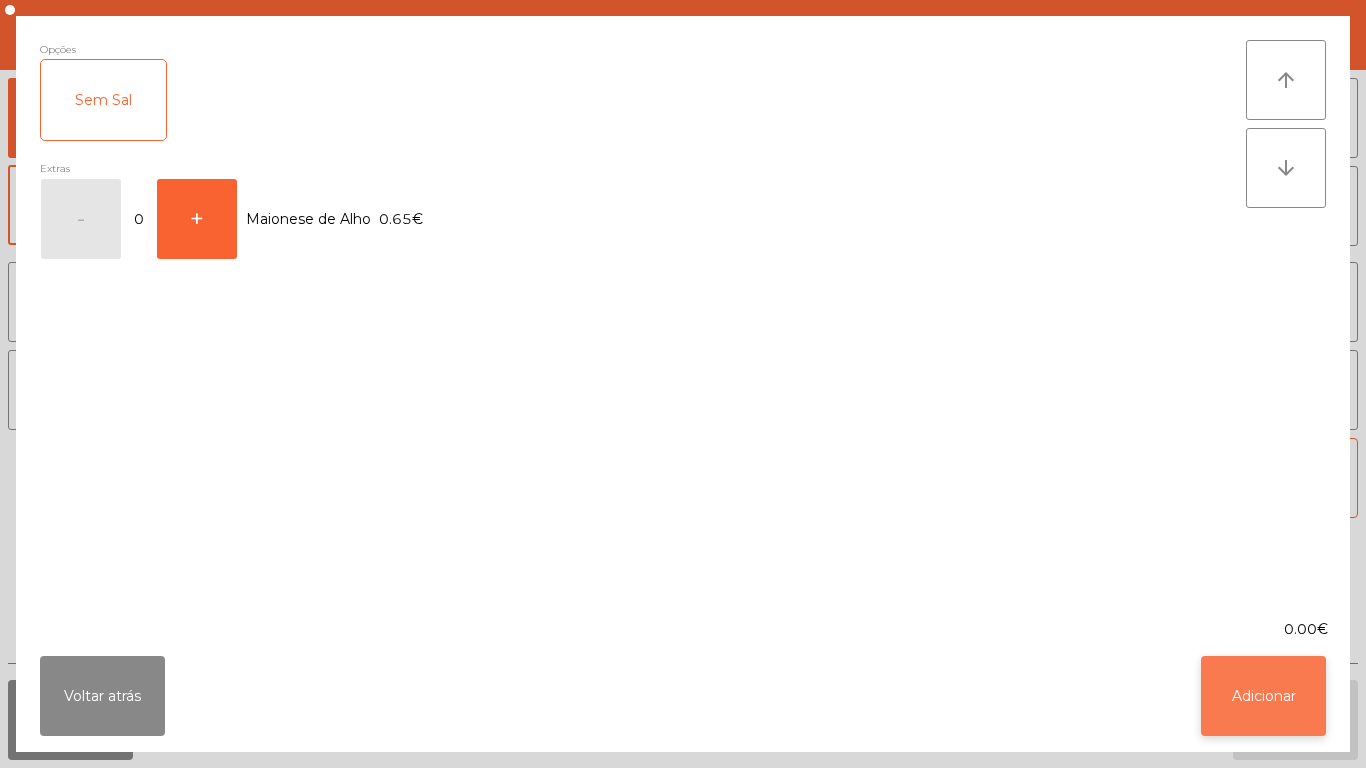 click on "Adicionar" 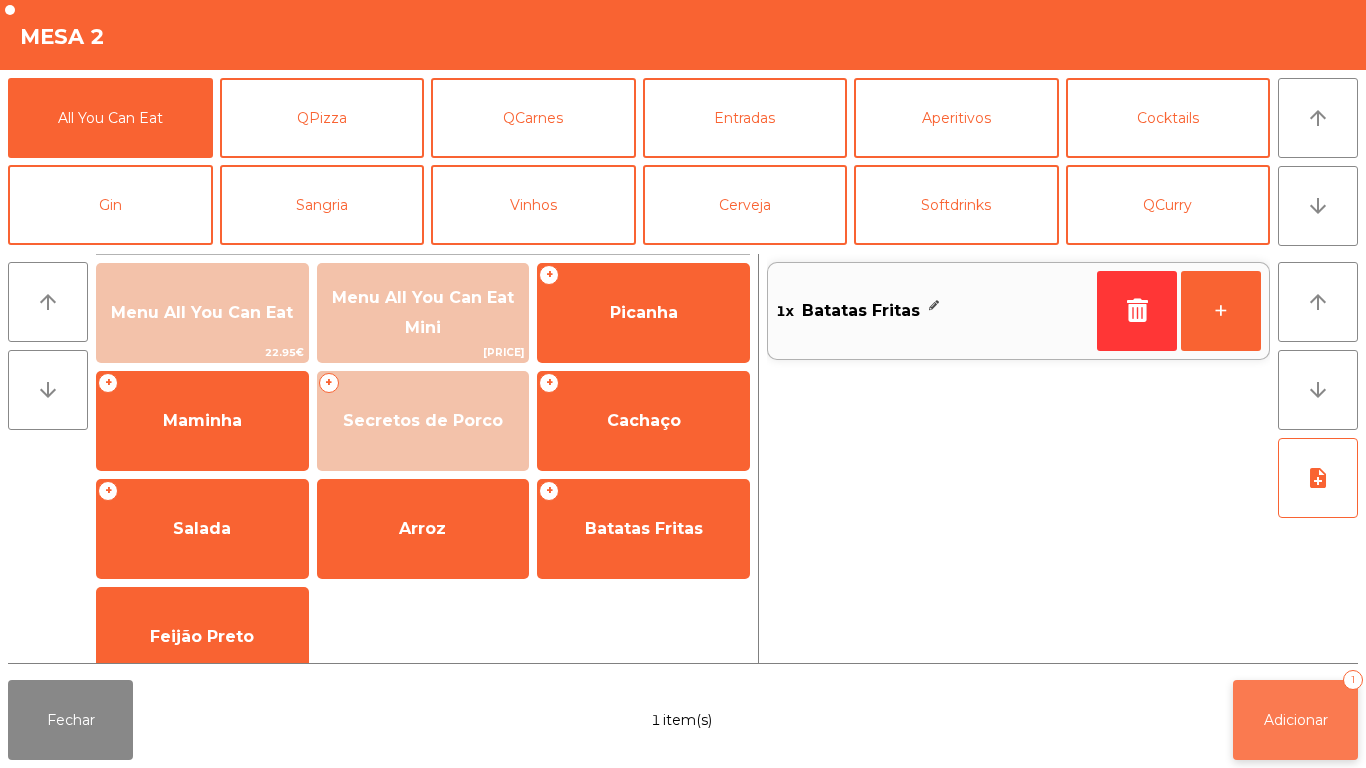 click on "Adicionar   1" 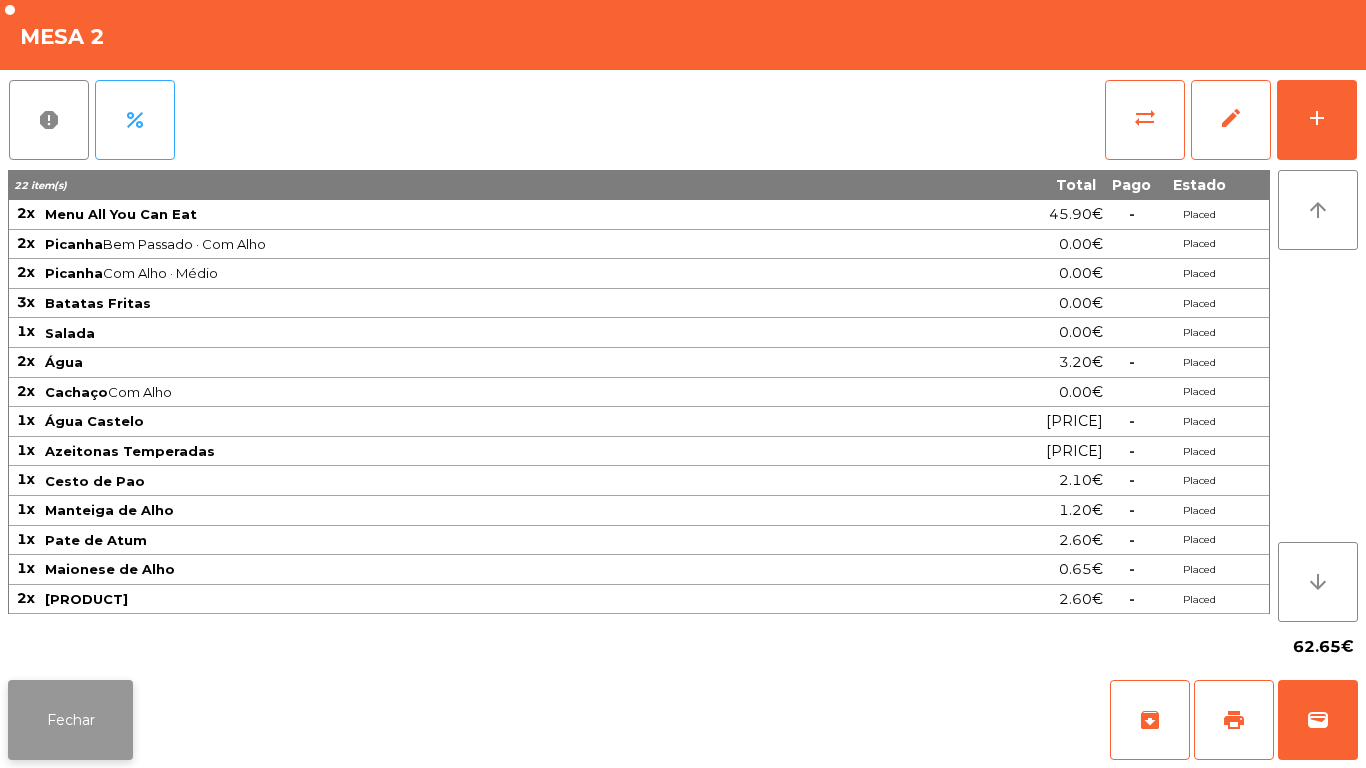 click on "Fechar" 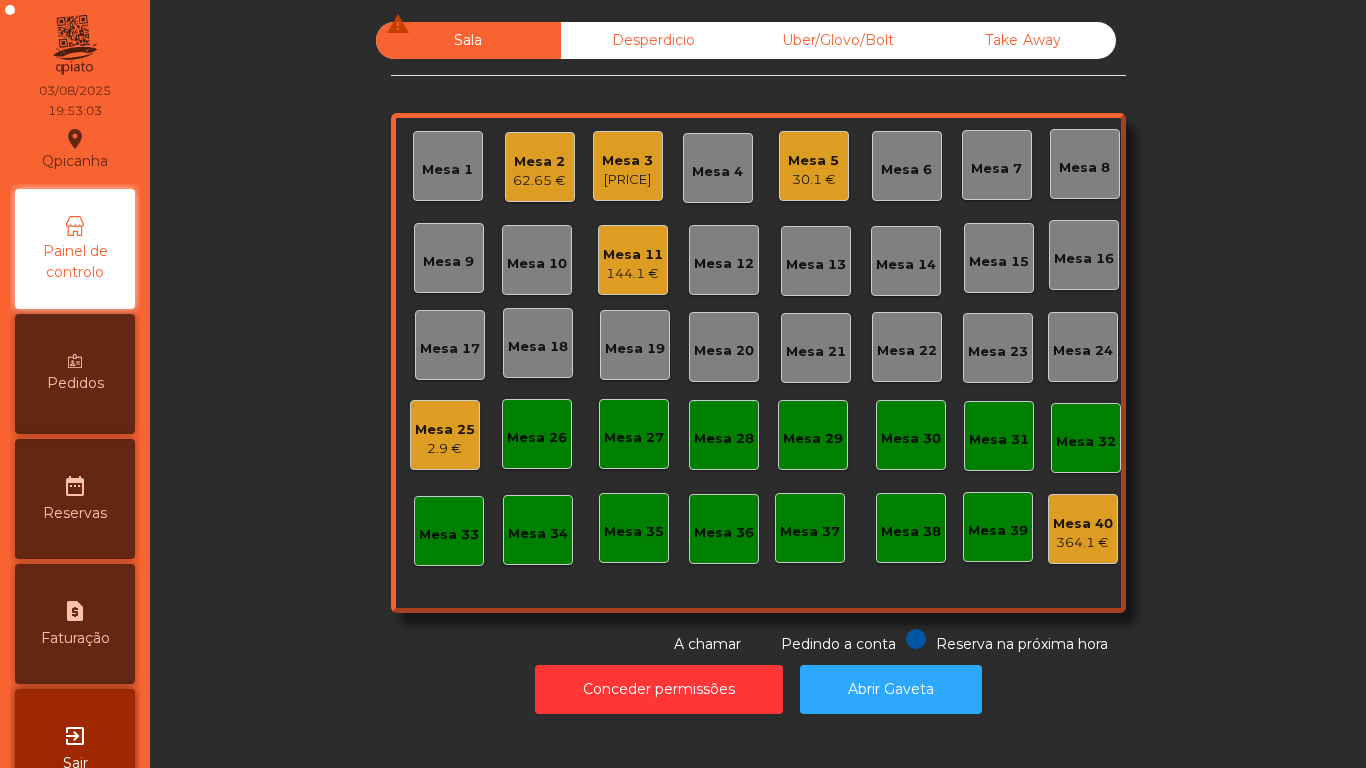 click on "30.1 €" 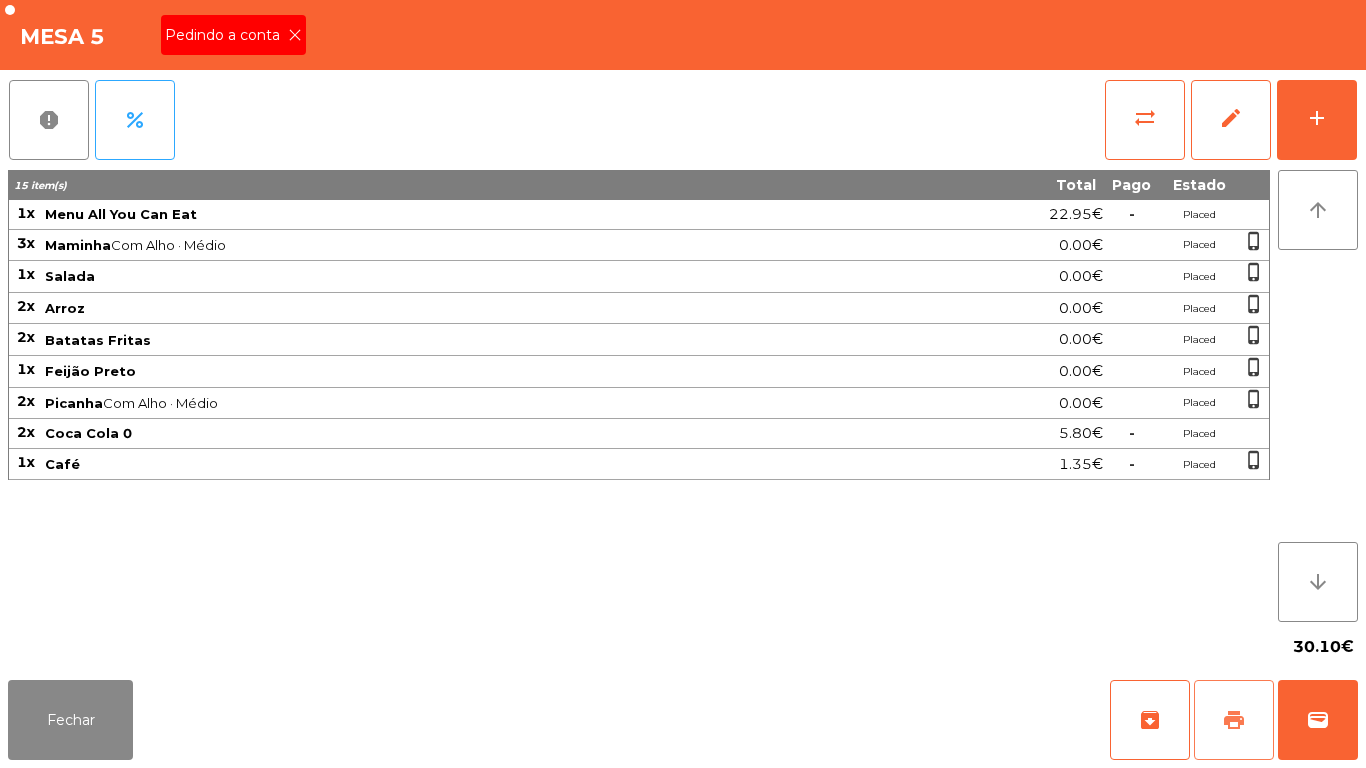 click on "print" 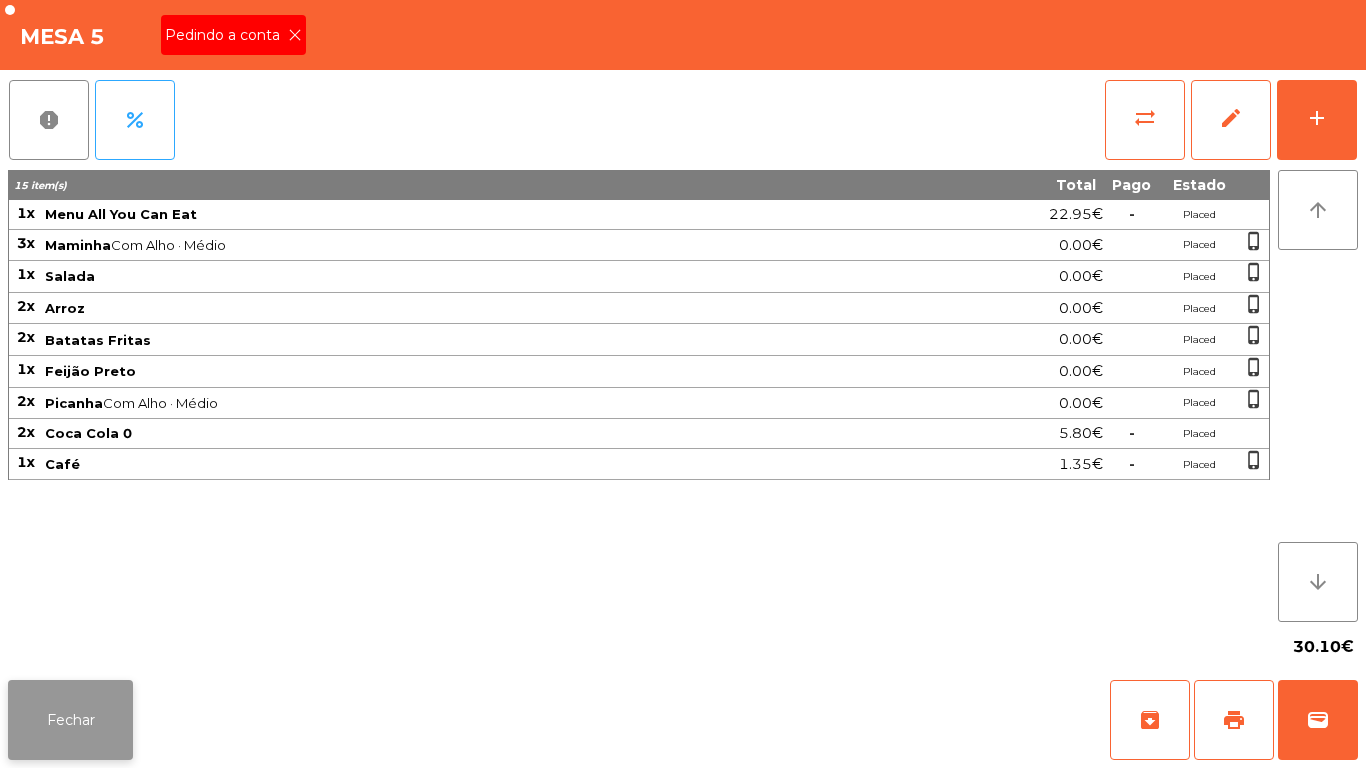 click on "Fechar" 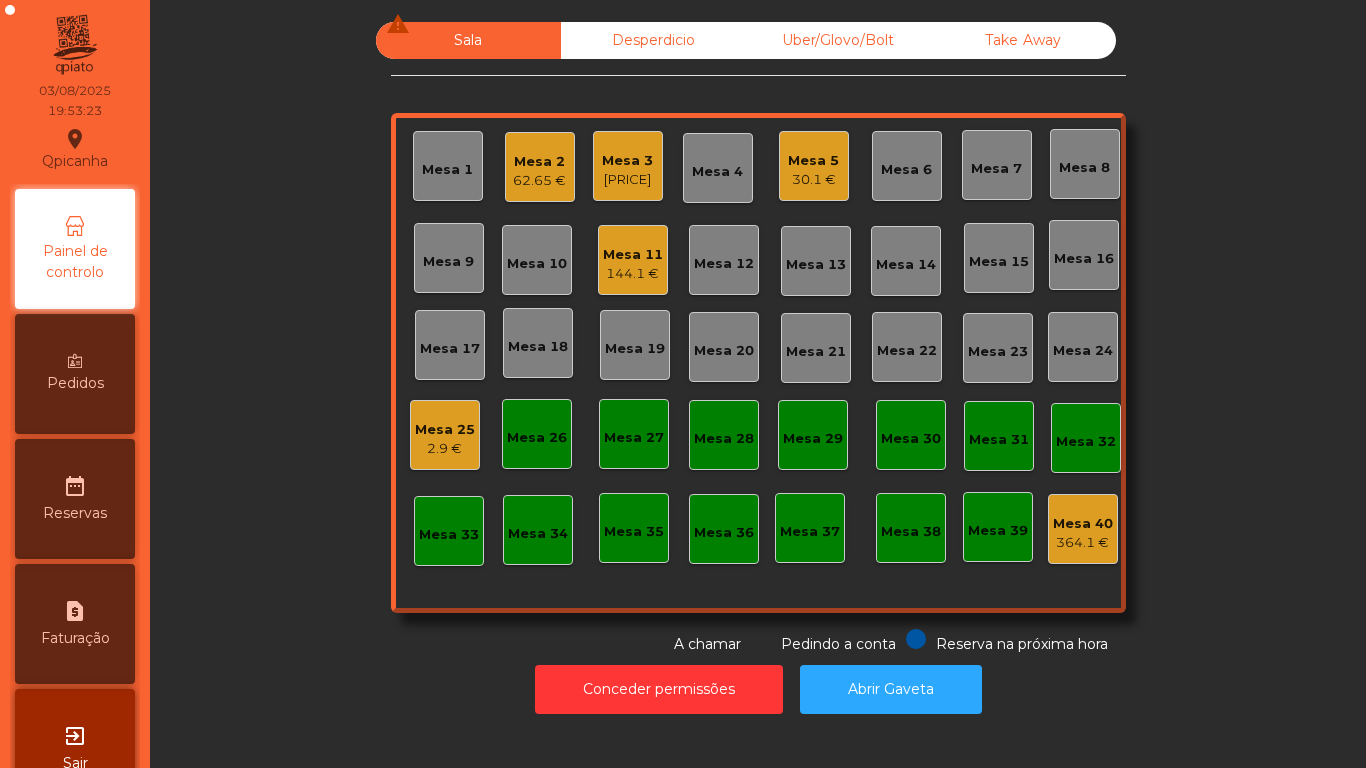click on "[PRICE]" 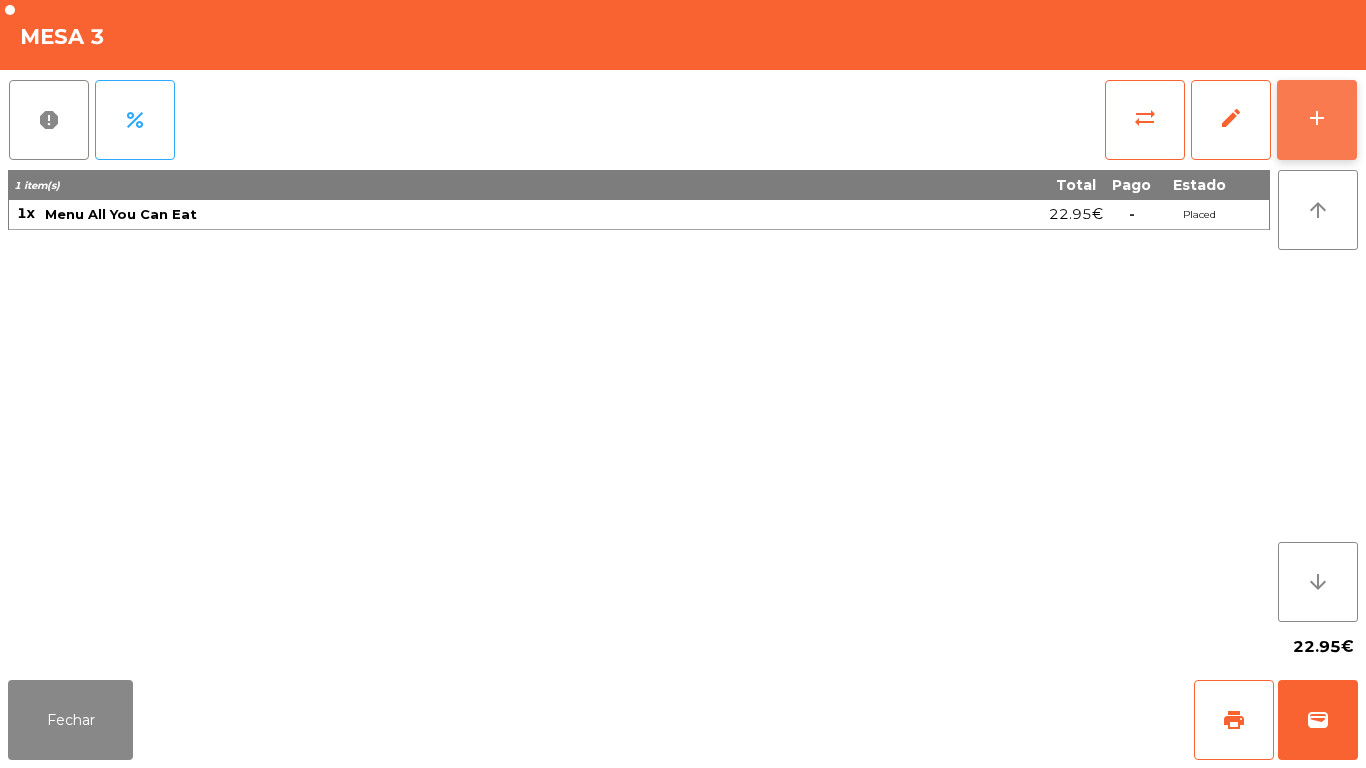 click on "add" 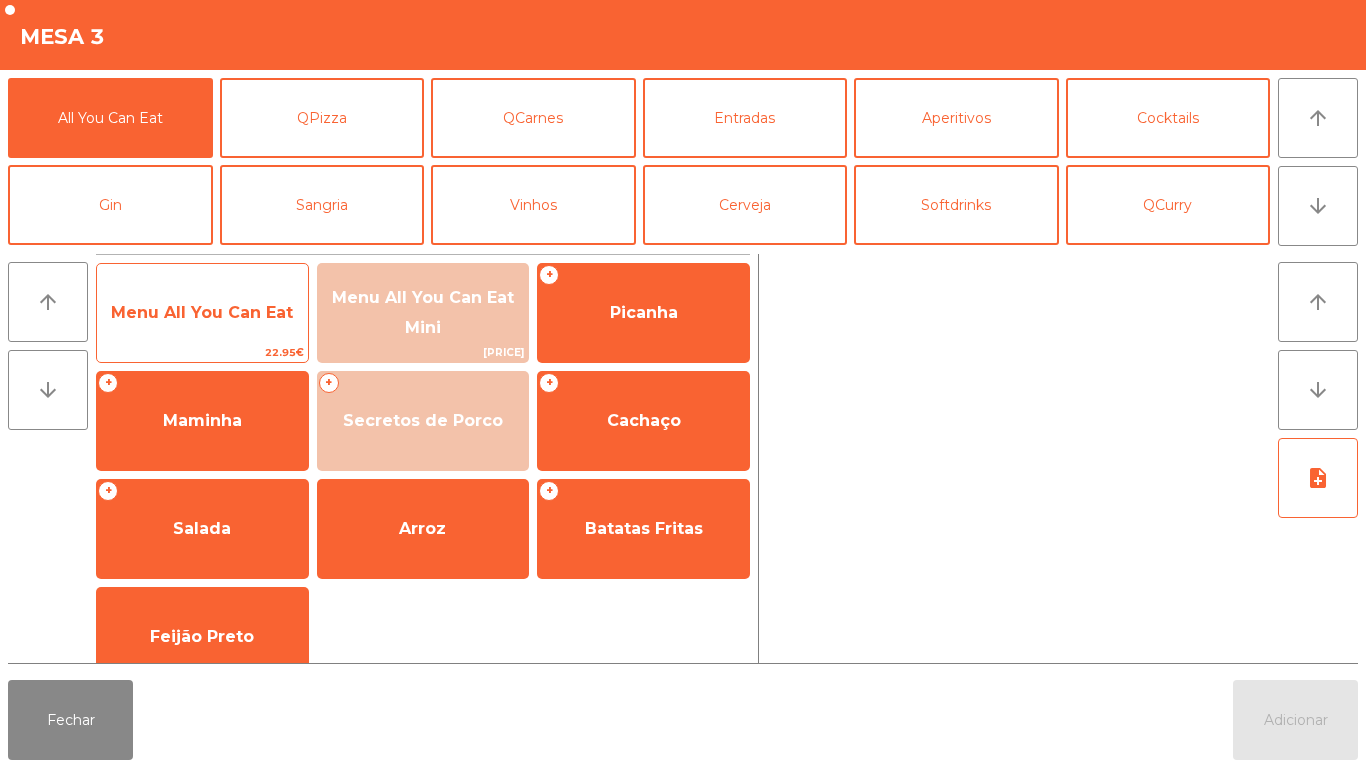 click on "Menu All You Can Eat" 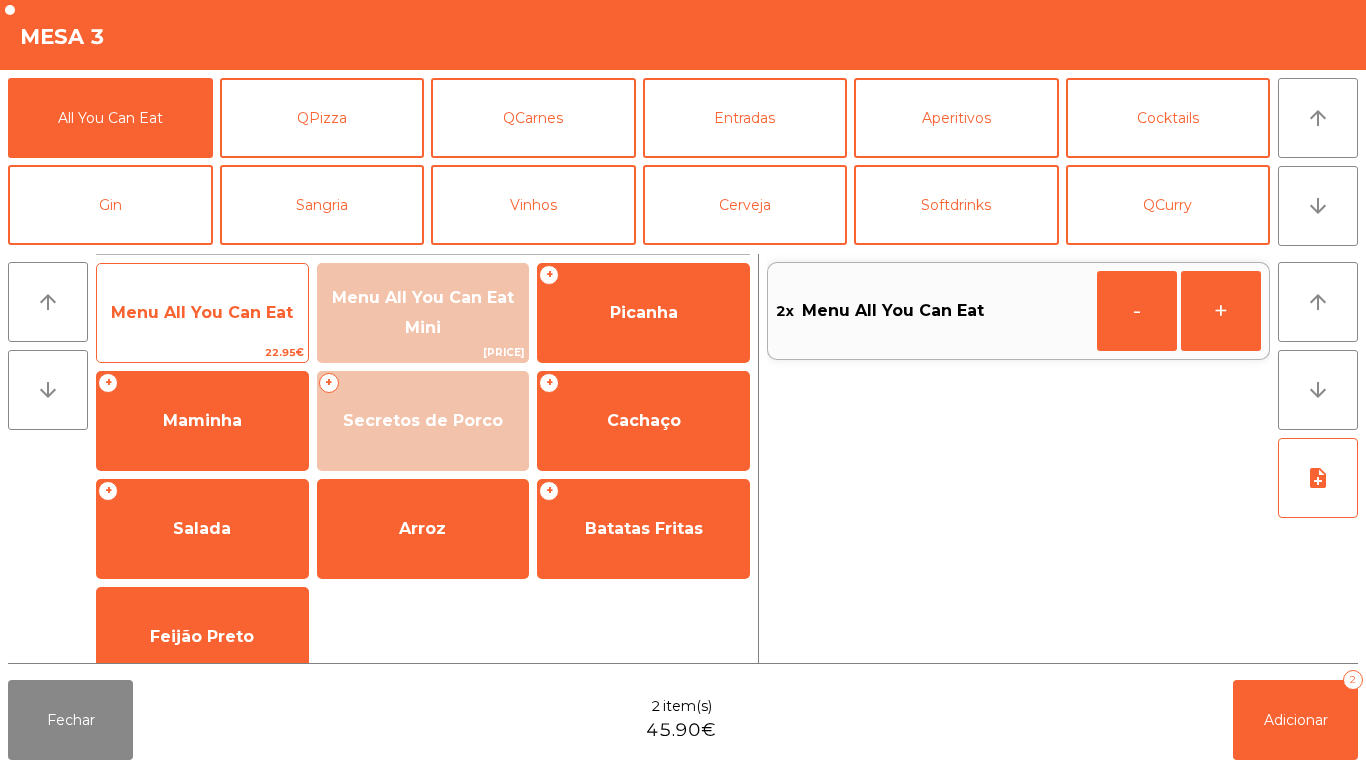 click on "Menu All You Can Eat" 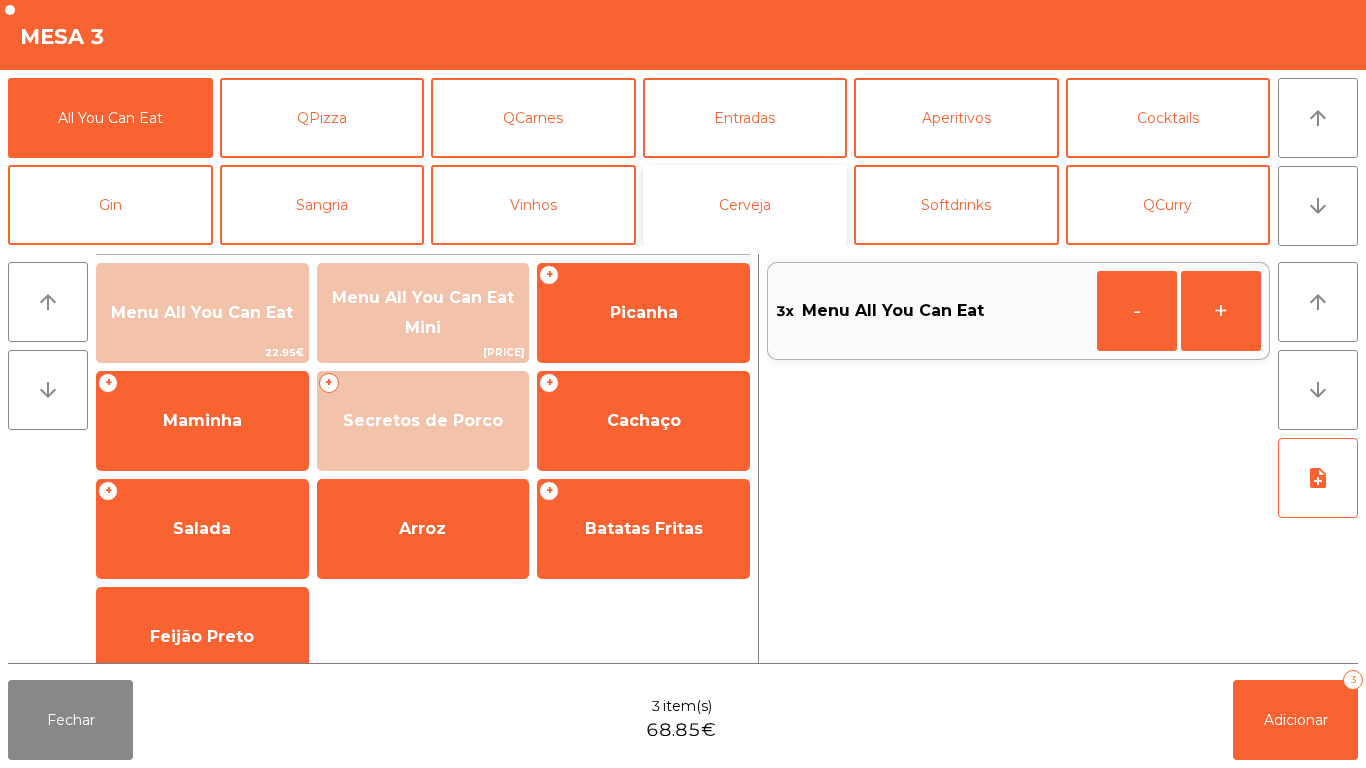 click on "Cerveja" 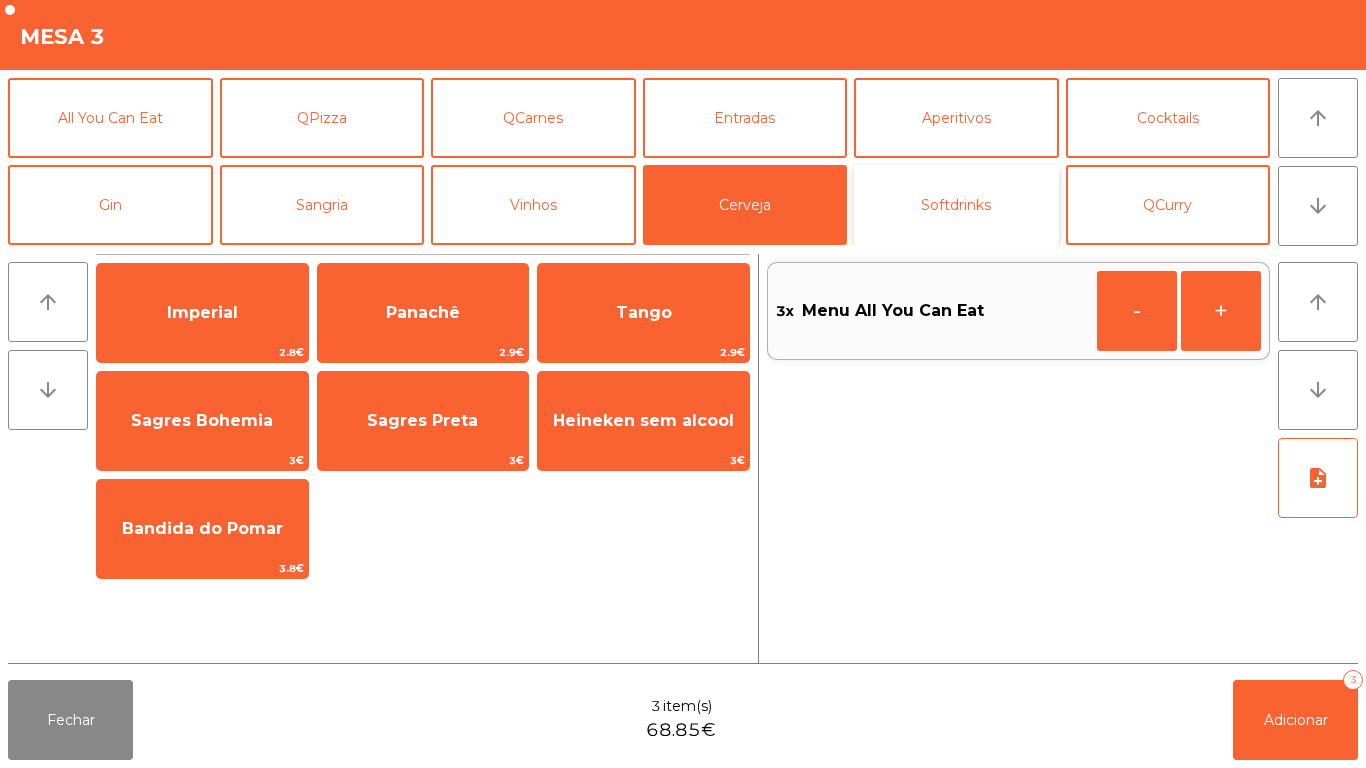 click on "Softdrinks" 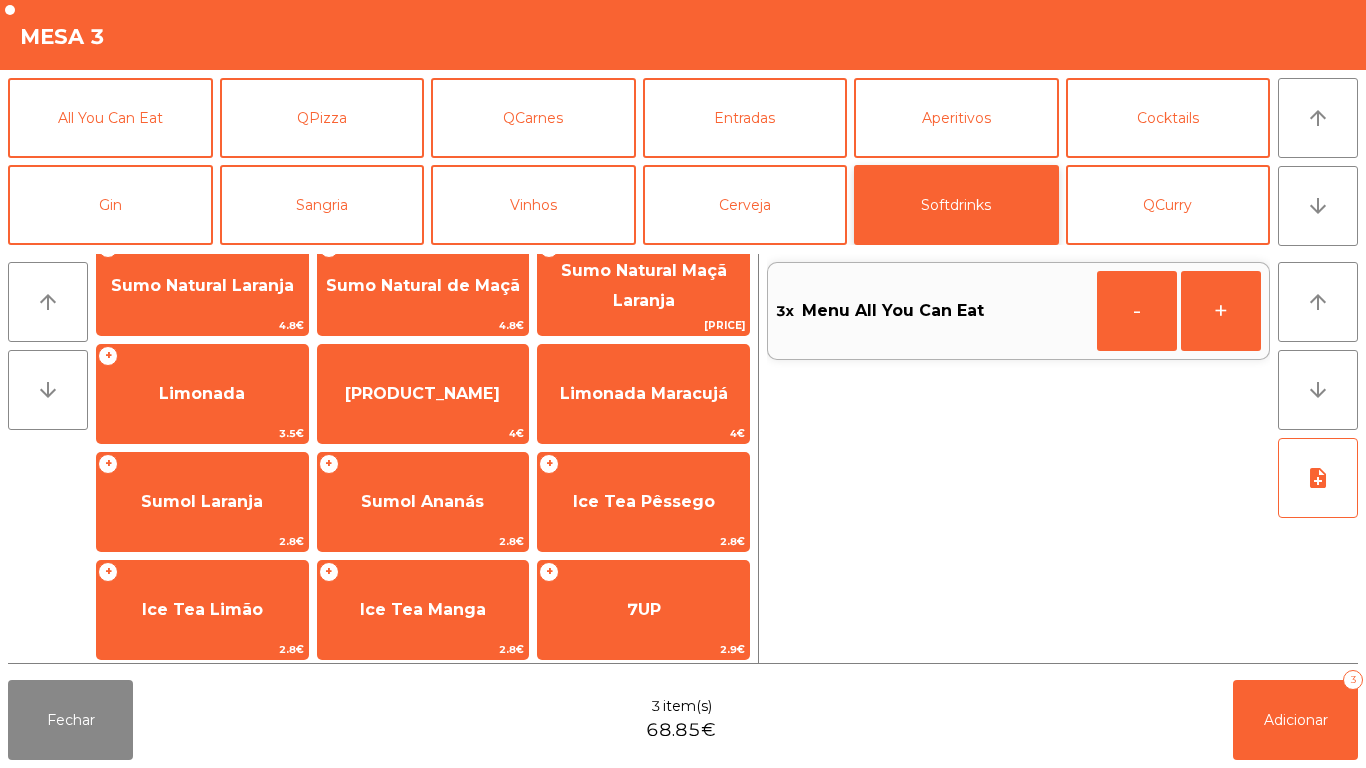 scroll, scrollTop: 201, scrollLeft: 0, axis: vertical 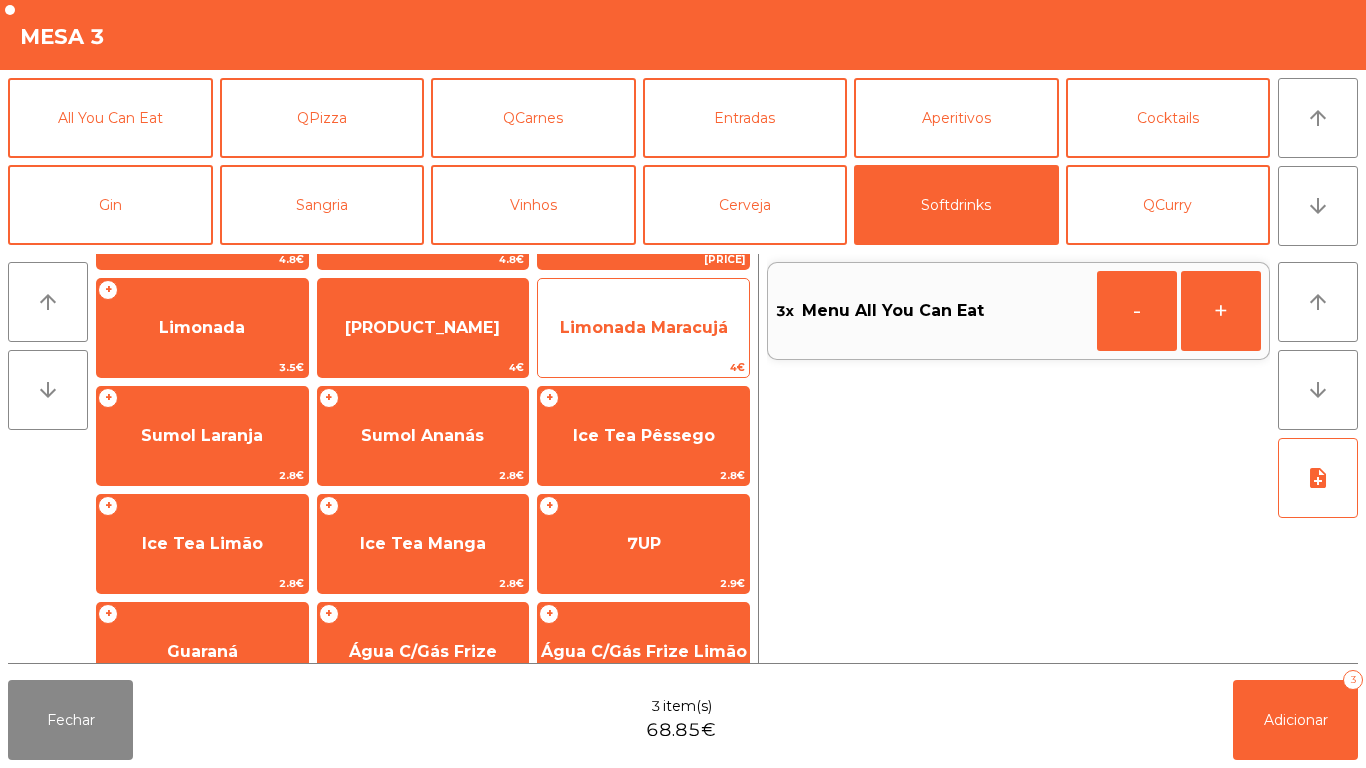 click on "Limonada Maracujá" 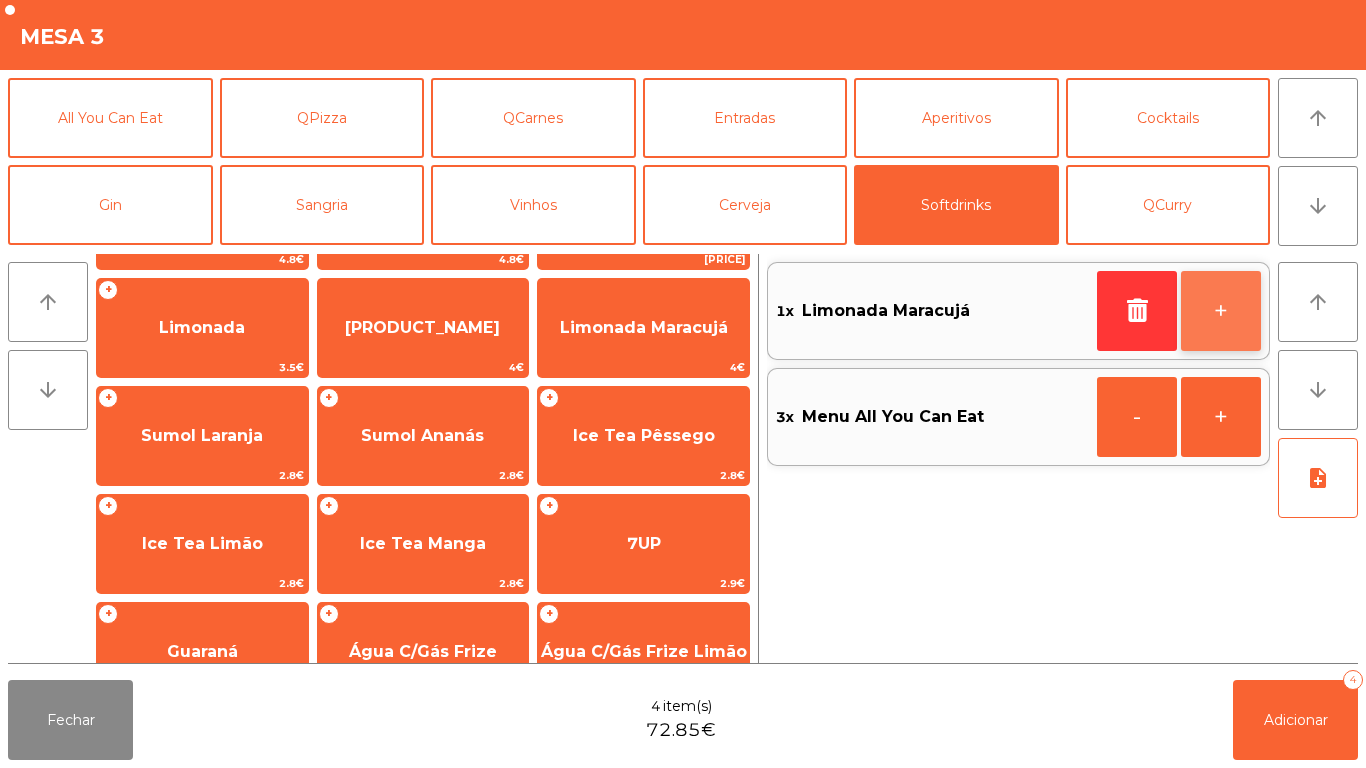 click on "+" 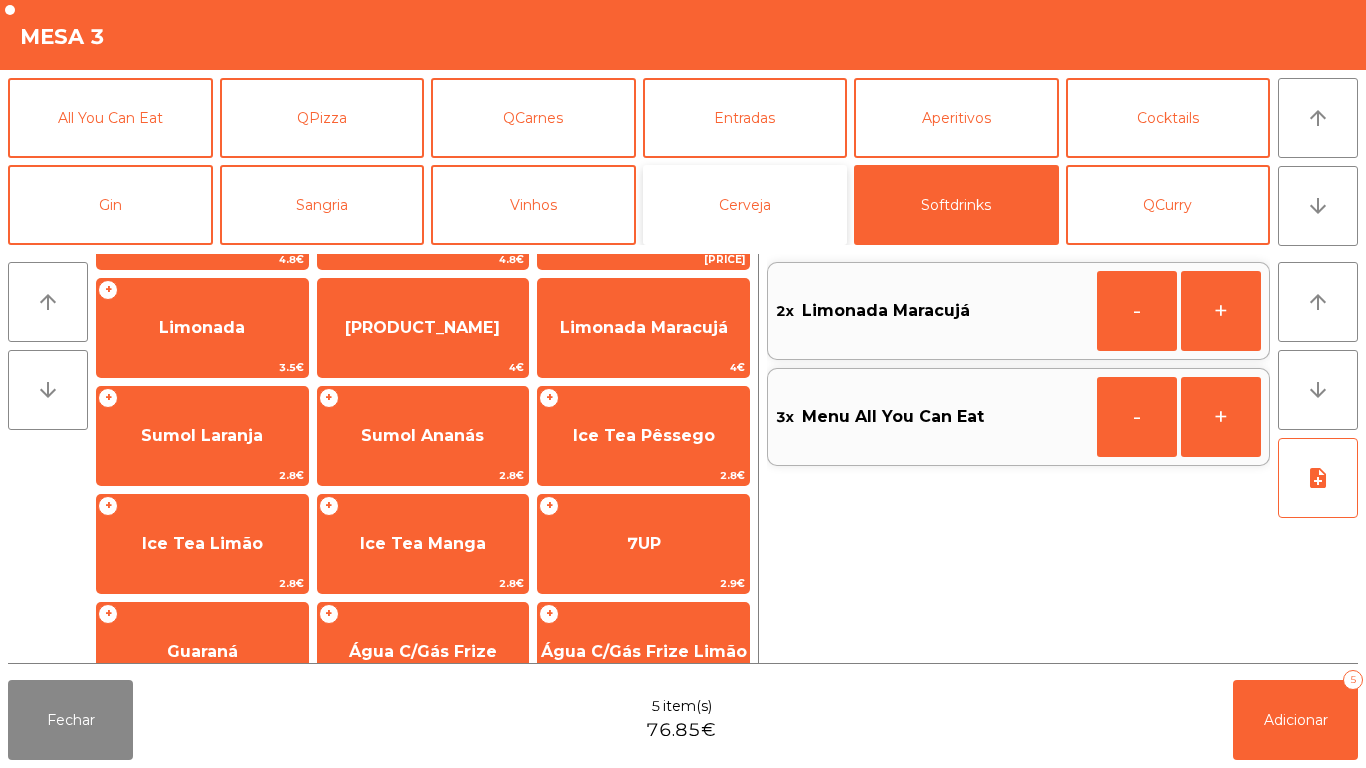 click on "Cerveja" 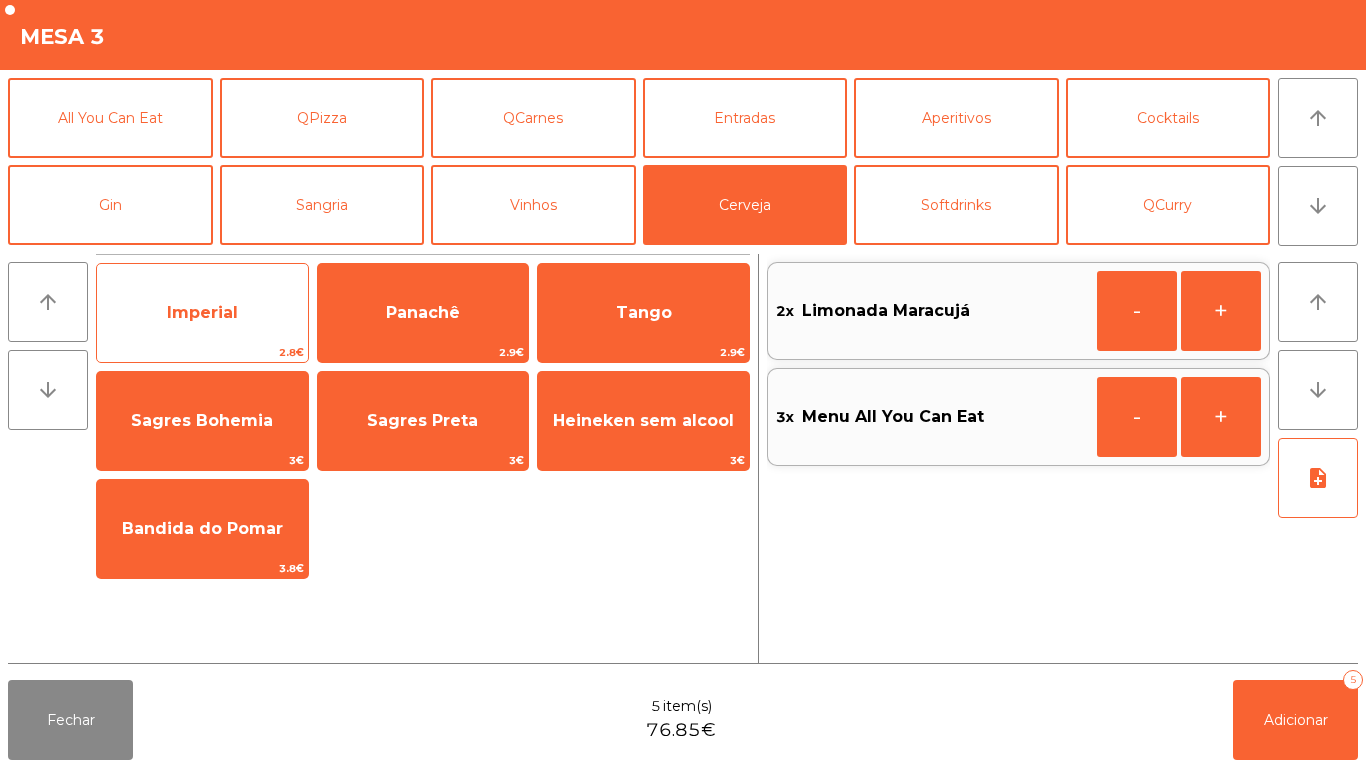 click on "Imperial" 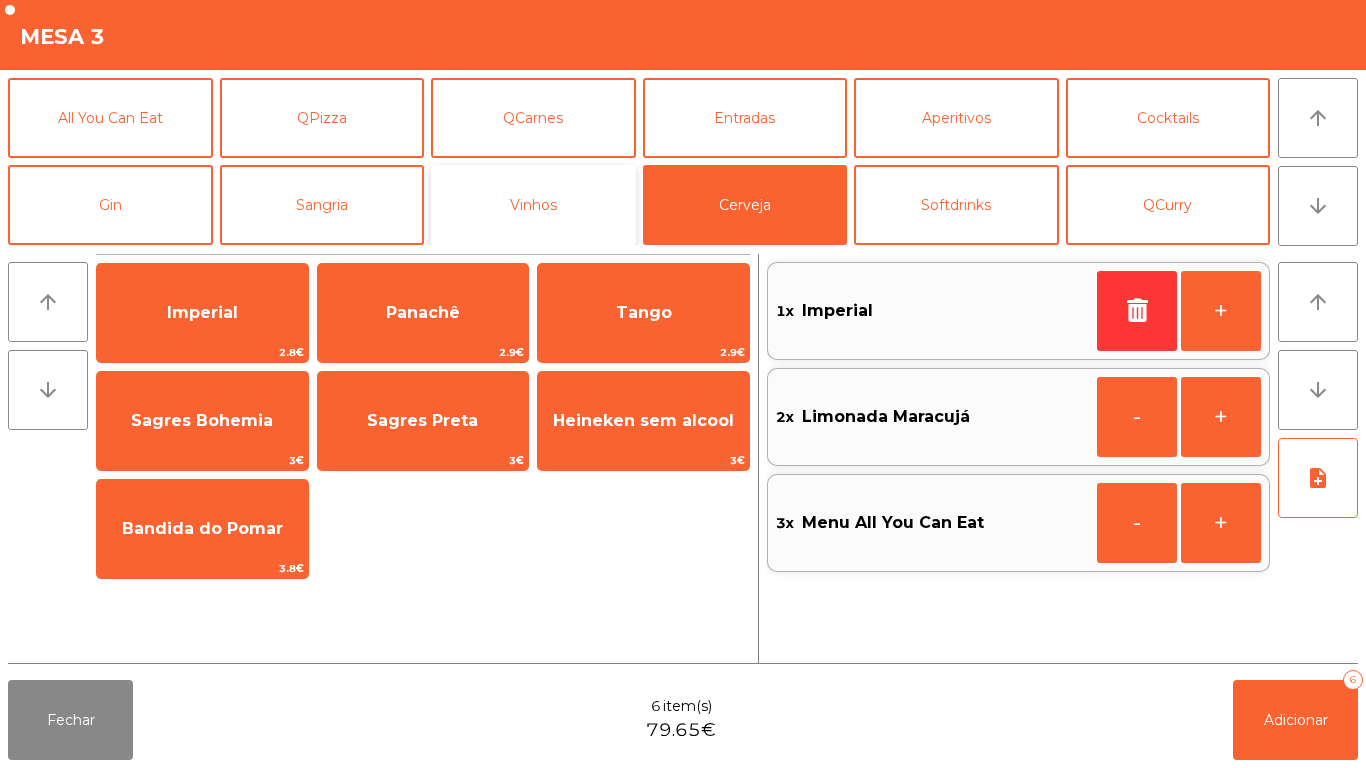 click on "Vinhos" 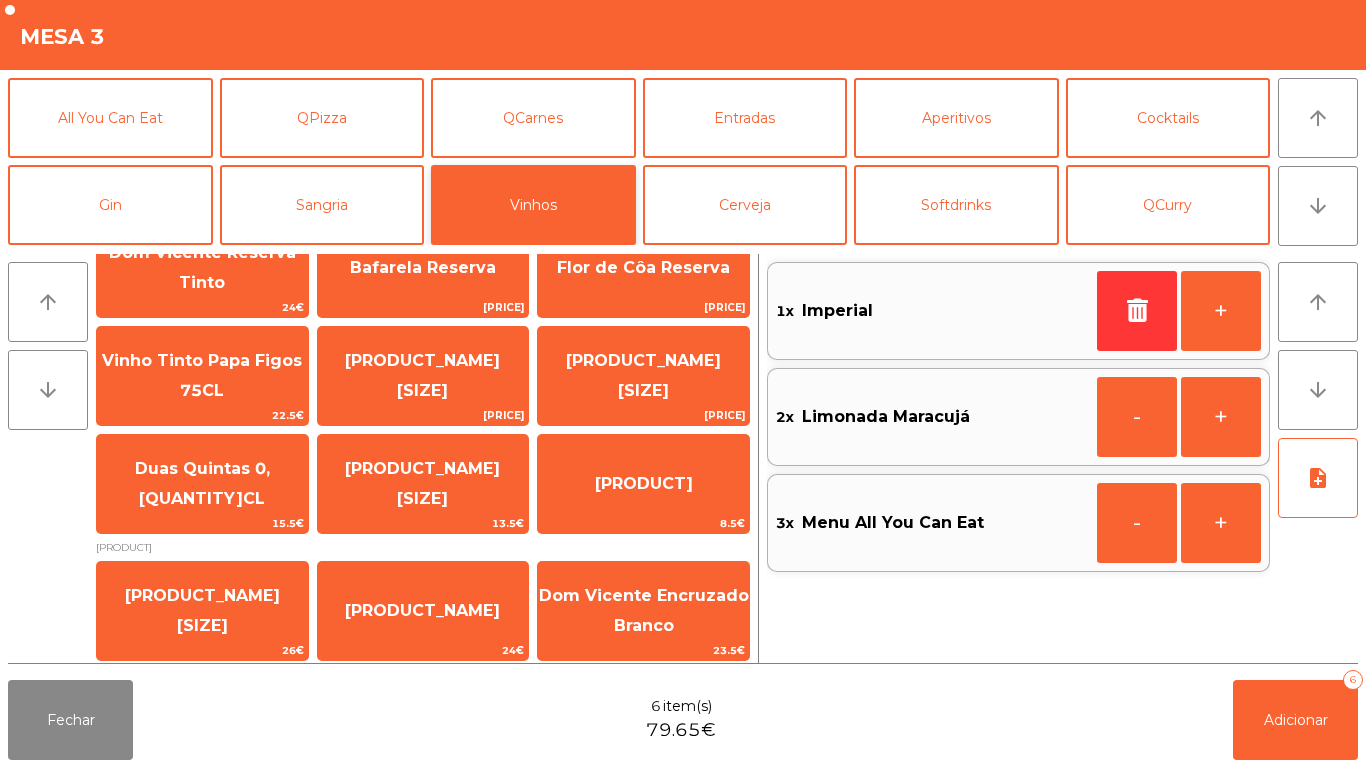 scroll, scrollTop: 190, scrollLeft: 0, axis: vertical 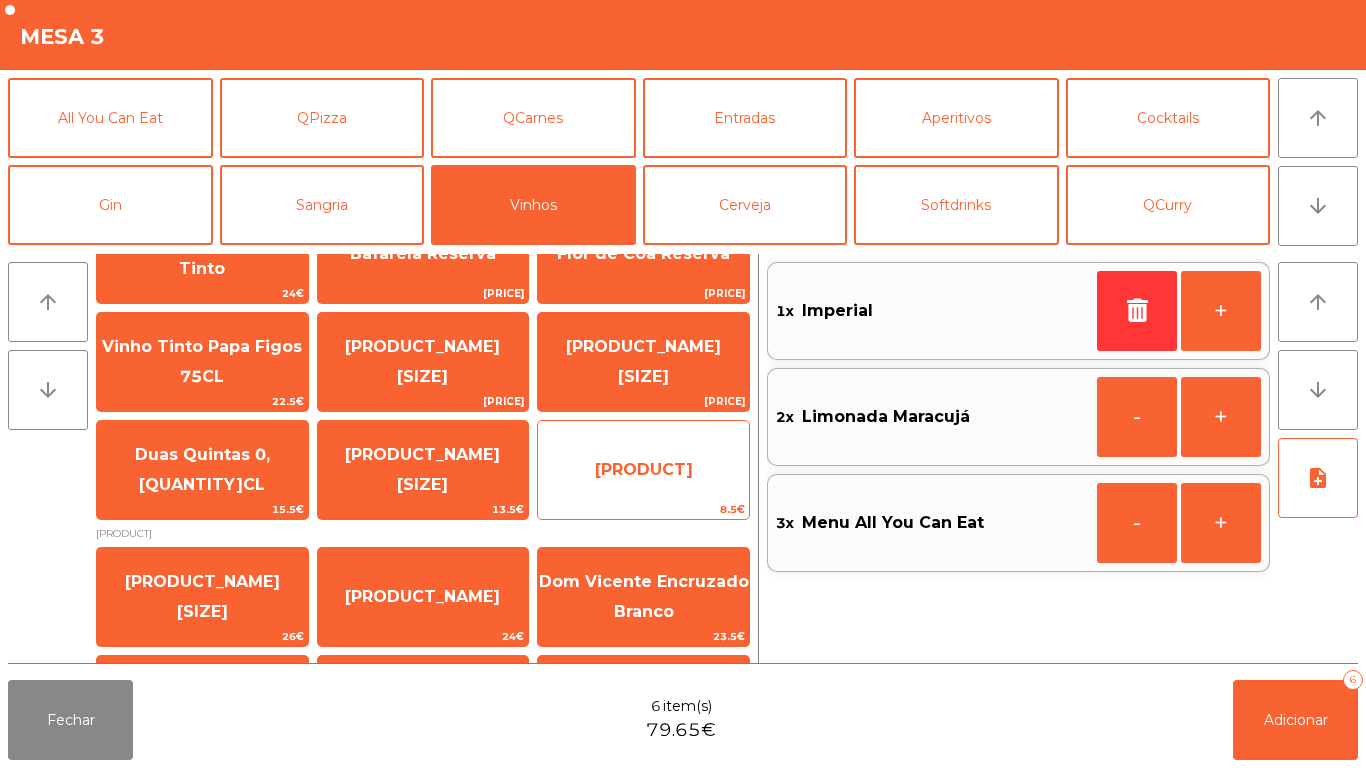 click on "[PRODUCT]" 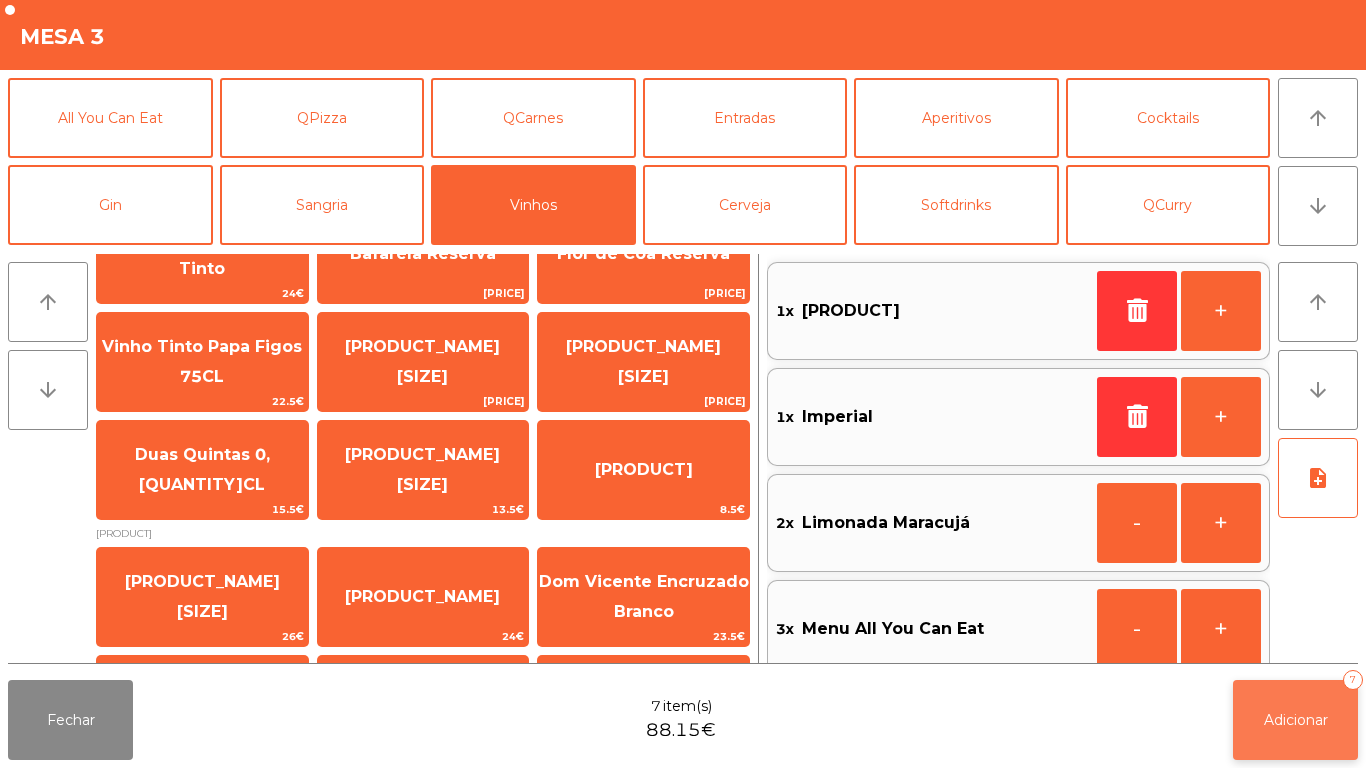 click on "Adicionar" 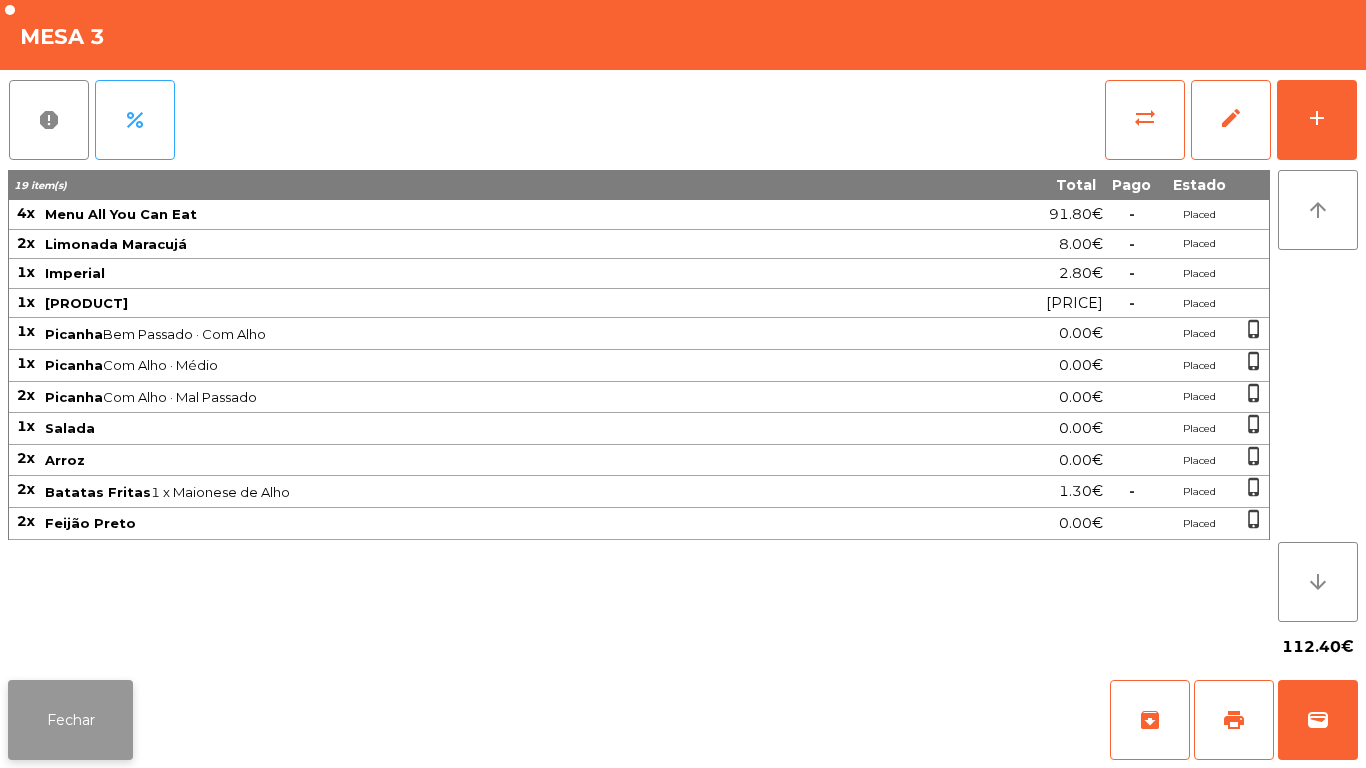 click on "Fechar" 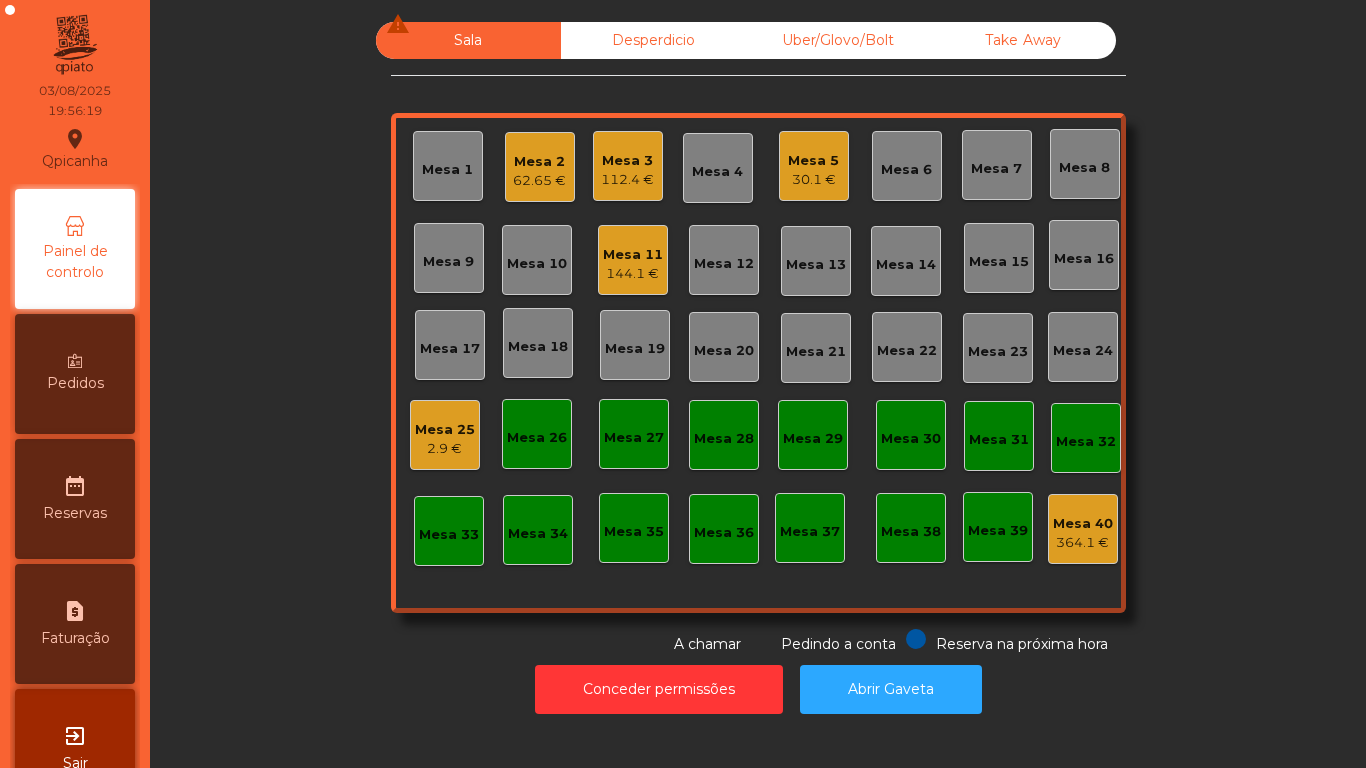 click on "Mesa 2" 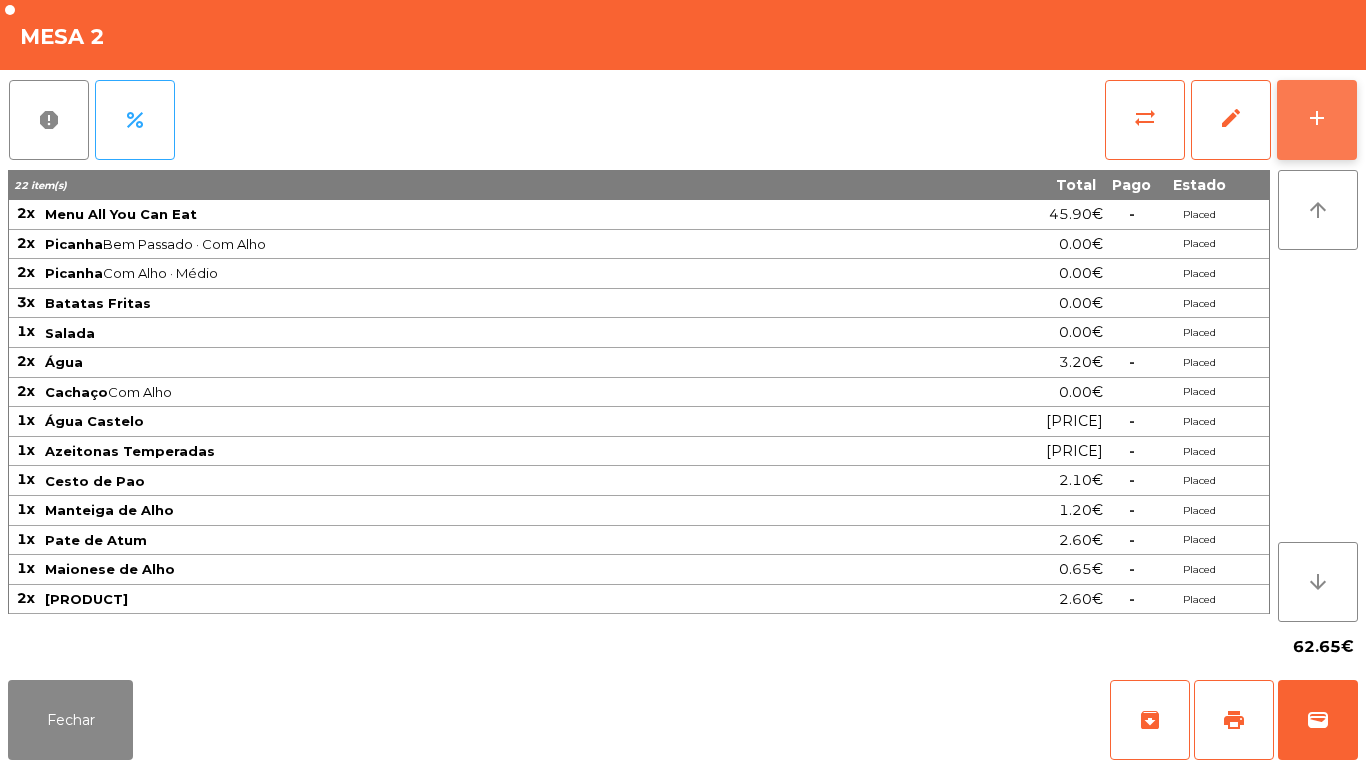 click on "add" 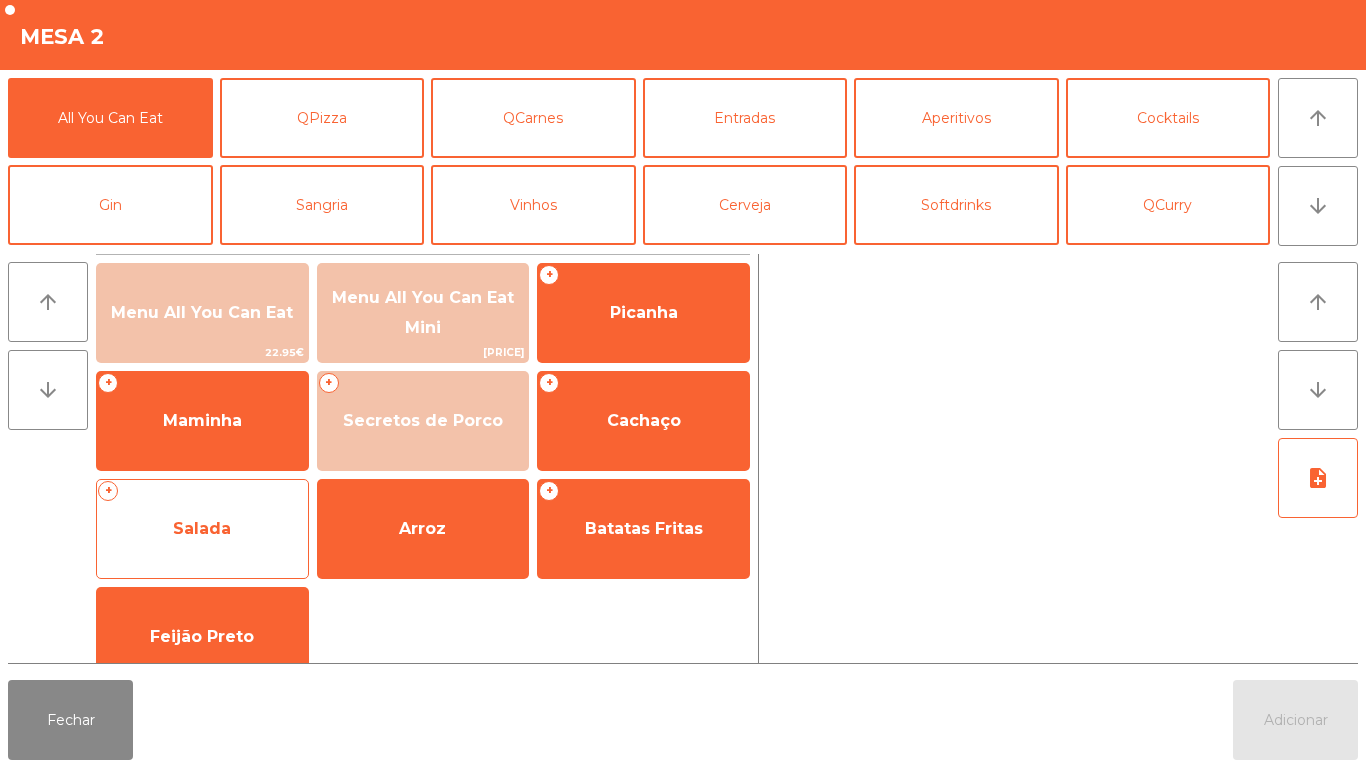 click on "Salada" 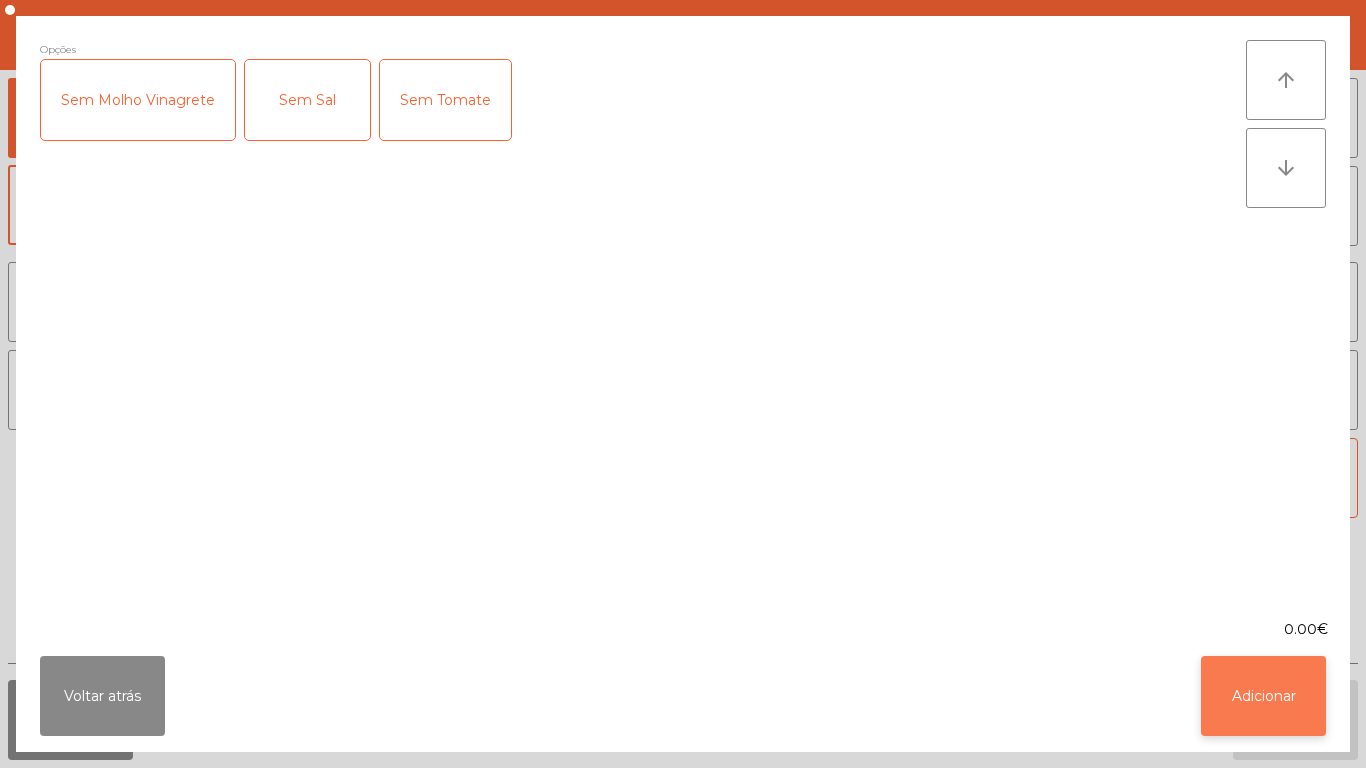 click on "Adicionar" 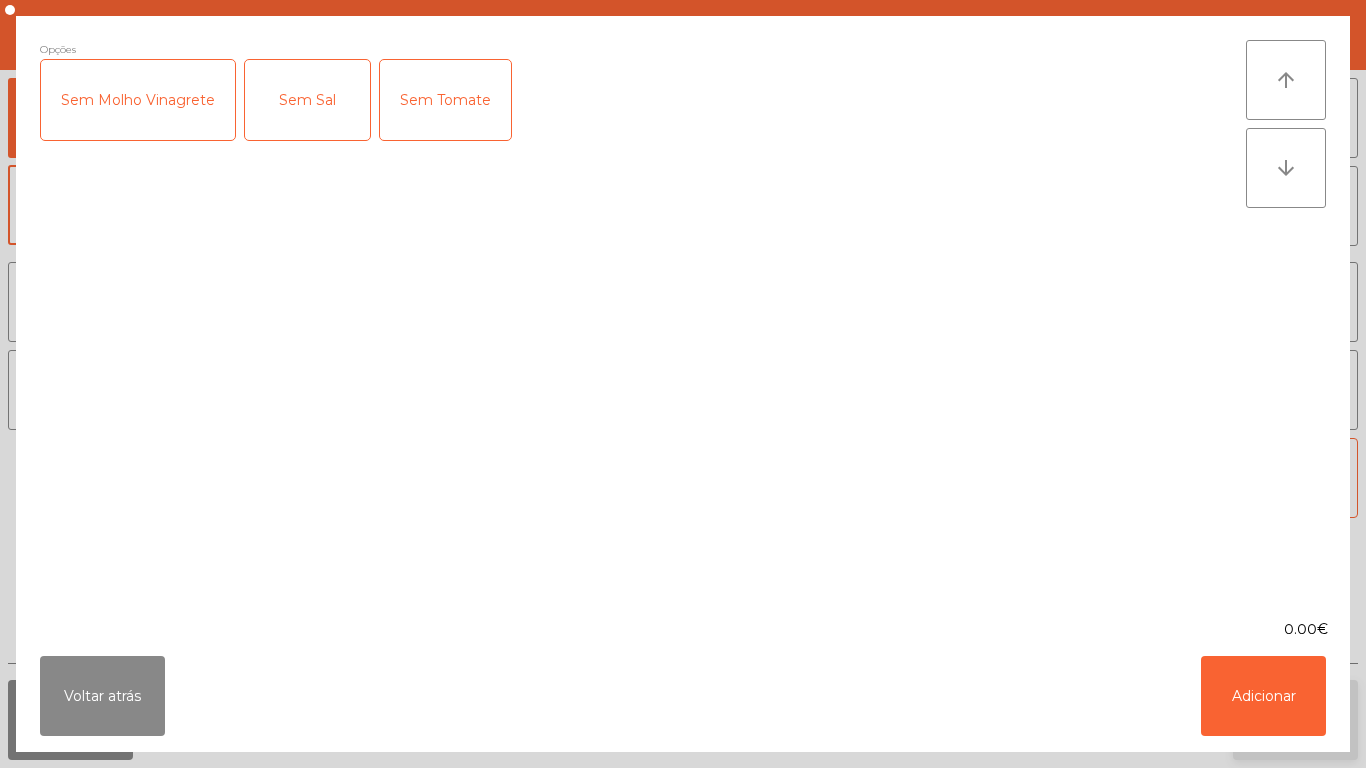 click on "Adicionar" 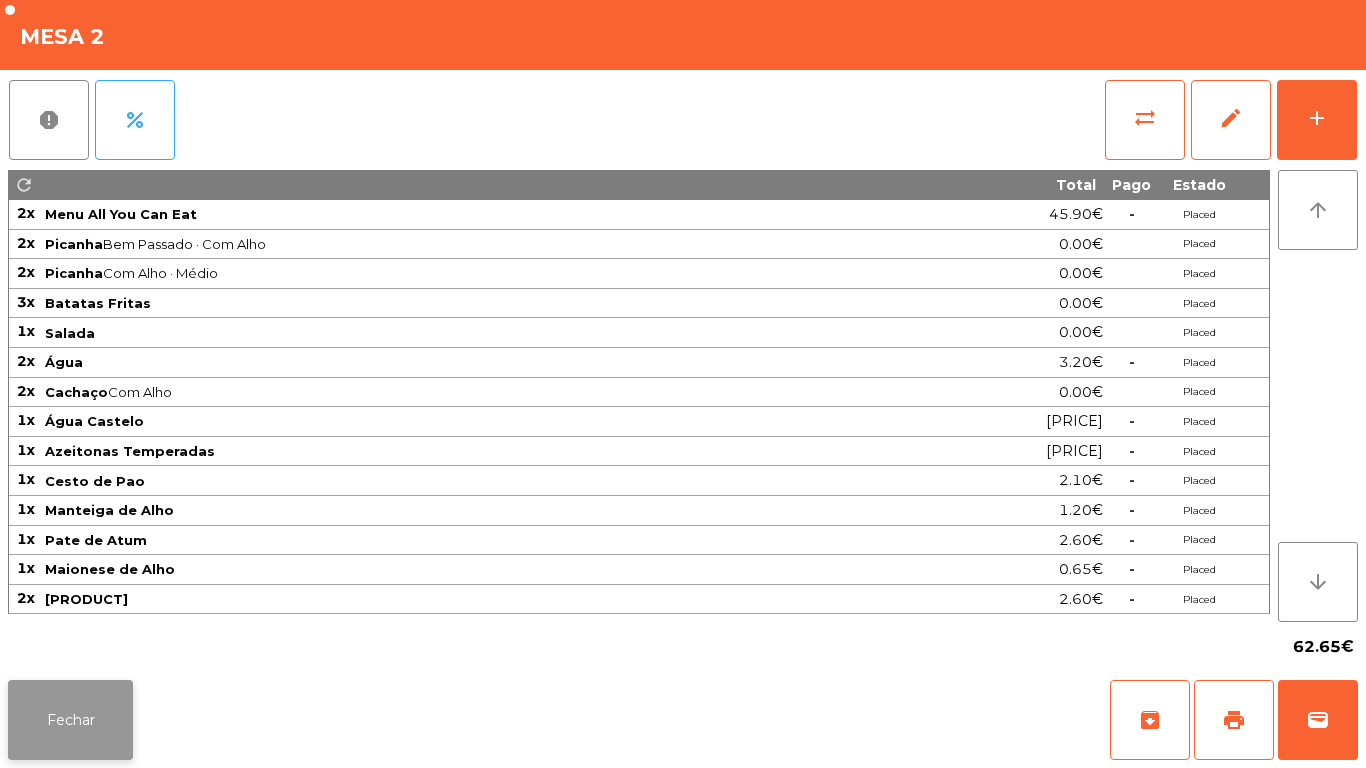 click on "Fechar" 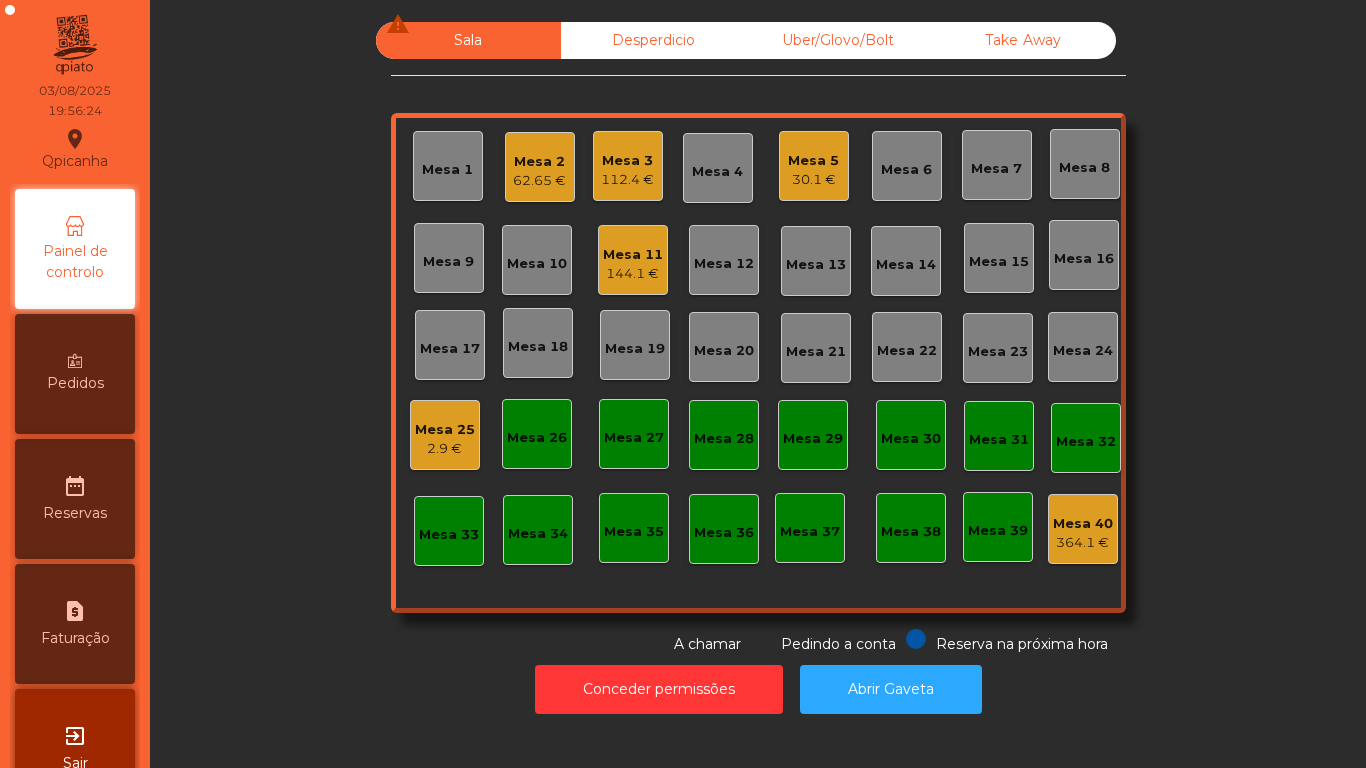 click on "30.1 €" 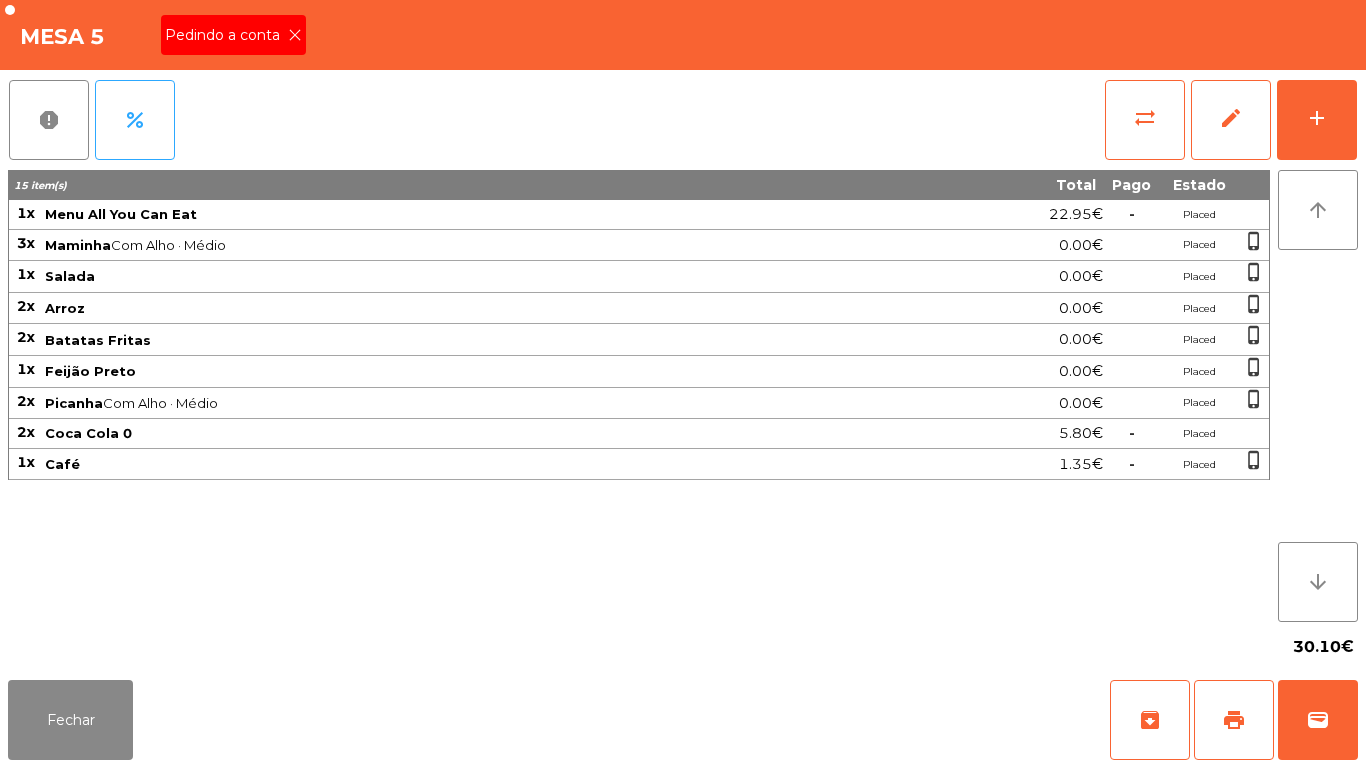 click on "Pedindo a conta" 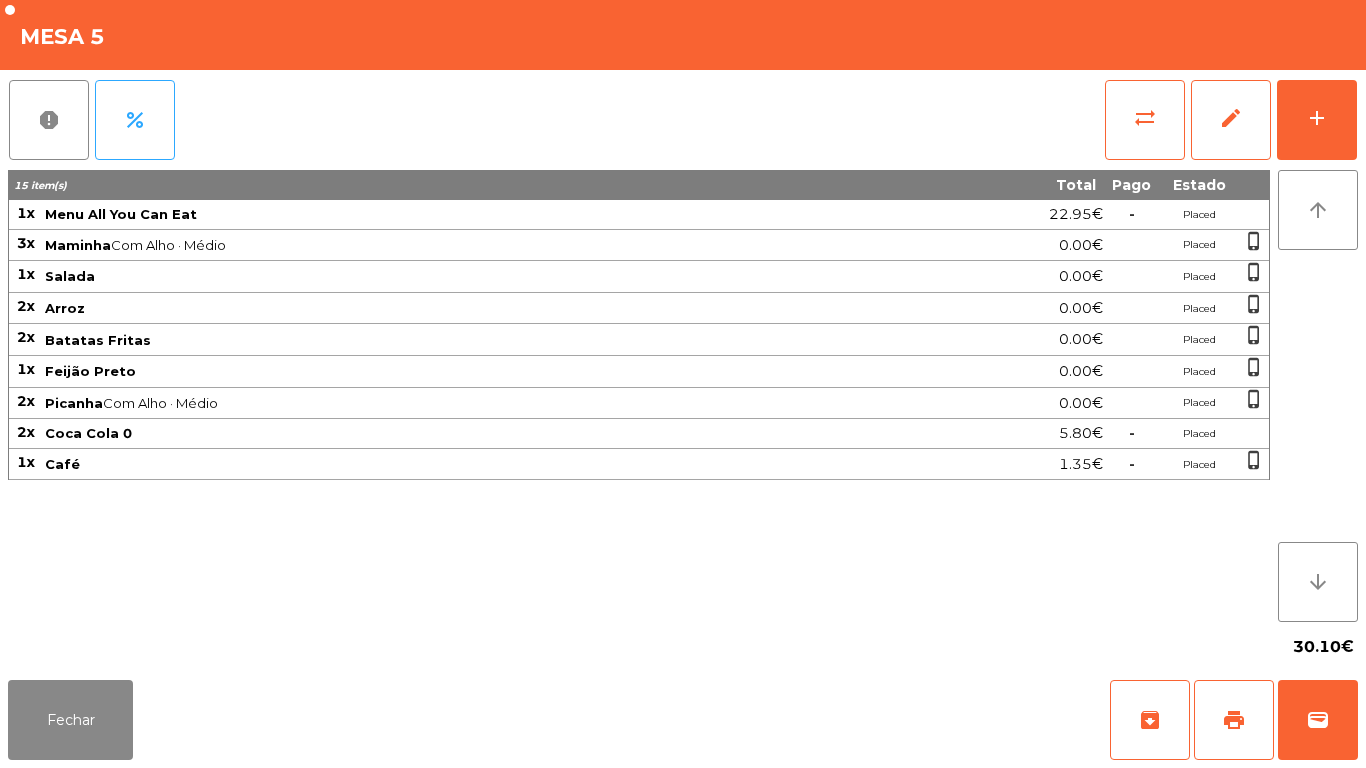 click on "Mesa 5" 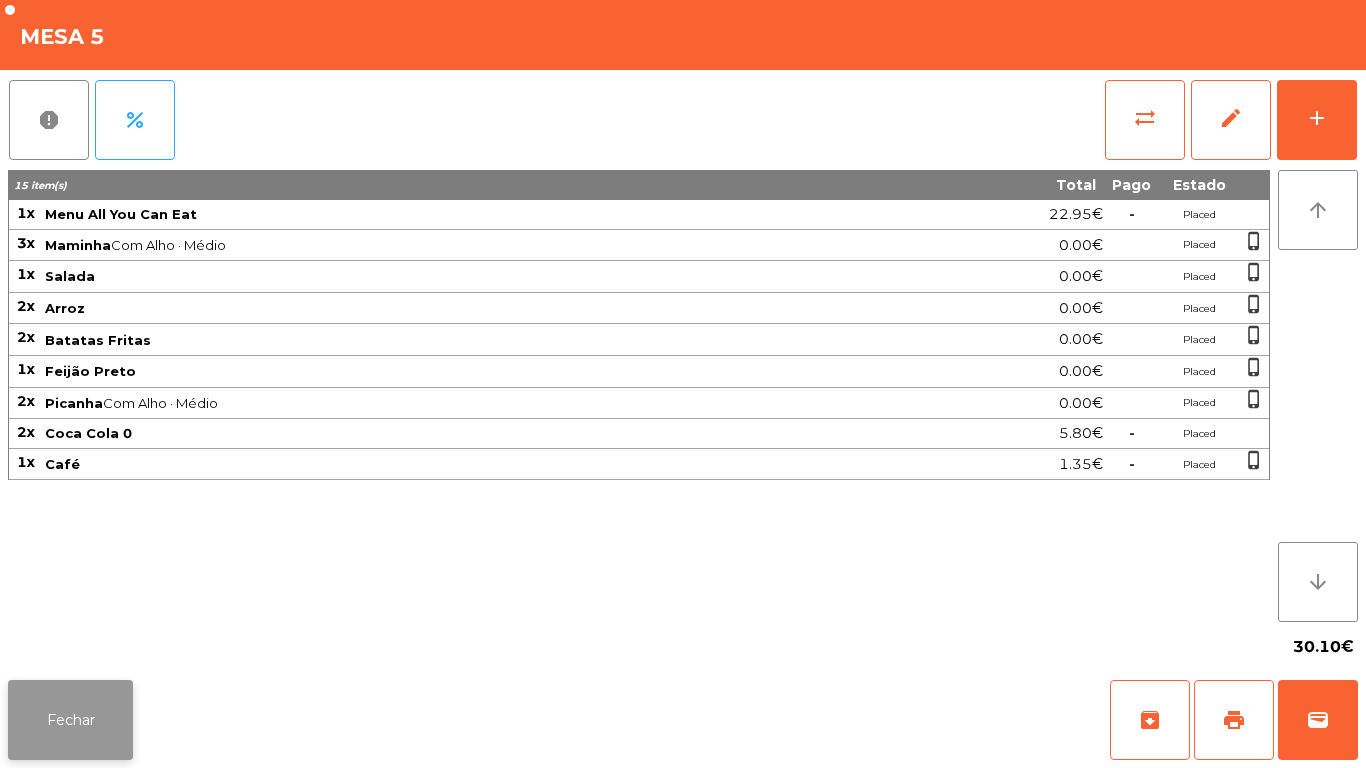 click on "Fechar" 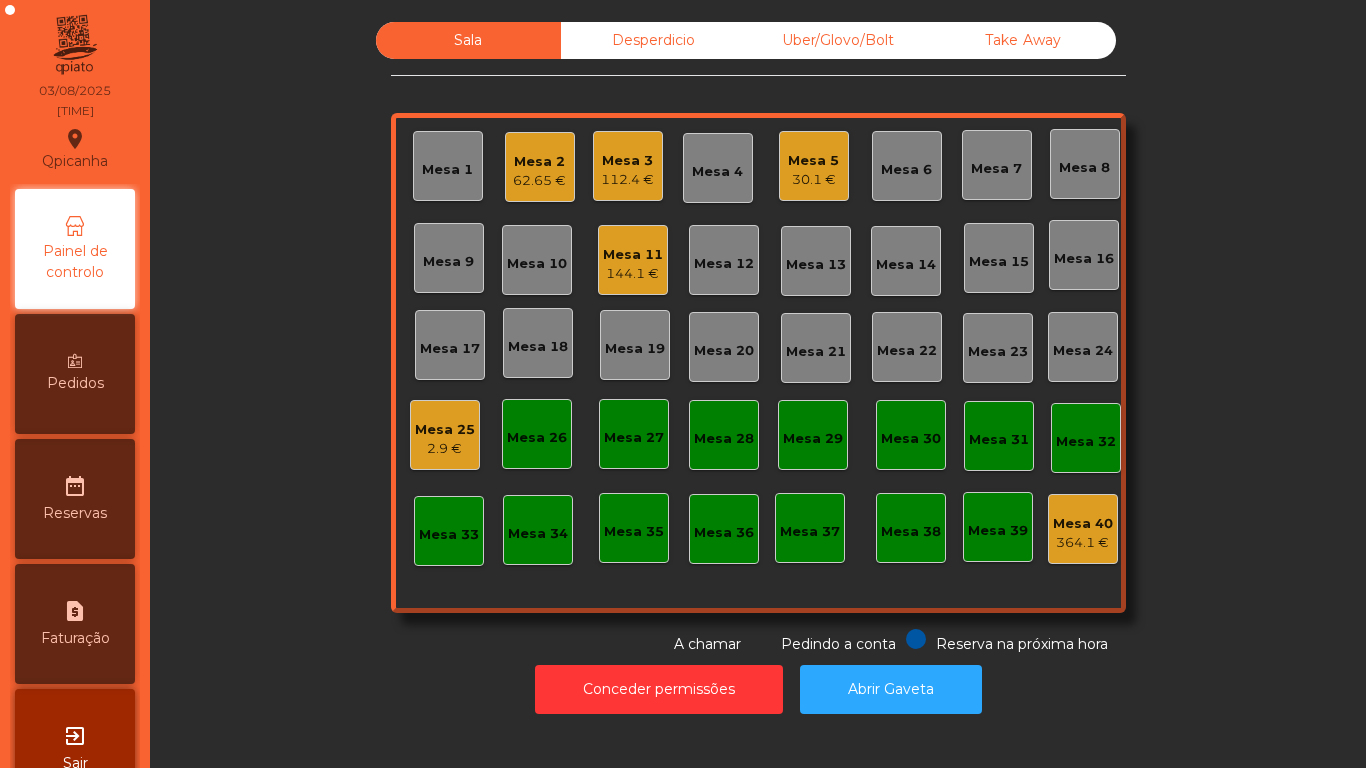 click on "62.65 €" 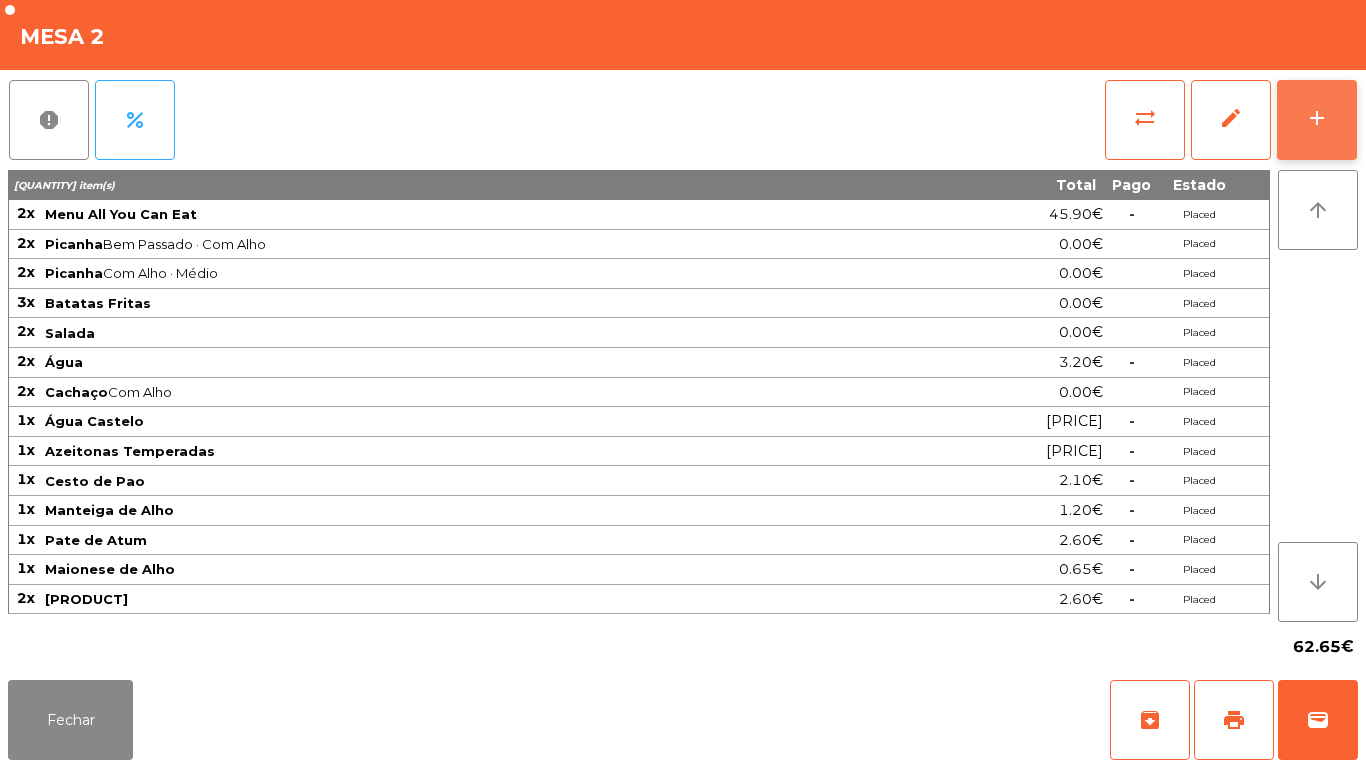 click on "add" 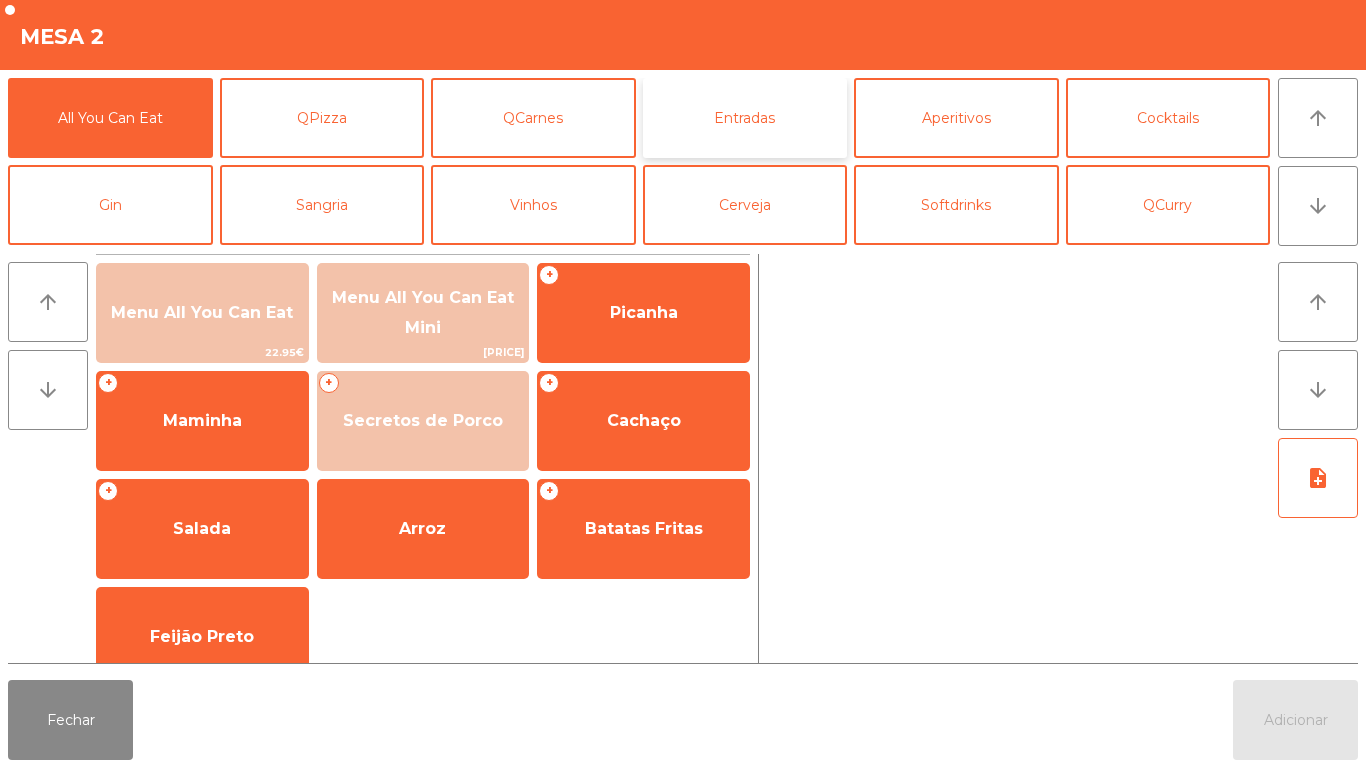 click on "Entradas" 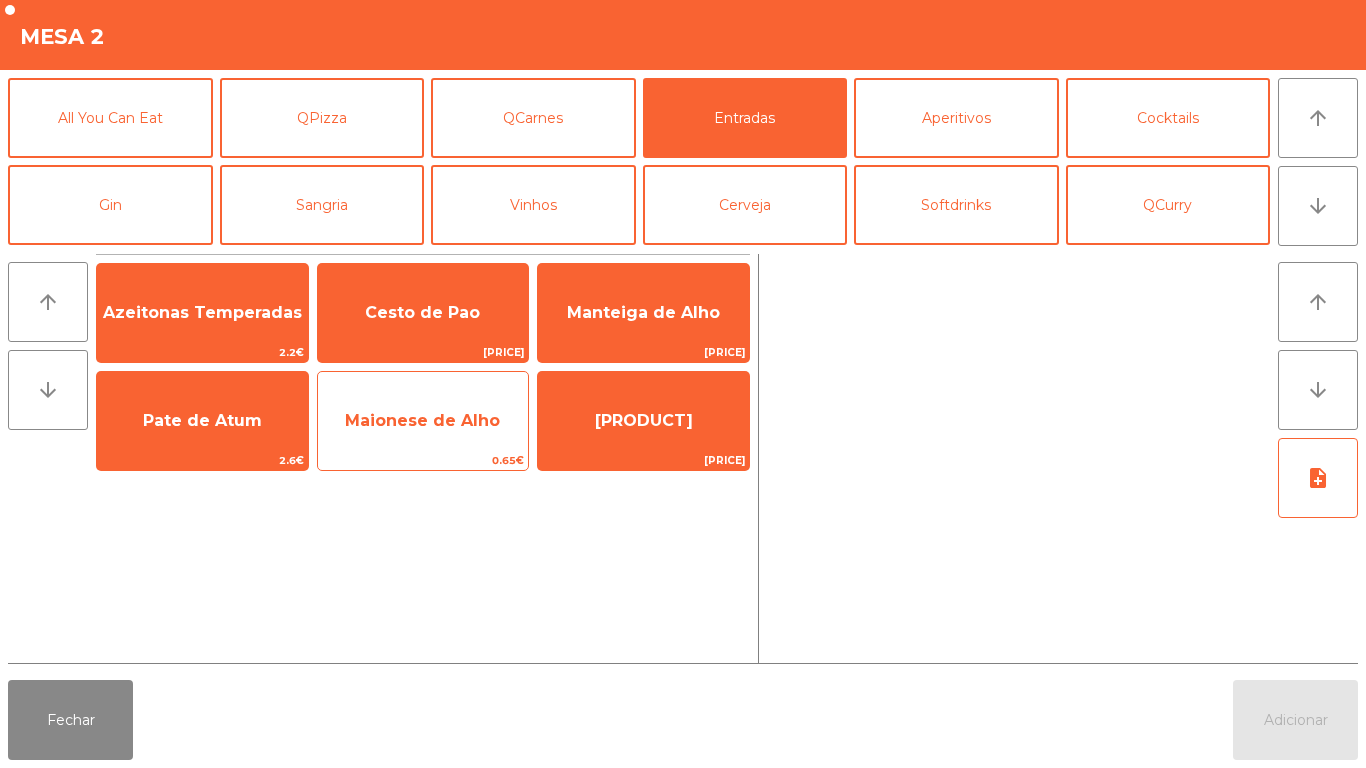 click on "Maionese de Alho" 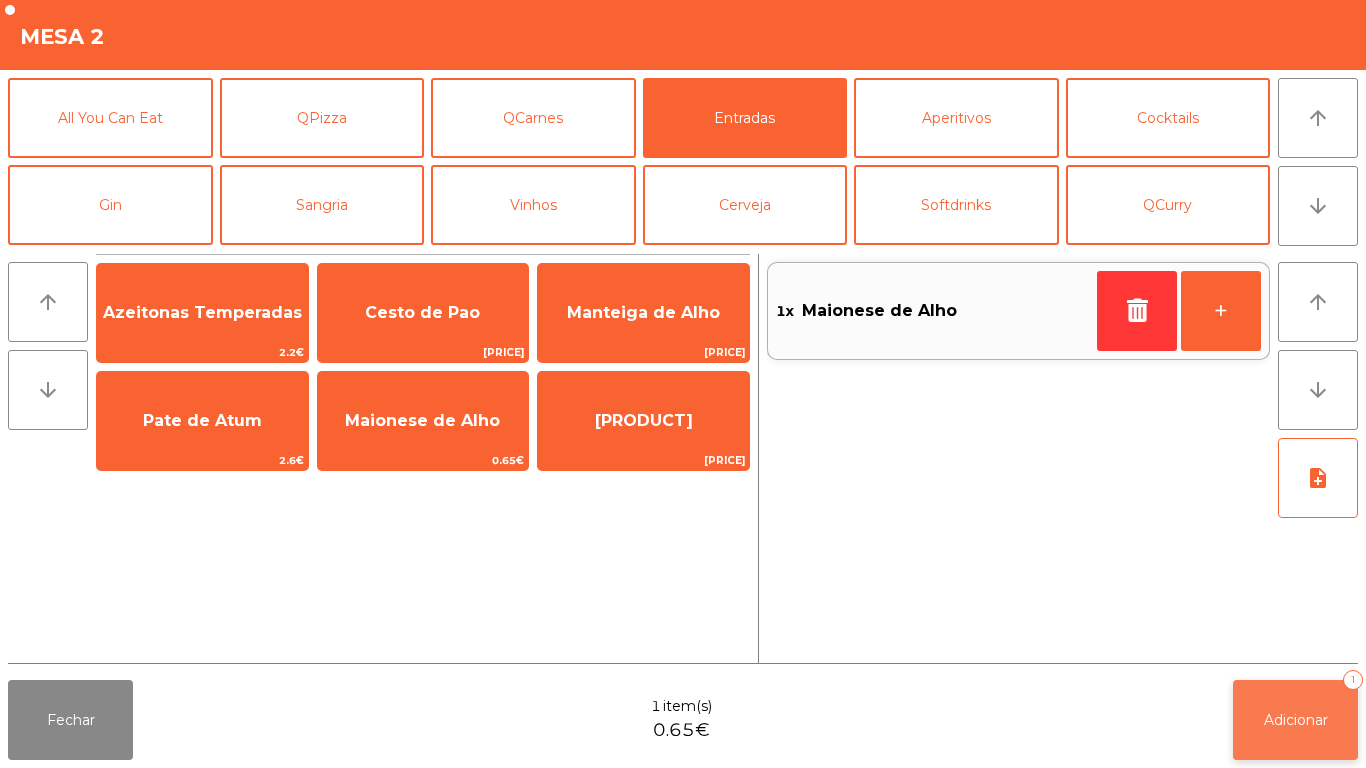 click on "Adicionar" 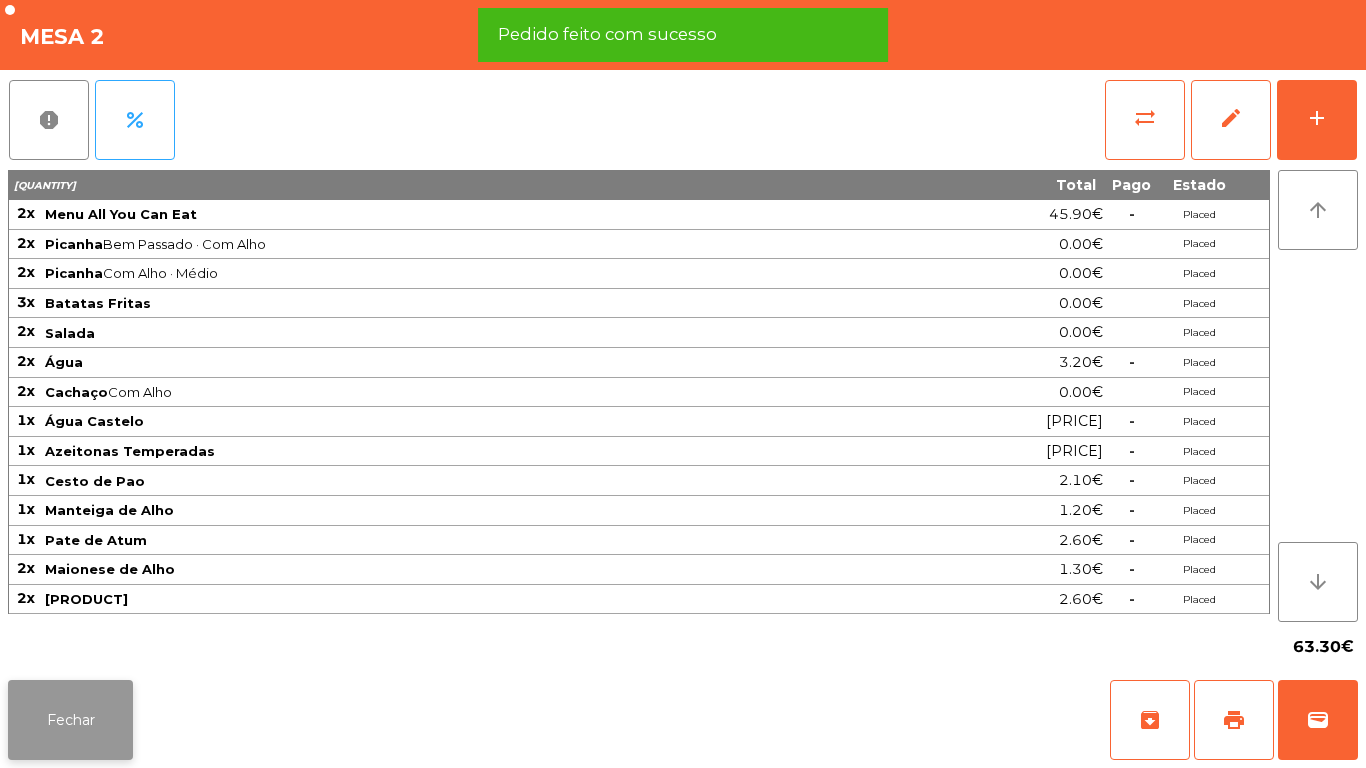 click on "Fechar" 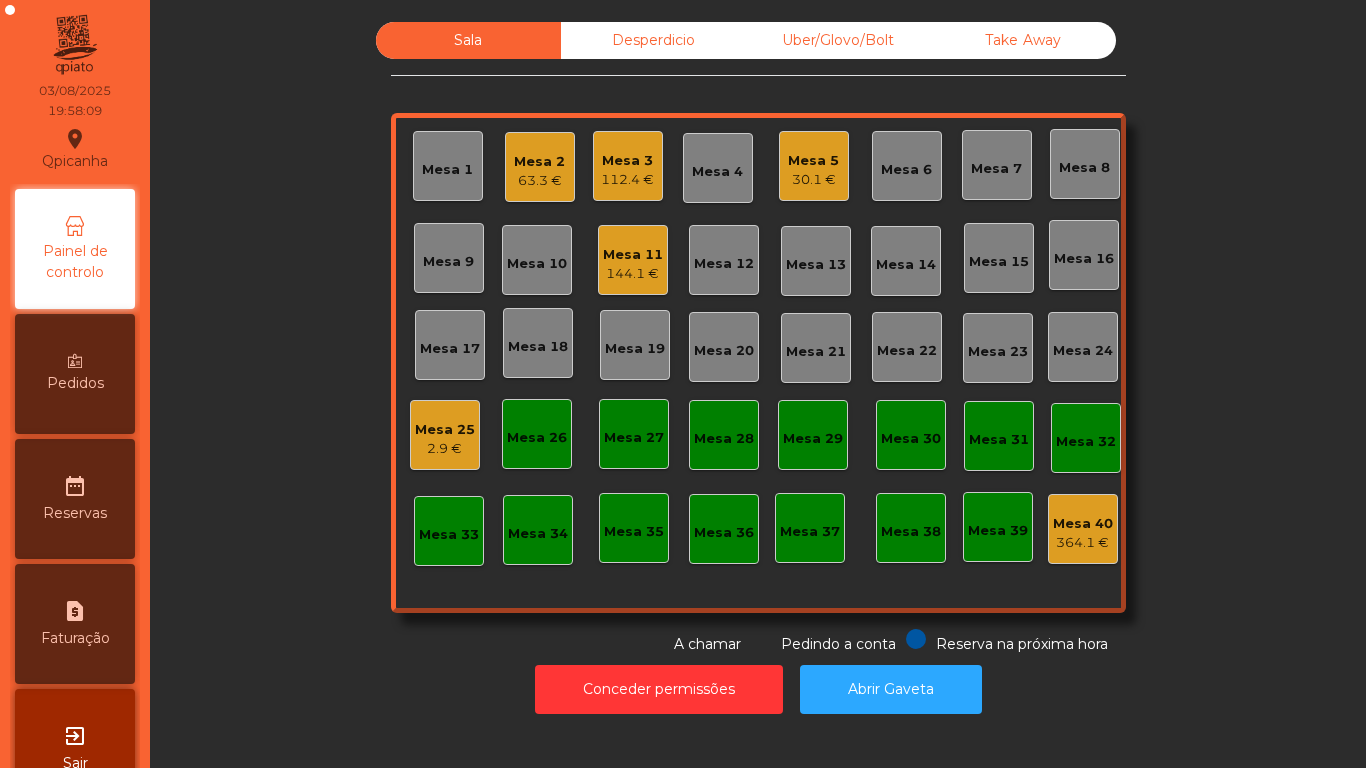 click on "63.3 €" 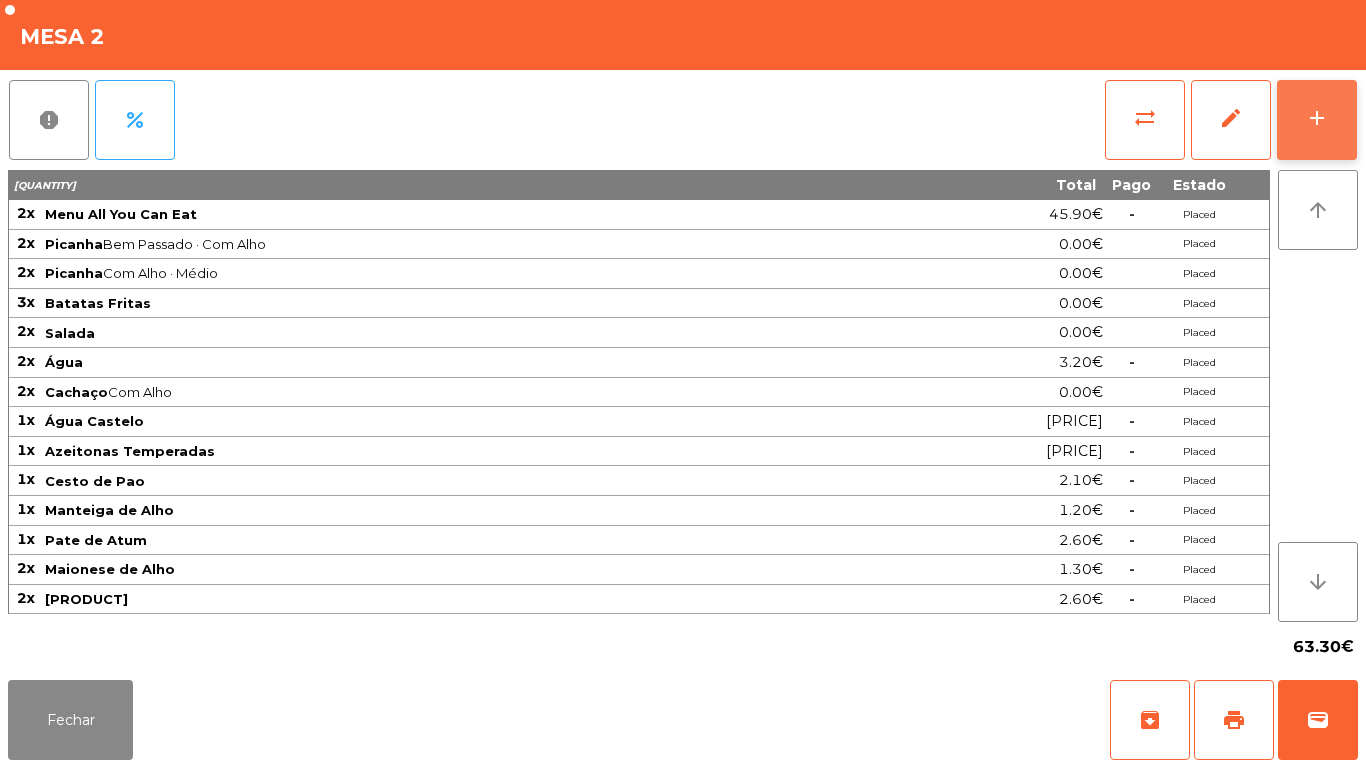 click on "add" 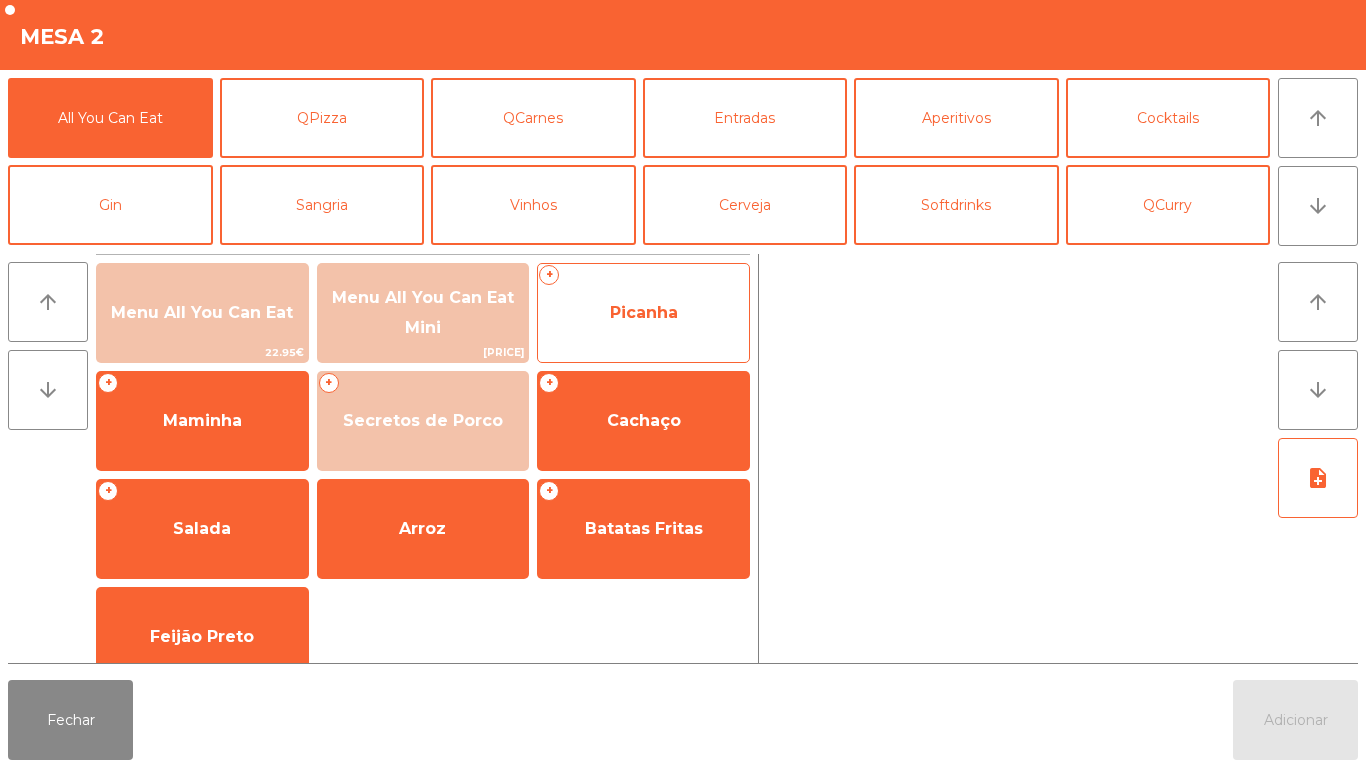 click on "Picanha" 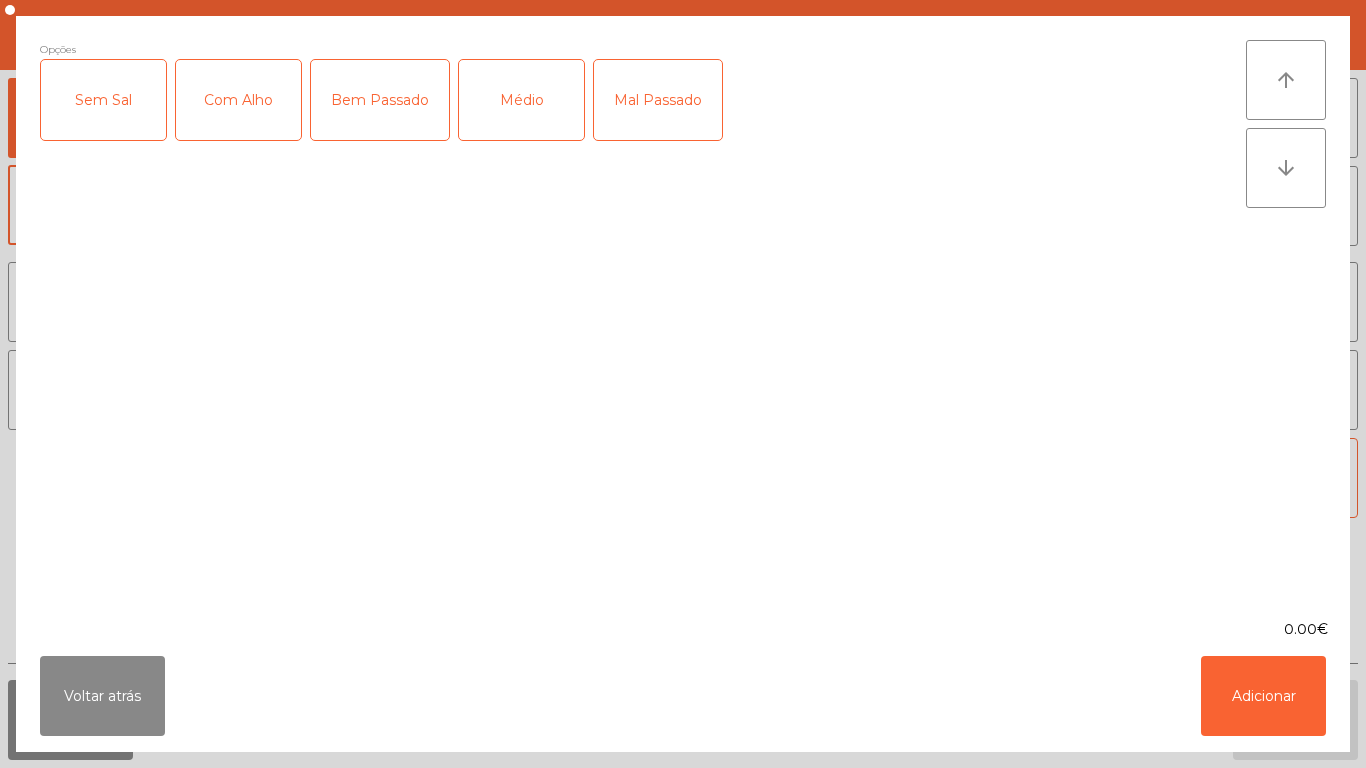 click on "Bem Passado" 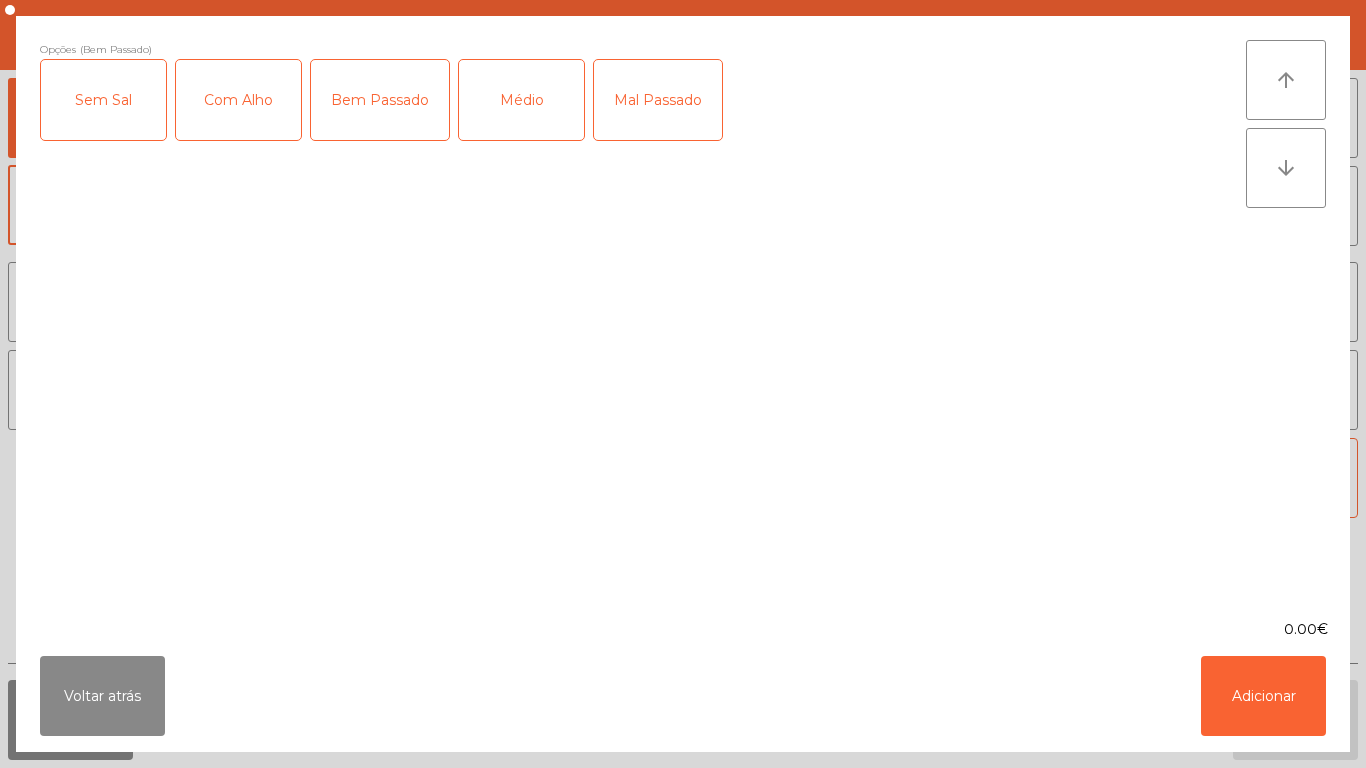 click on "Com Alho" 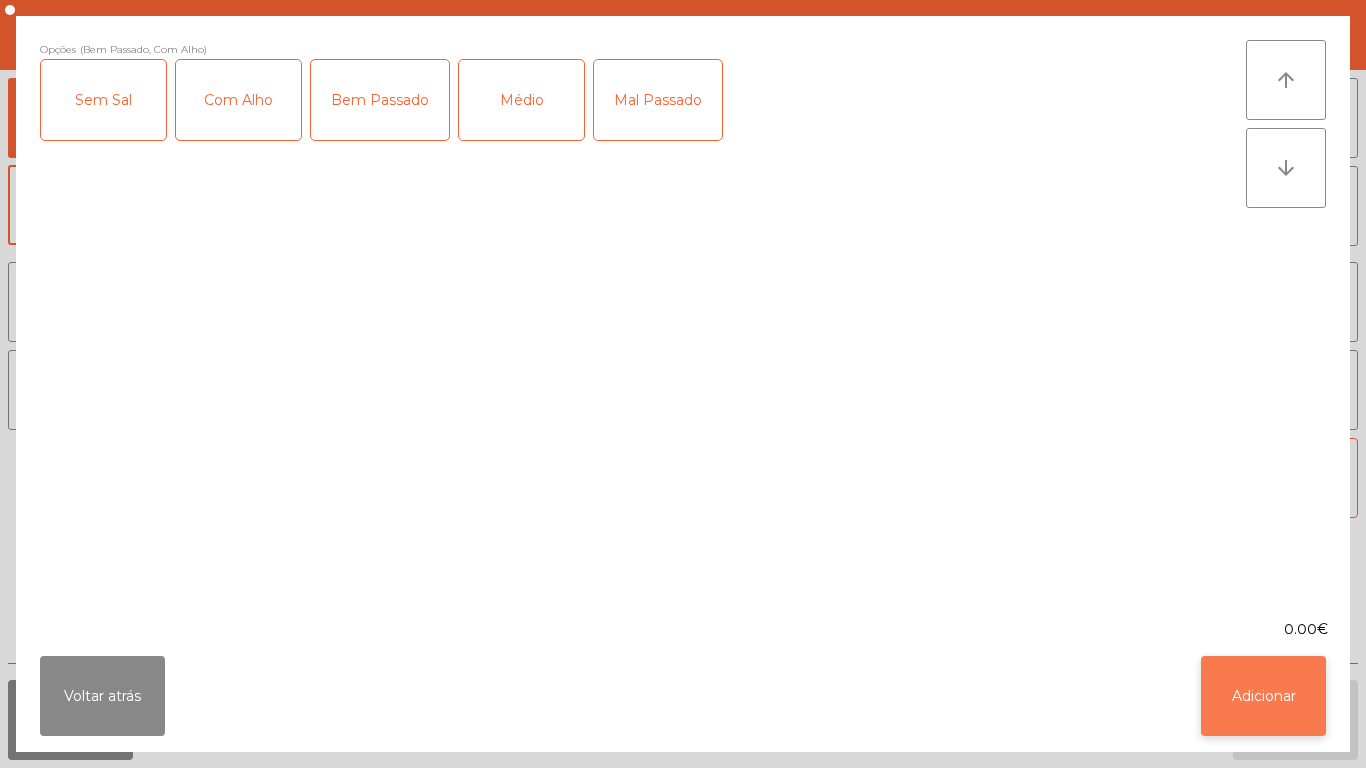 click on "Adicionar" 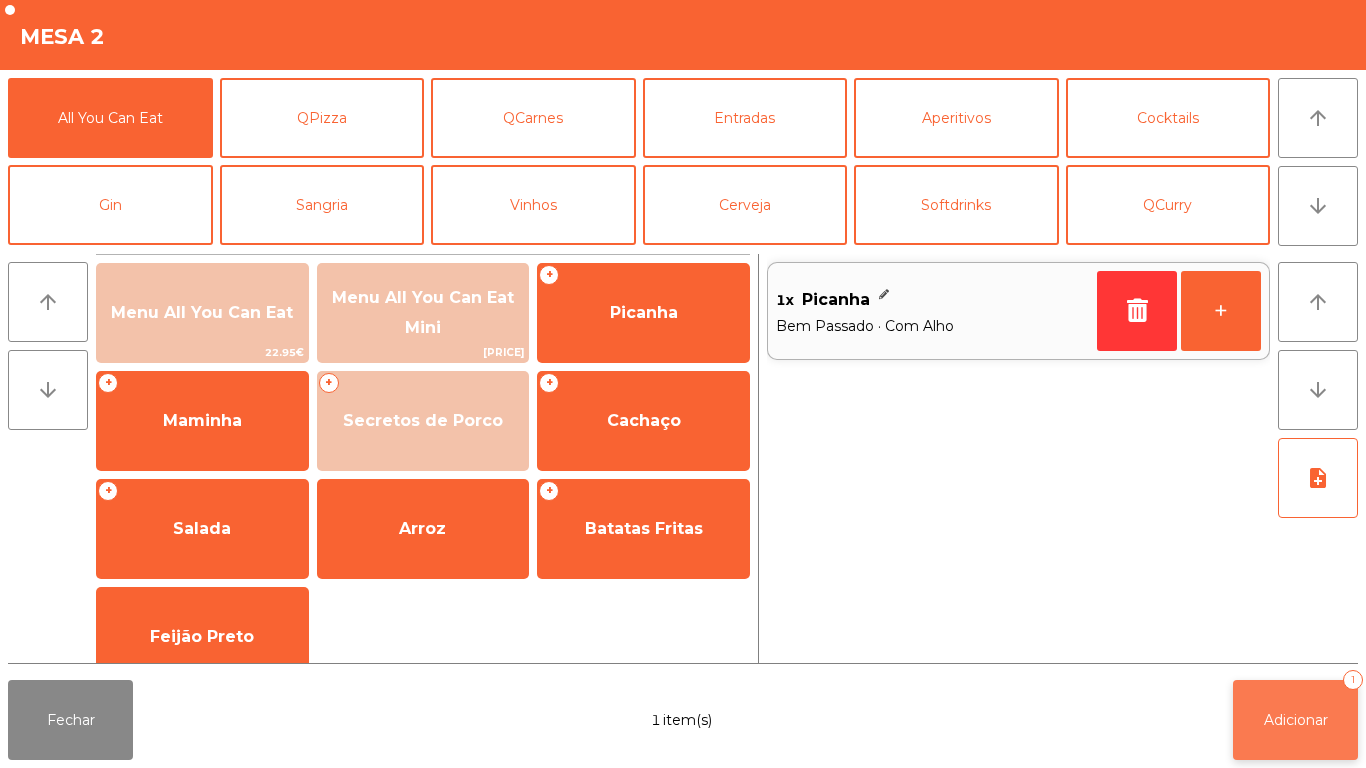 click on "Adicionar   1" 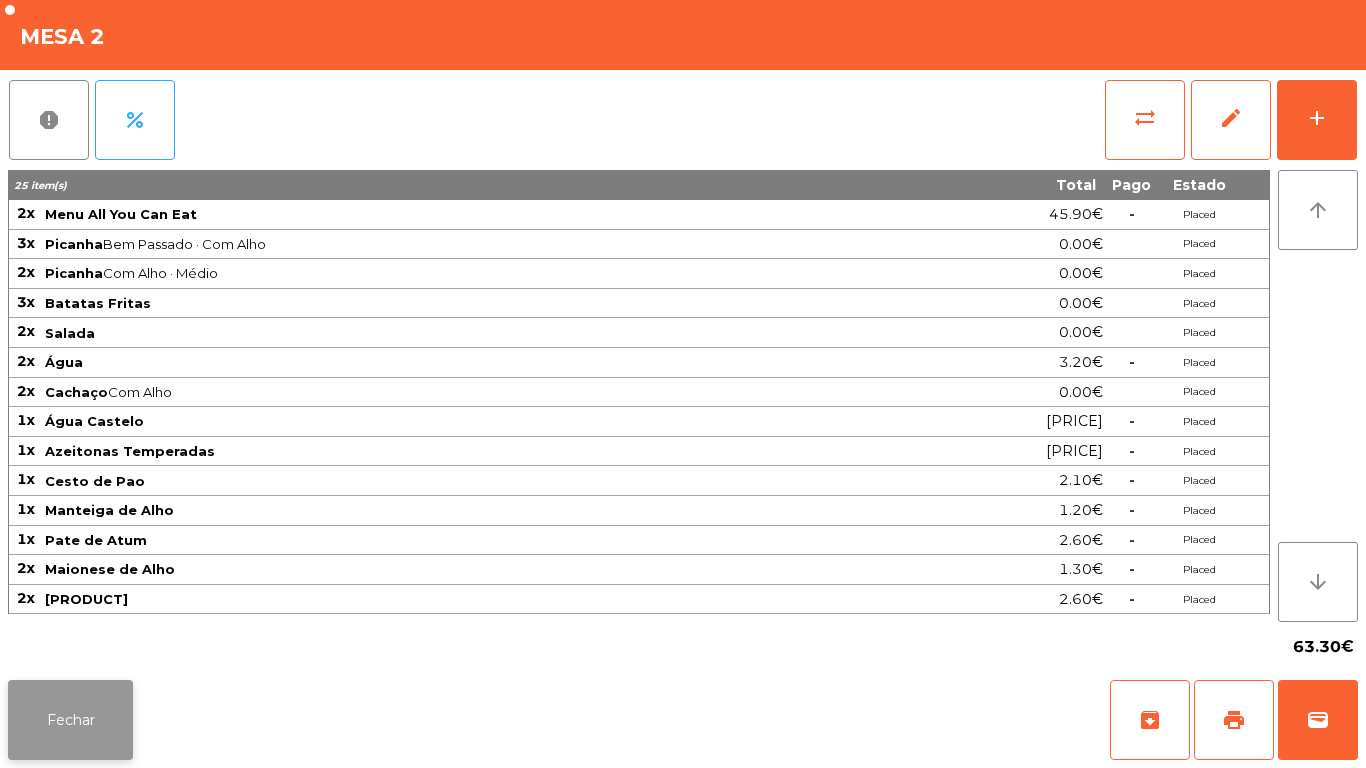 click on "Fechar" 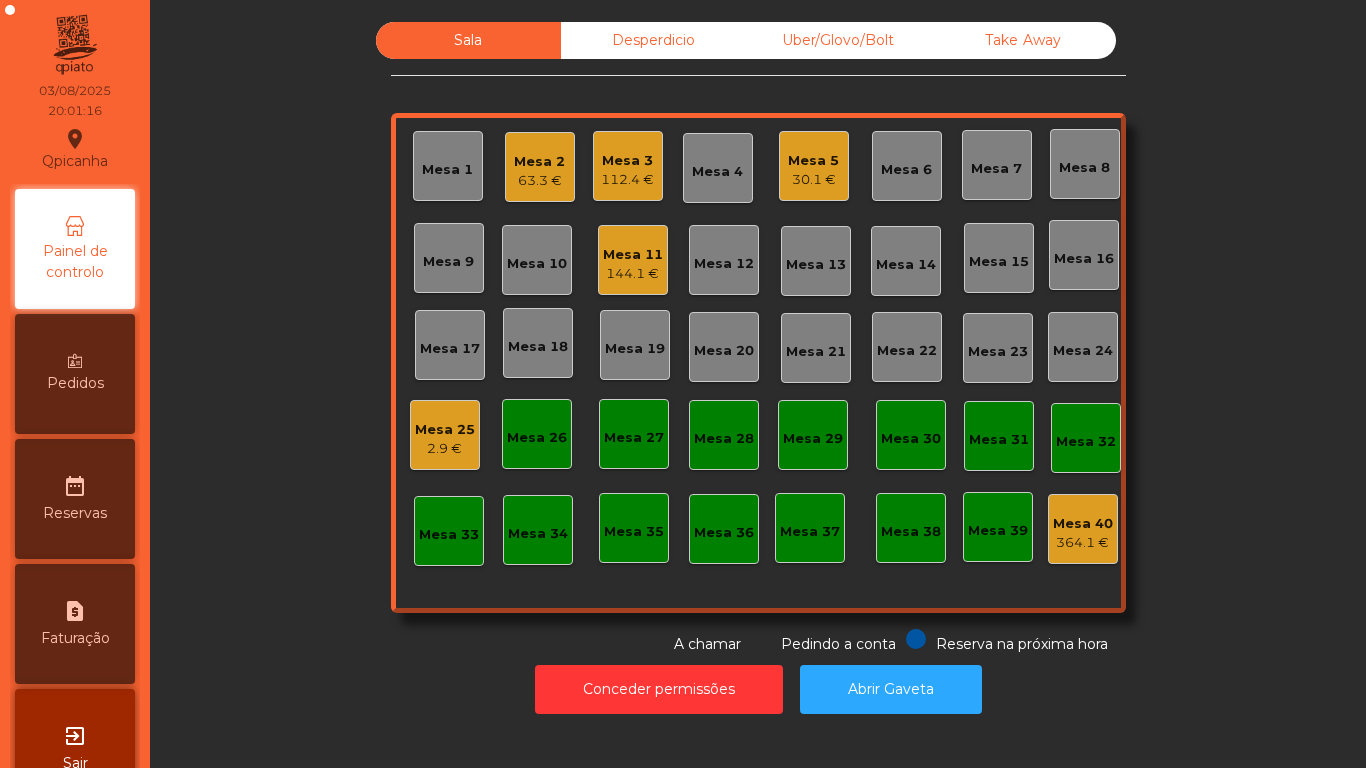 click on "112.4 €" 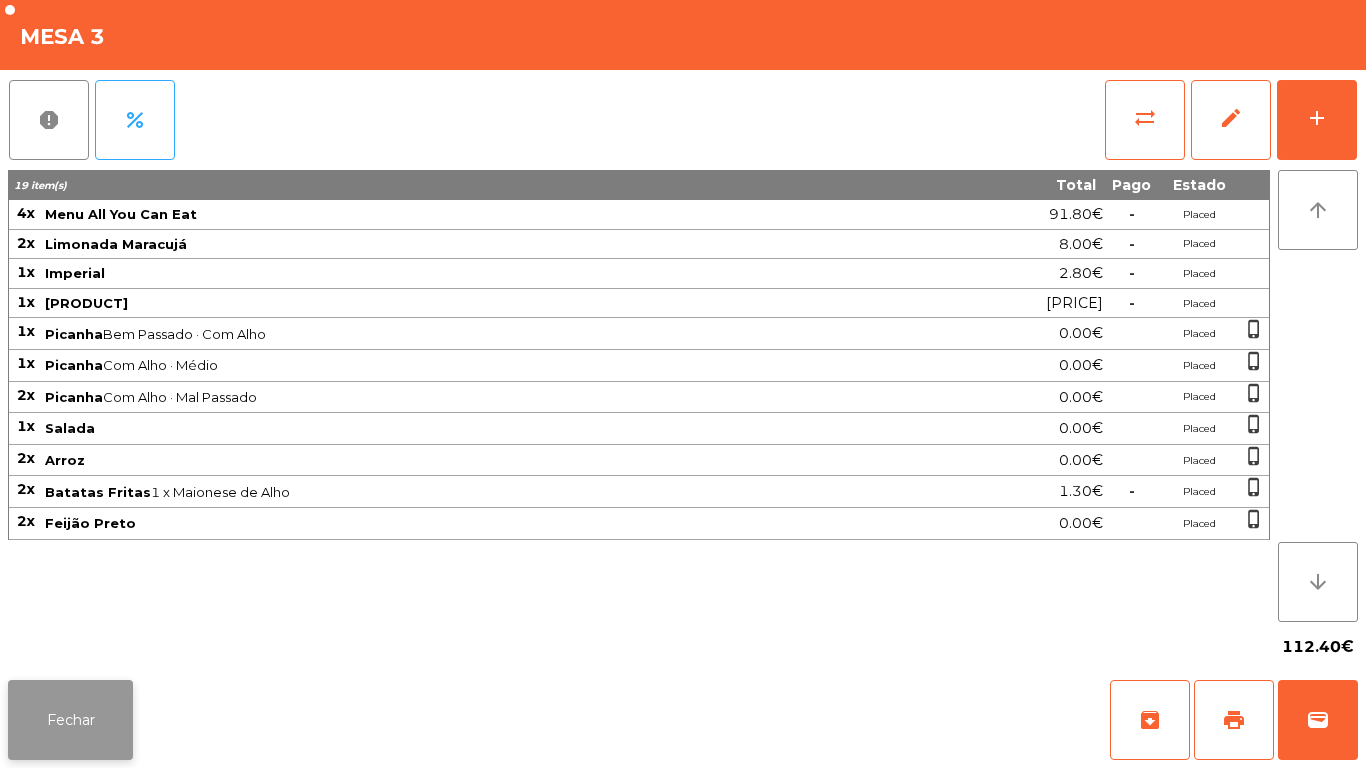 click on "Fechar" 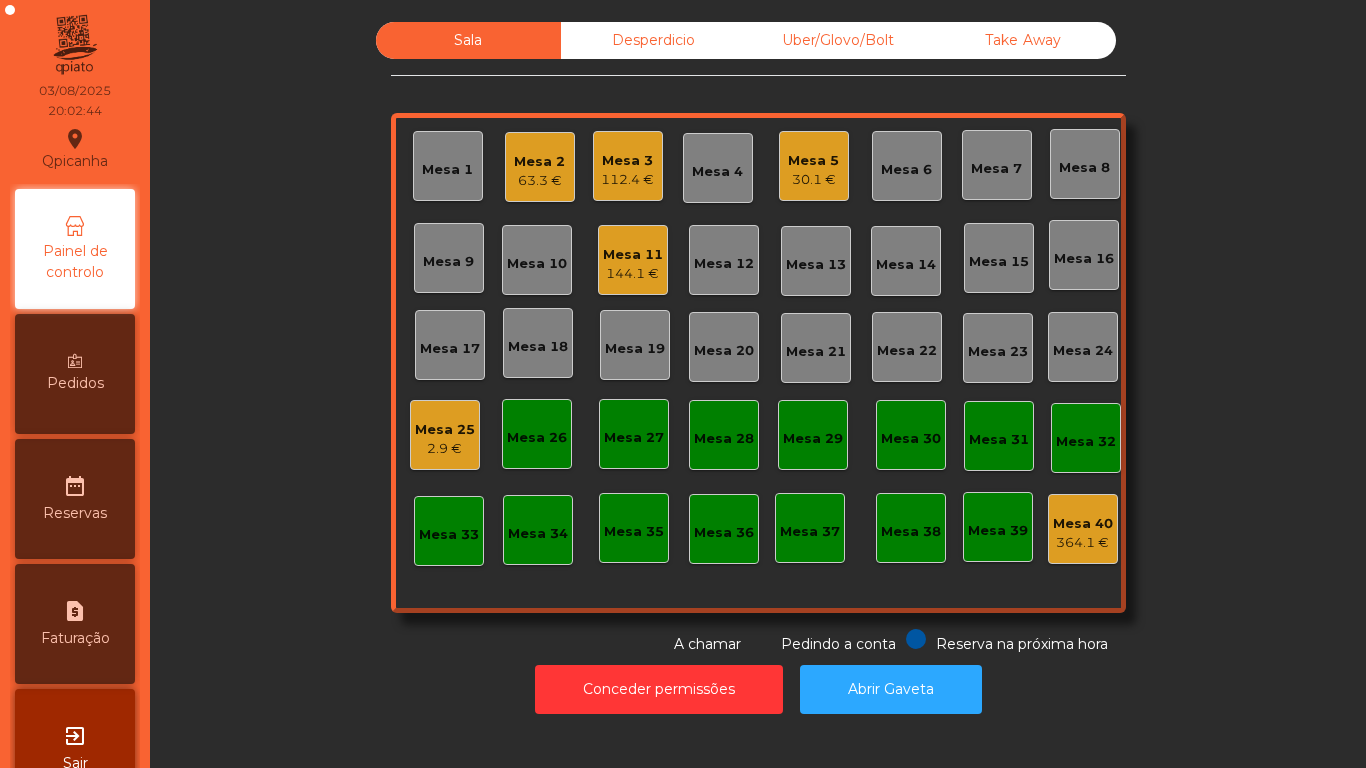 click on "Mesa 2" 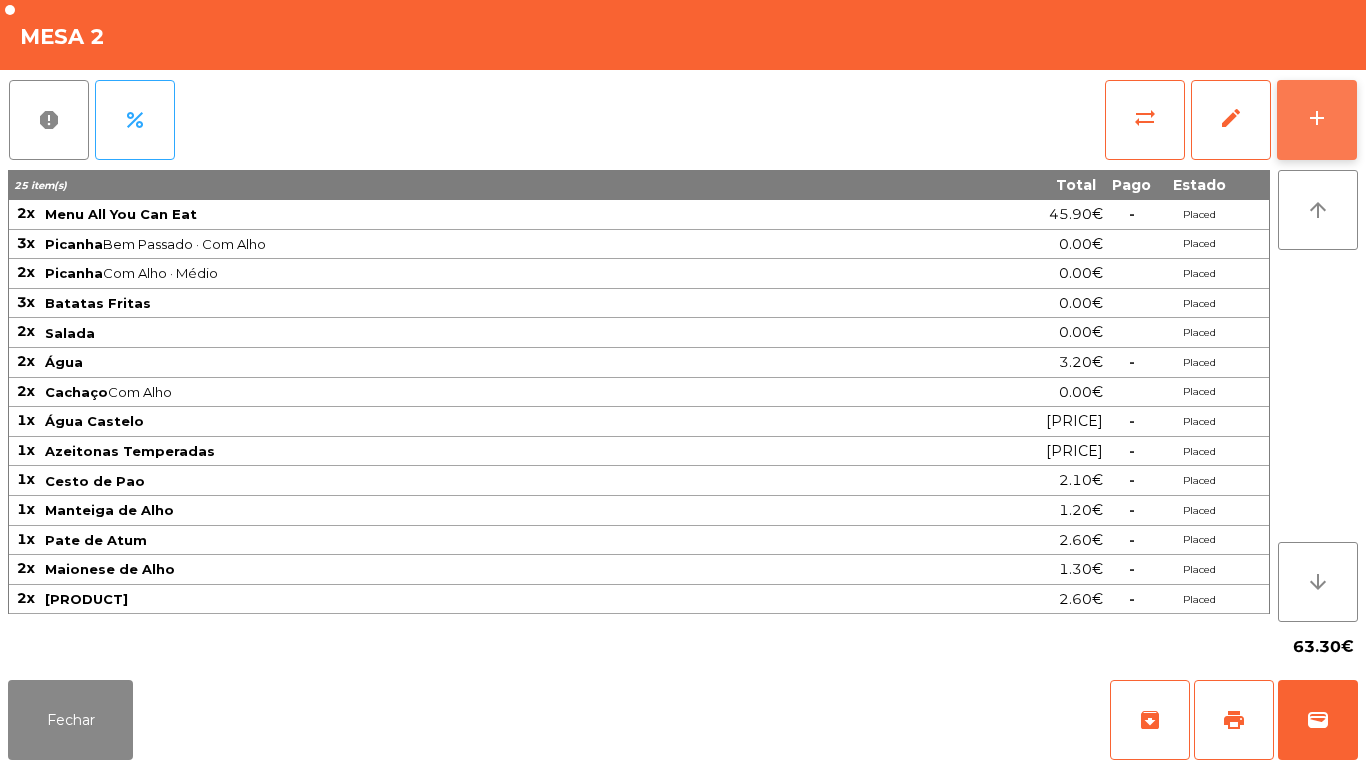 click on "add" 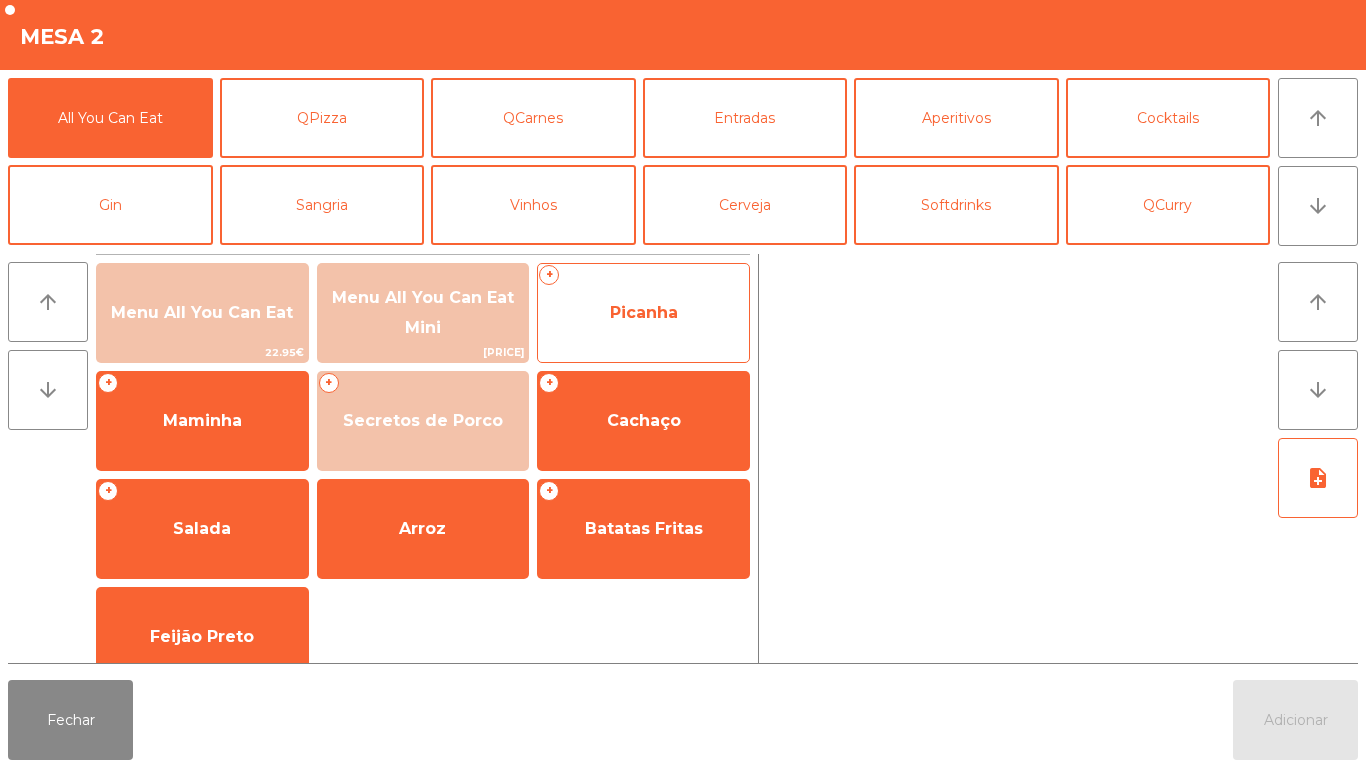click on "Picanha" 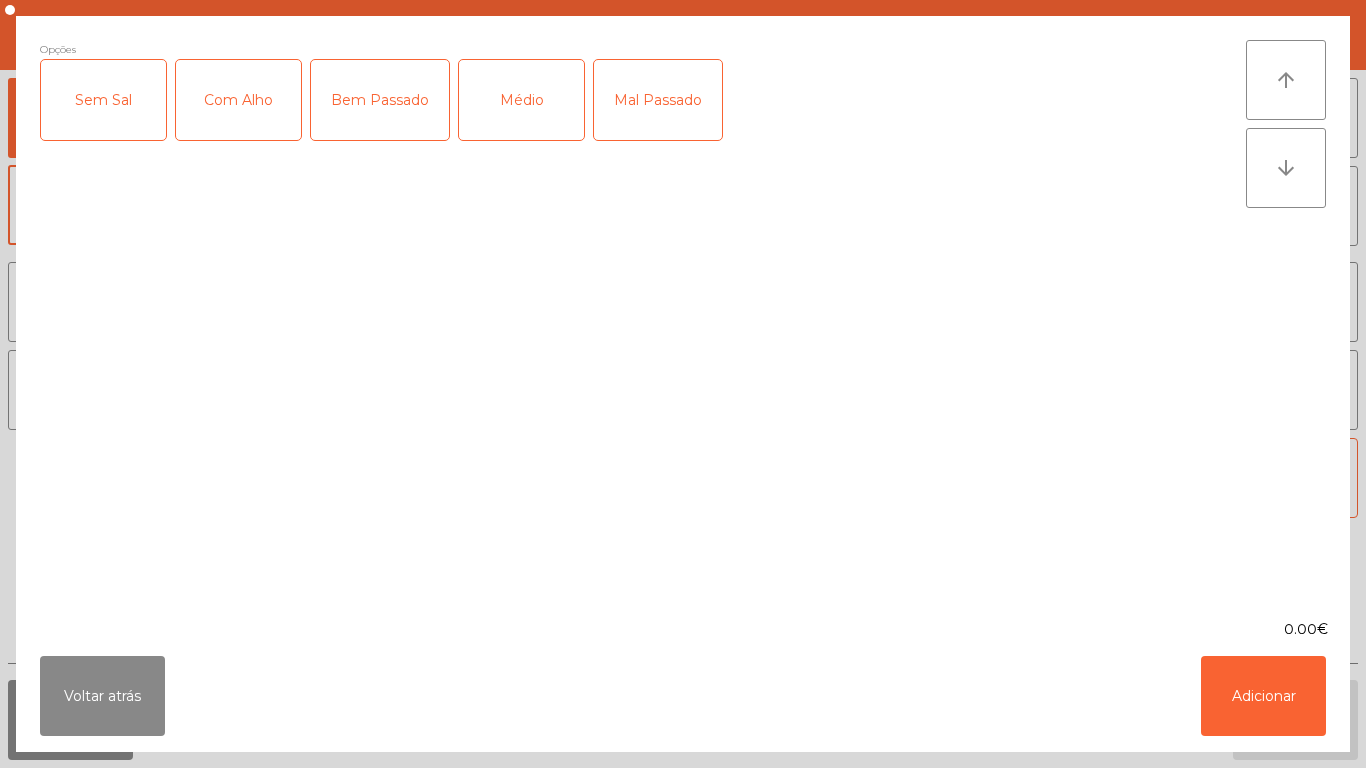 click on "Médio" 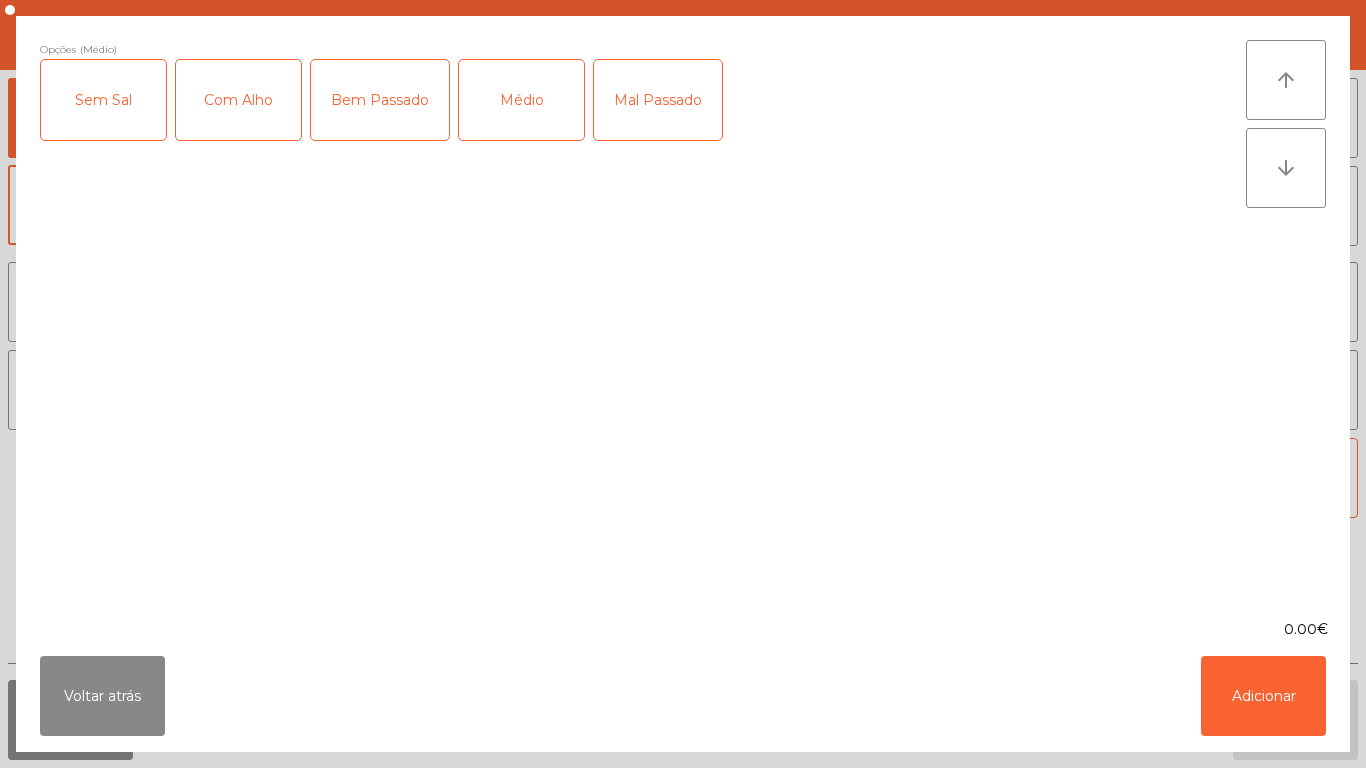 click on "Com Alho" 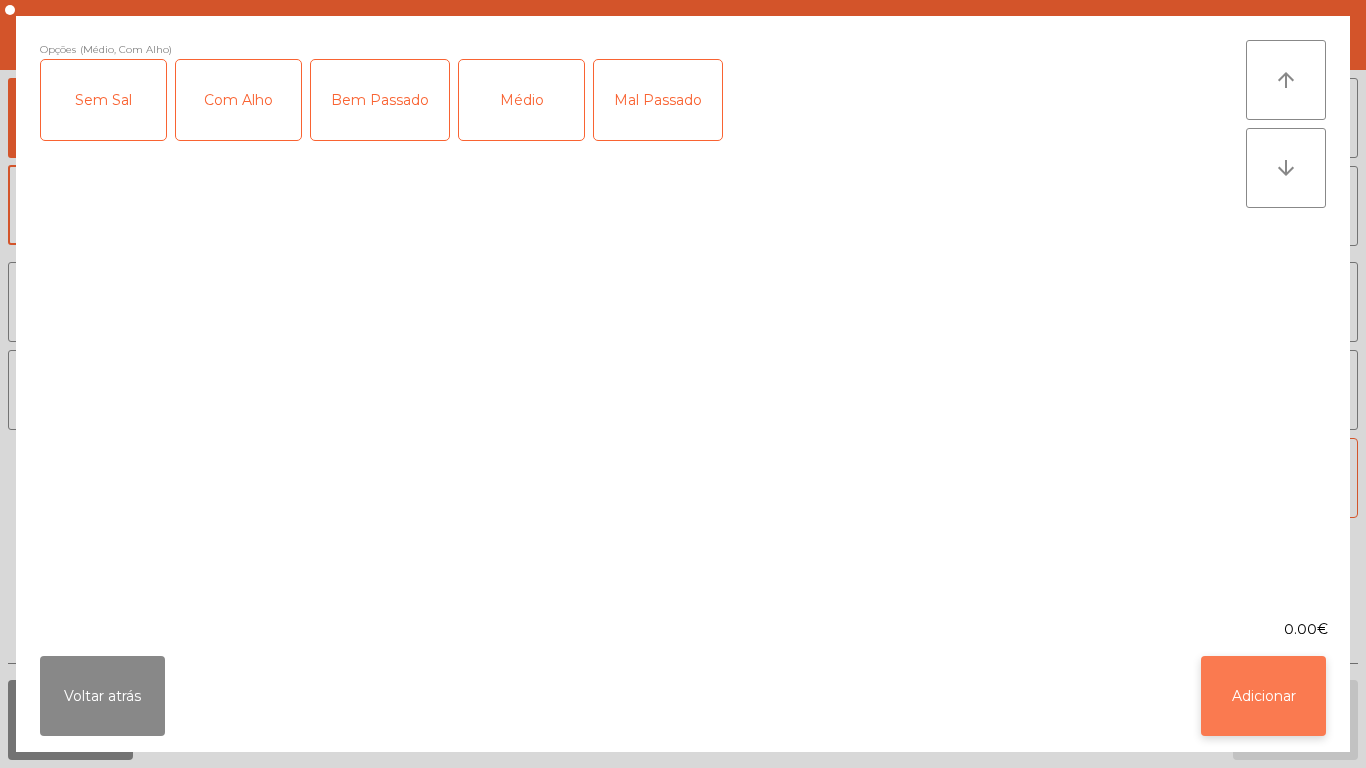 click on "Adicionar" 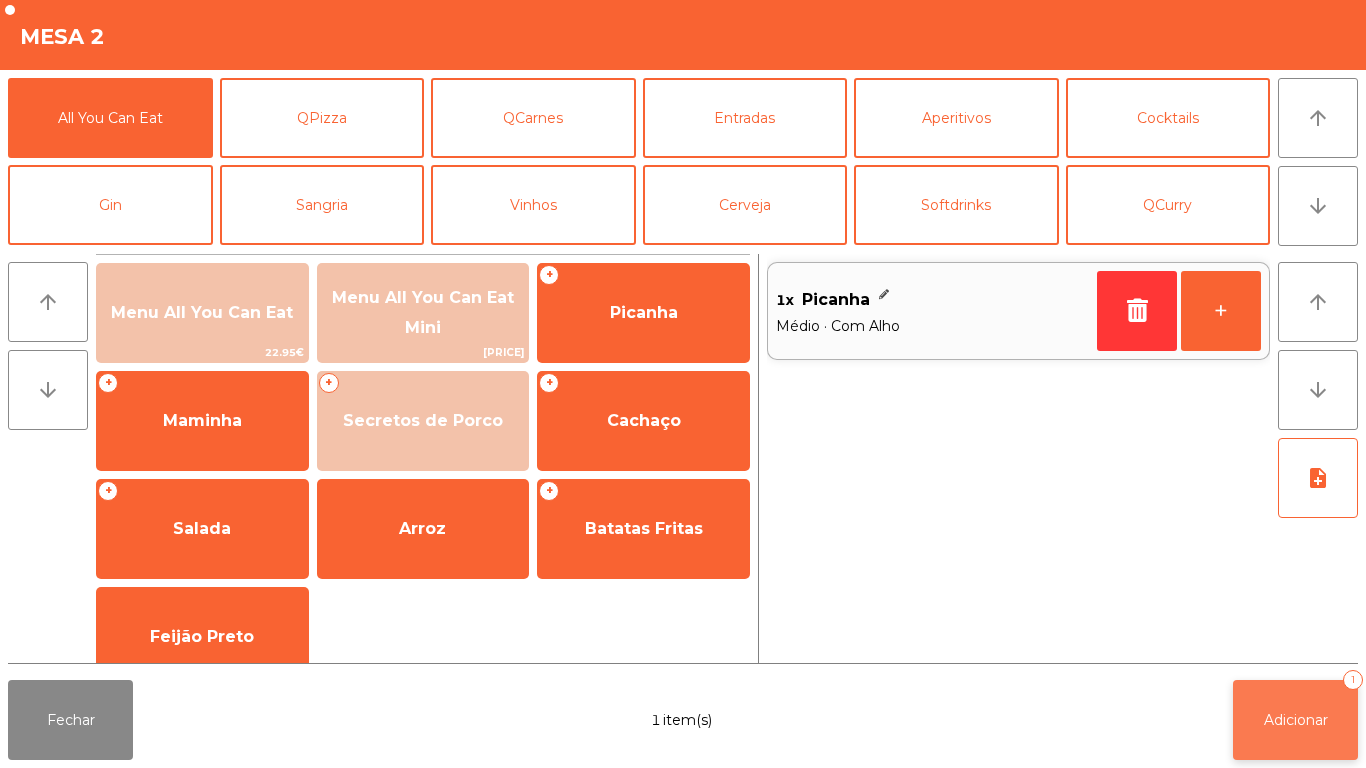 click on "Adicionar   1" 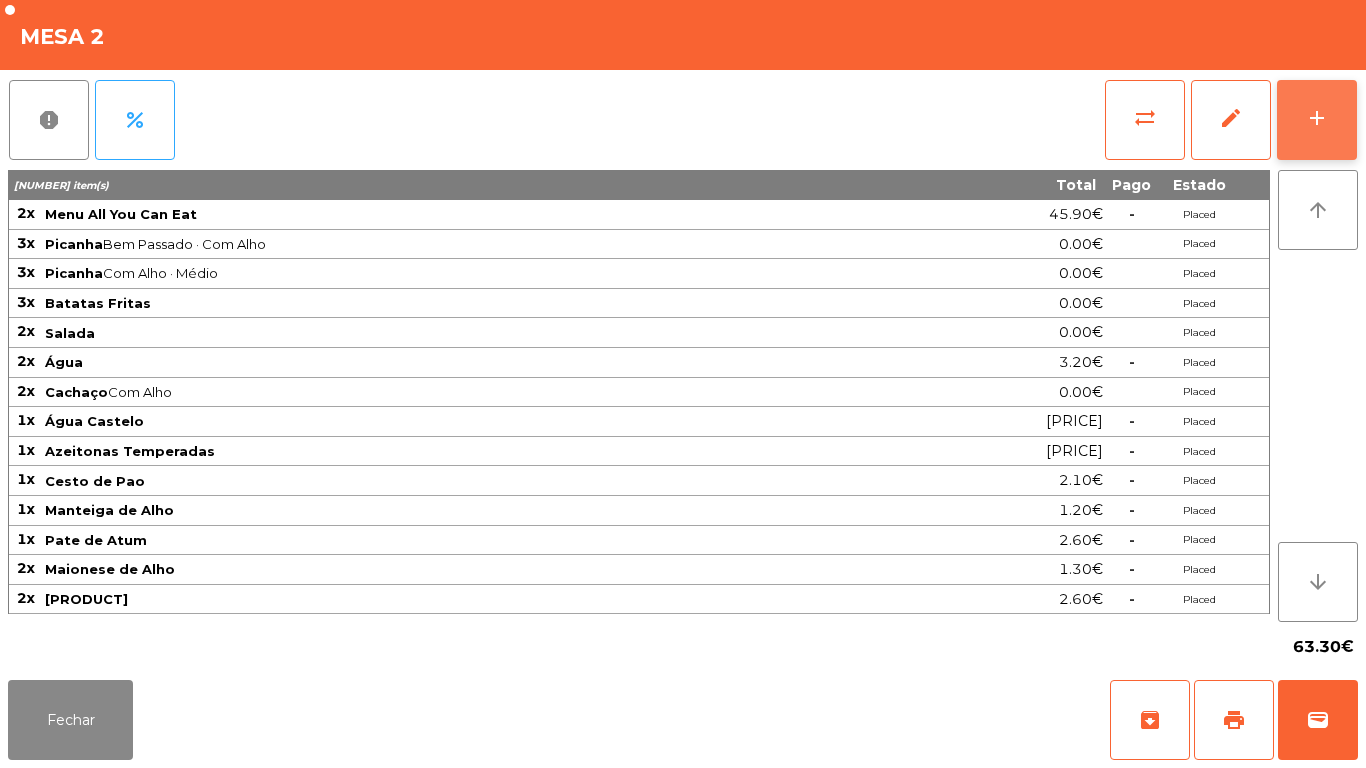 click on "add" 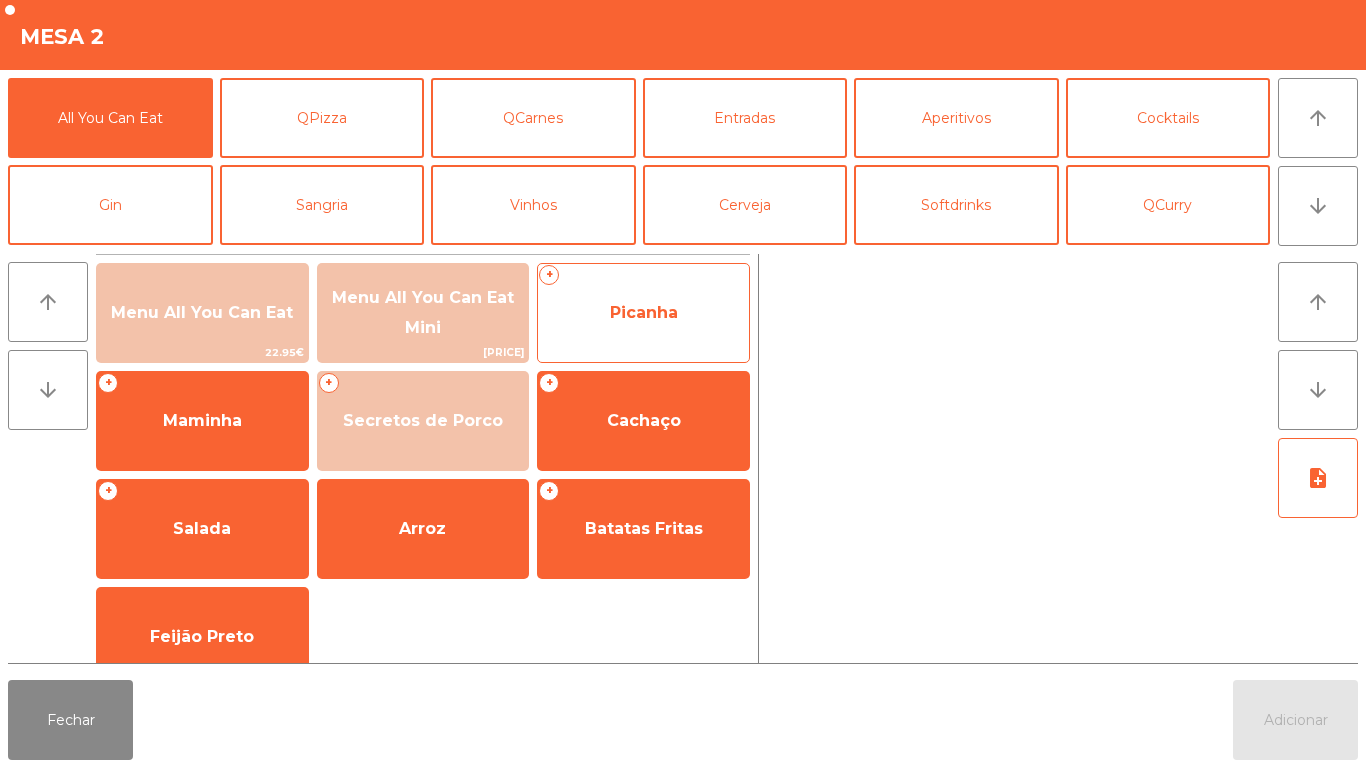 click on "Picanha" 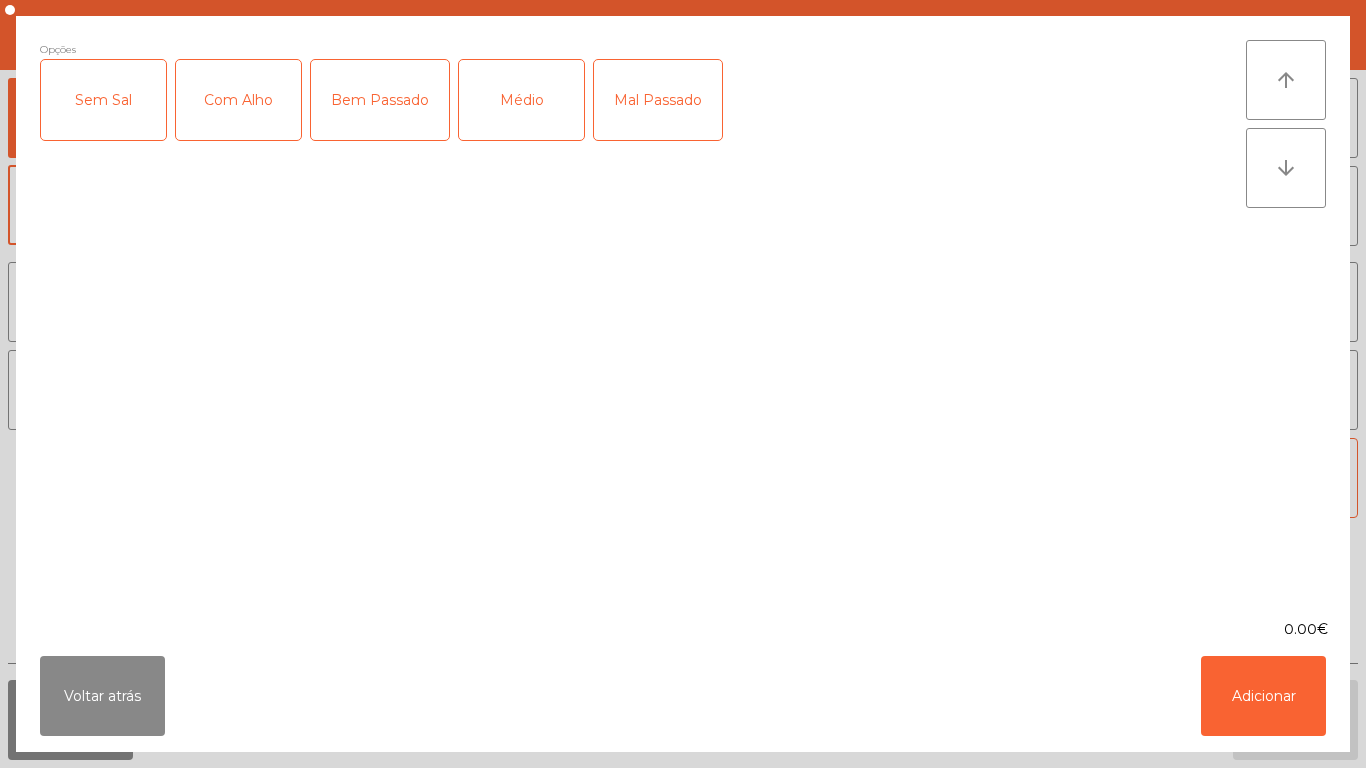 click on "Com Alho" 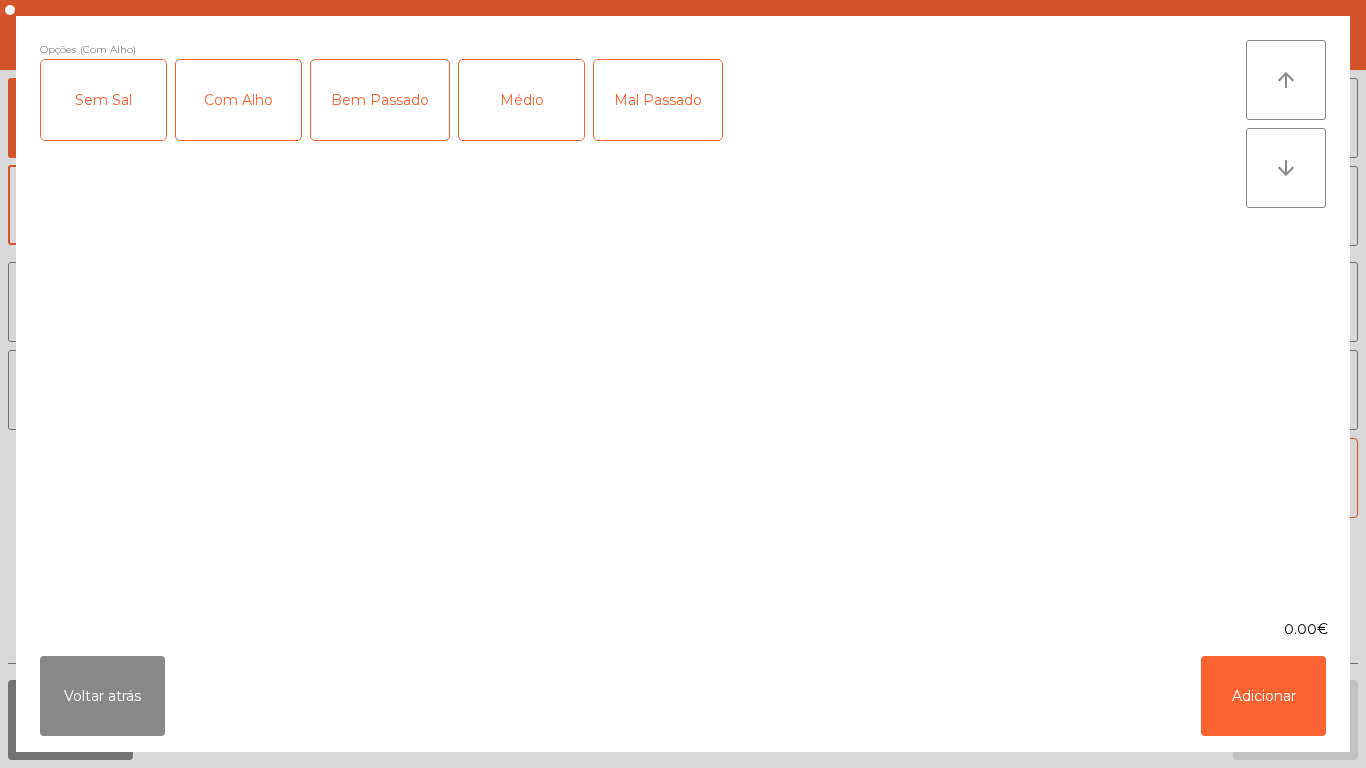click on "Bem Passado" 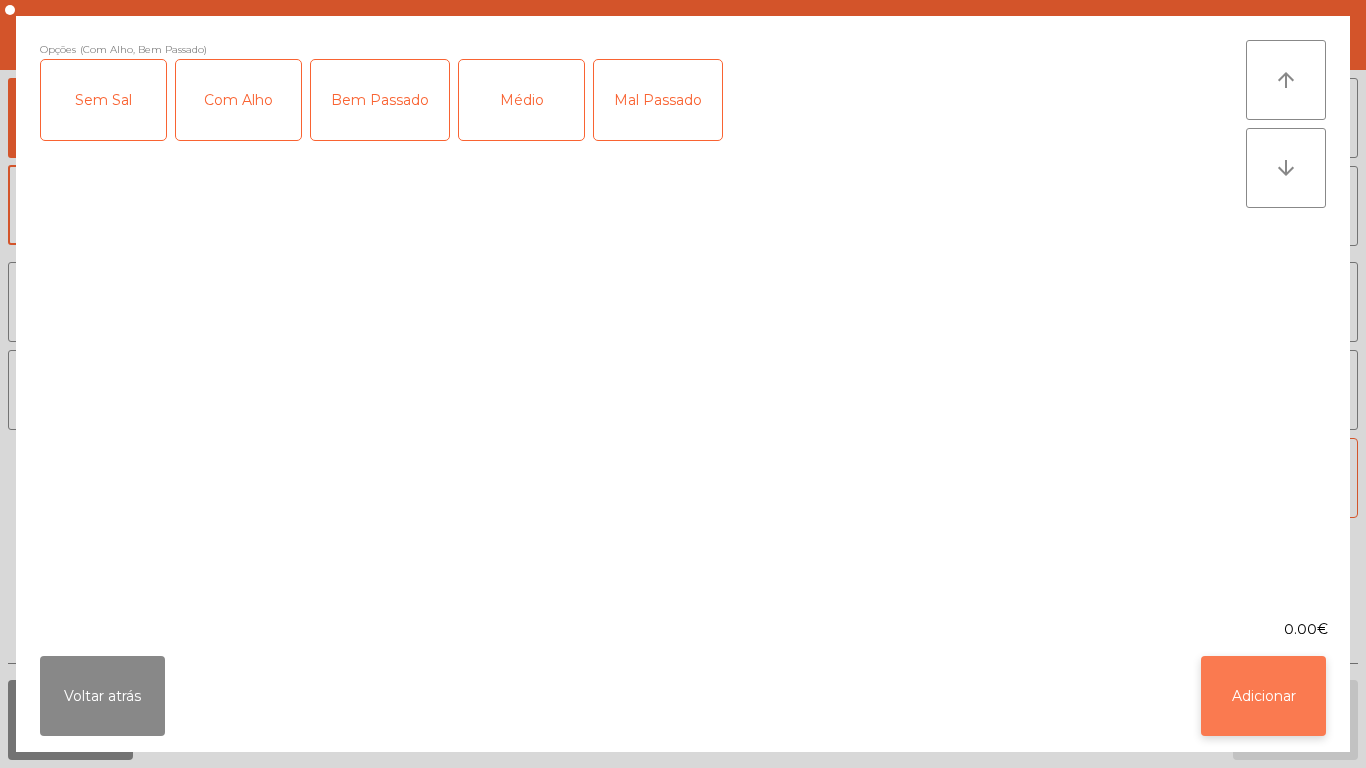 click on "Adicionar" 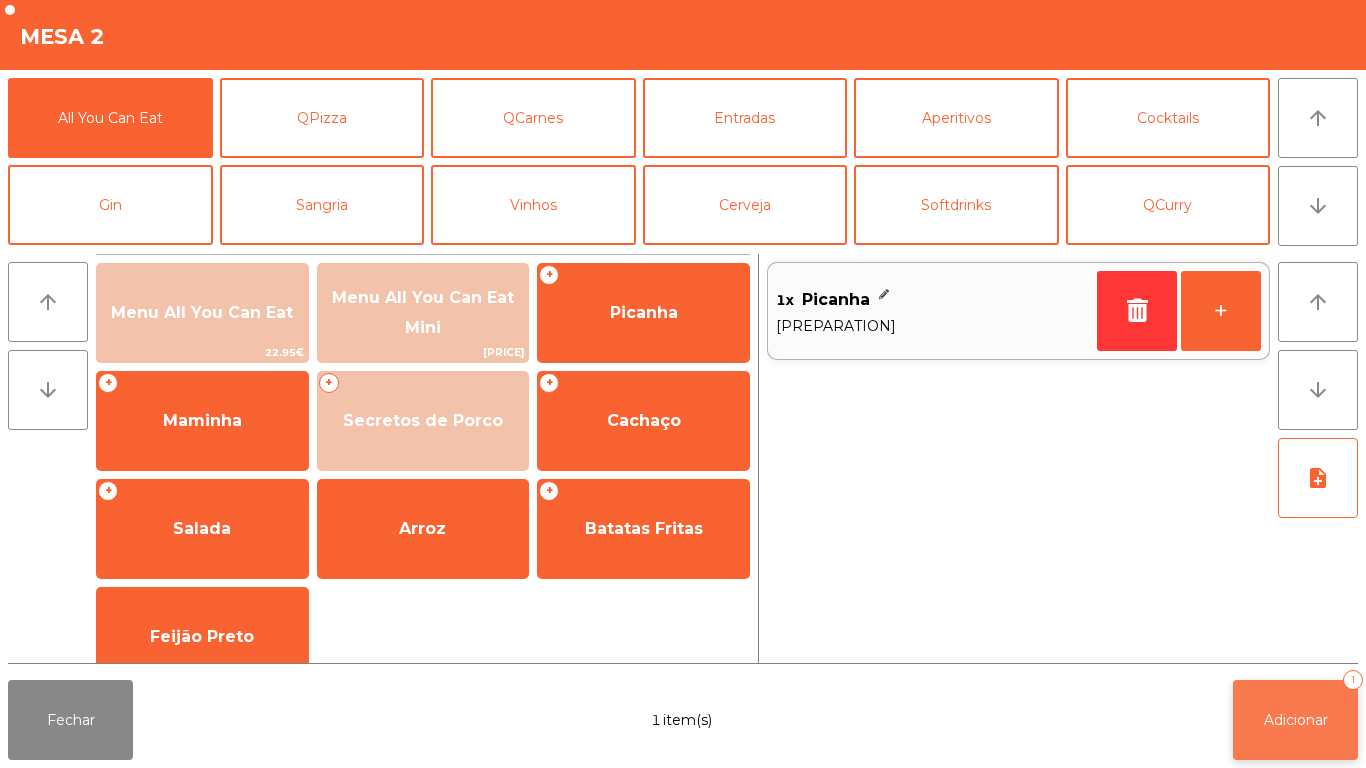 click on "Adicionar   1" 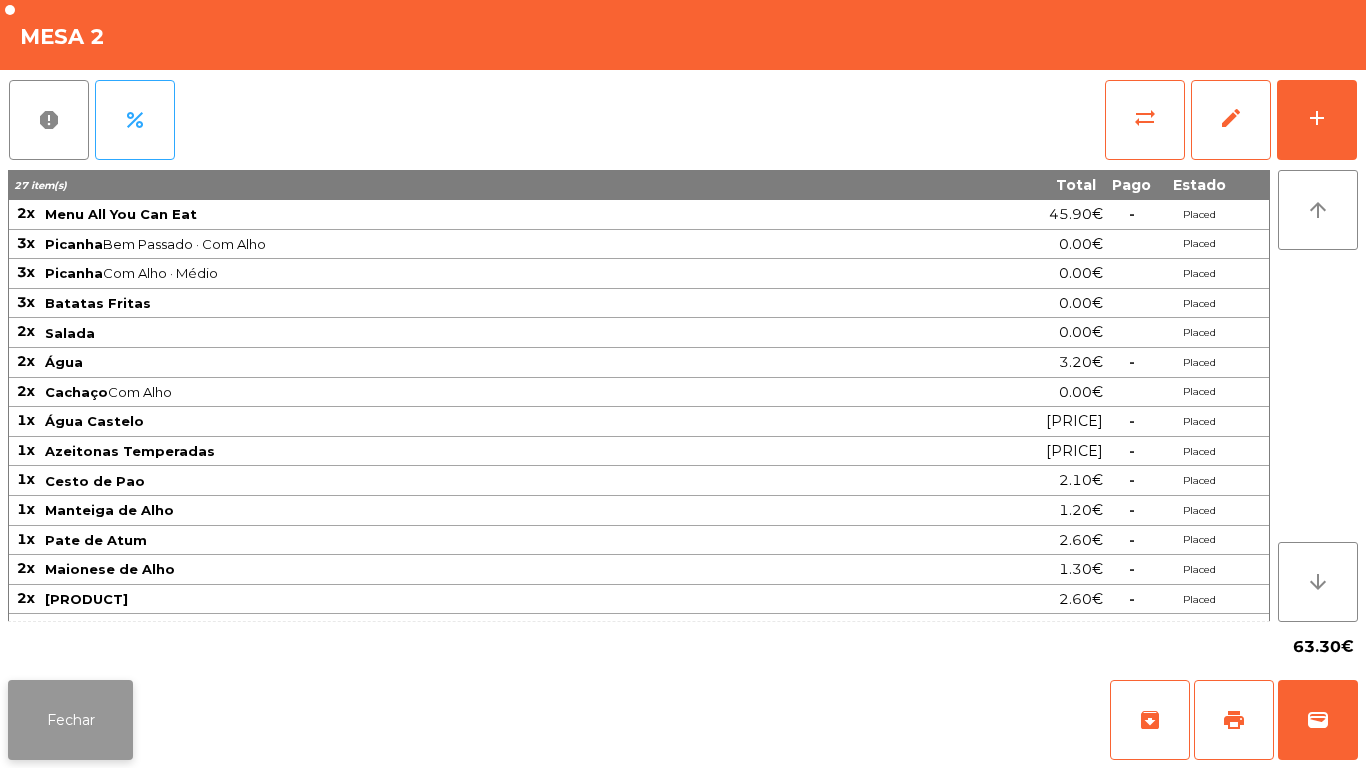 click on "Fechar" 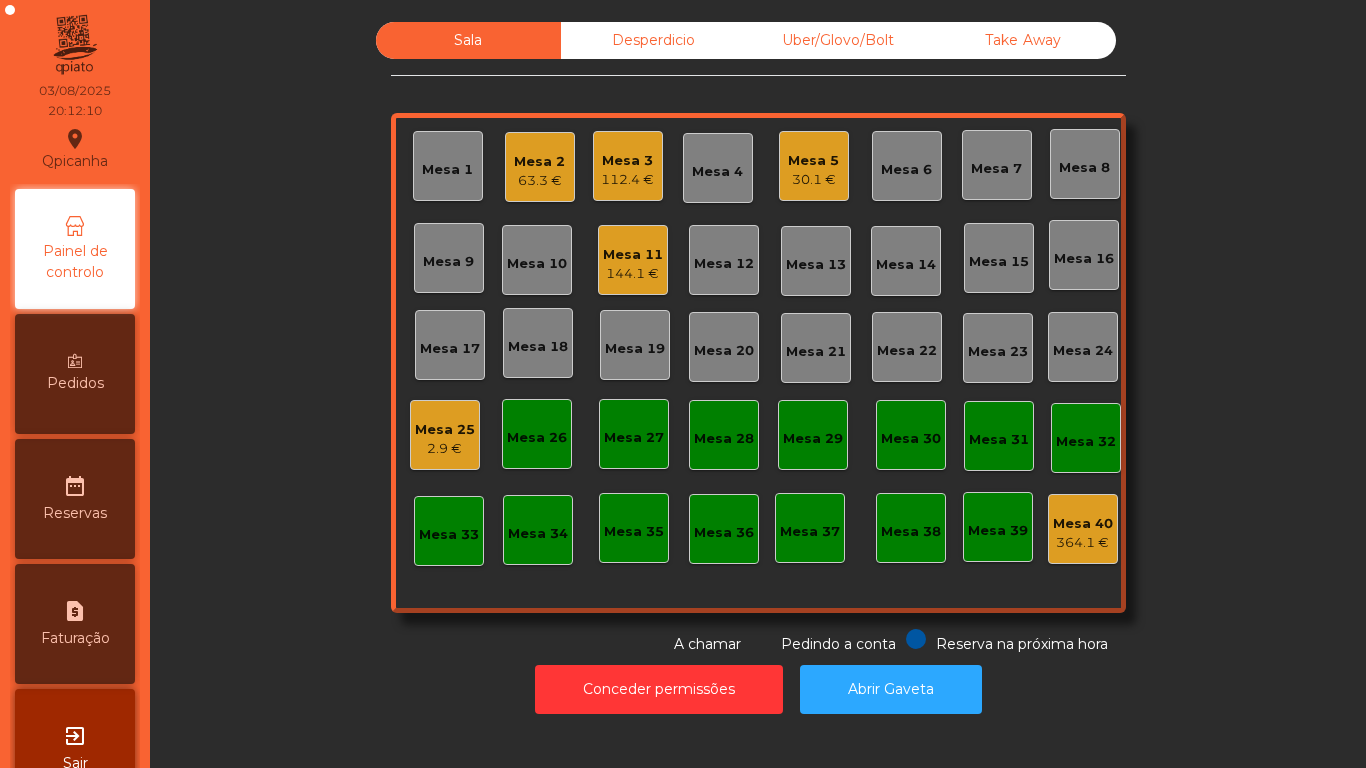click on "Mesa 2" 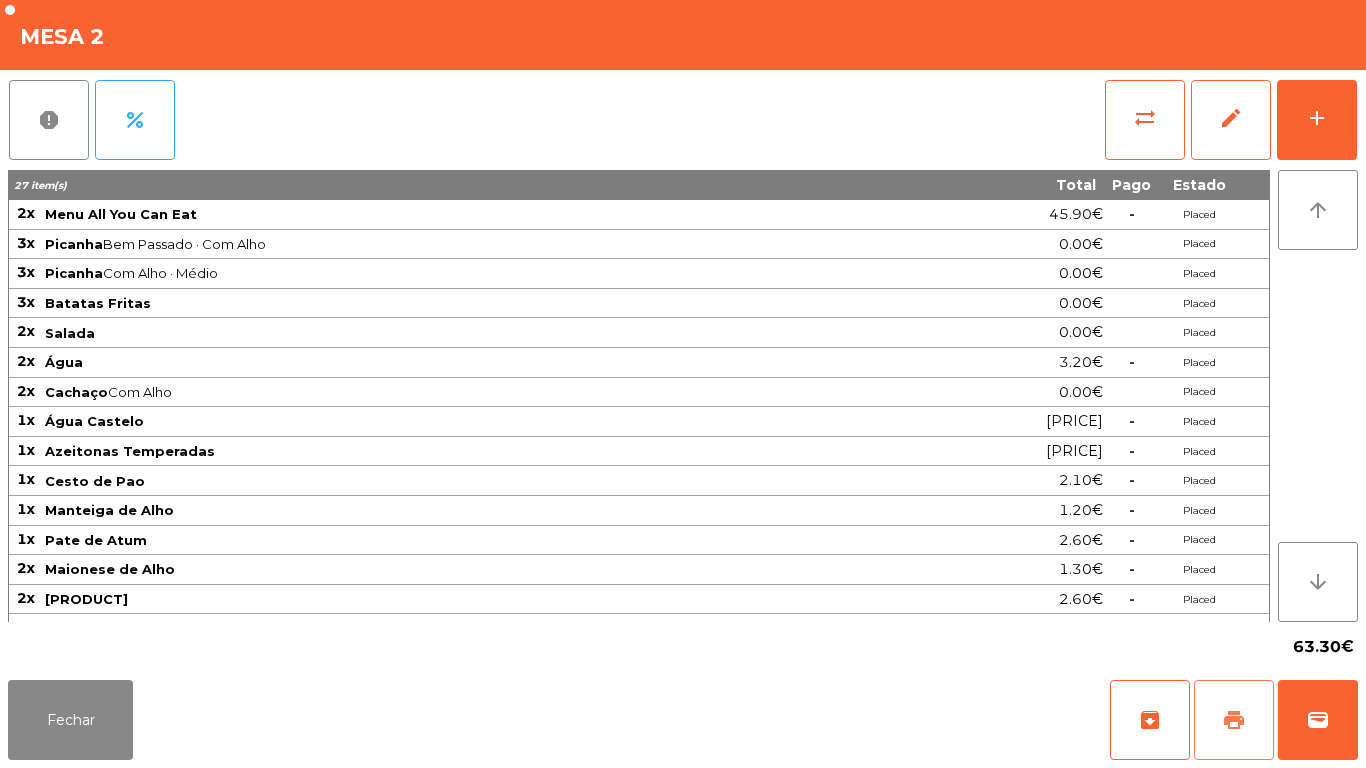 click on "print" 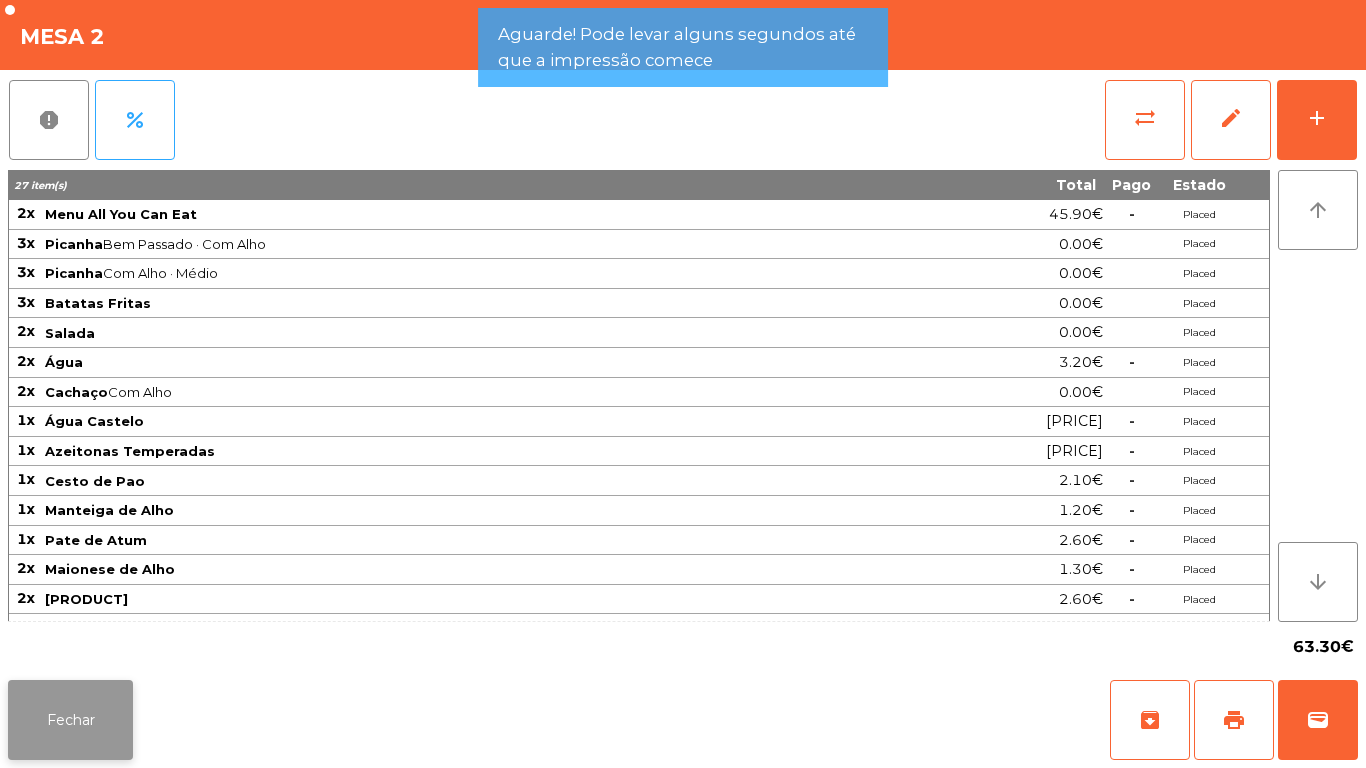 click on "Fechar" 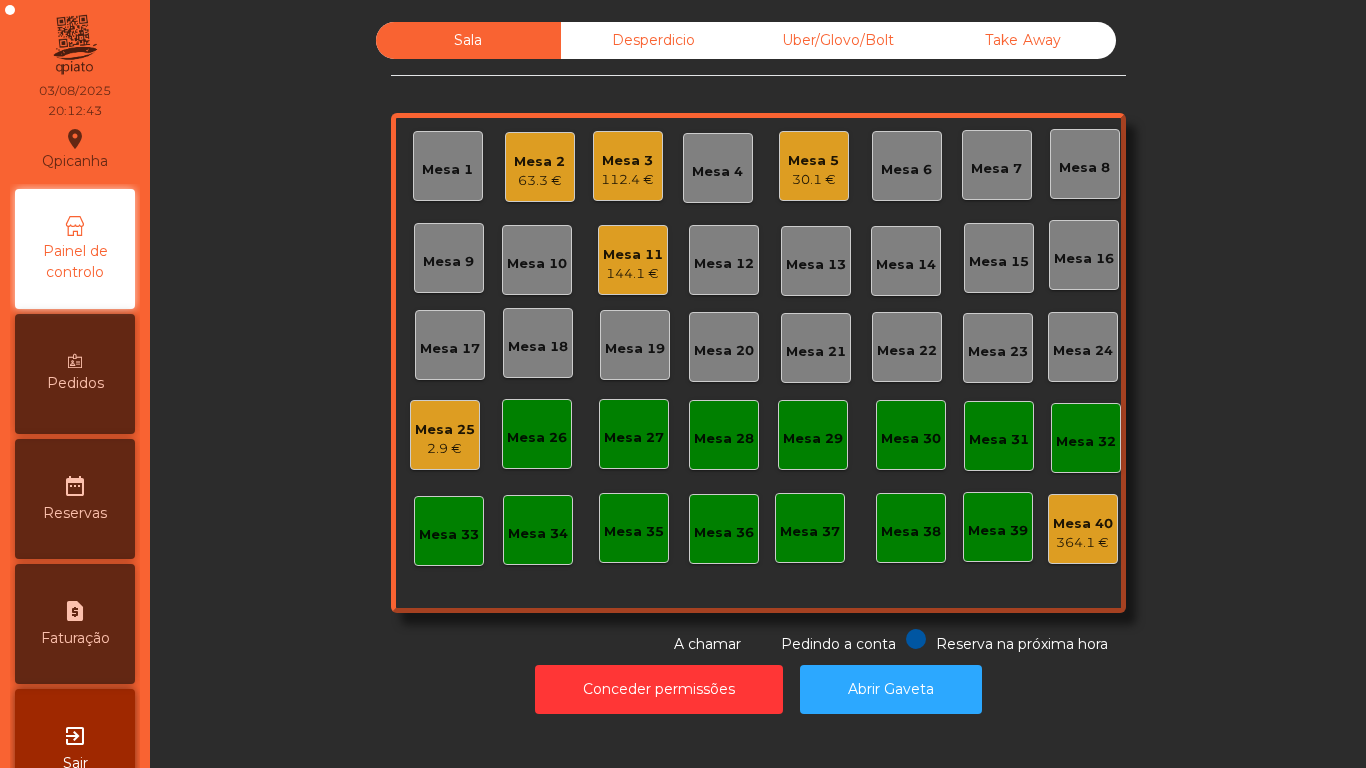 click on "Mesa 2" 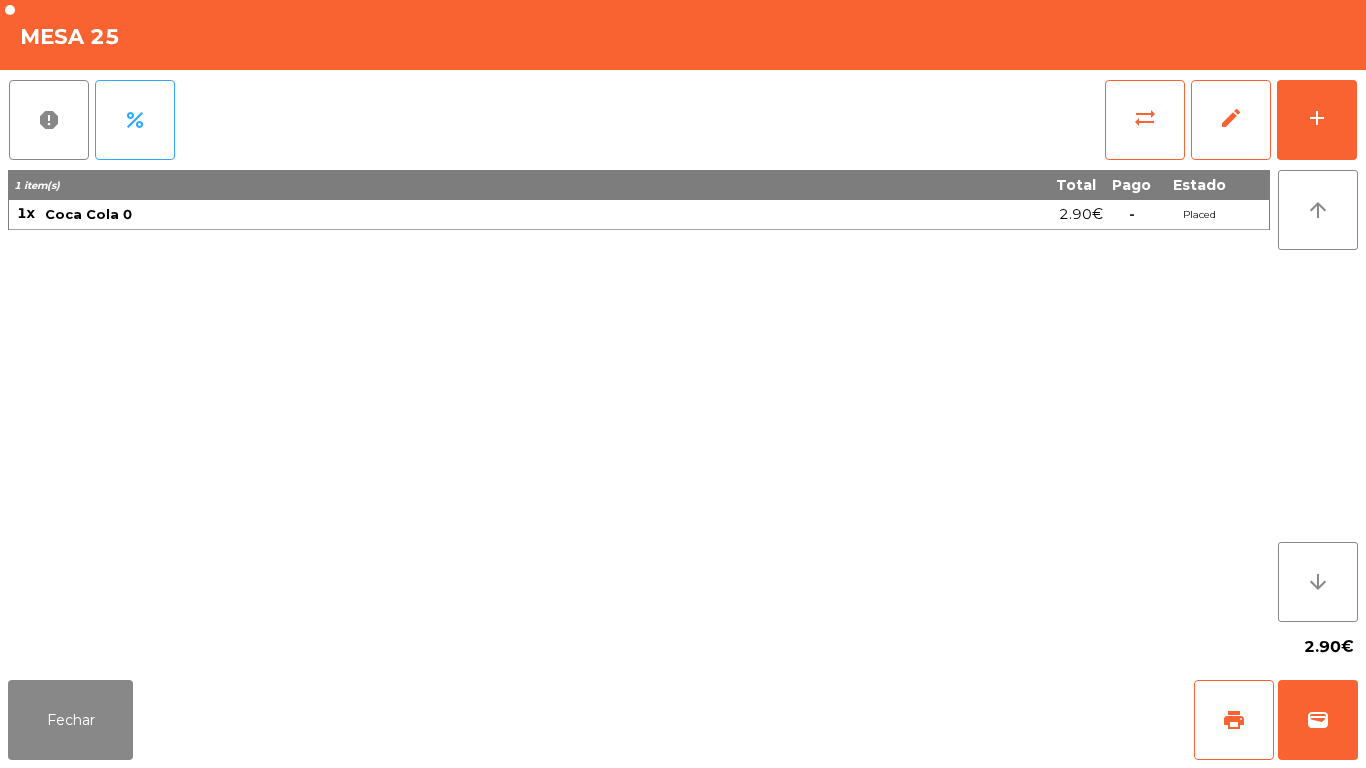 click on "[ORDER_SUMMARY]" 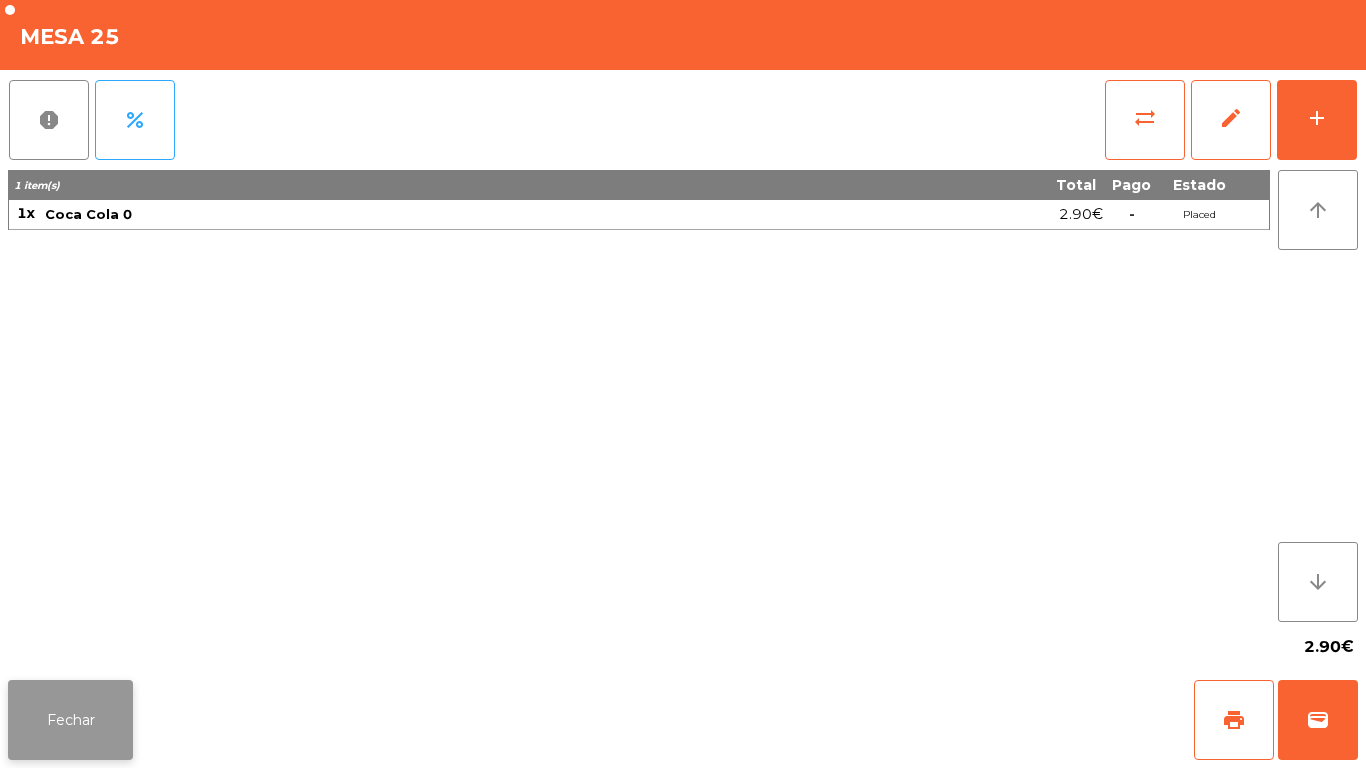 click on "Fechar" 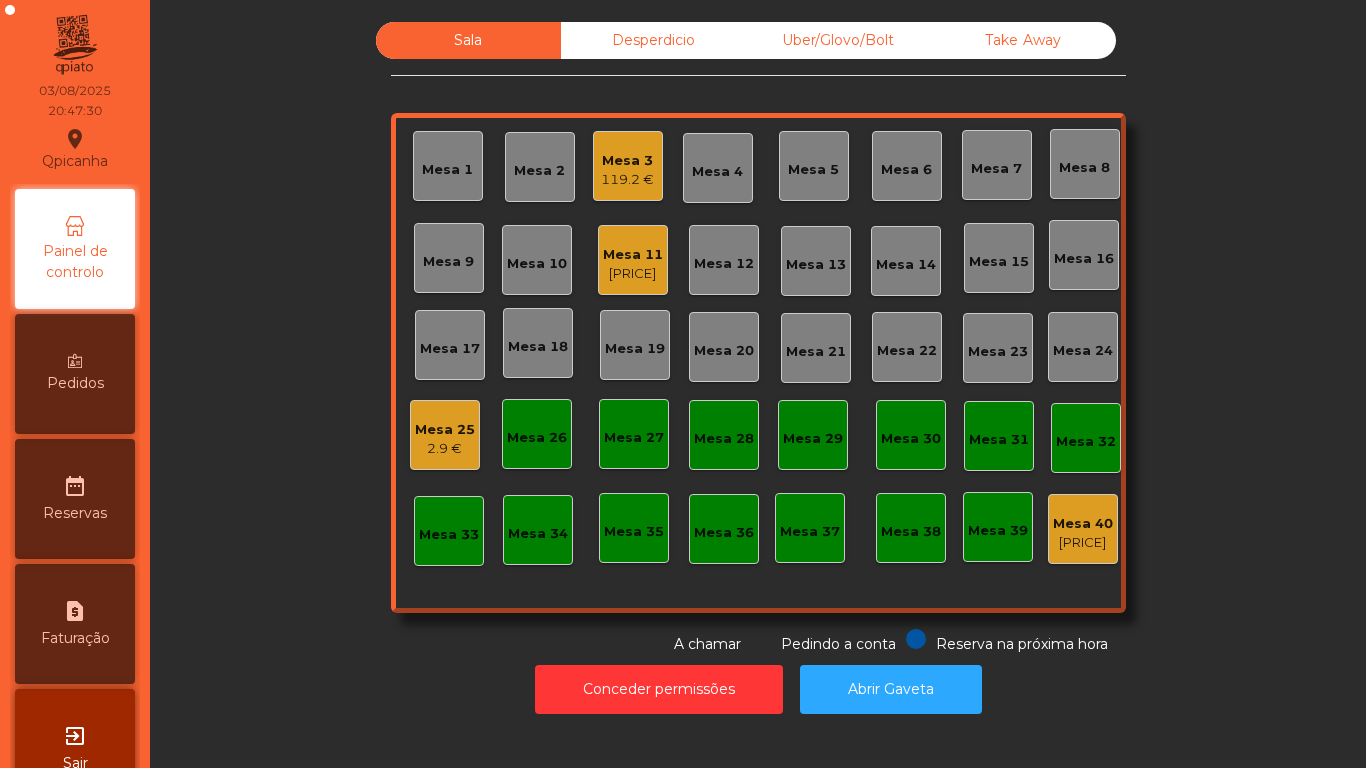 click on "Mesa 11" 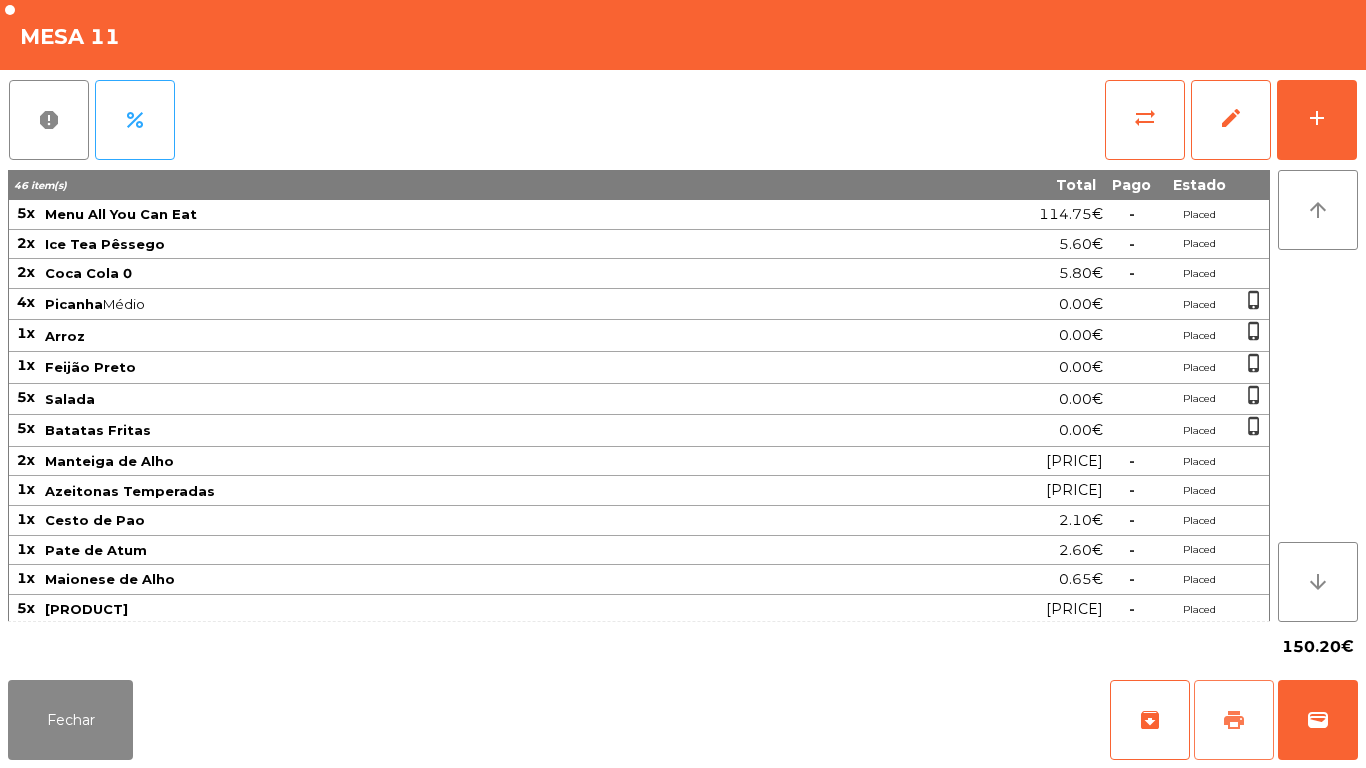 click on "print" 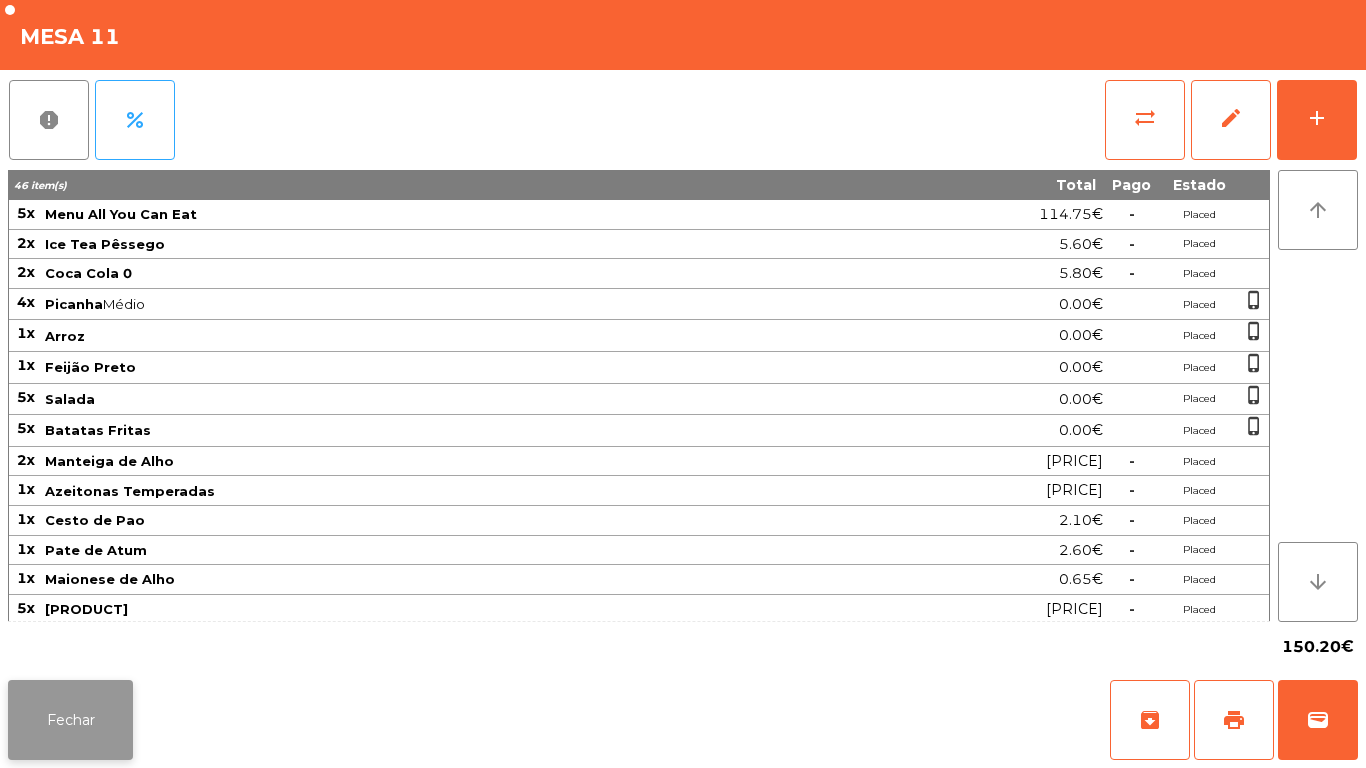 click on "Fechar" 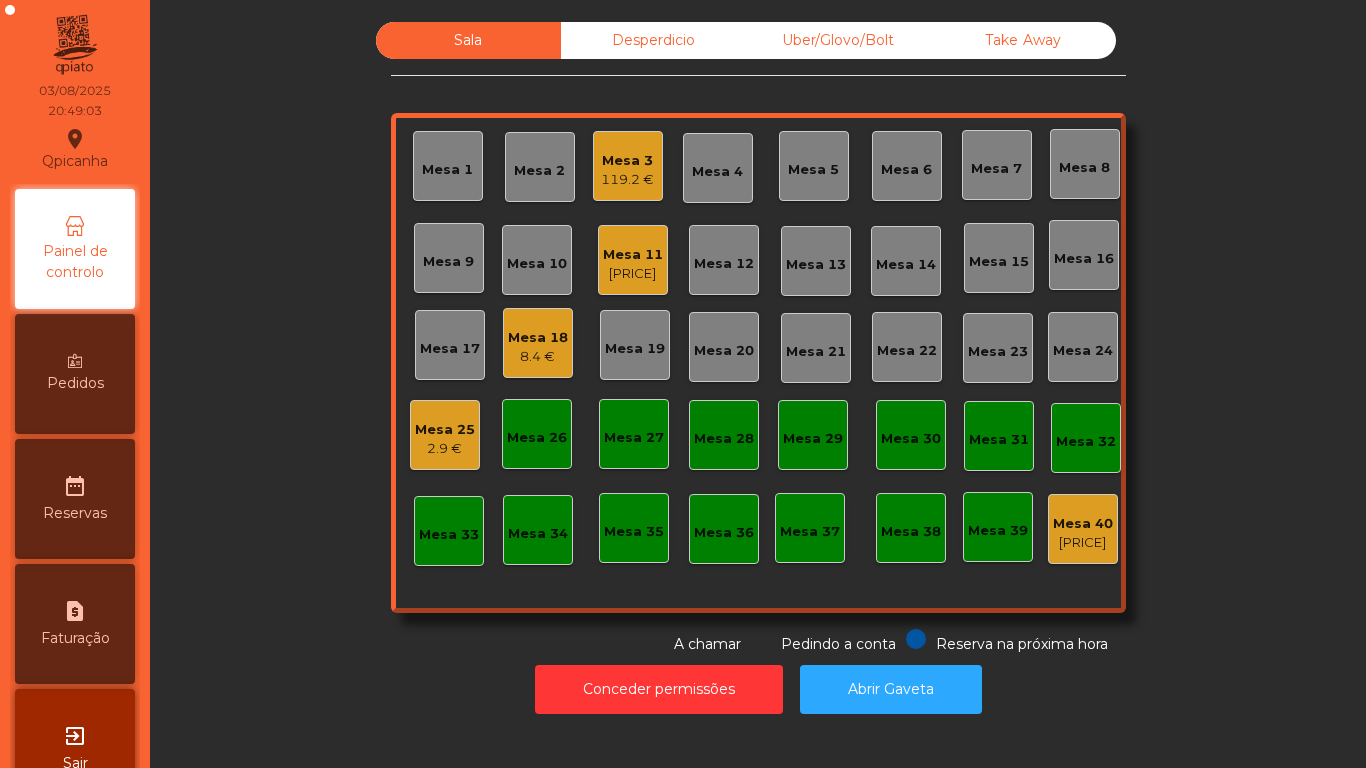 click on "Pedidos" at bounding box center (75, 383) 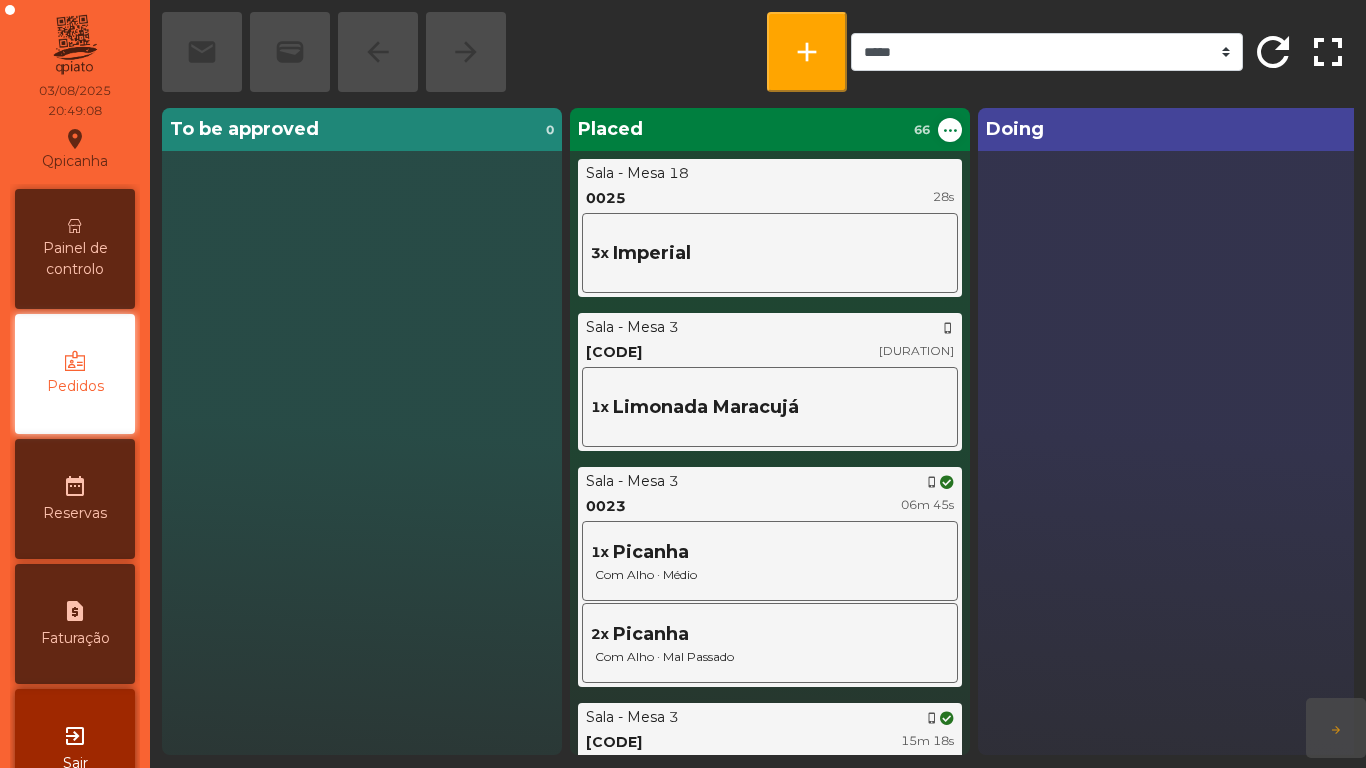 click on "Painel de controlo" at bounding box center [75, 259] 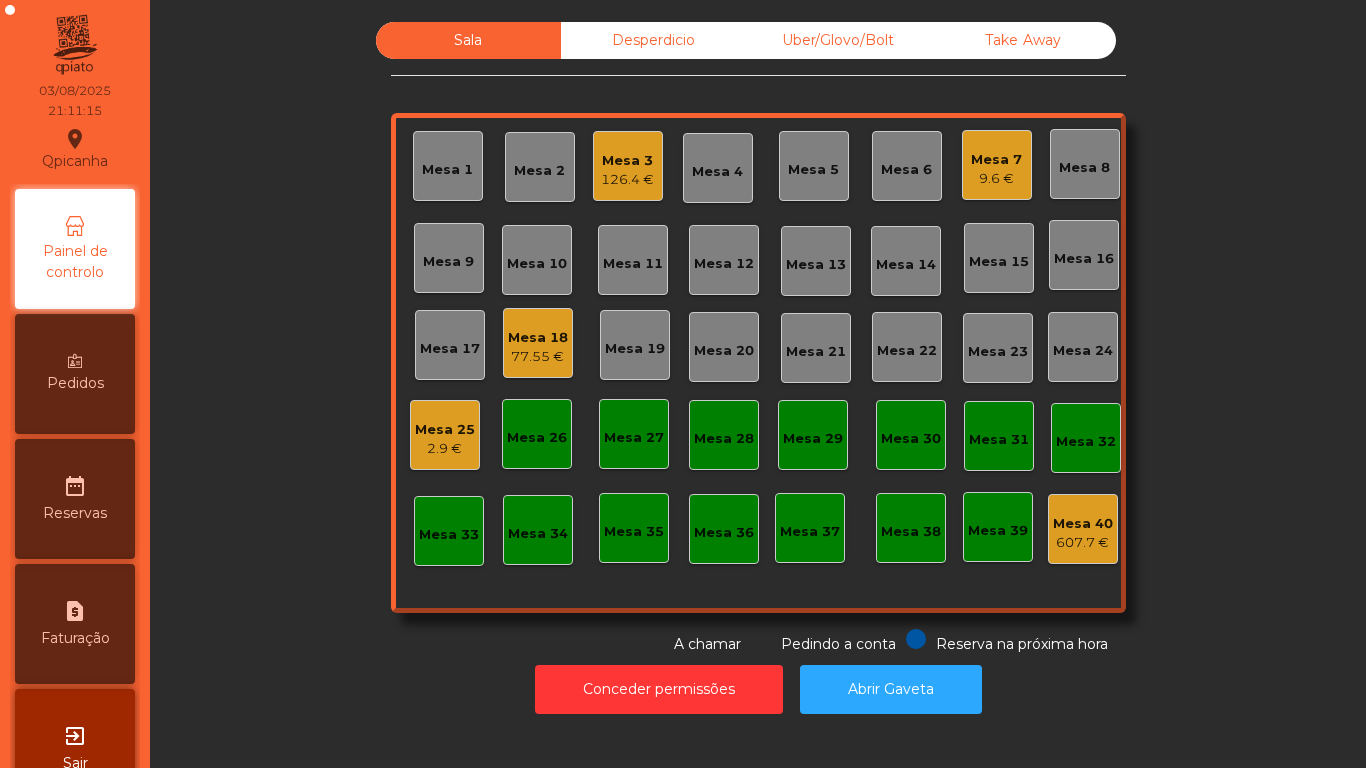 click on "[TABLE_ORDER]" 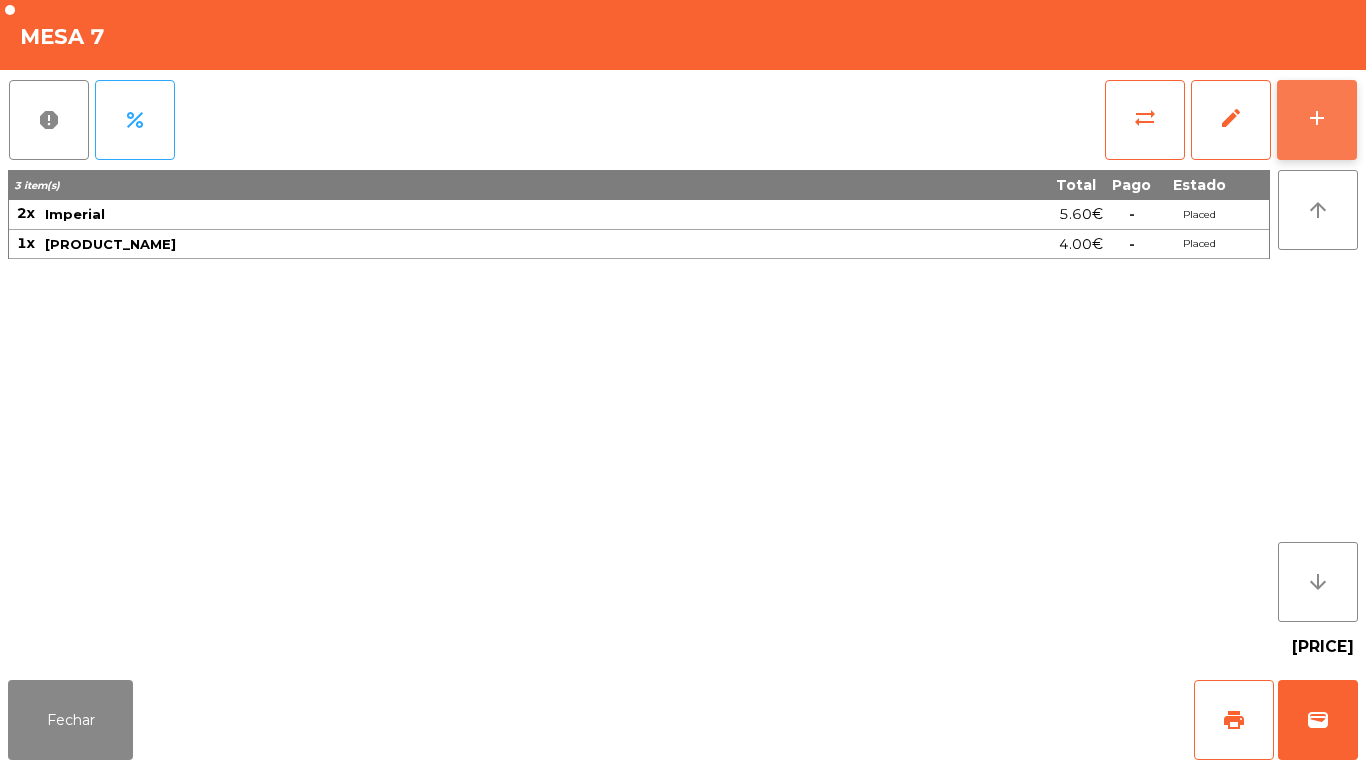 click on "add" 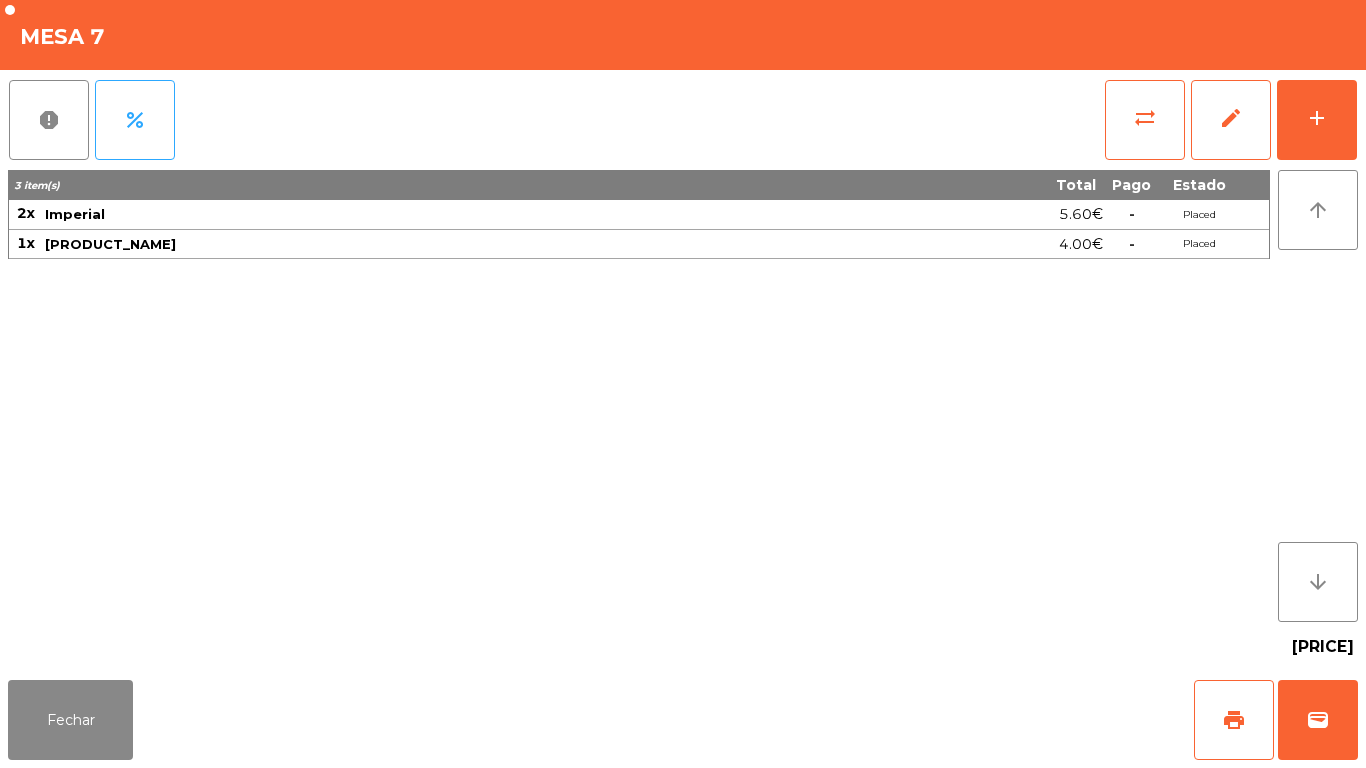 click on "[QUANTITY] item(s) Total Paid Status 2x Imperial [PRICE] - Placed 1x [DRINK] [PRICE] - Placed" 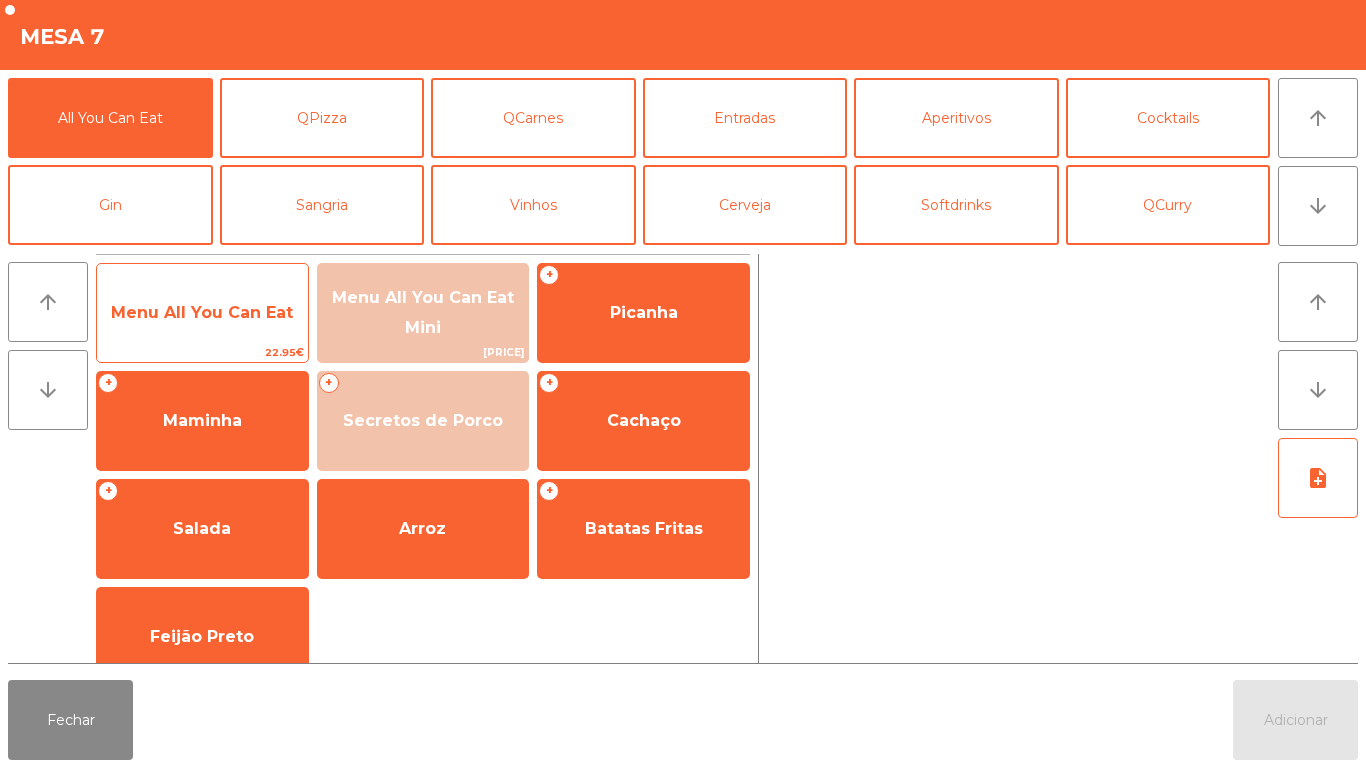 click on "Menu All You Can Eat" 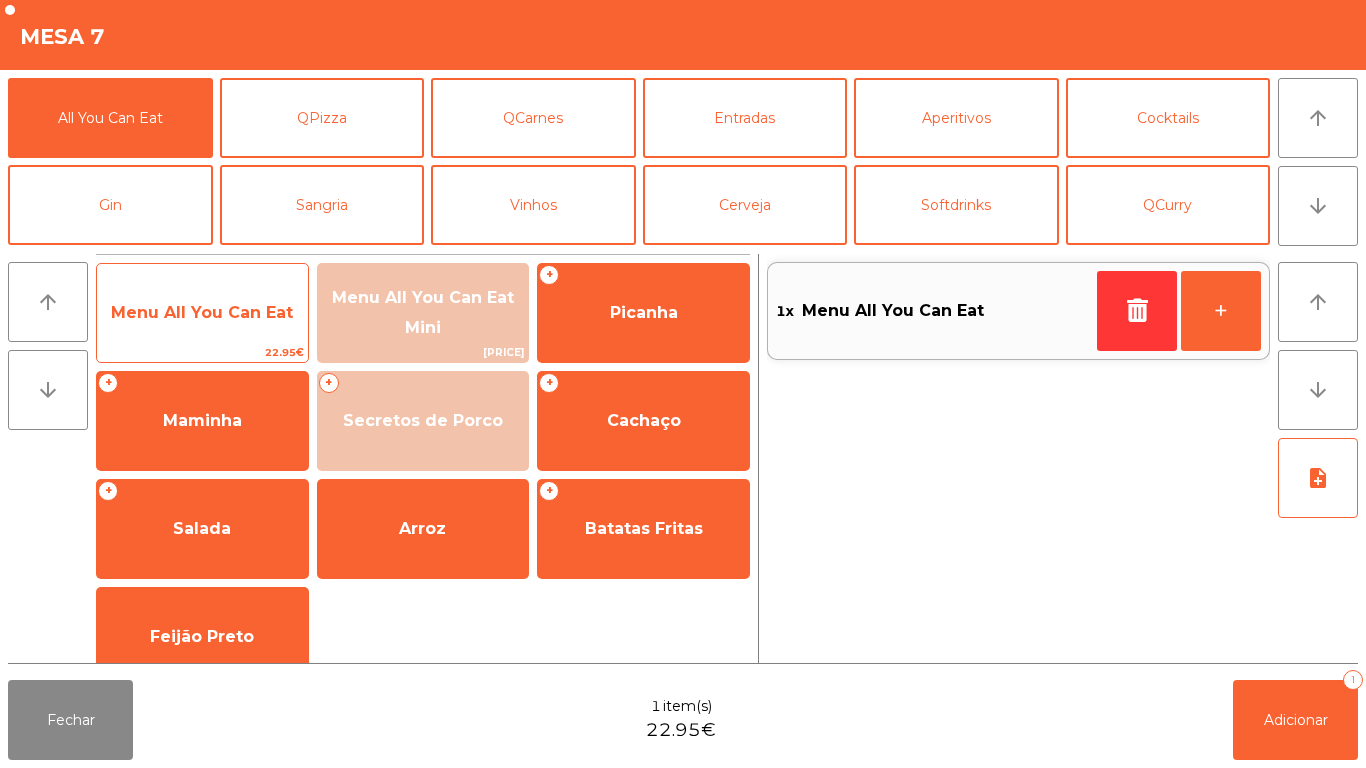 click on "Menu All You Can Eat" 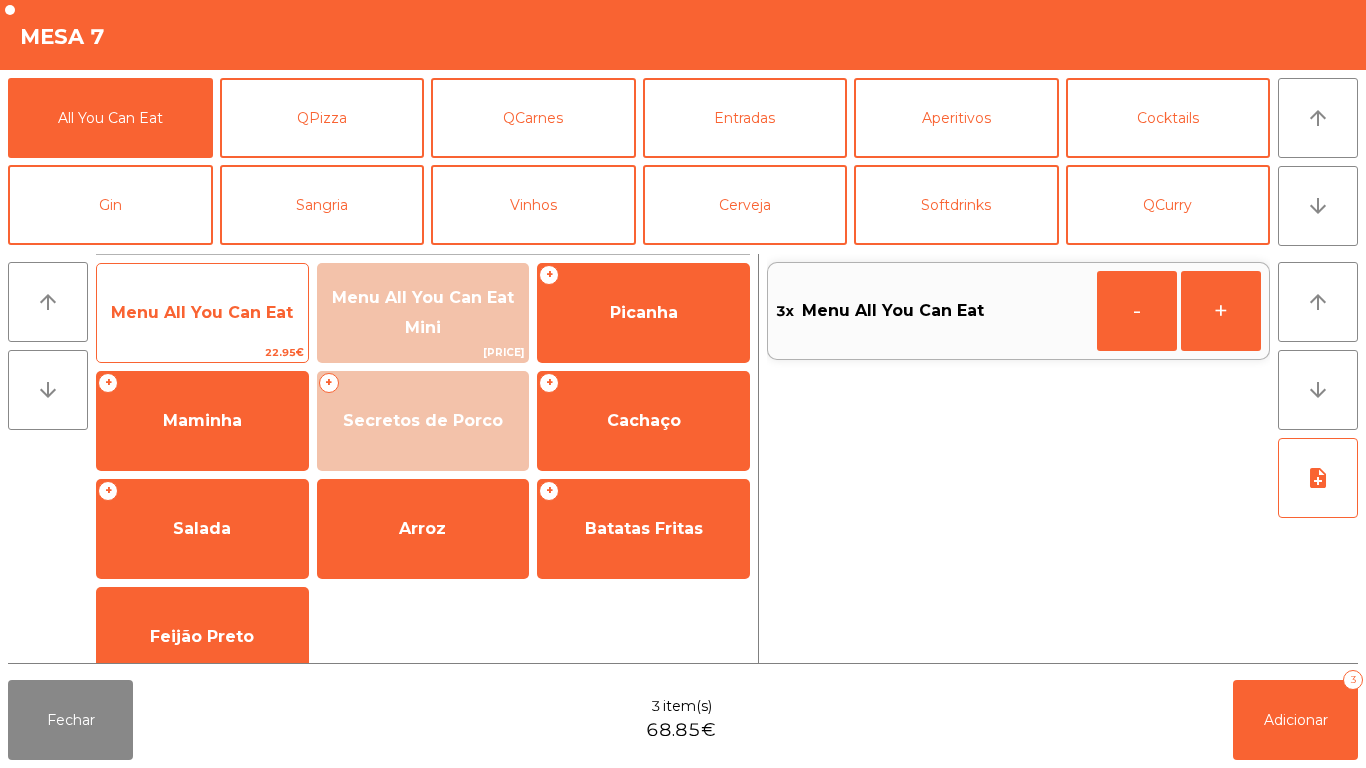 click on "Menu All You Can Eat" 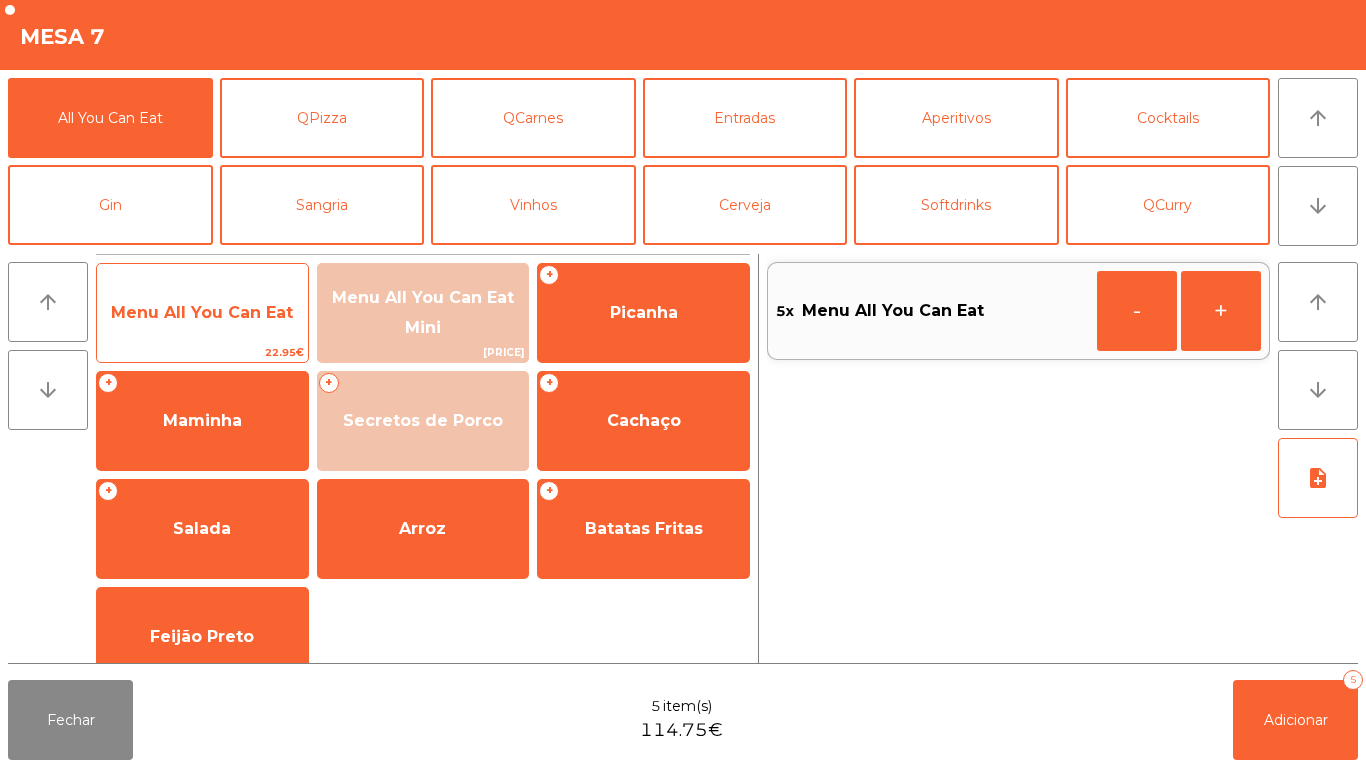 click on "Menu All You Can Eat" 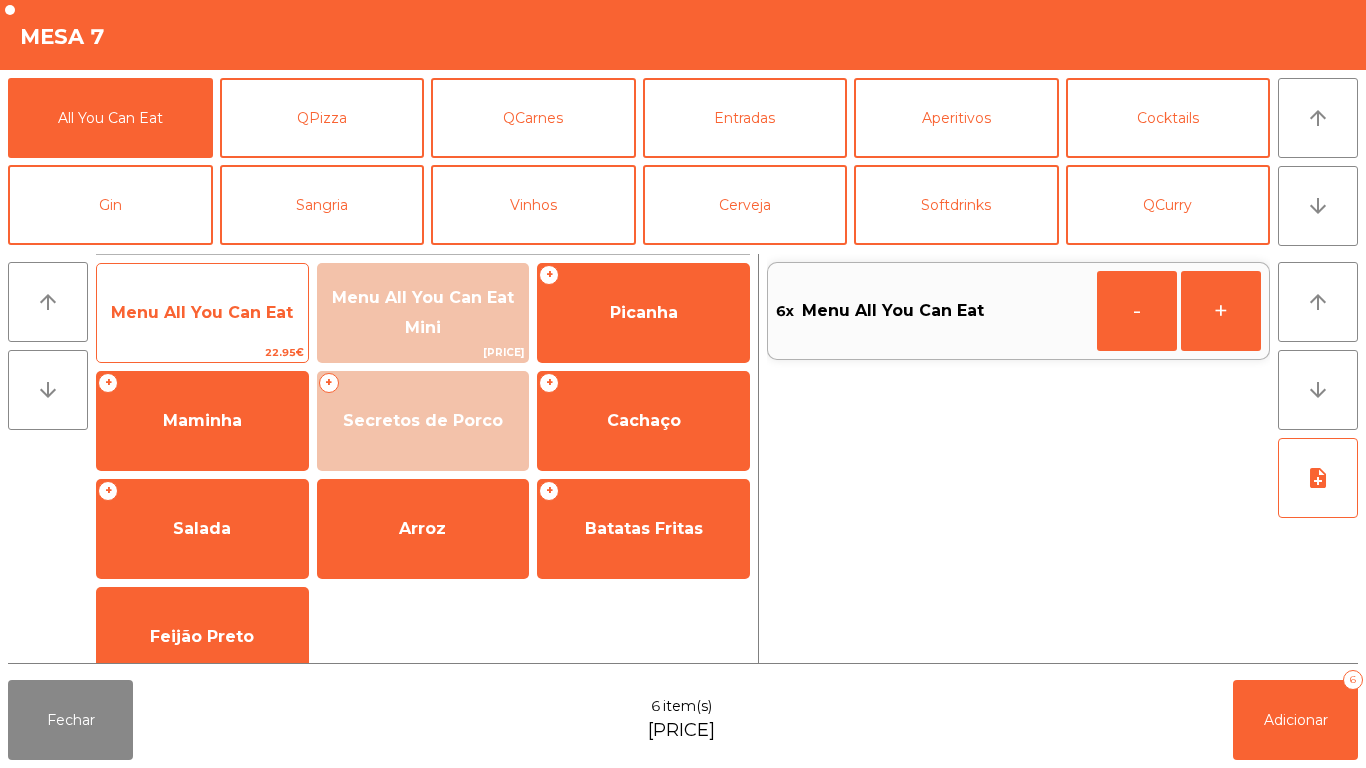 click on "Menu All You Can Eat" 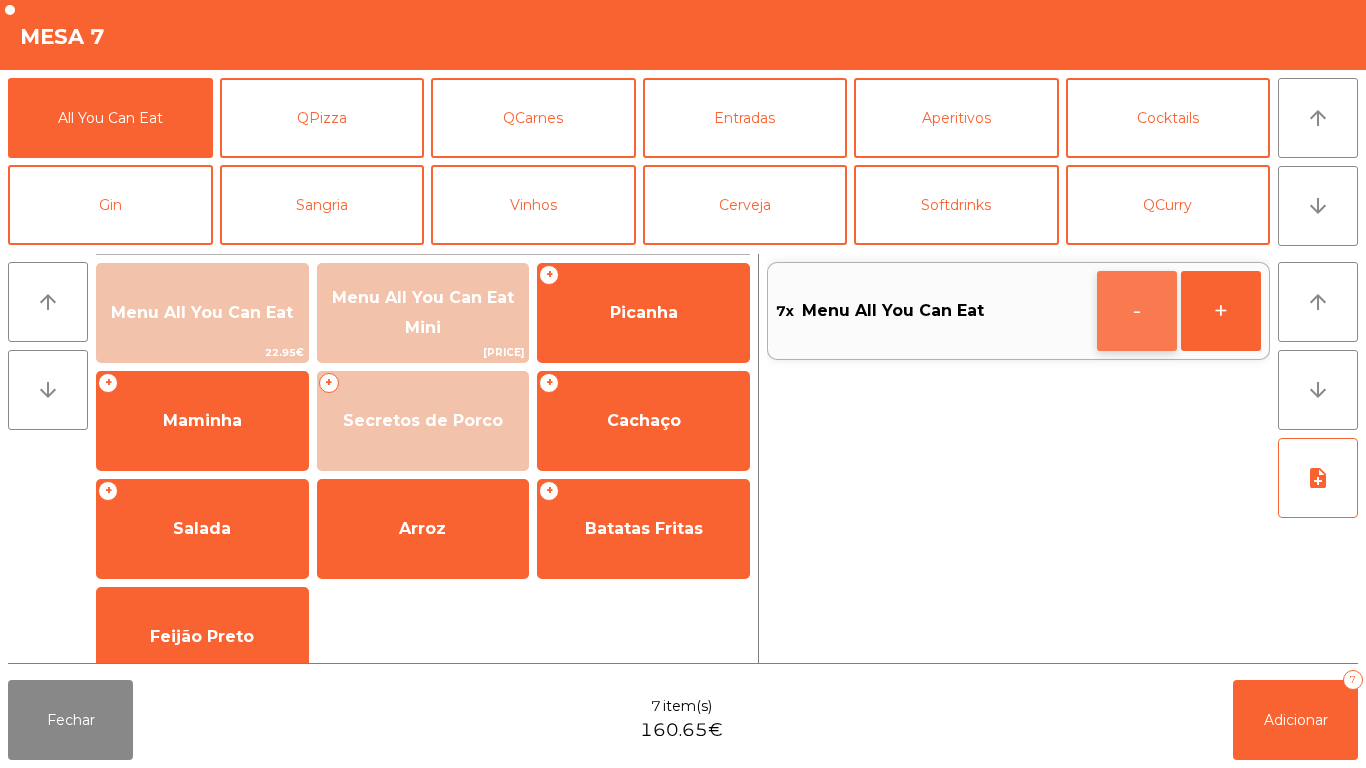 click on "-" 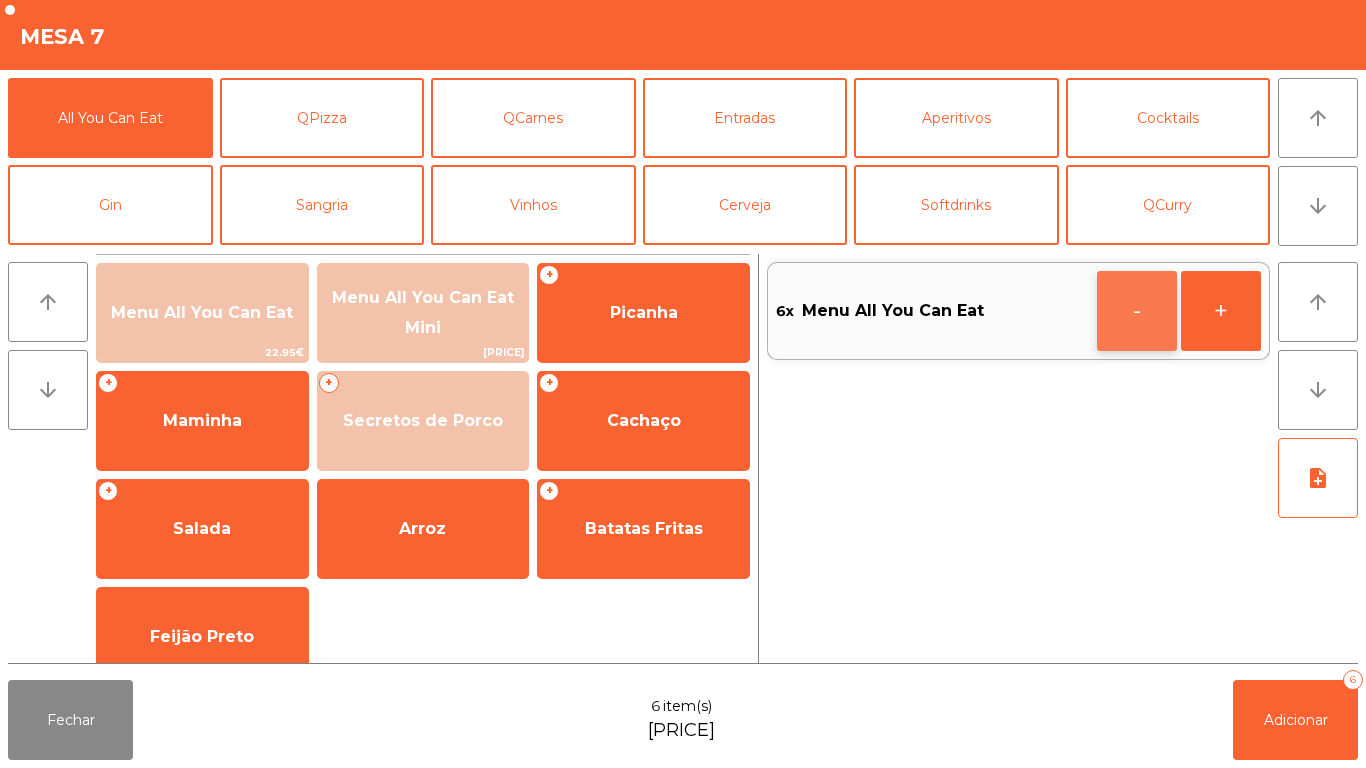 click on "-" 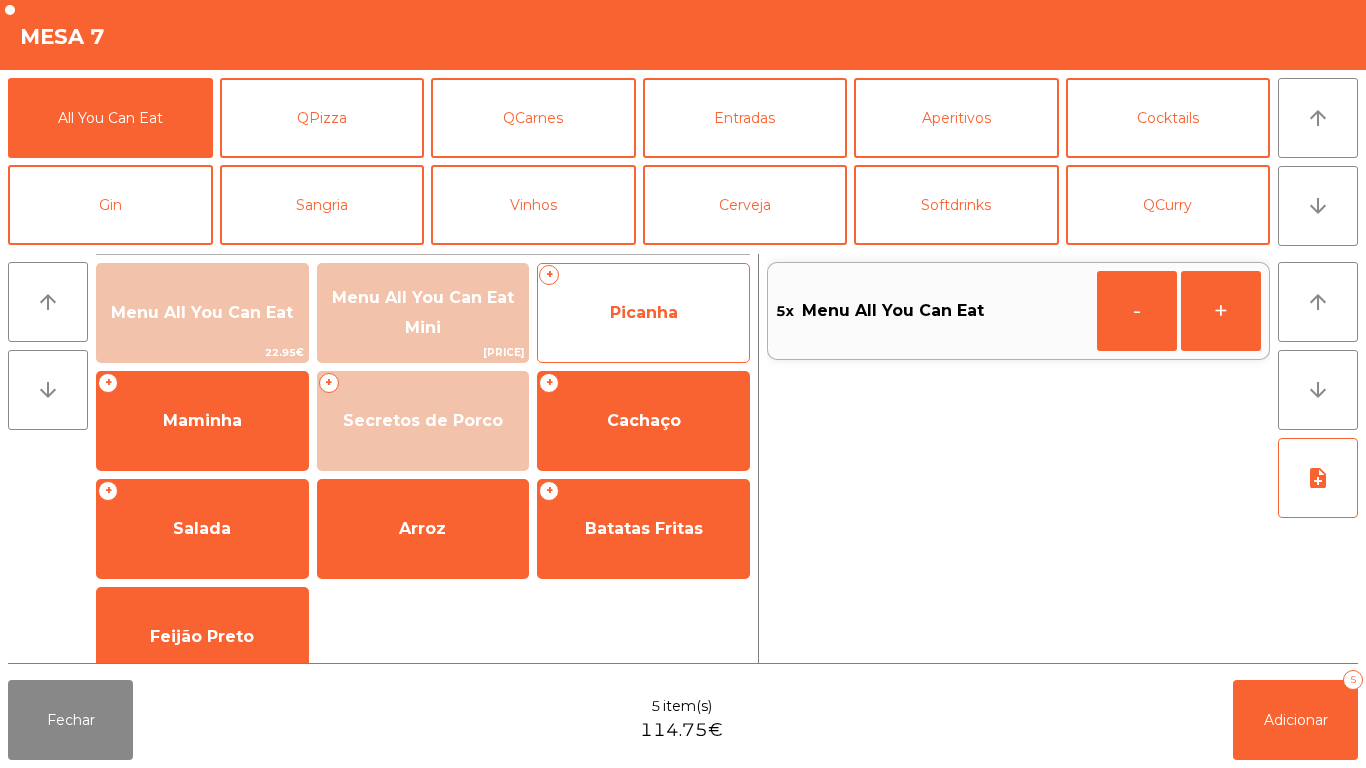 click on "Picanha" 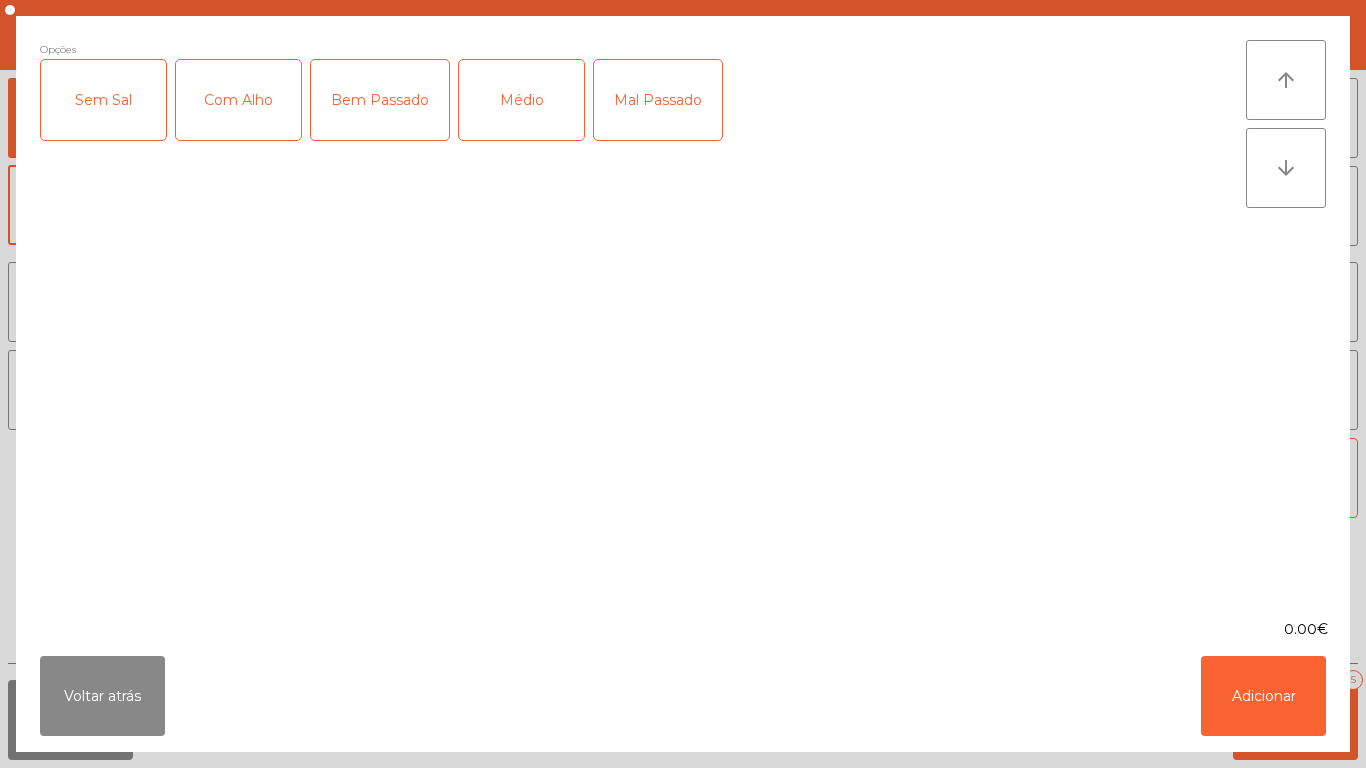 click on "Médio" 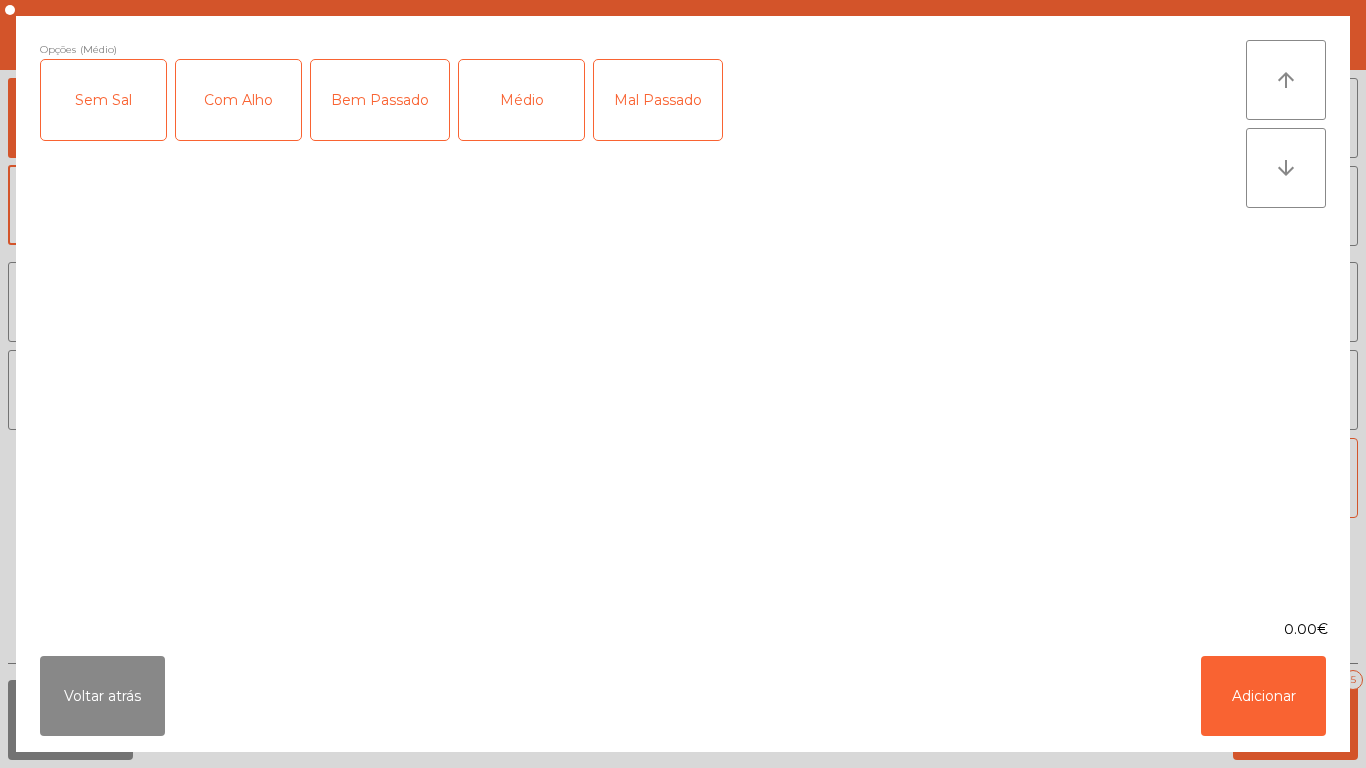 click on "Com Alho" 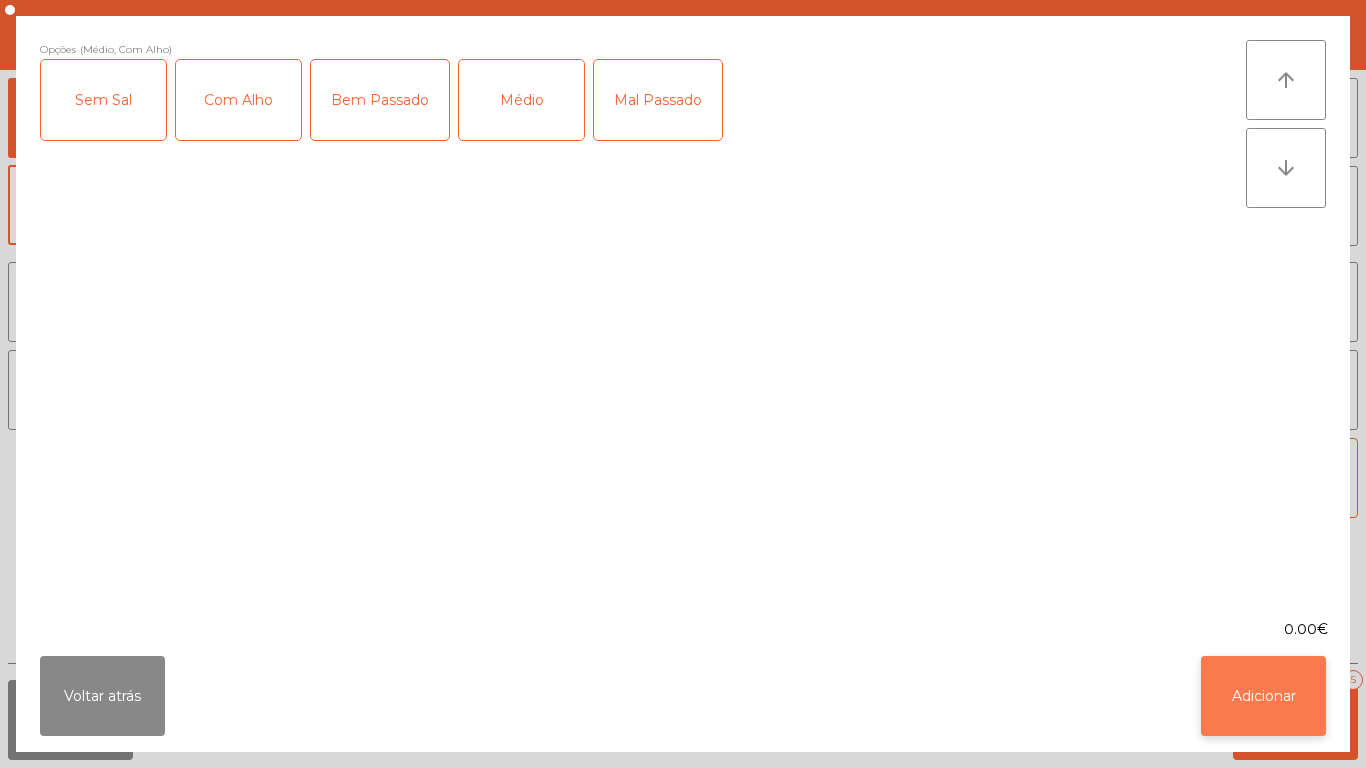 click on "Adicionar" 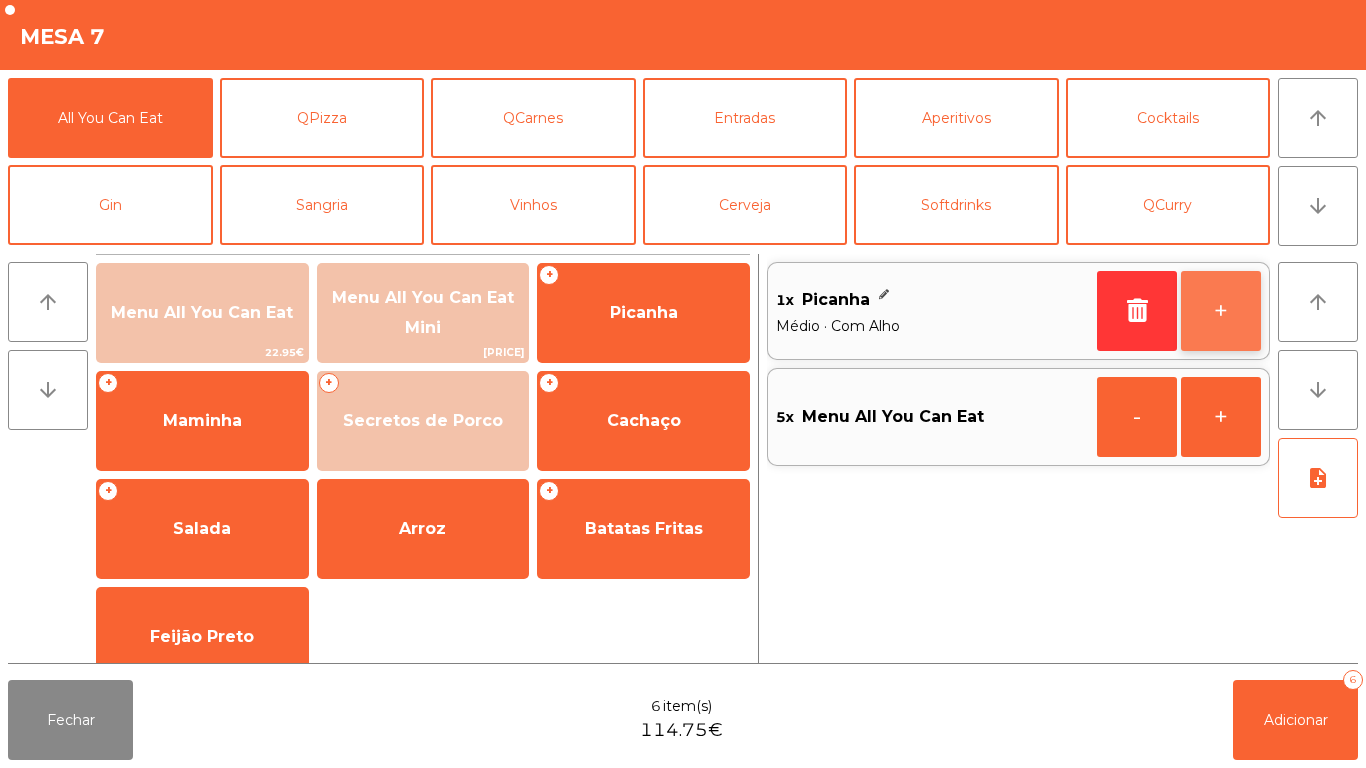click on "+" 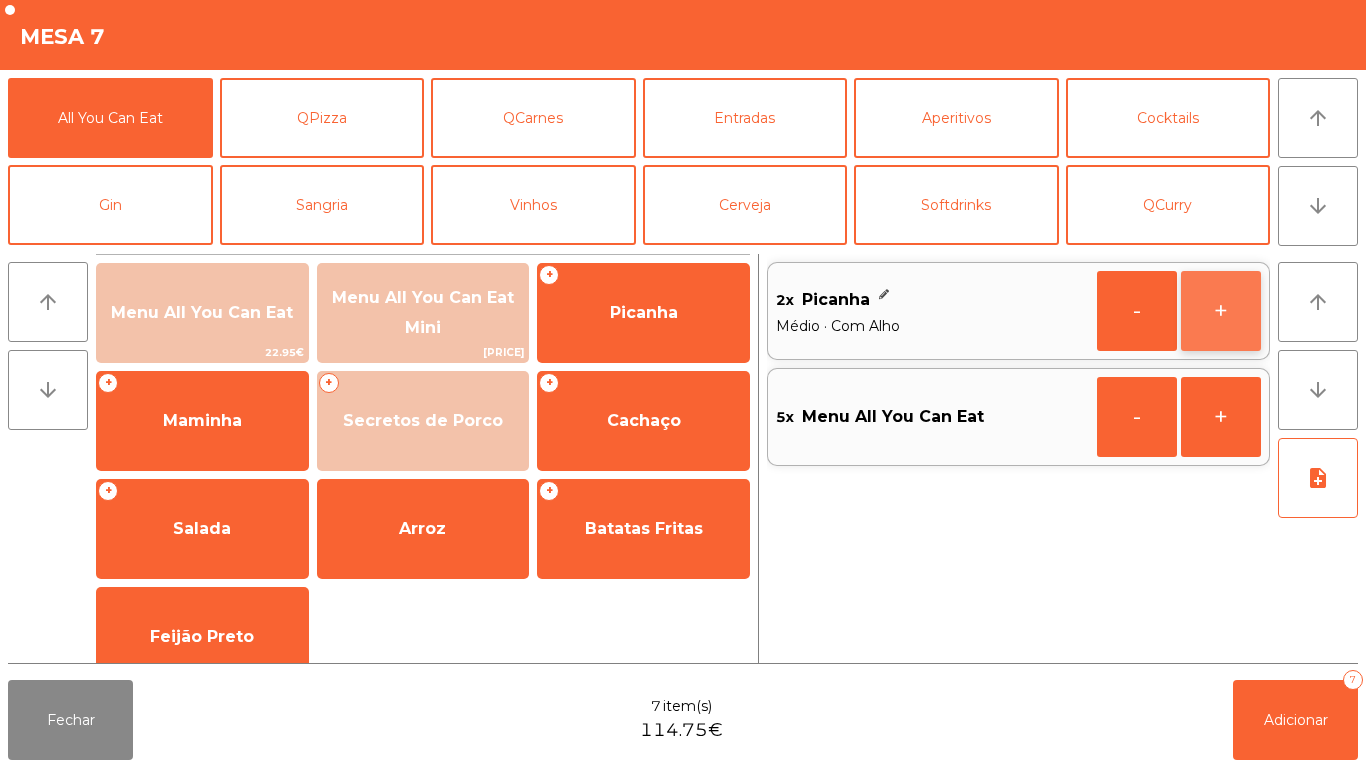 click on "+" 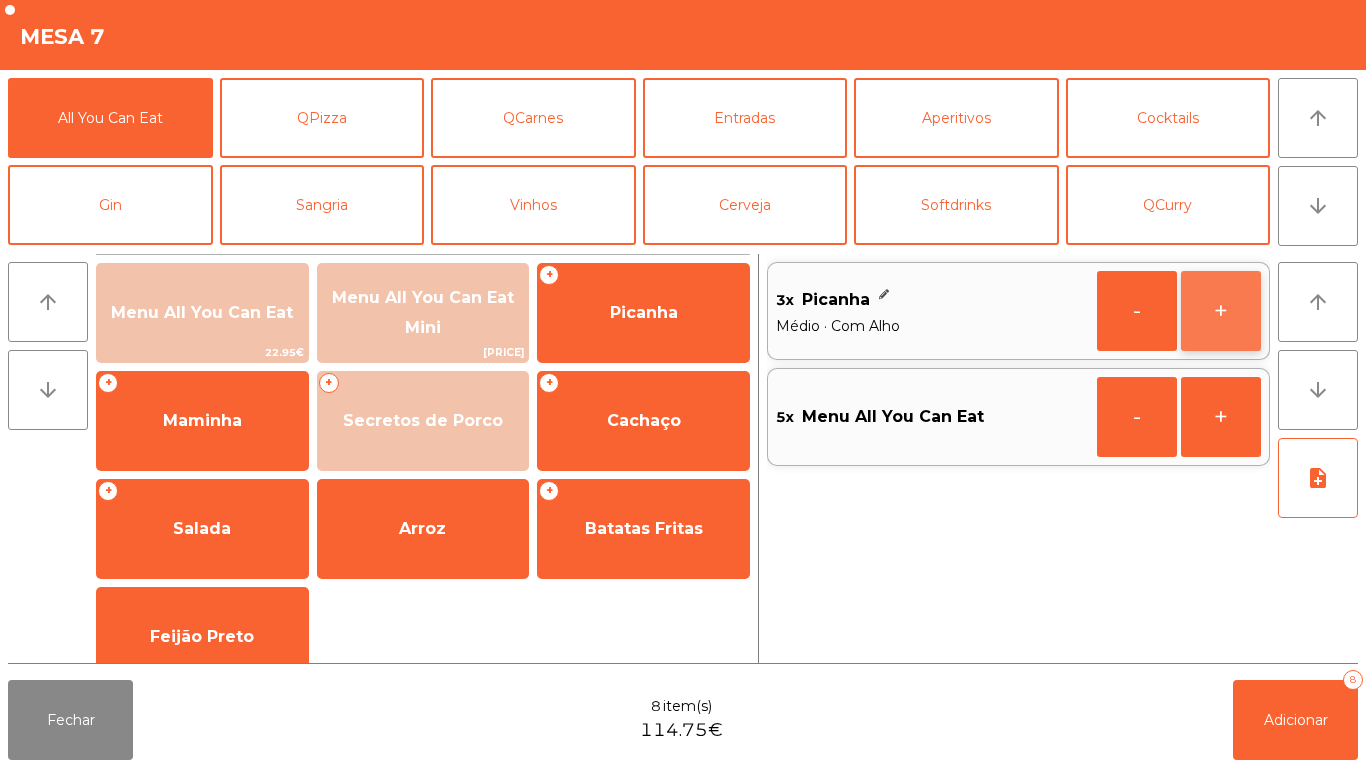 click on "+" 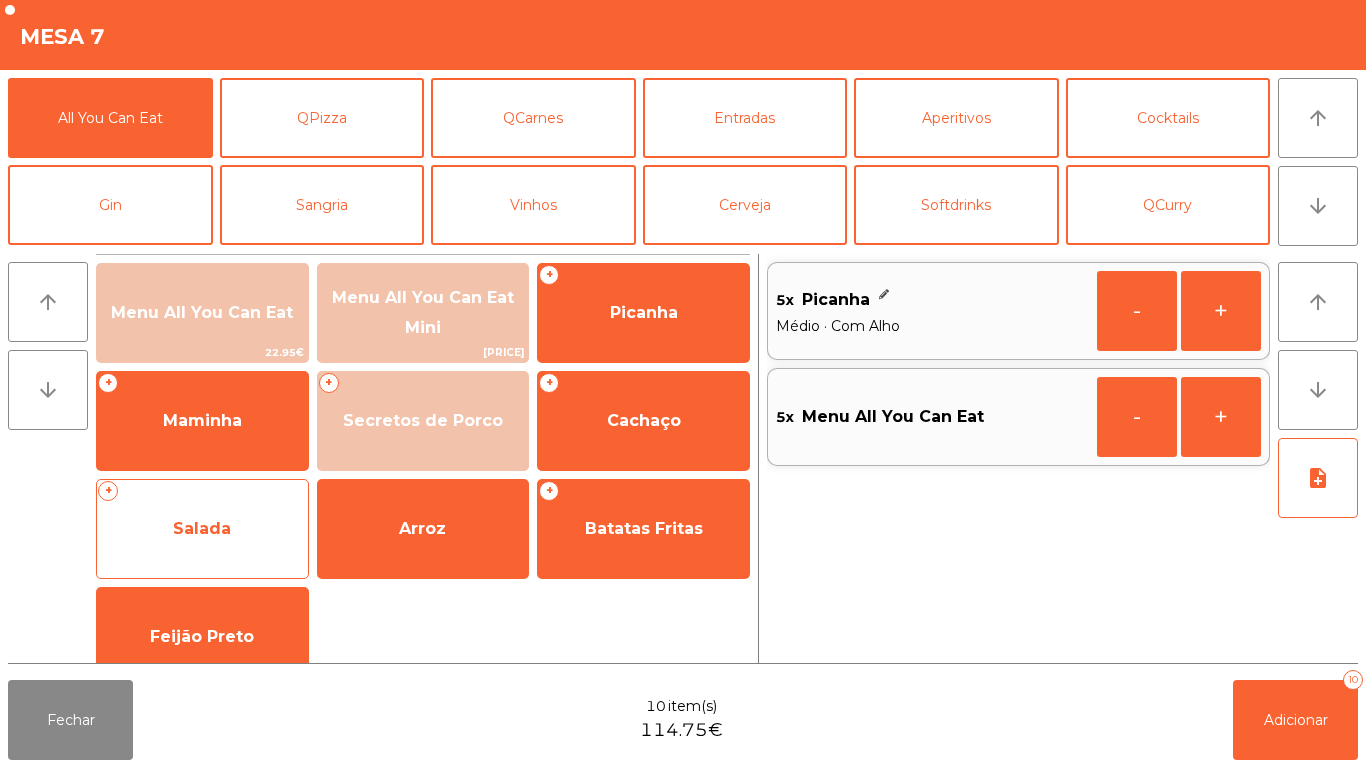 click on "Salada" 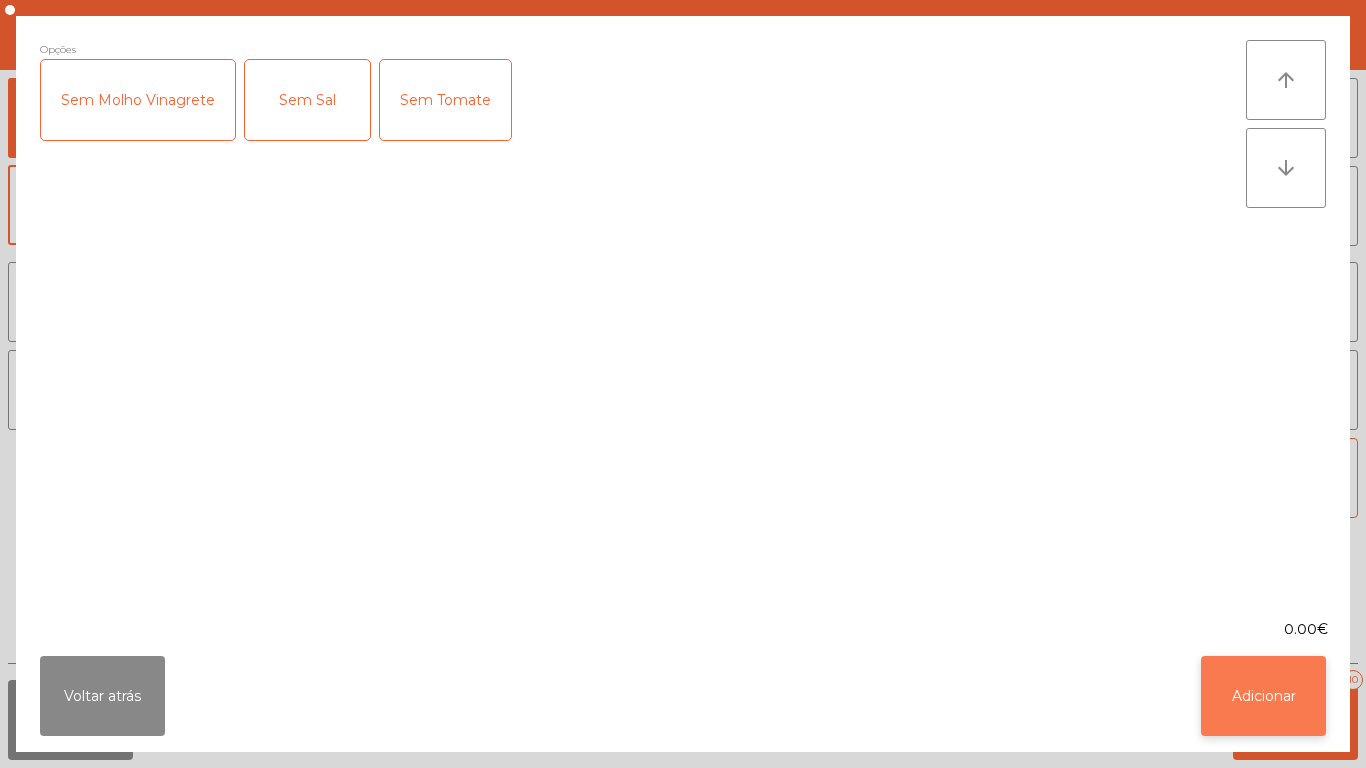 click on "Adicionar" 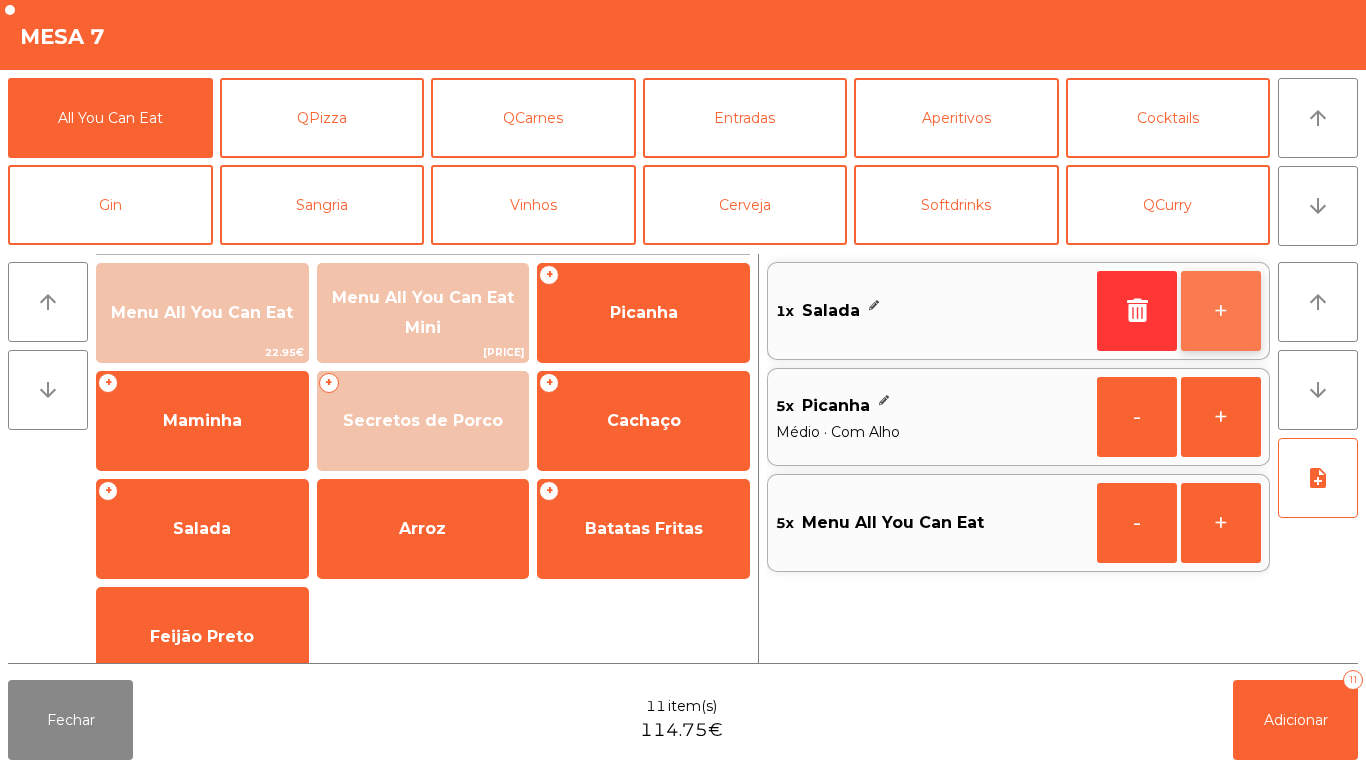 click on "+" 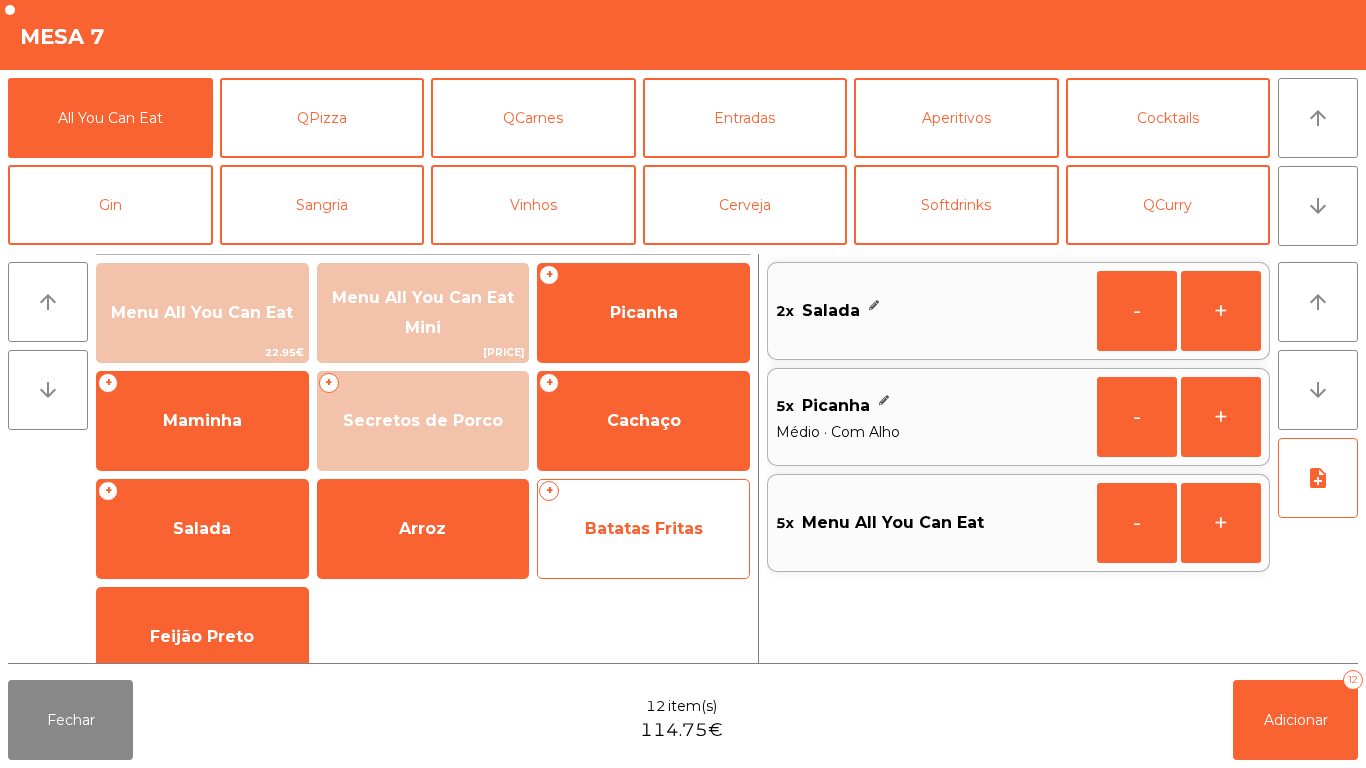 click on "Batatas Fritas" 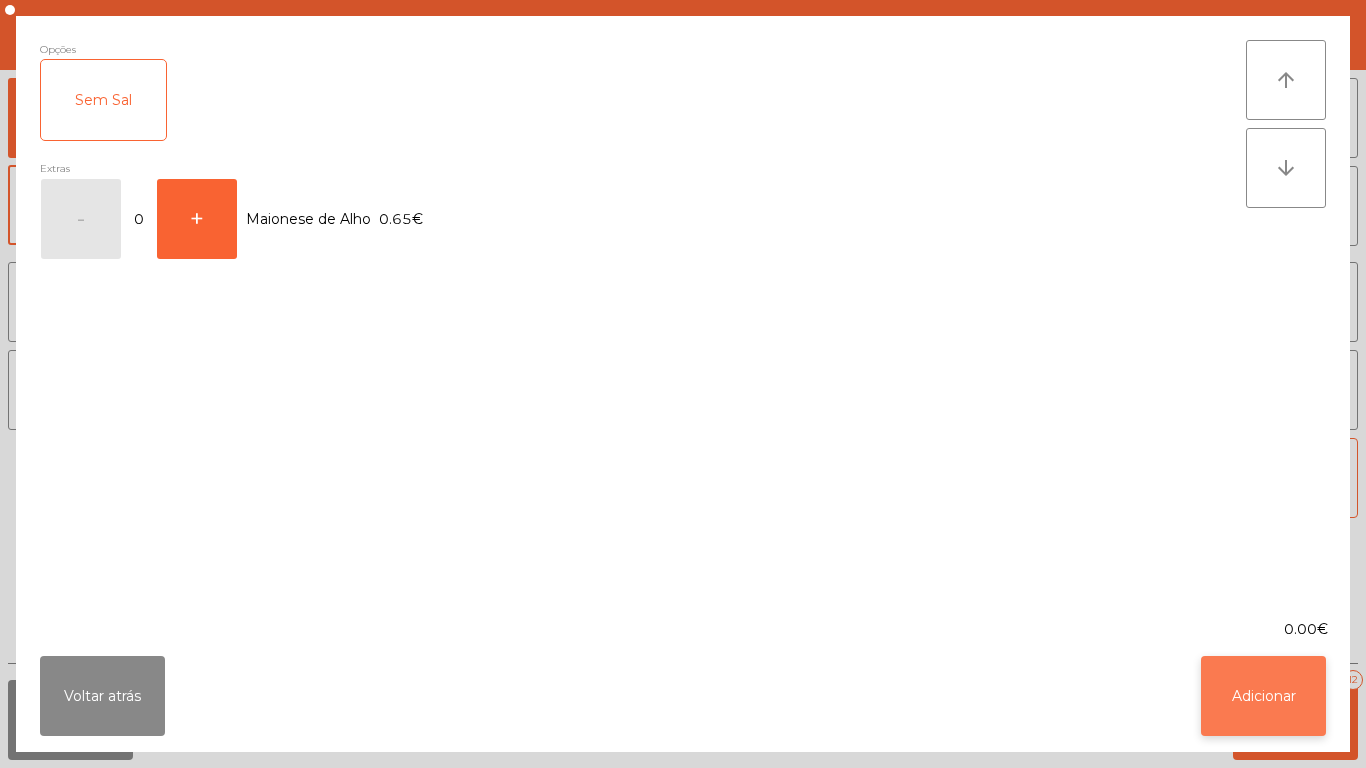 click on "Adicionar" 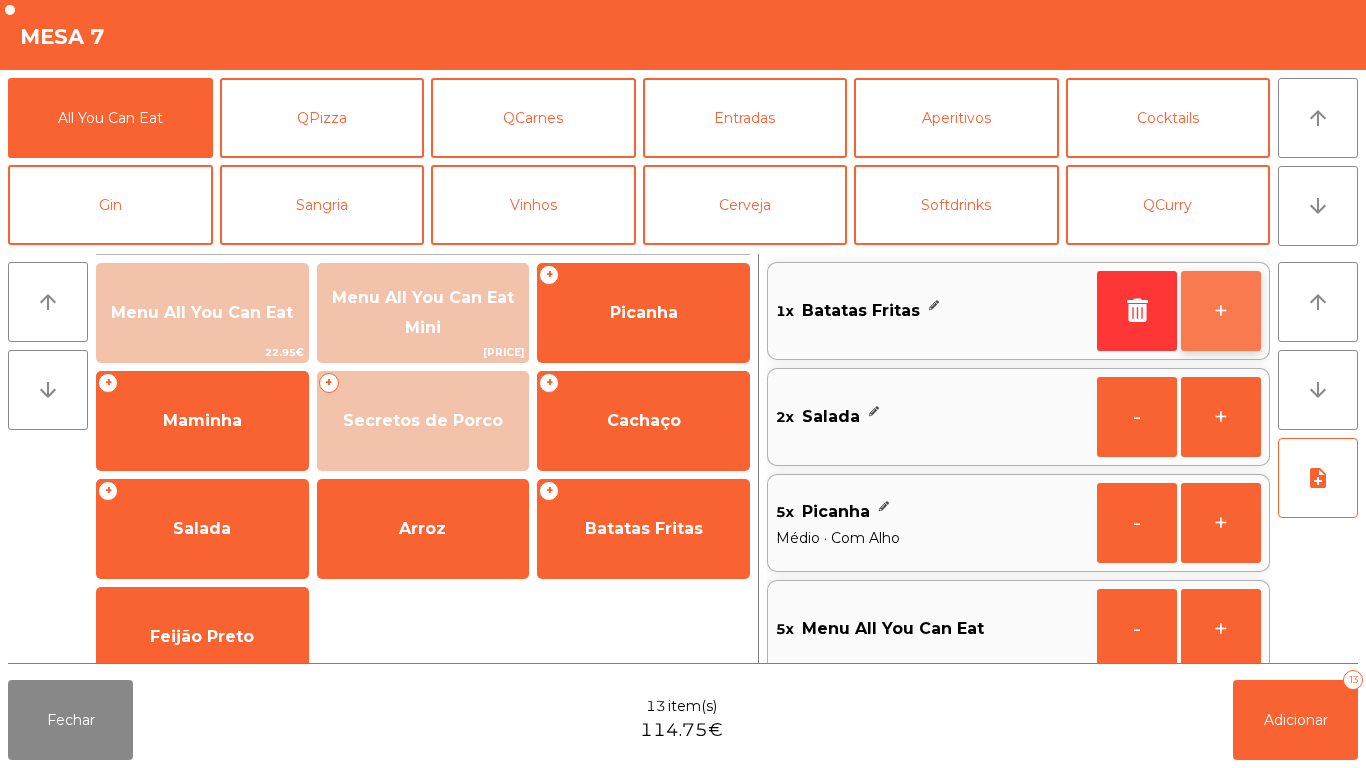 click on "+" 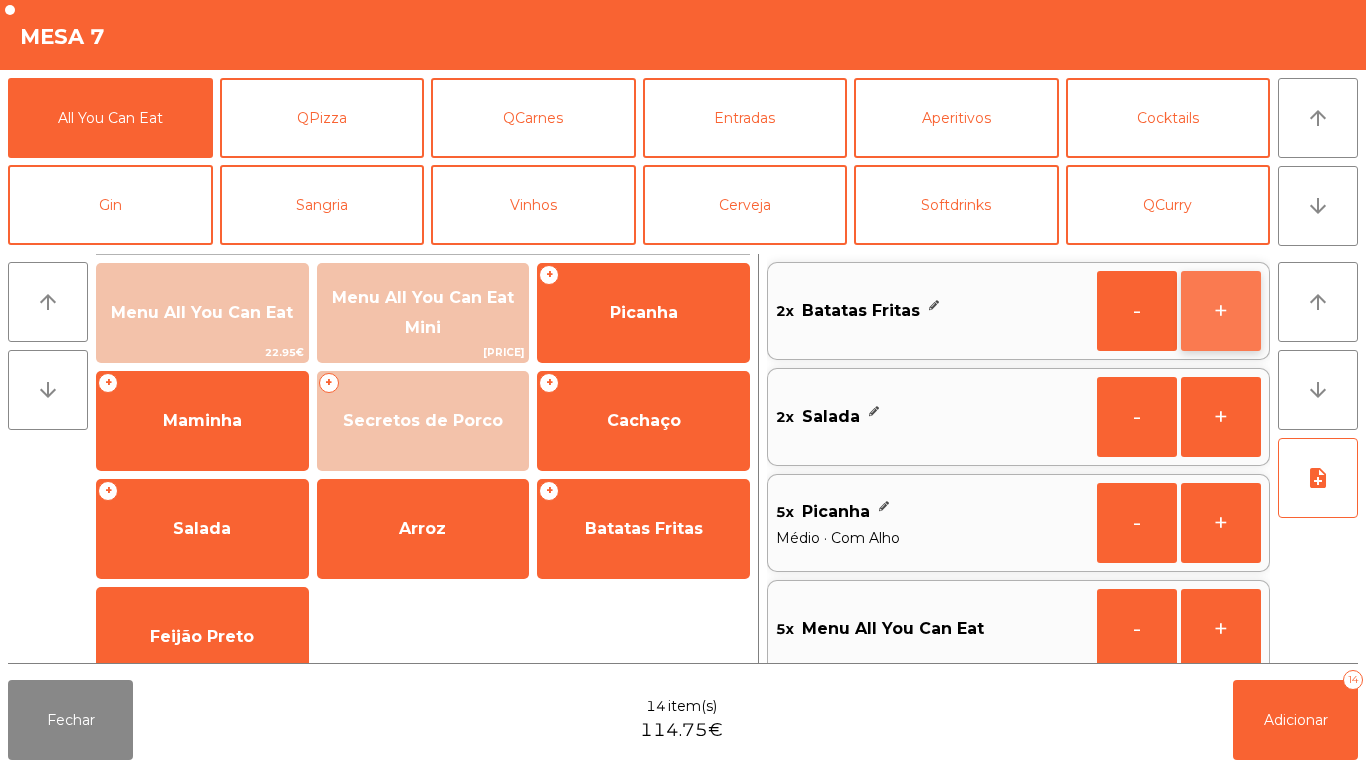 click on "+" 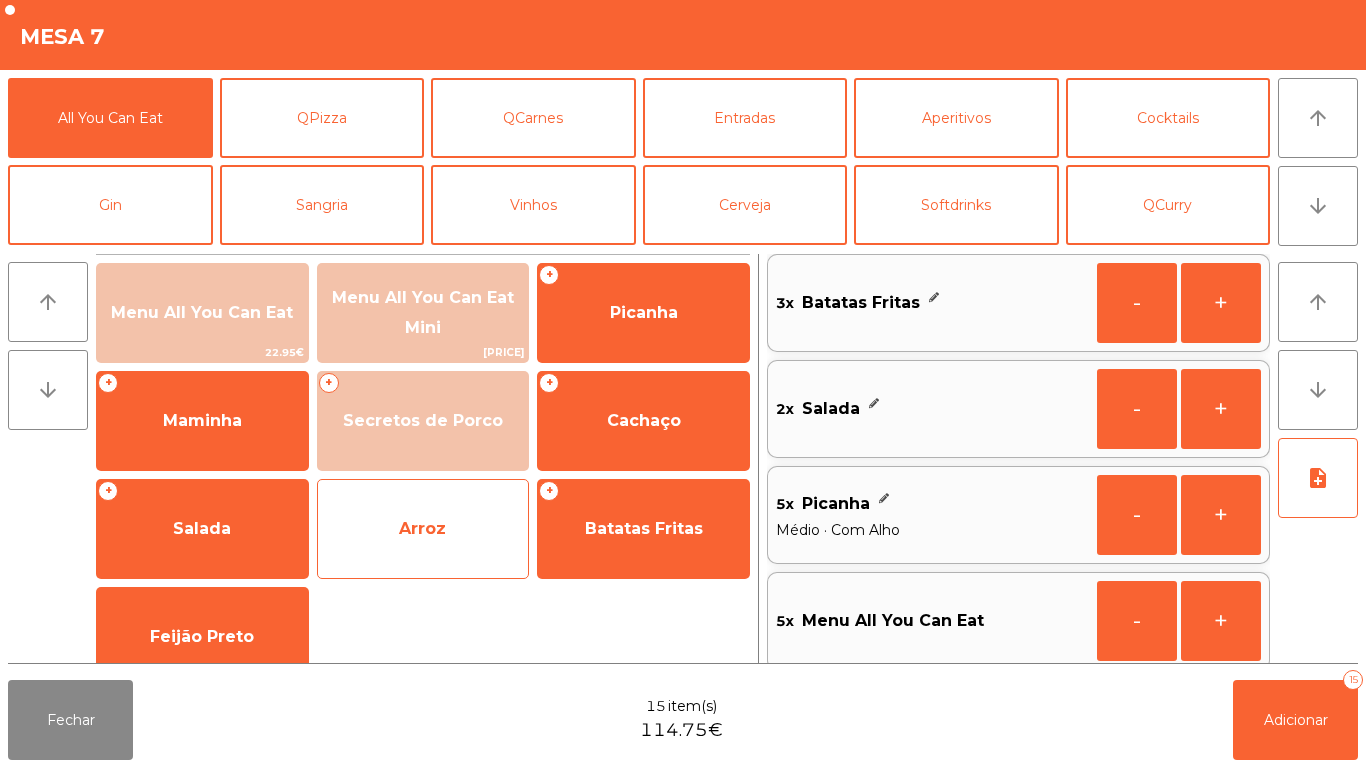 click on "Arroz" 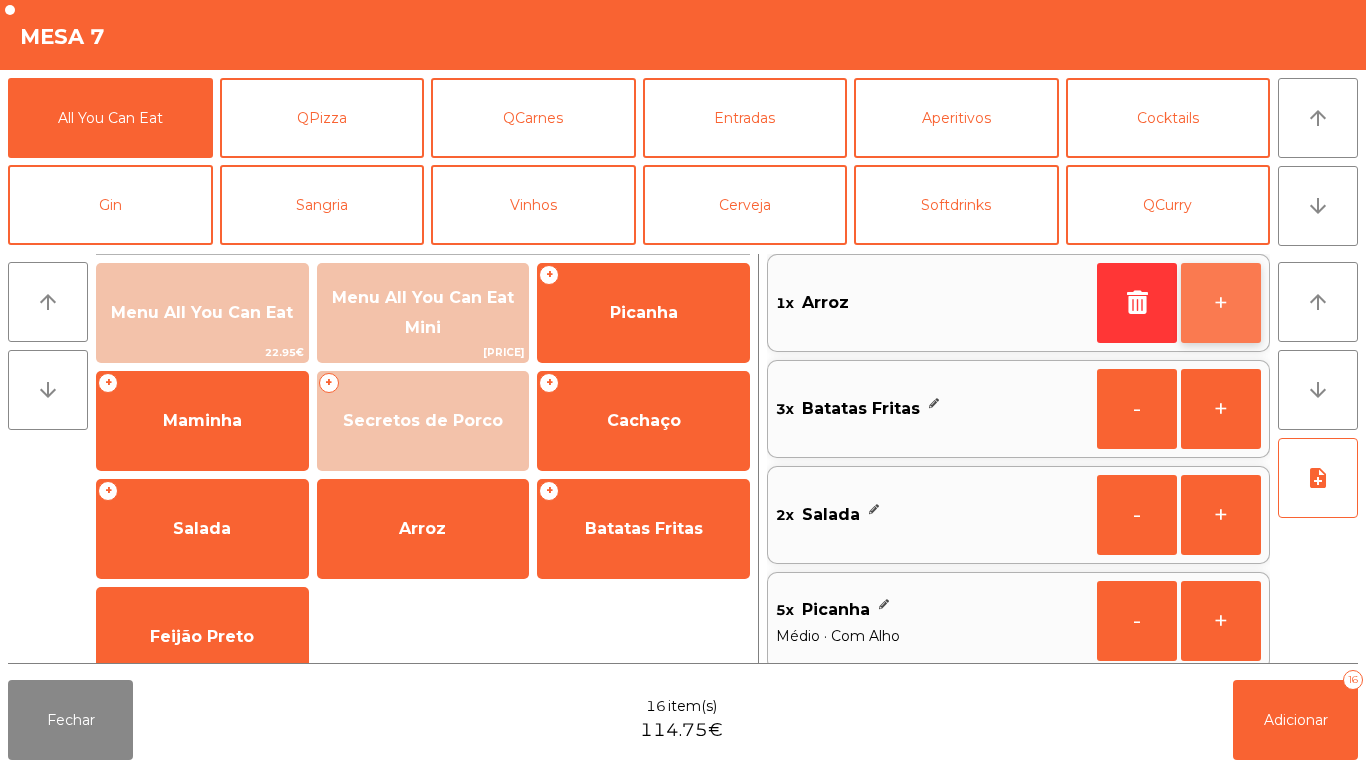 click on "+" 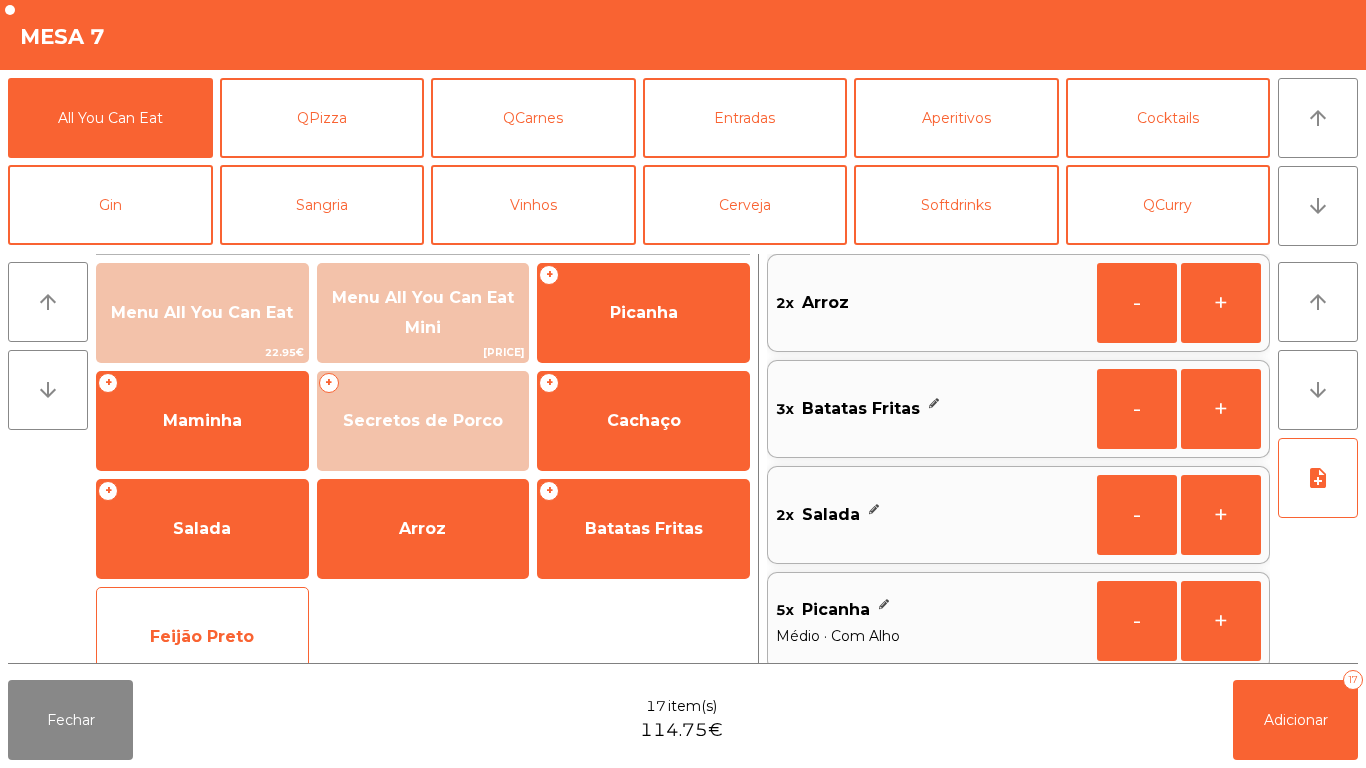 click on "Feijão Preto" 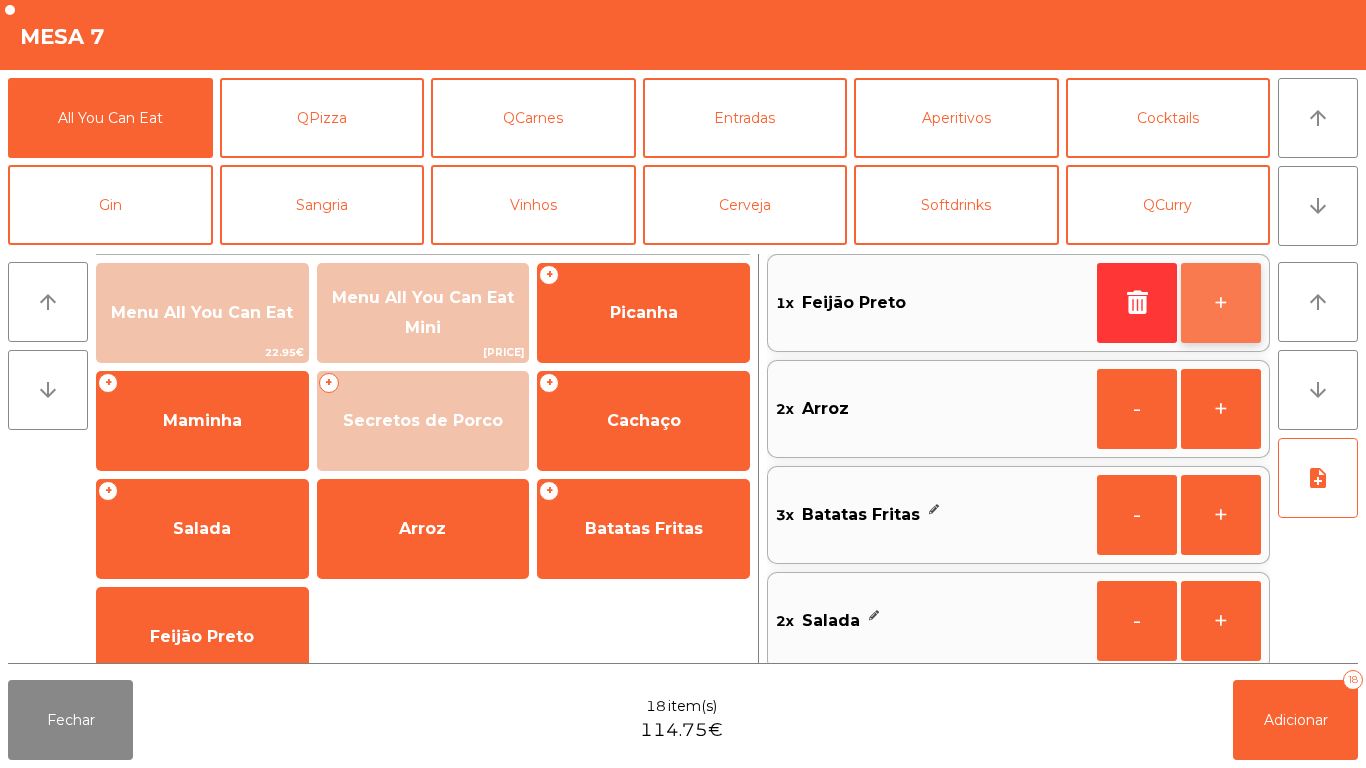 click on "+" 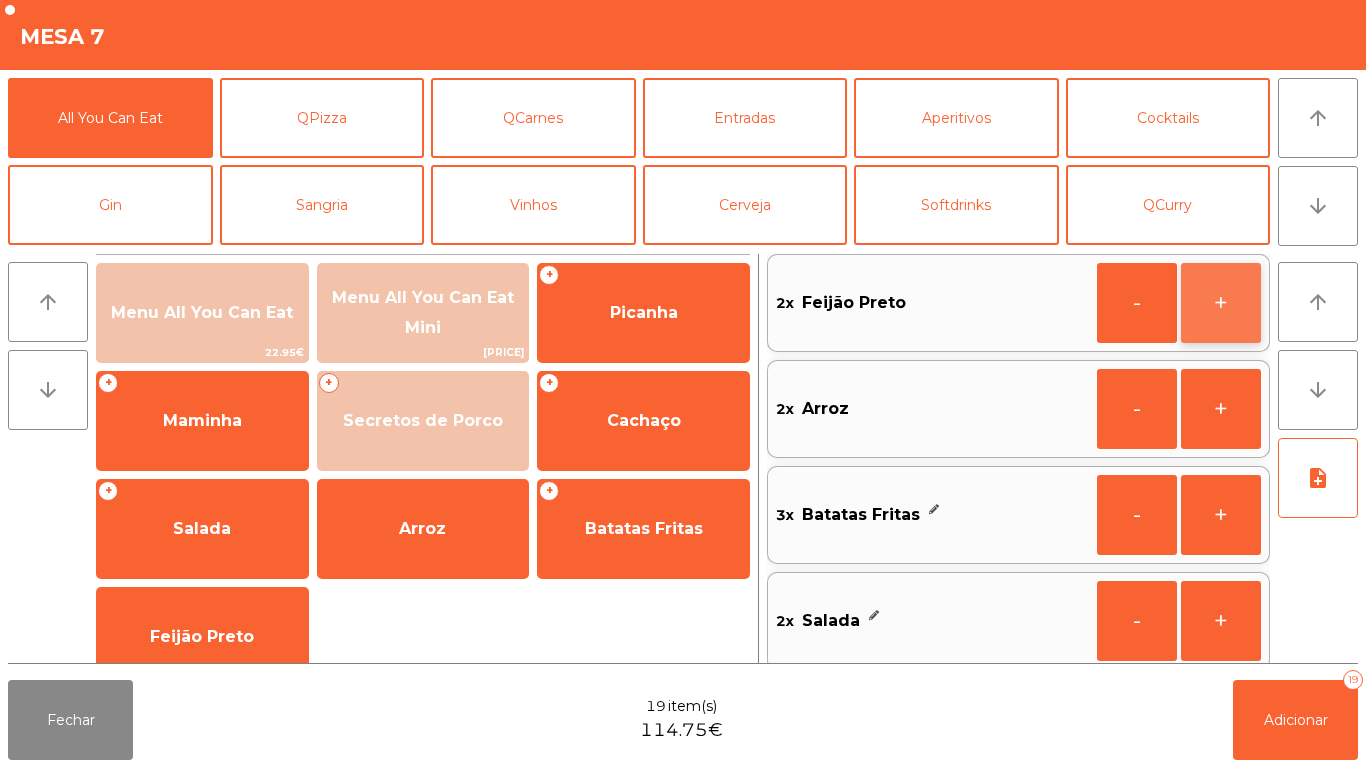 click on "+" 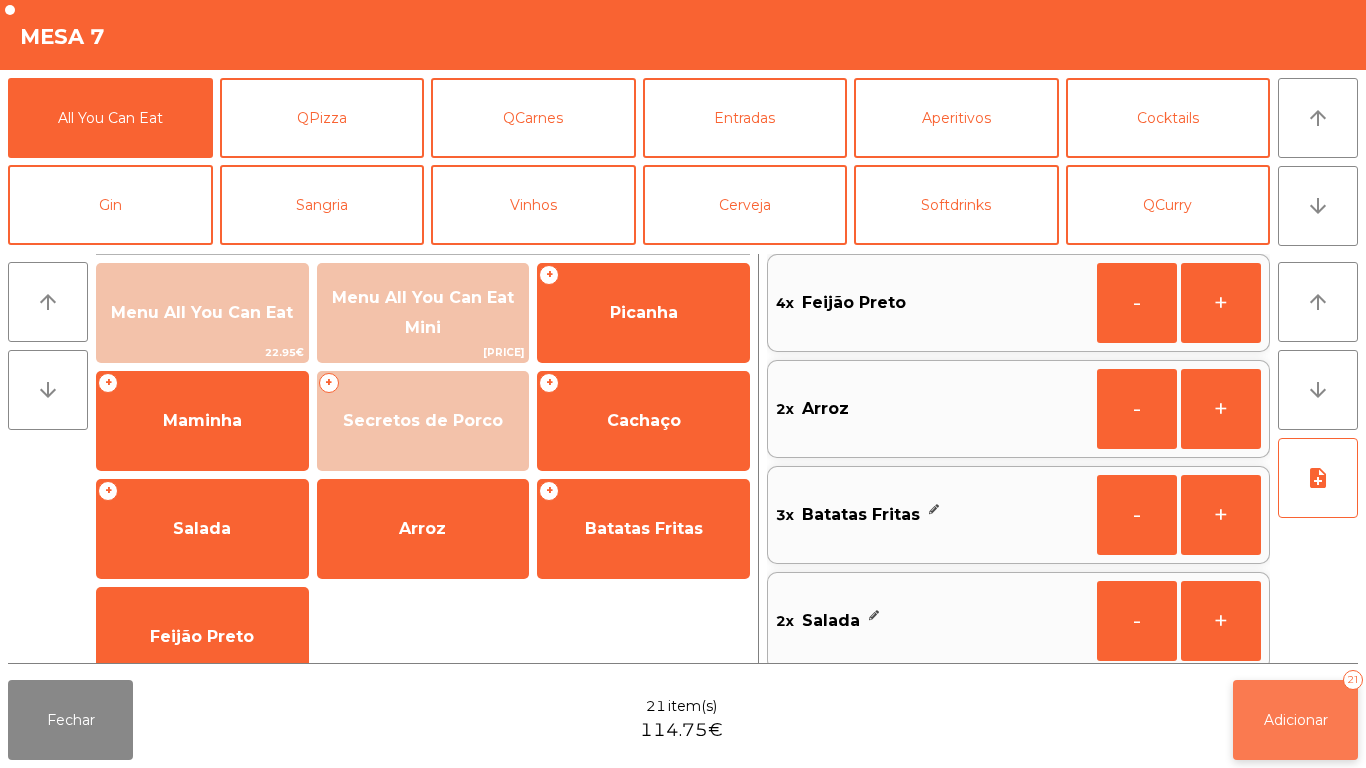 click on "Adicionar   21" 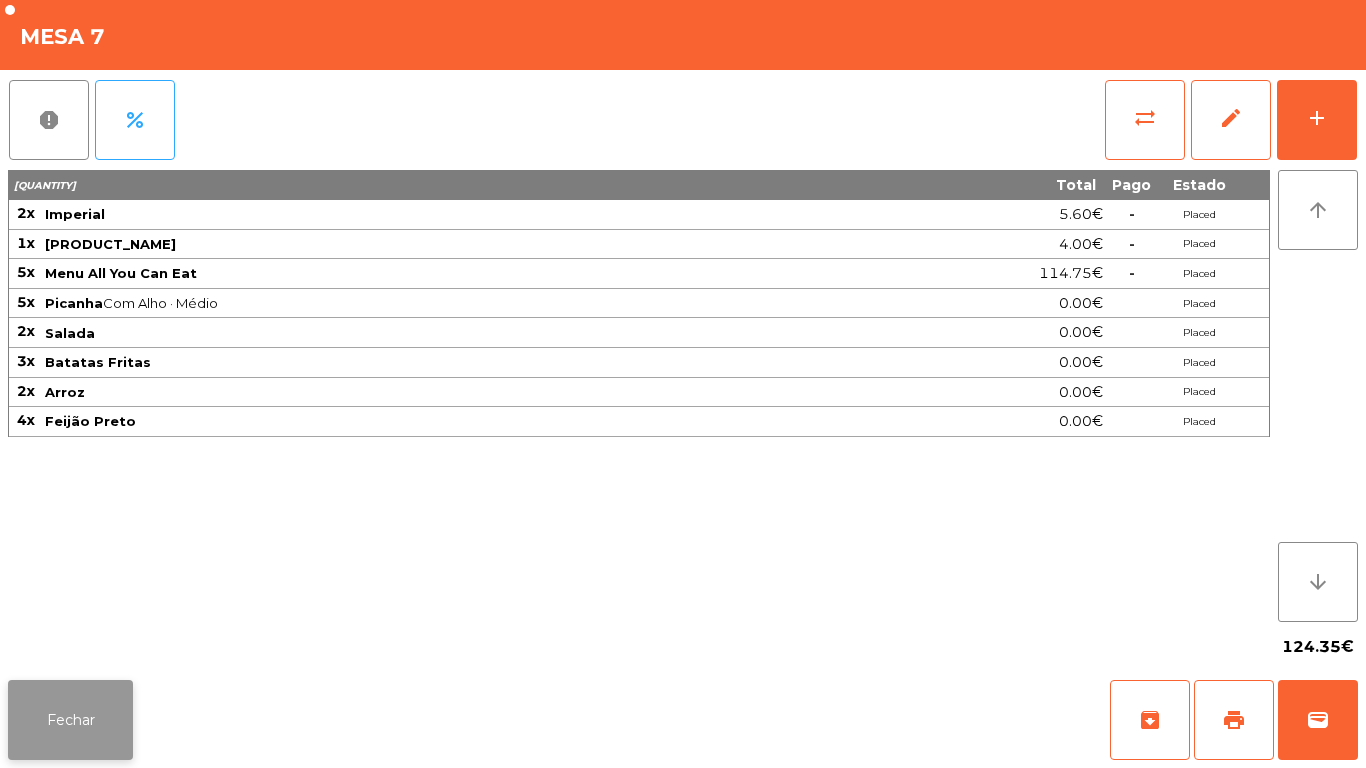 click on "Fechar" 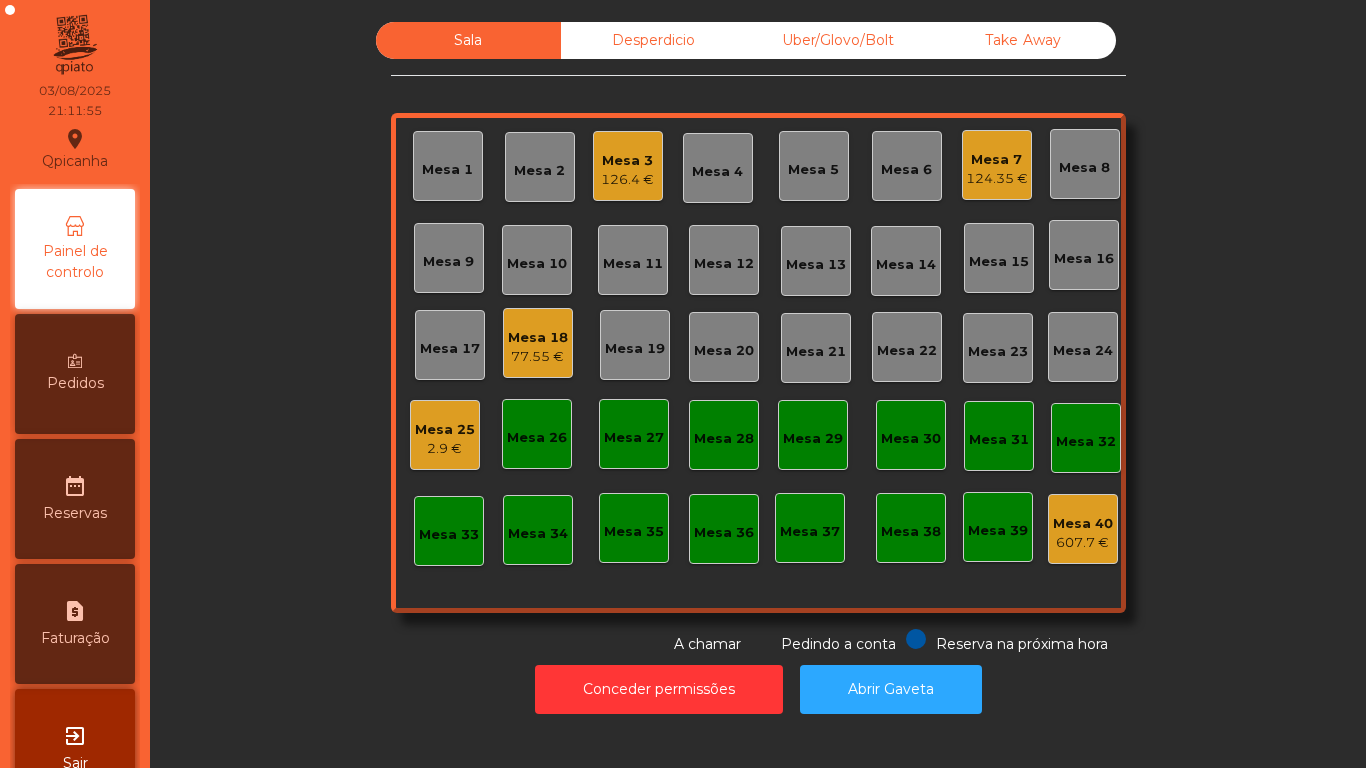 click on "Mesa 2" 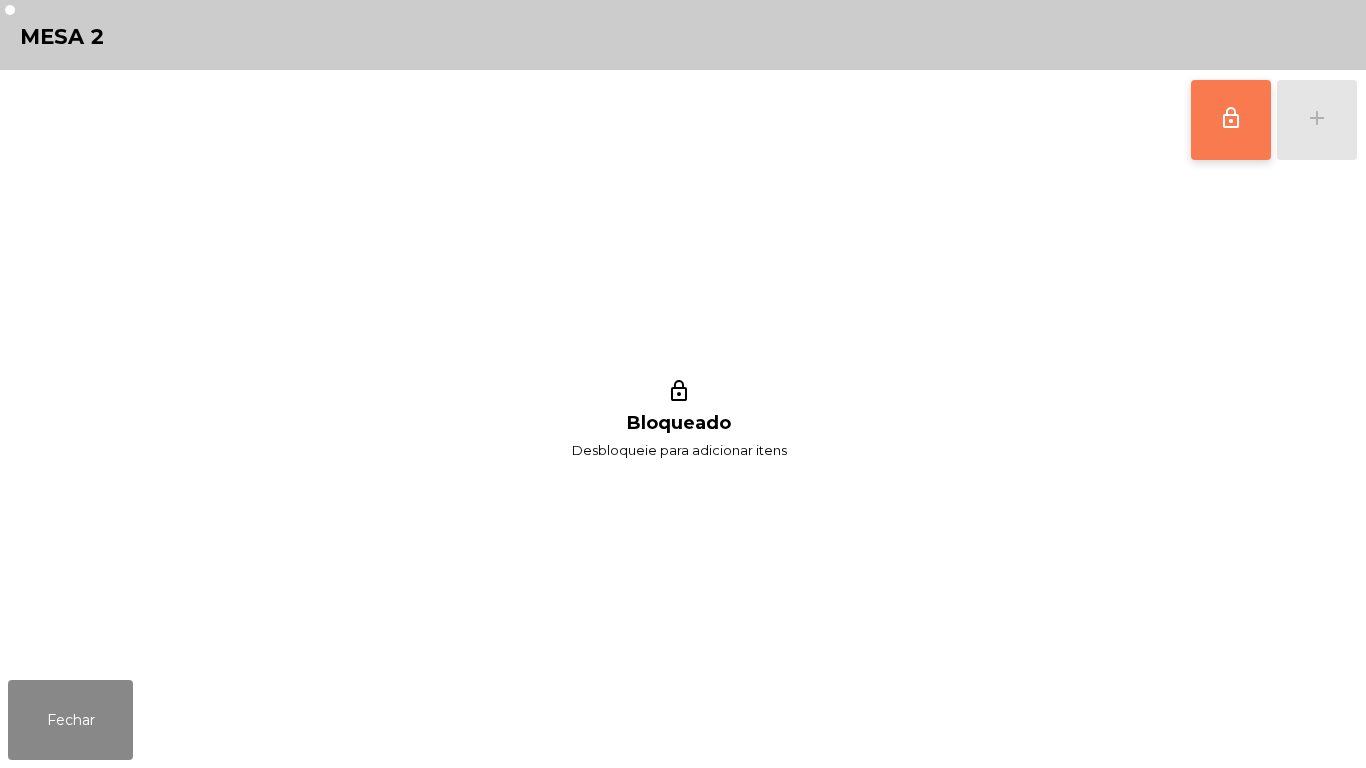 click on "lock_outline" 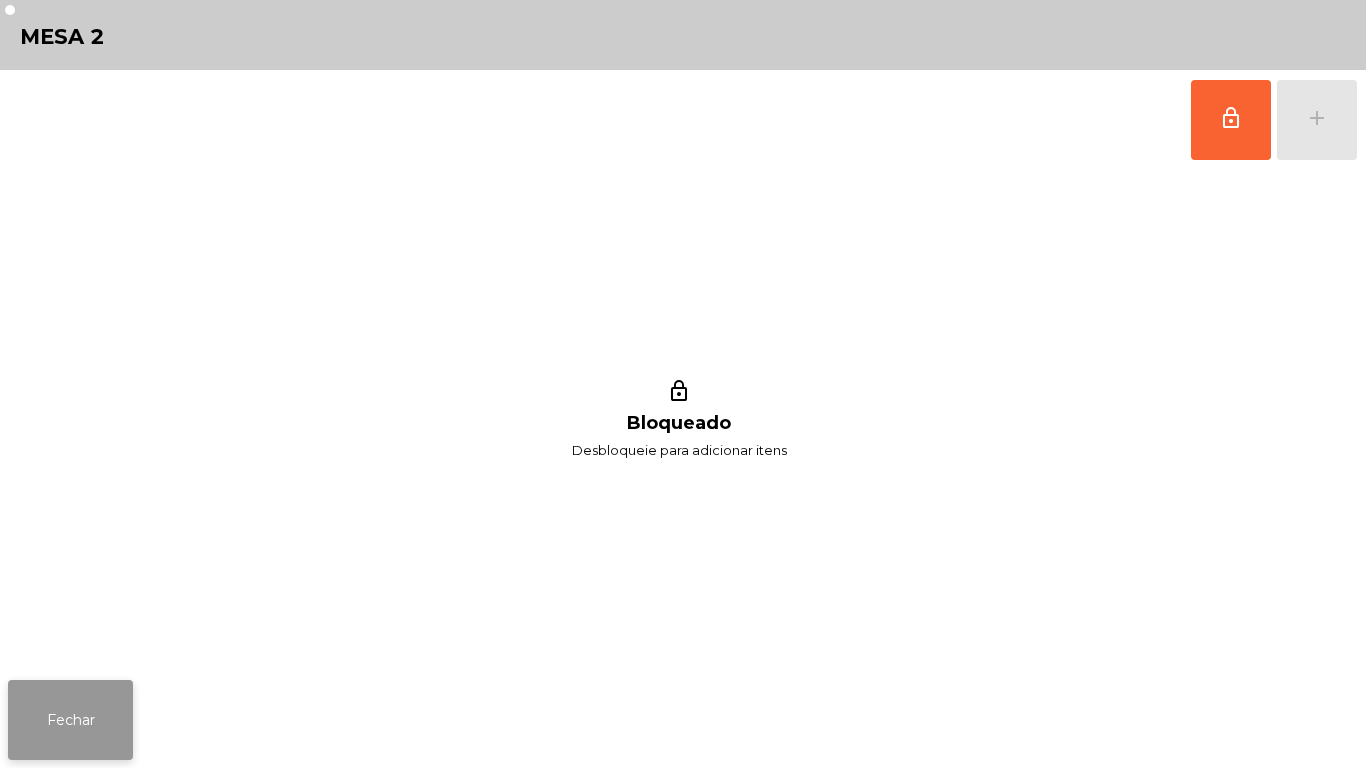 click on "Fechar" 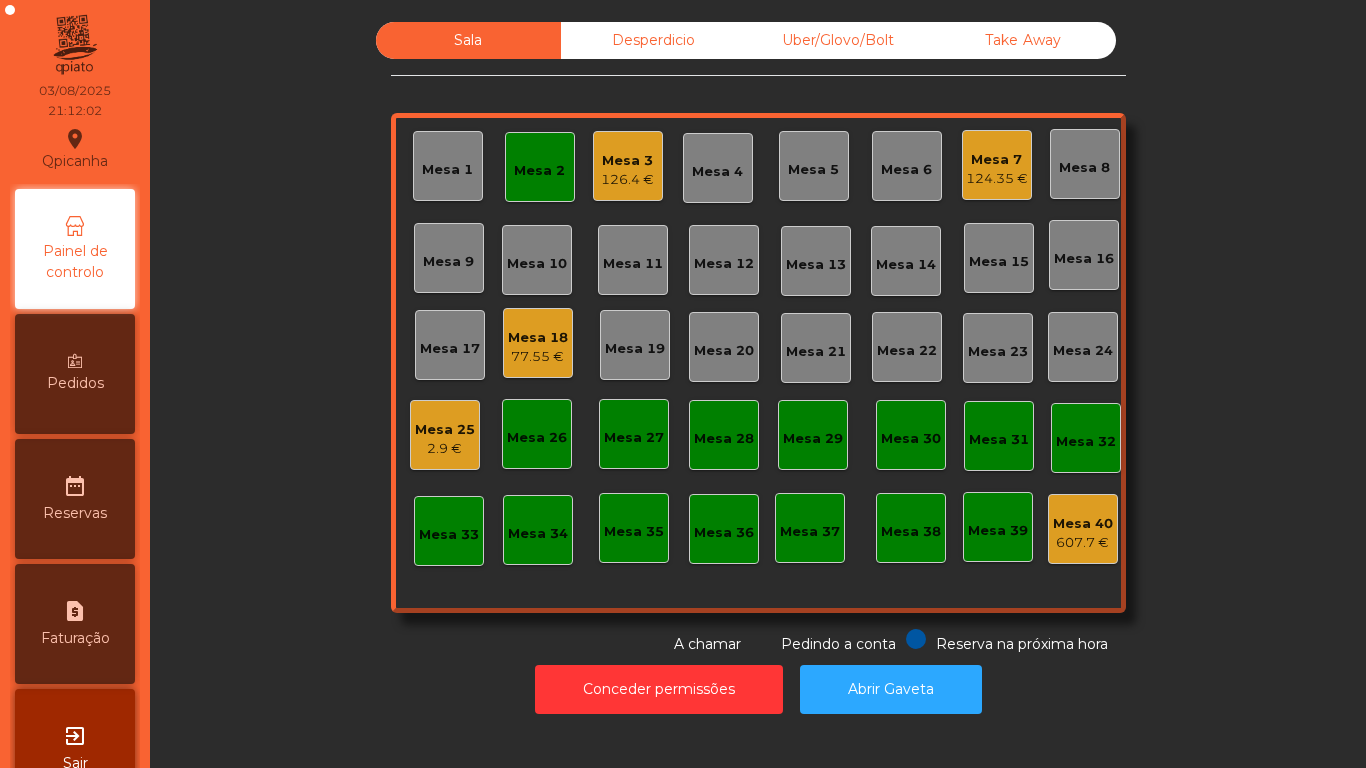 click on "Mesa 2" 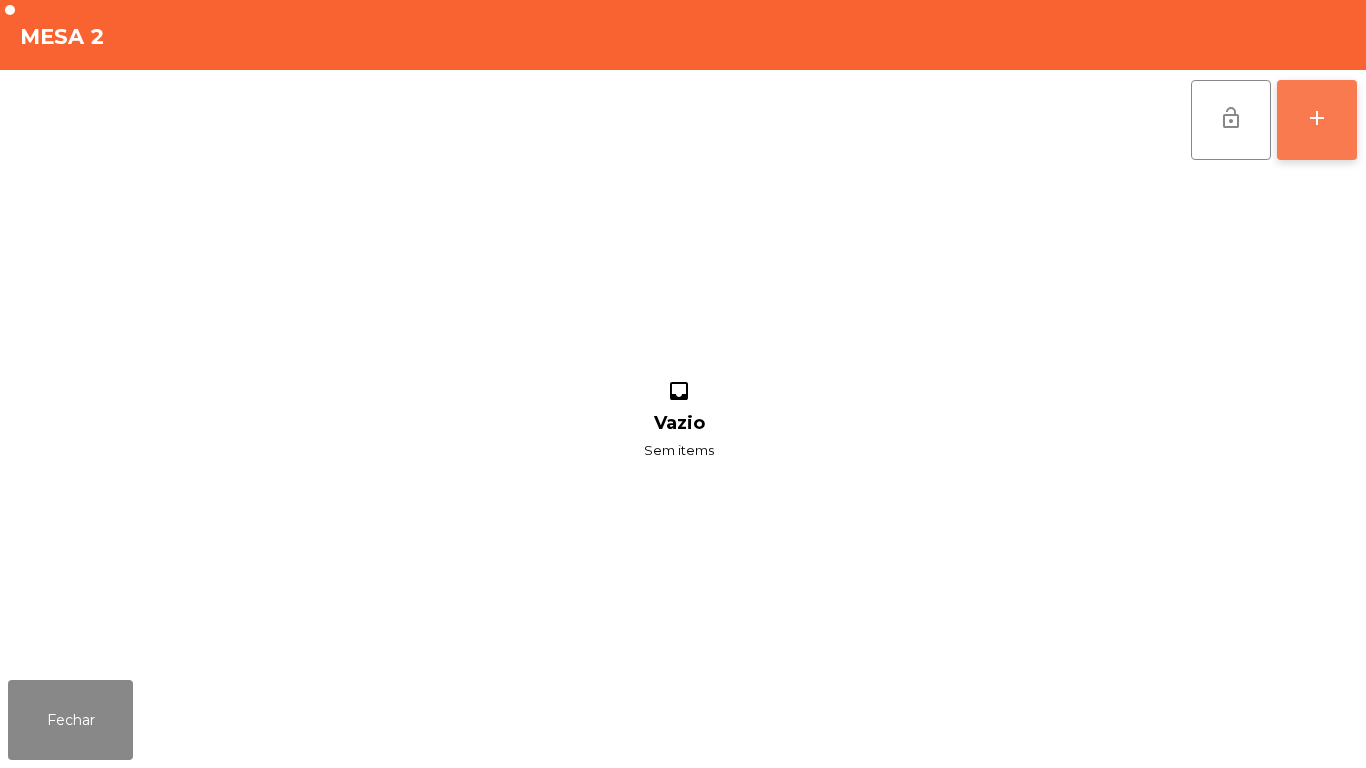 click on "add" 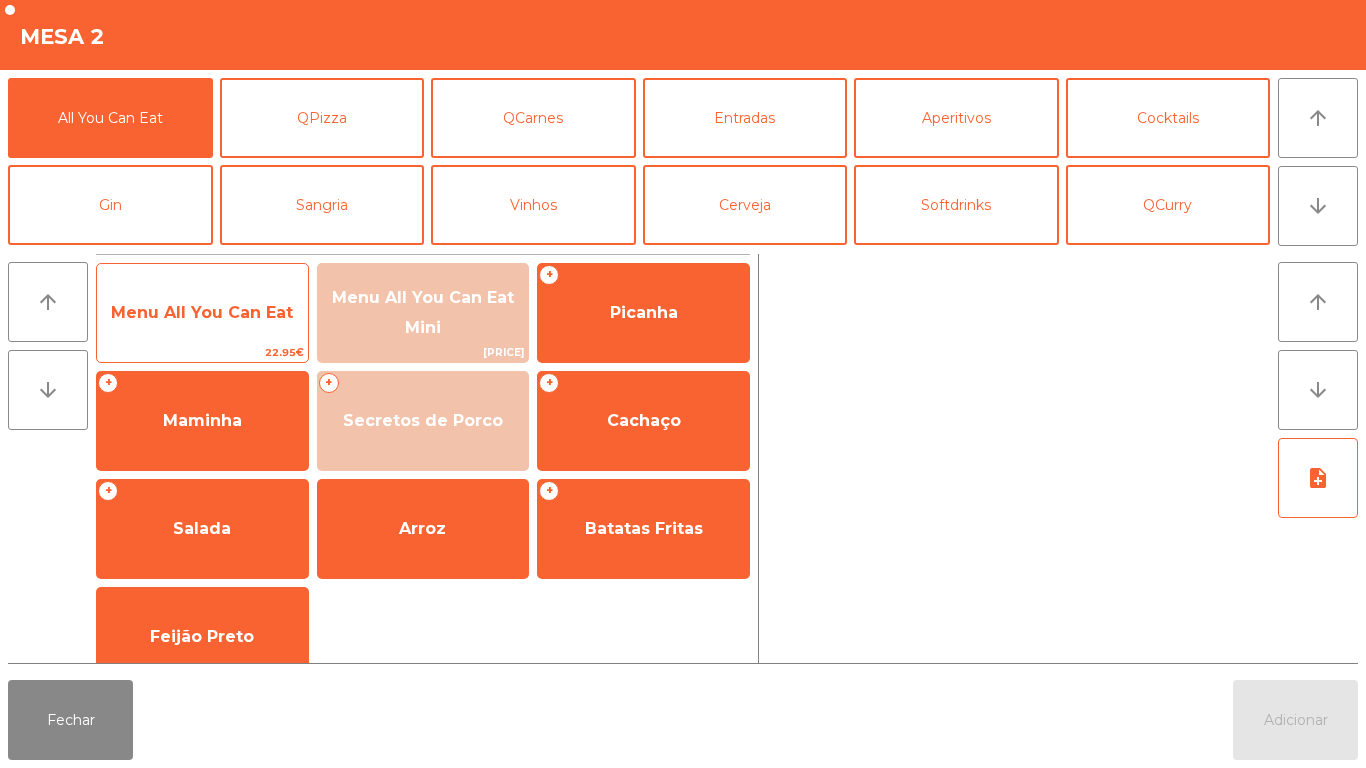 click on "Menu All You Can Eat" 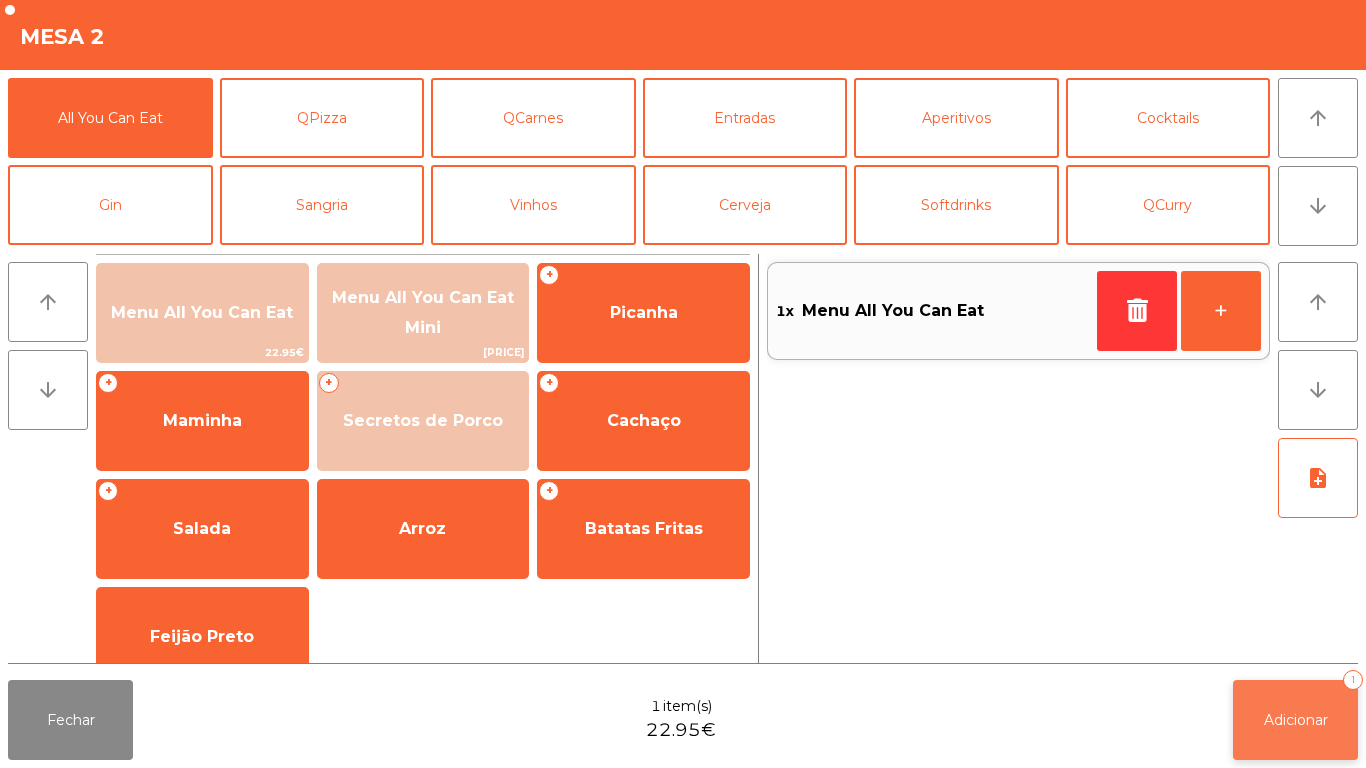 click on "Adicionar   1" 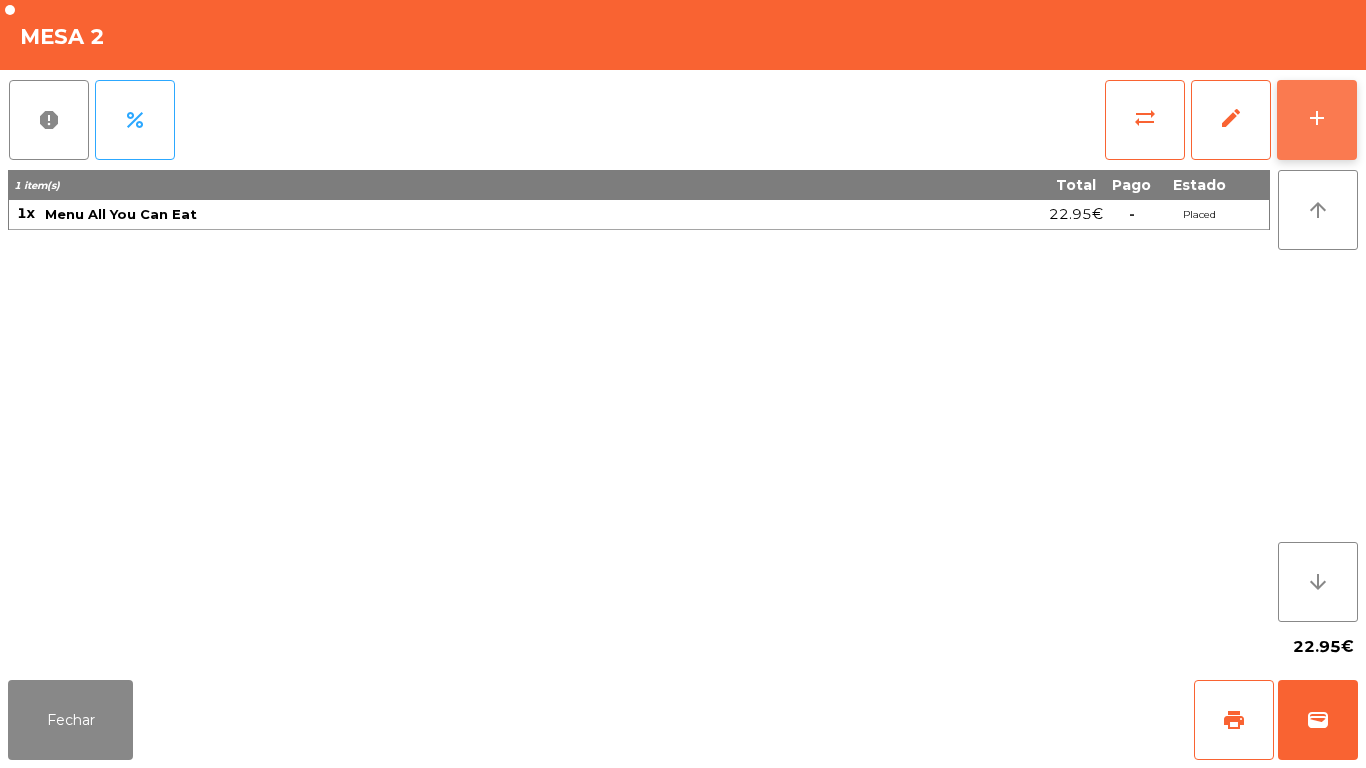 click on "add" 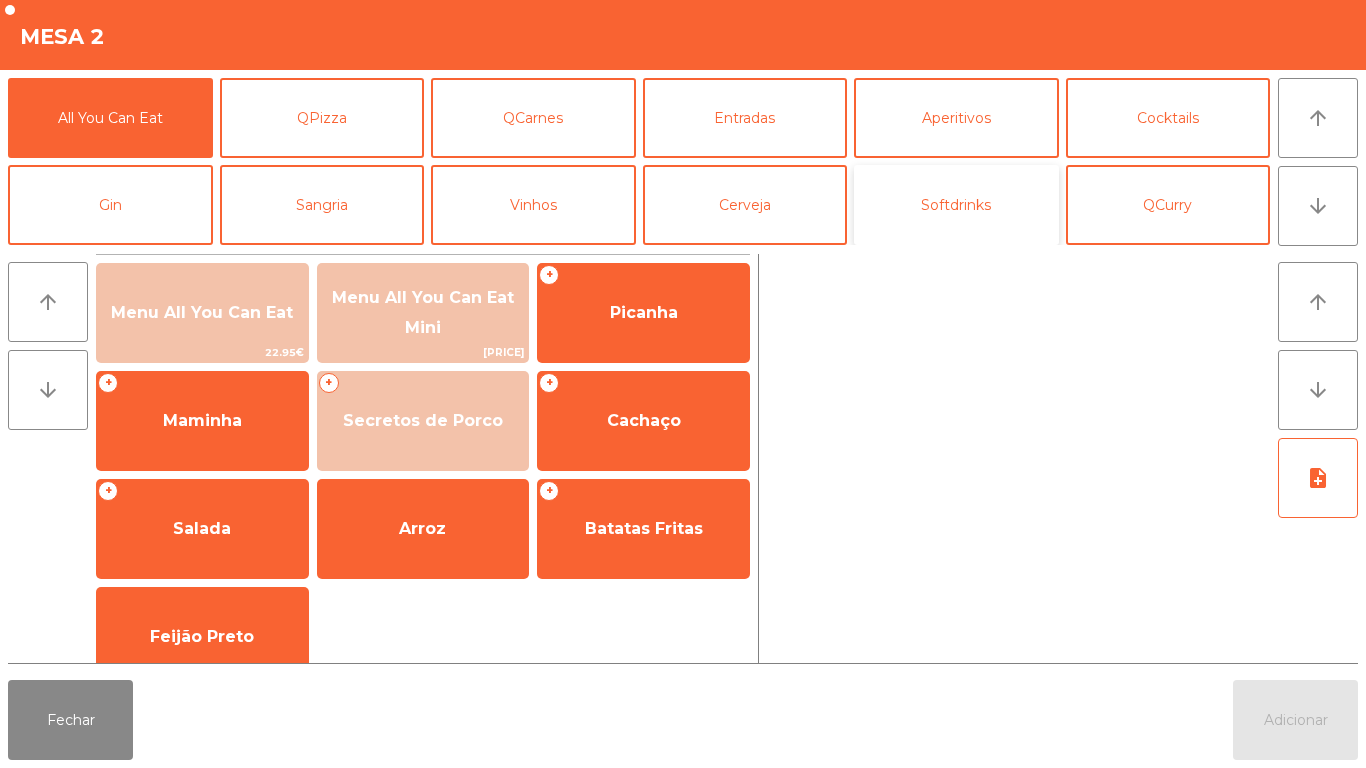 click on "Softdrinks" 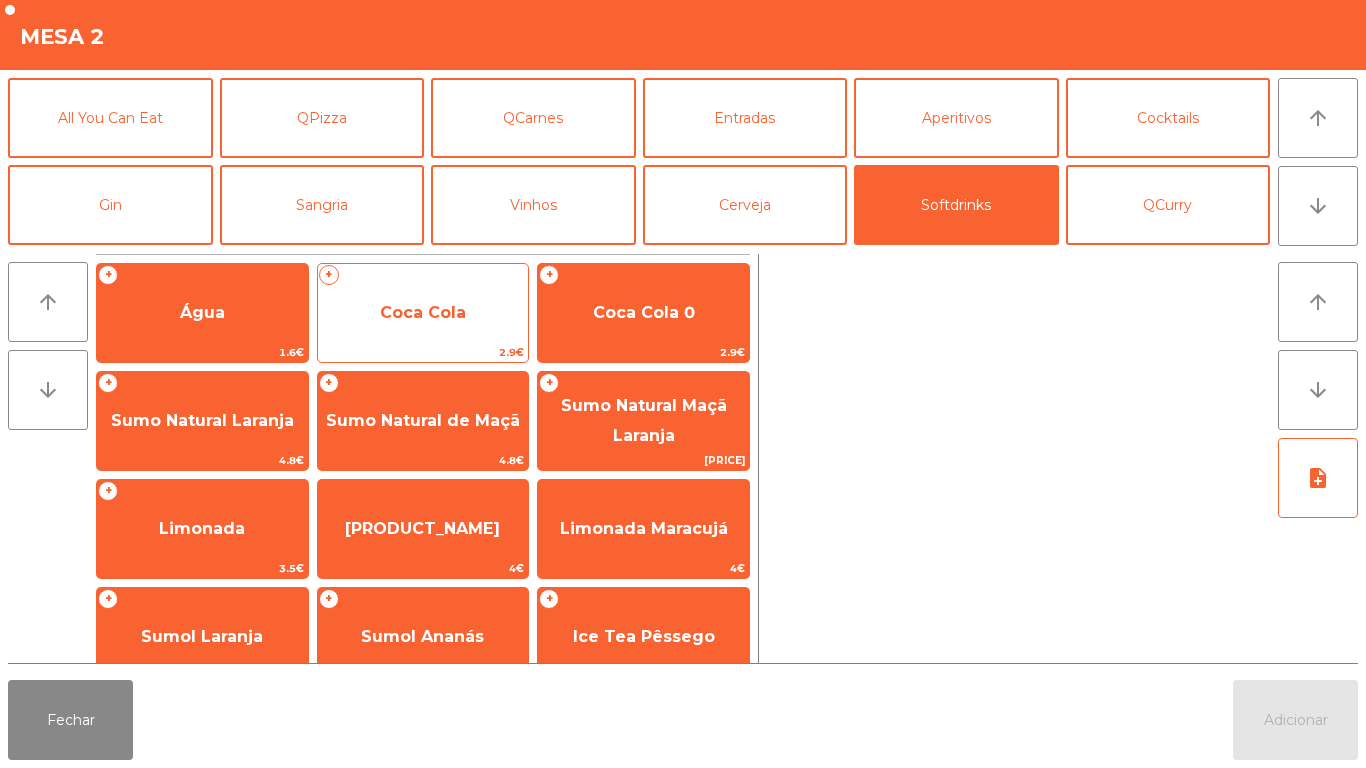 click on "Coca Cola" 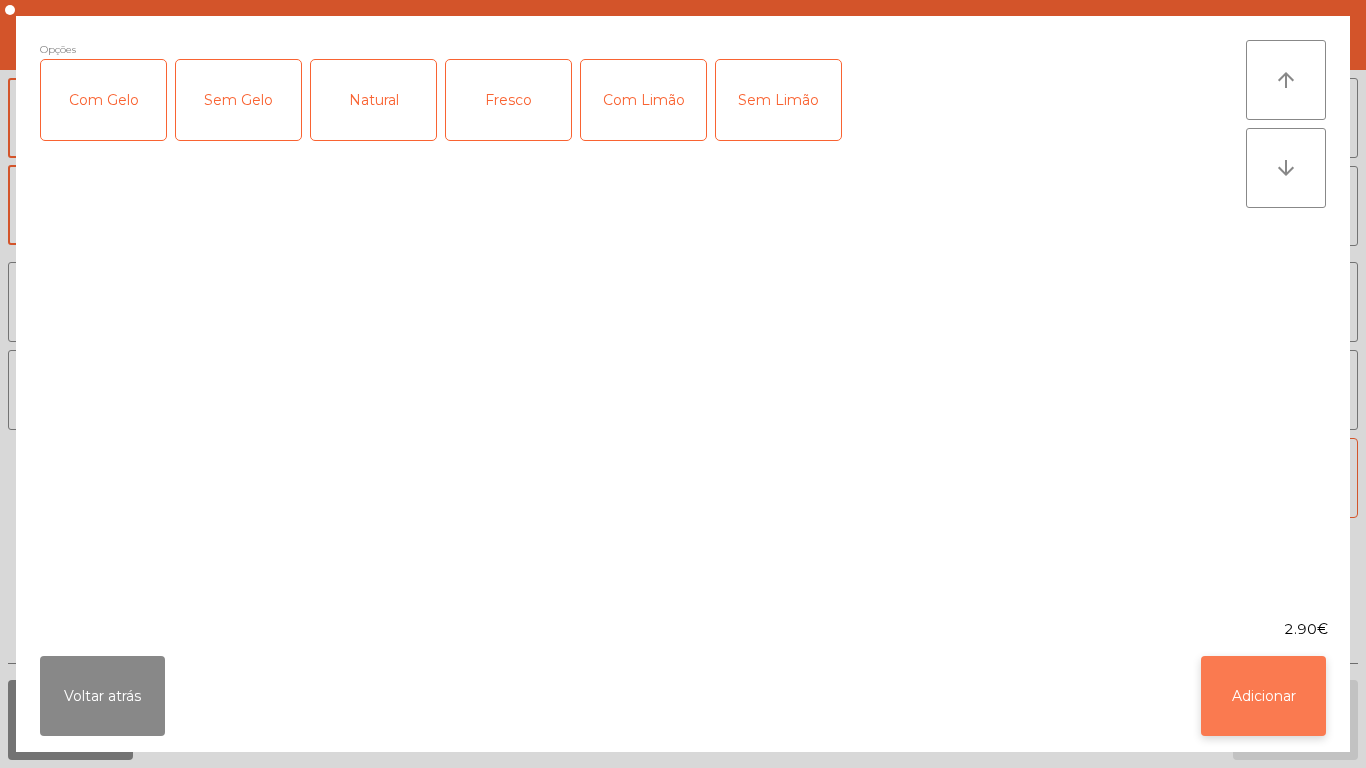 click on "Adicionar" 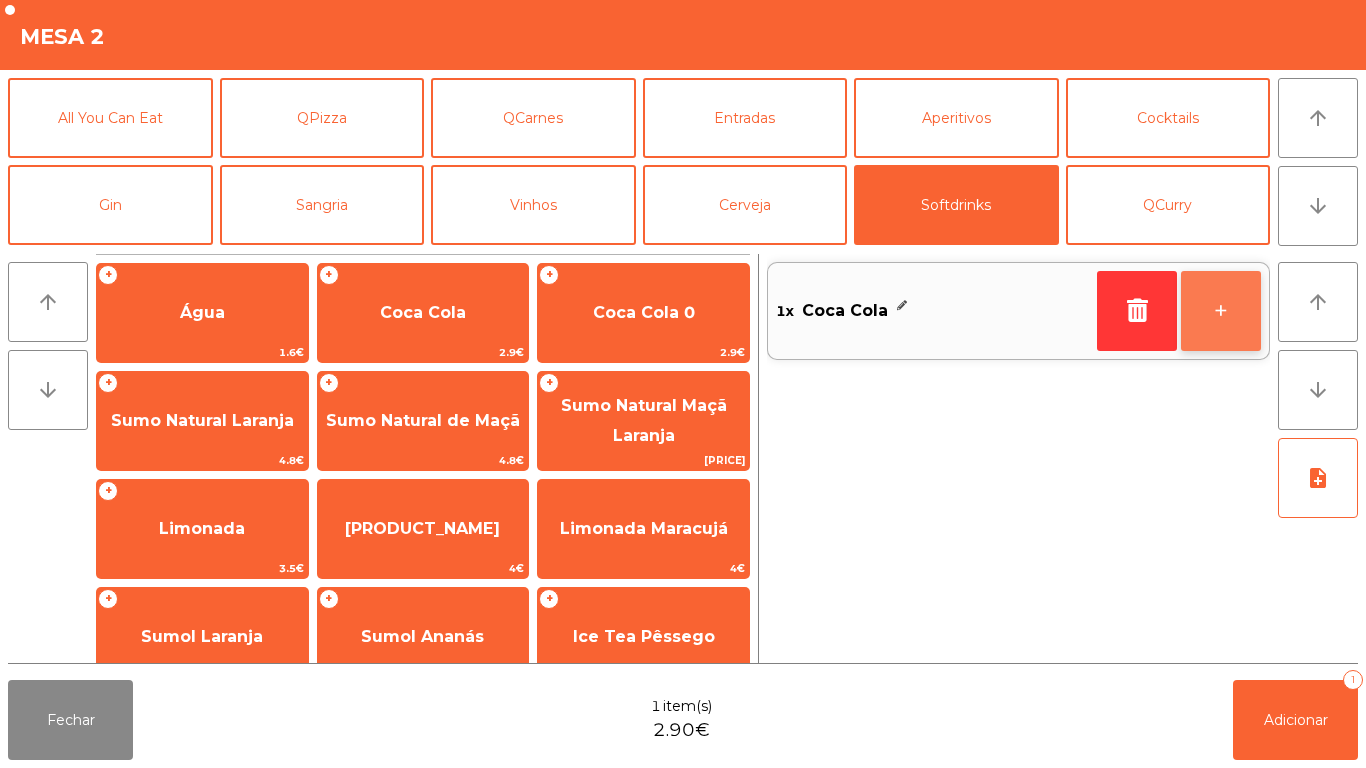 click on "+" 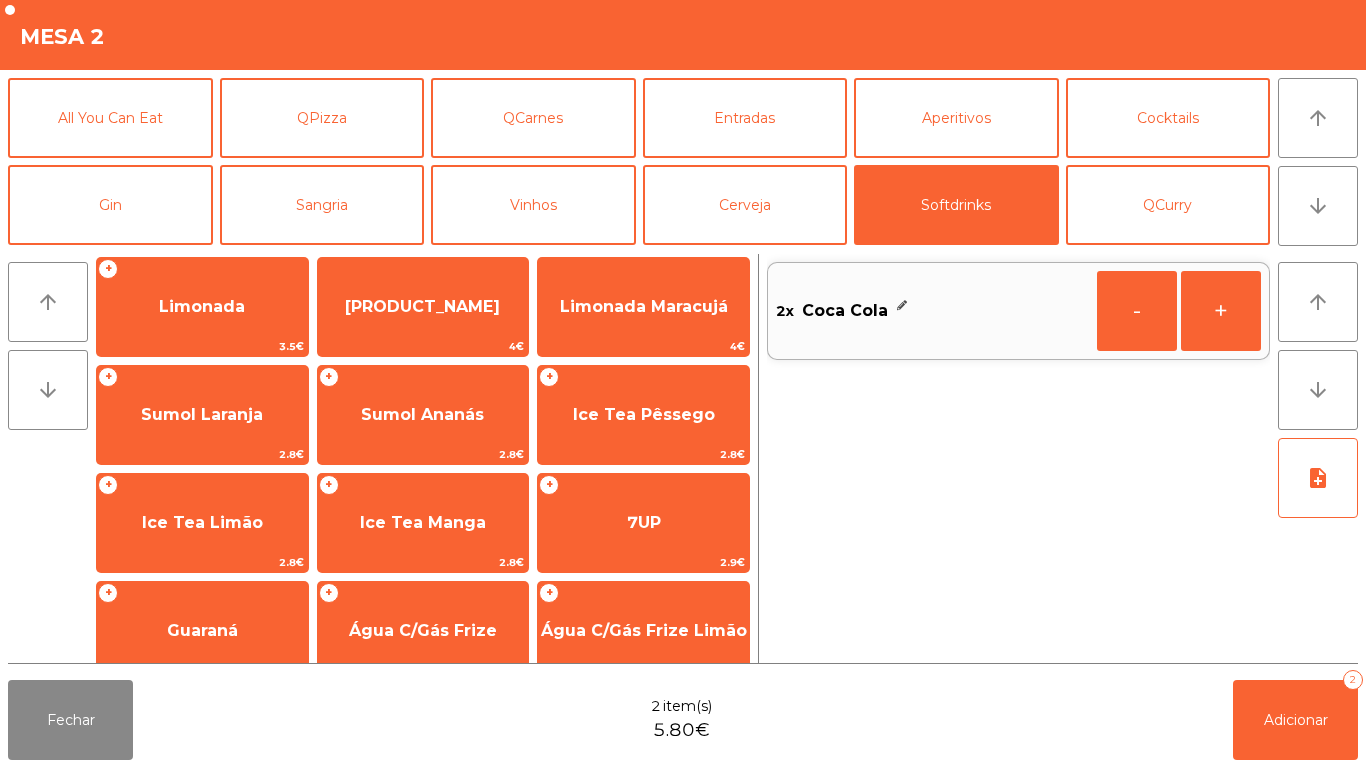 scroll, scrollTop: 221, scrollLeft: 0, axis: vertical 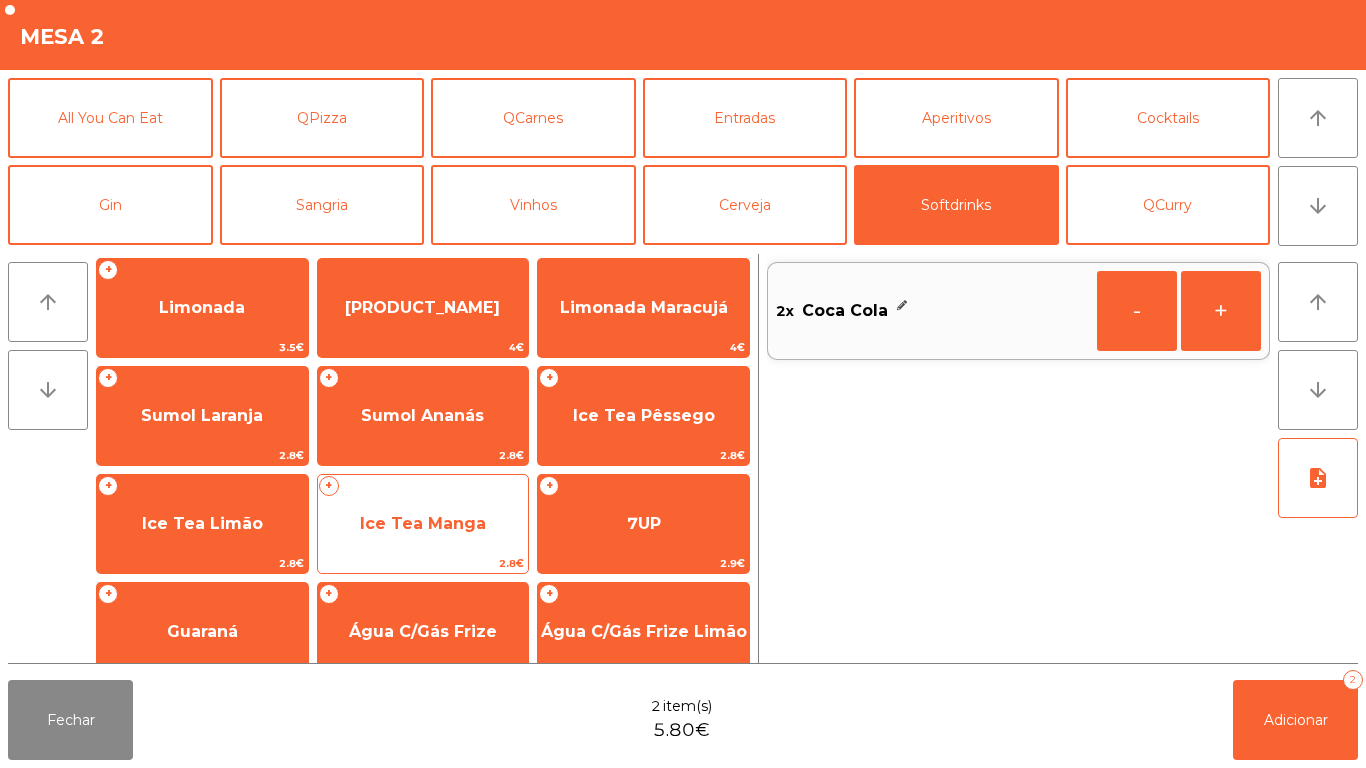 click on "Ice Tea Manga" 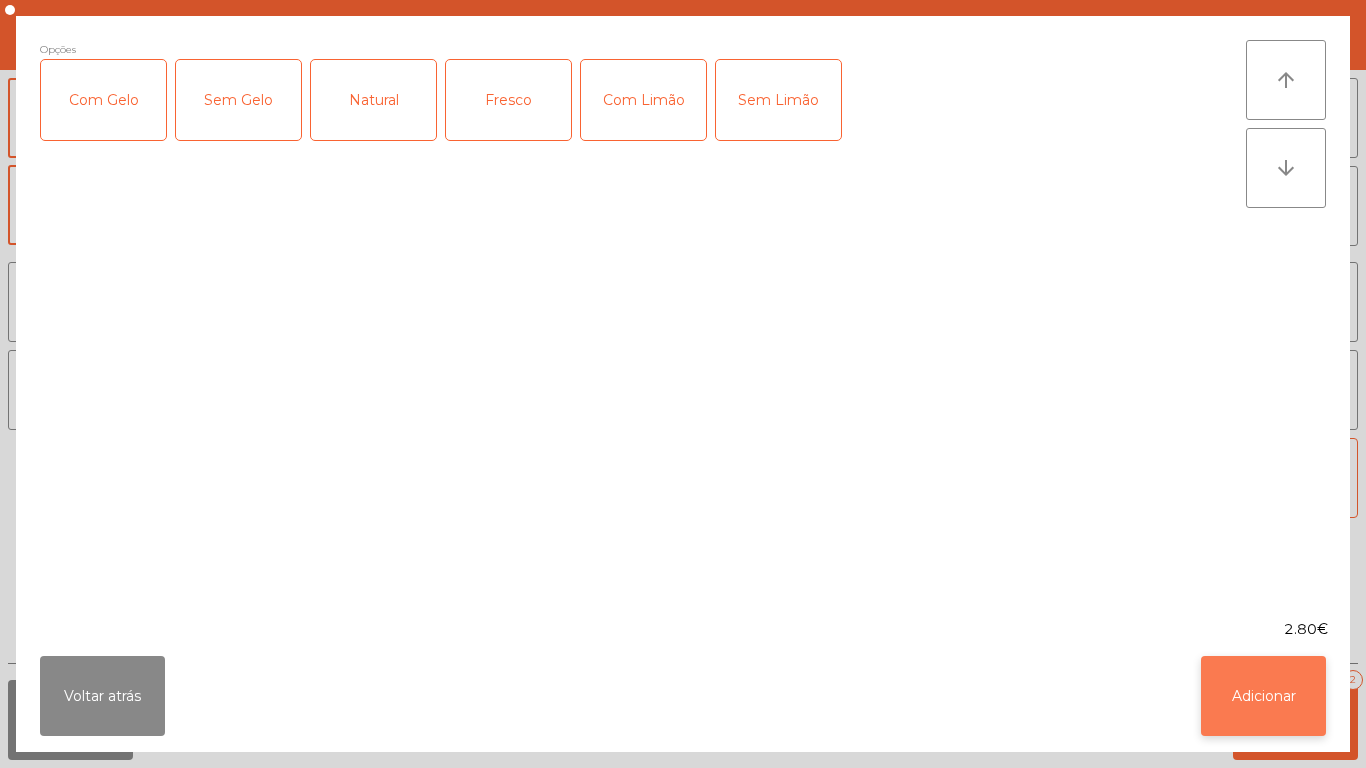 click on "Adicionar" 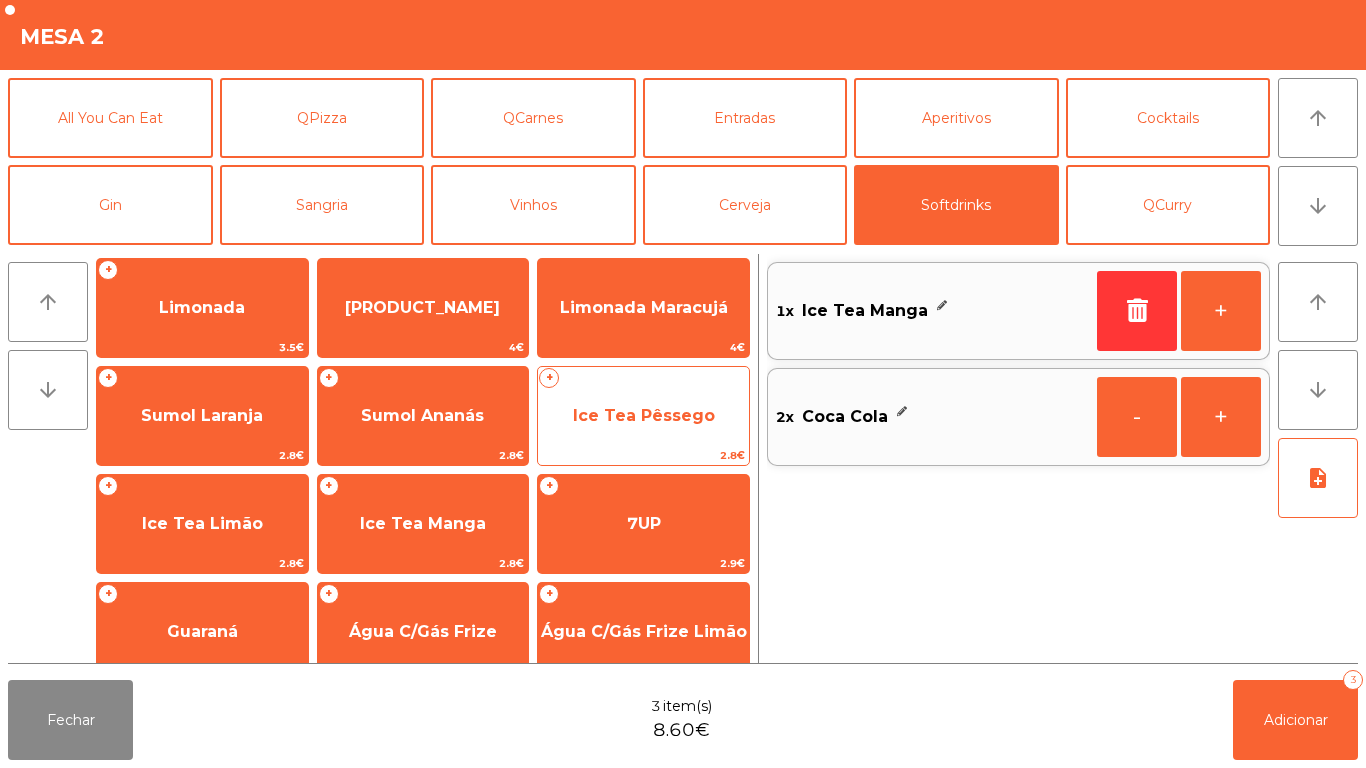 click on "Ice Tea Pêssego" 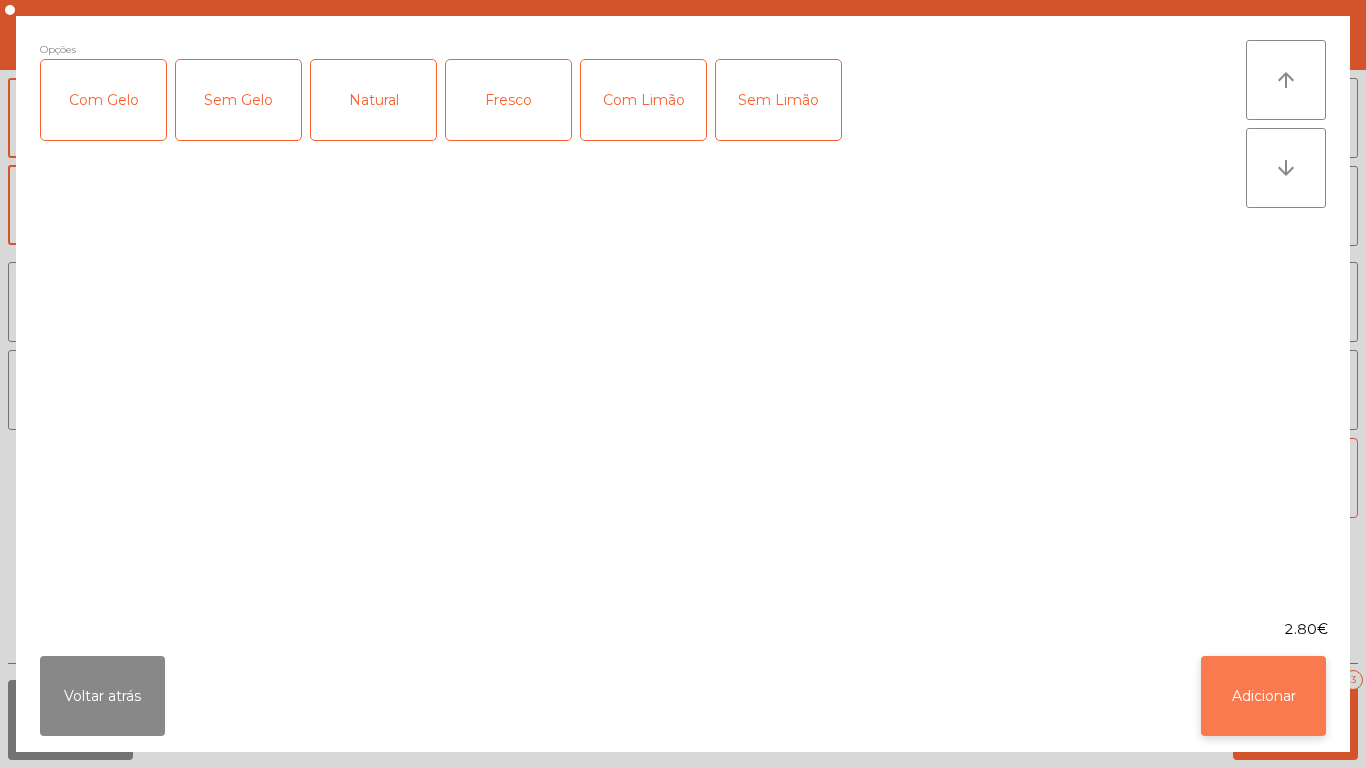 click on "Adicionar" 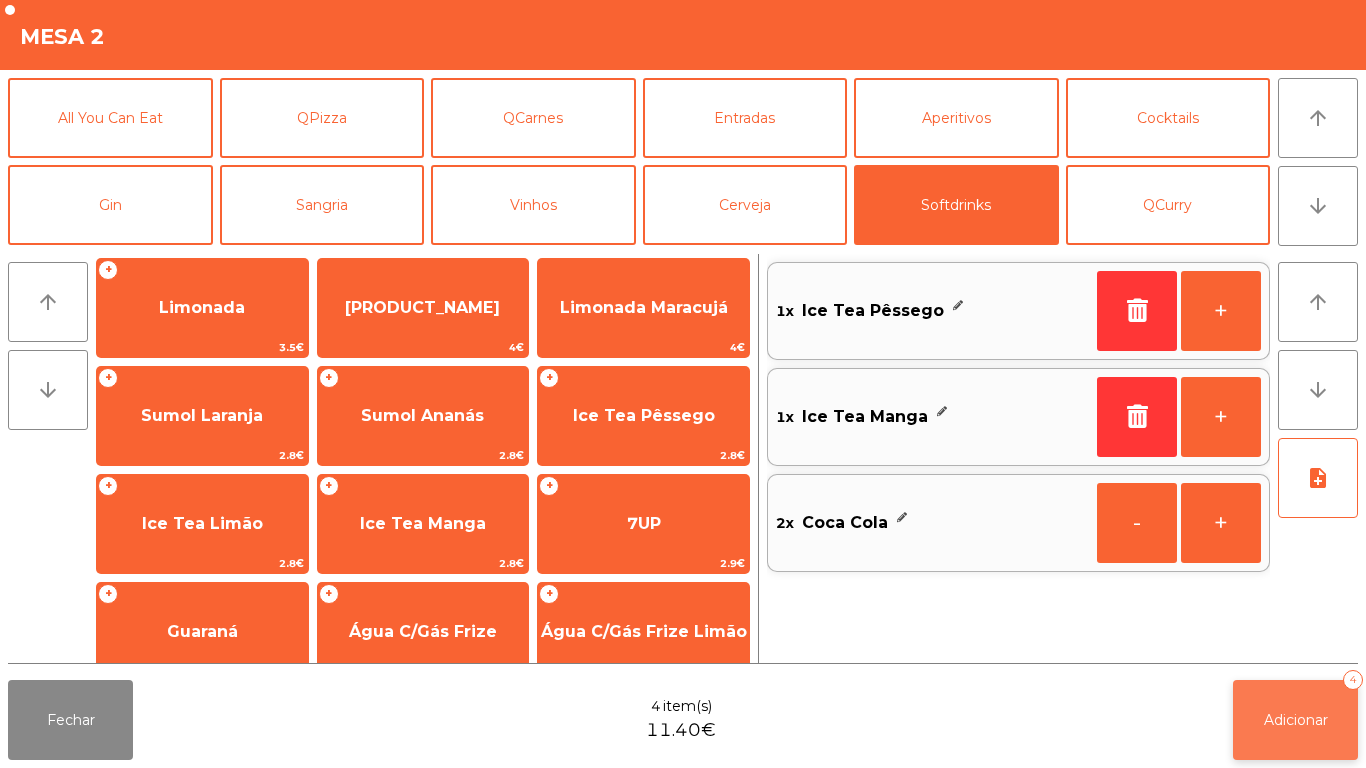 click on "Adicionar   4" 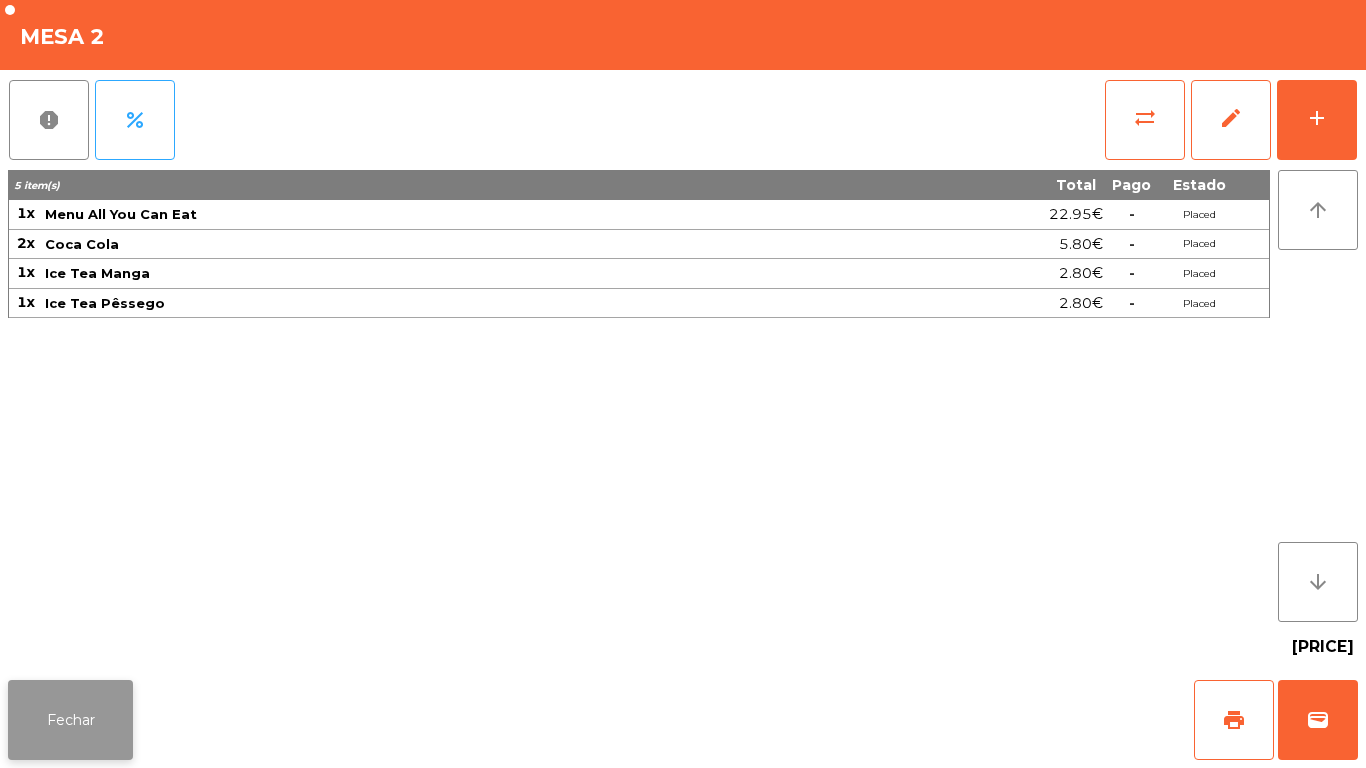 click on "Fechar" 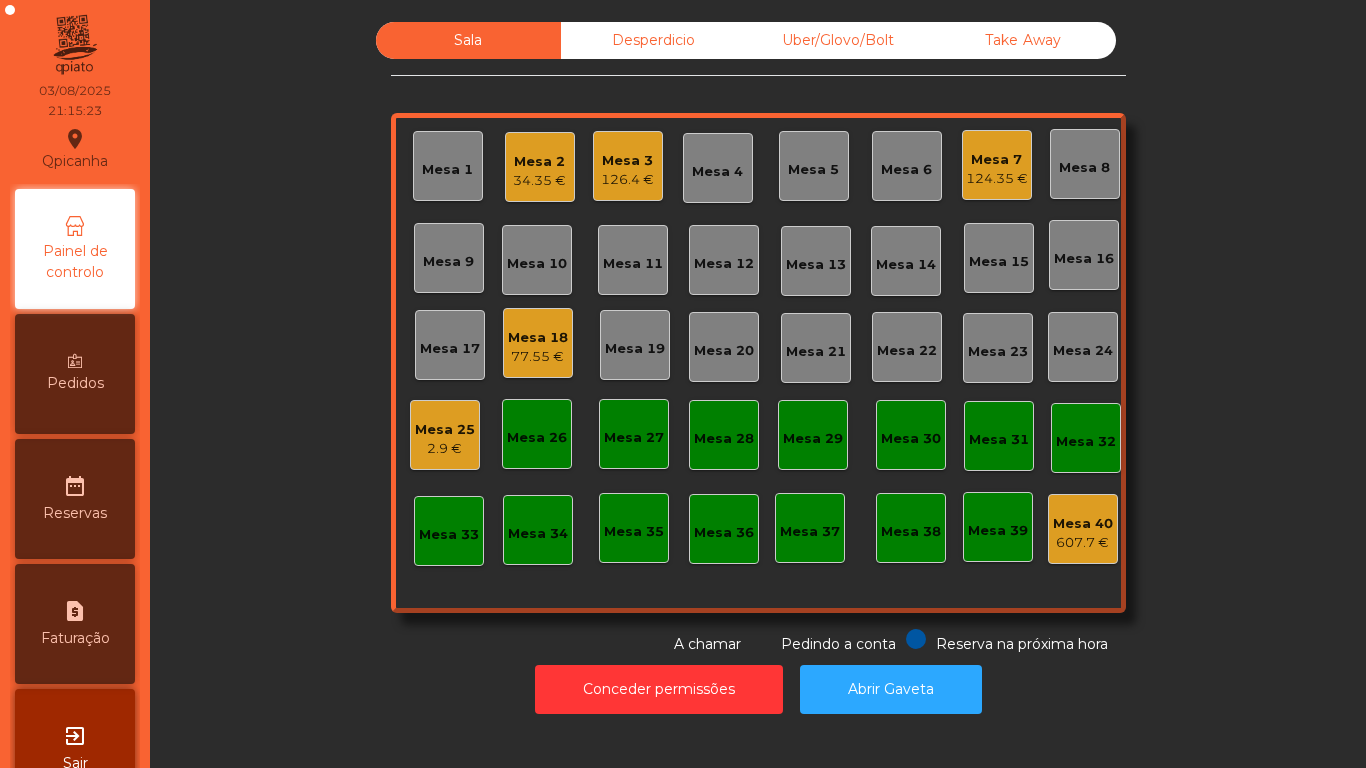 click on "Mesa 8" 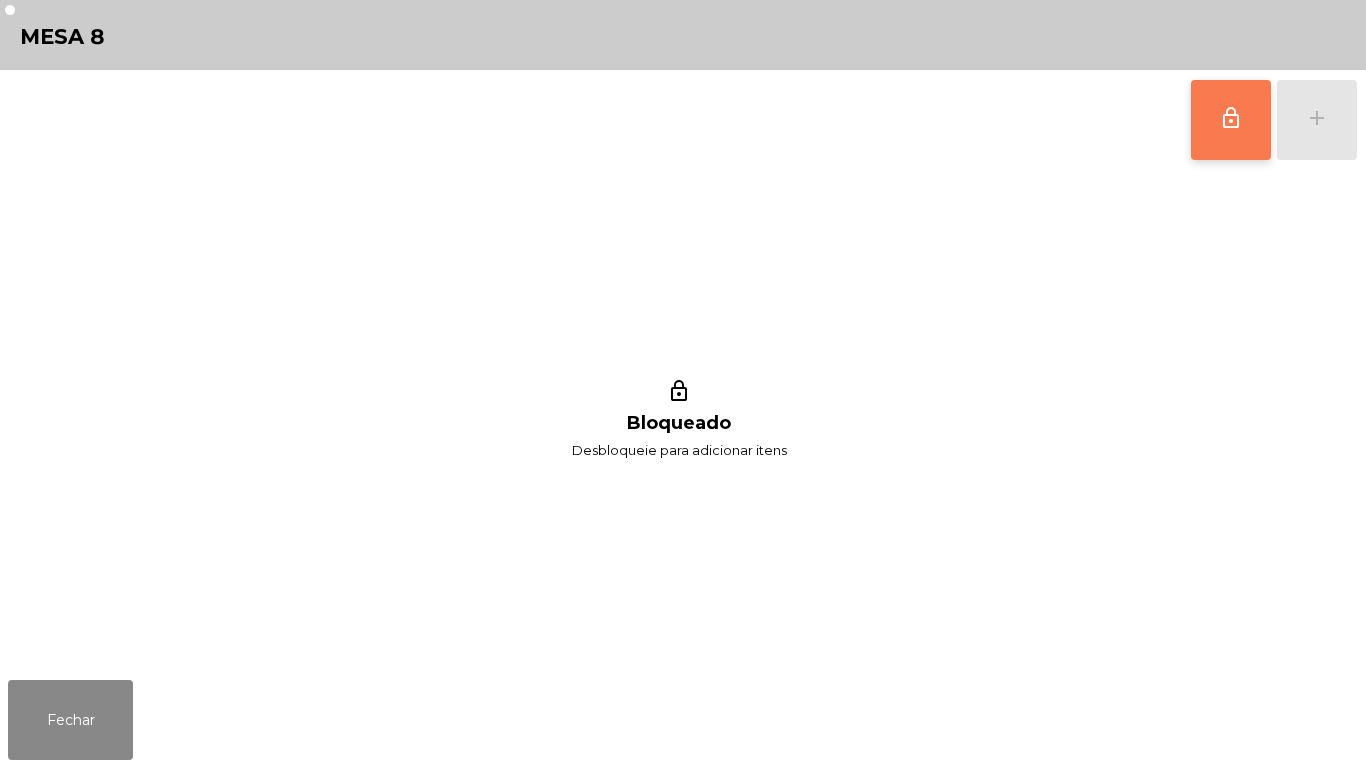 click on "lock_outline" 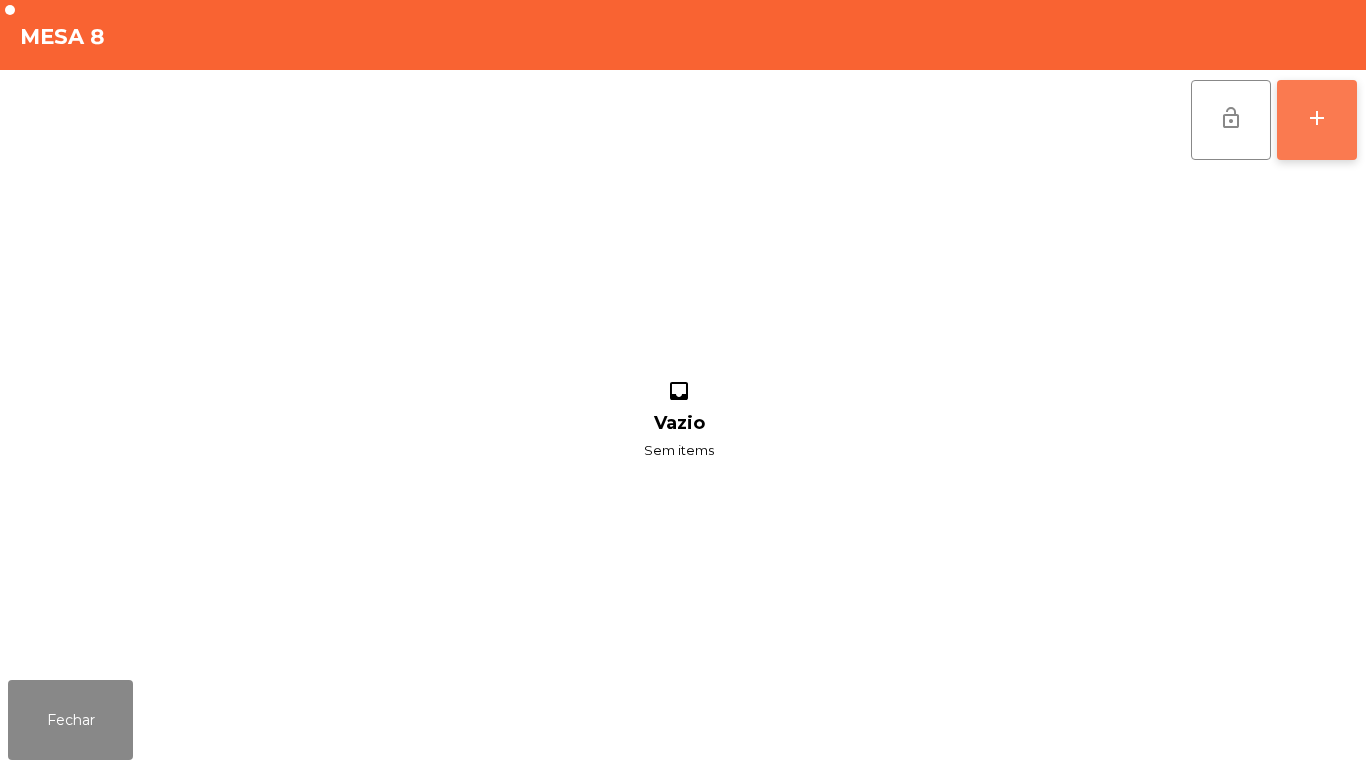 click on "add" 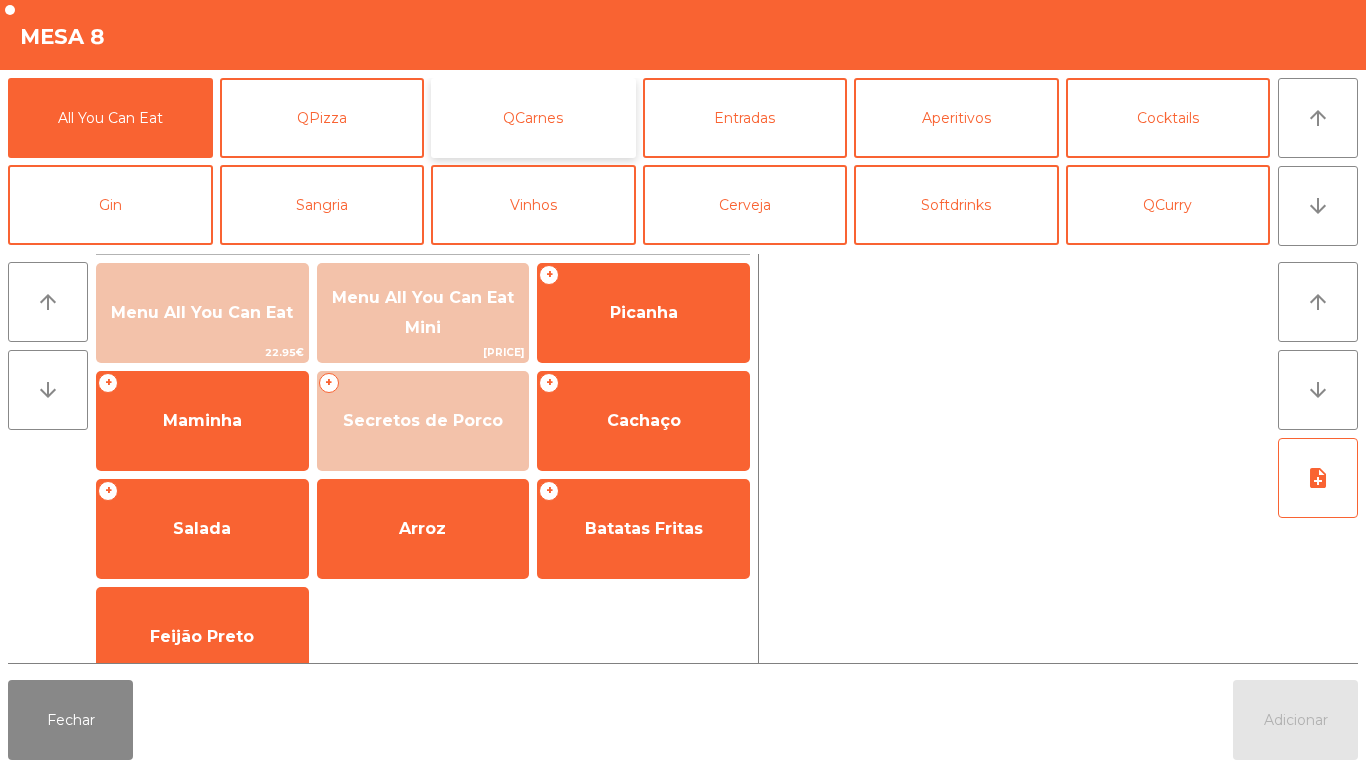click on "QCarnes" 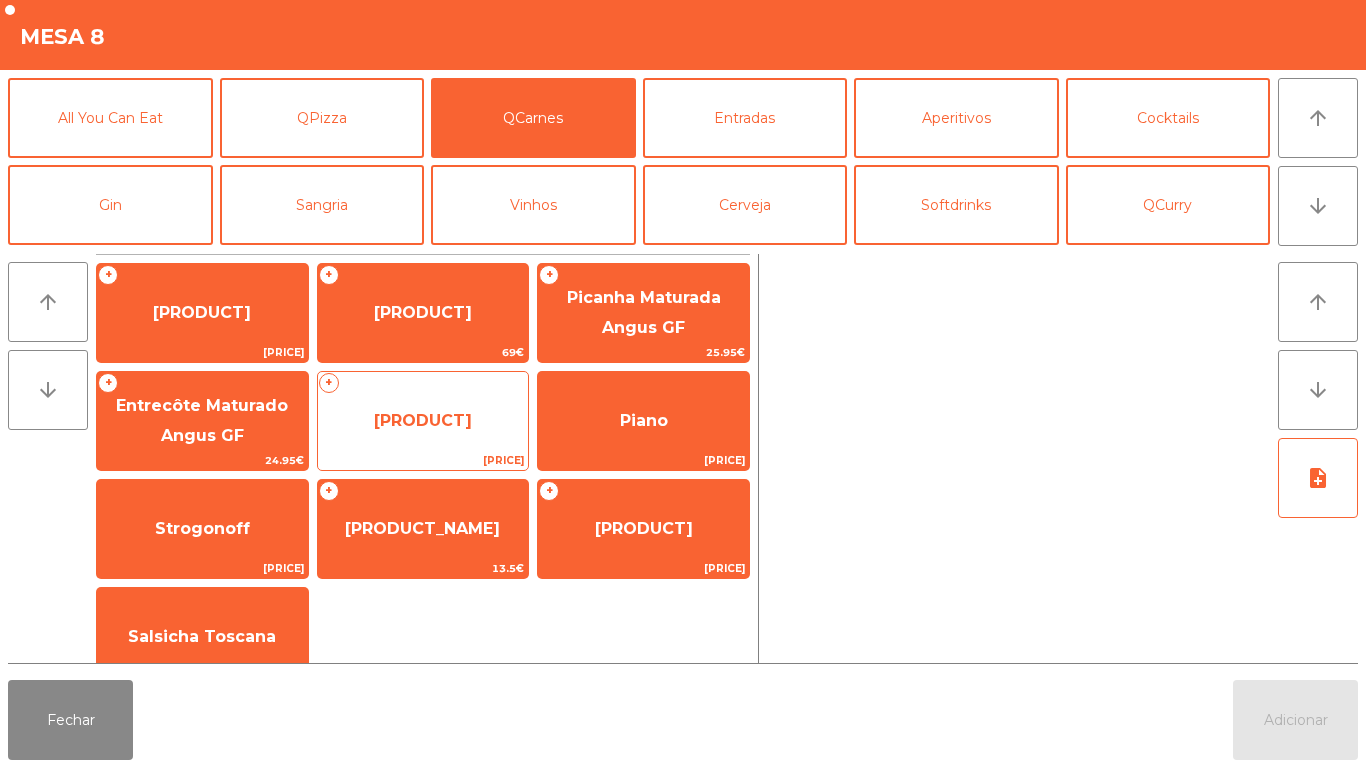 click on "[PRODUCT]" 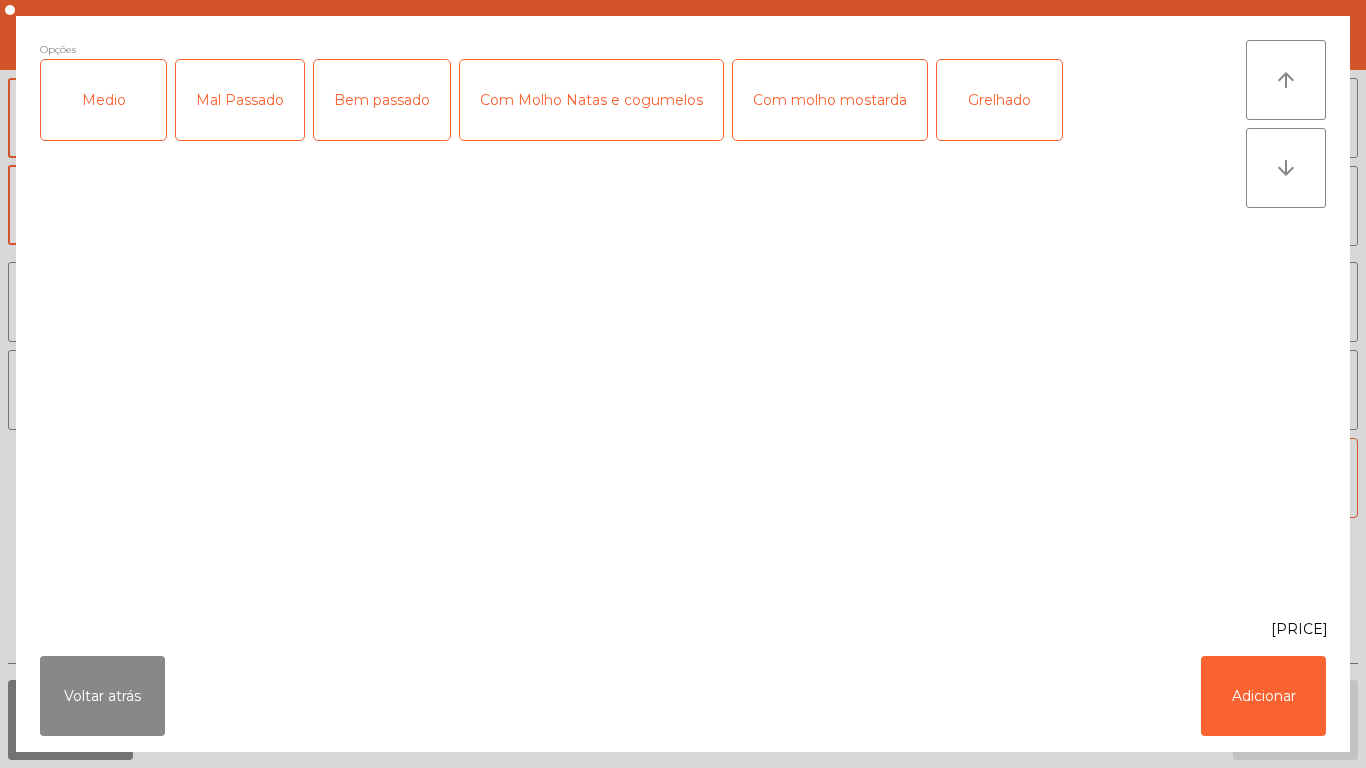 click on "Mal Passado" 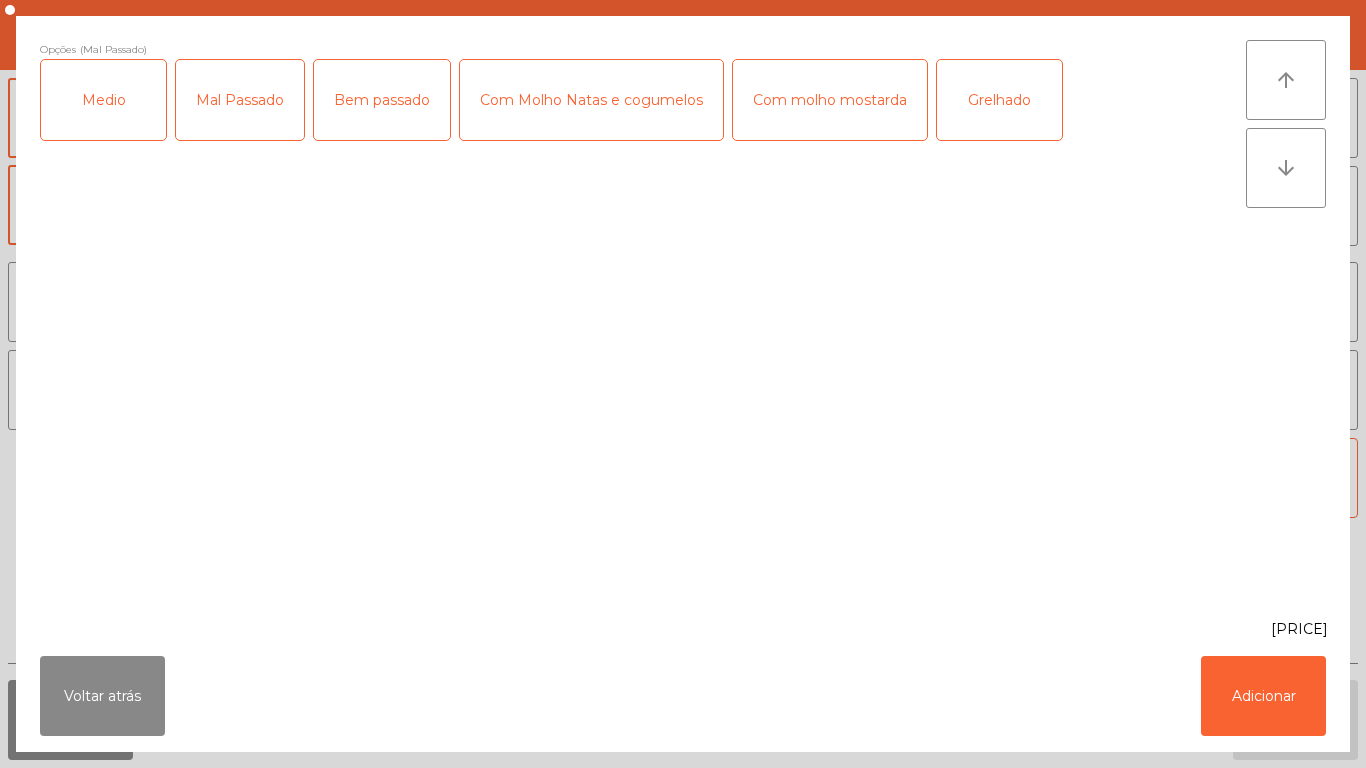 click on "Com molho mostarda" 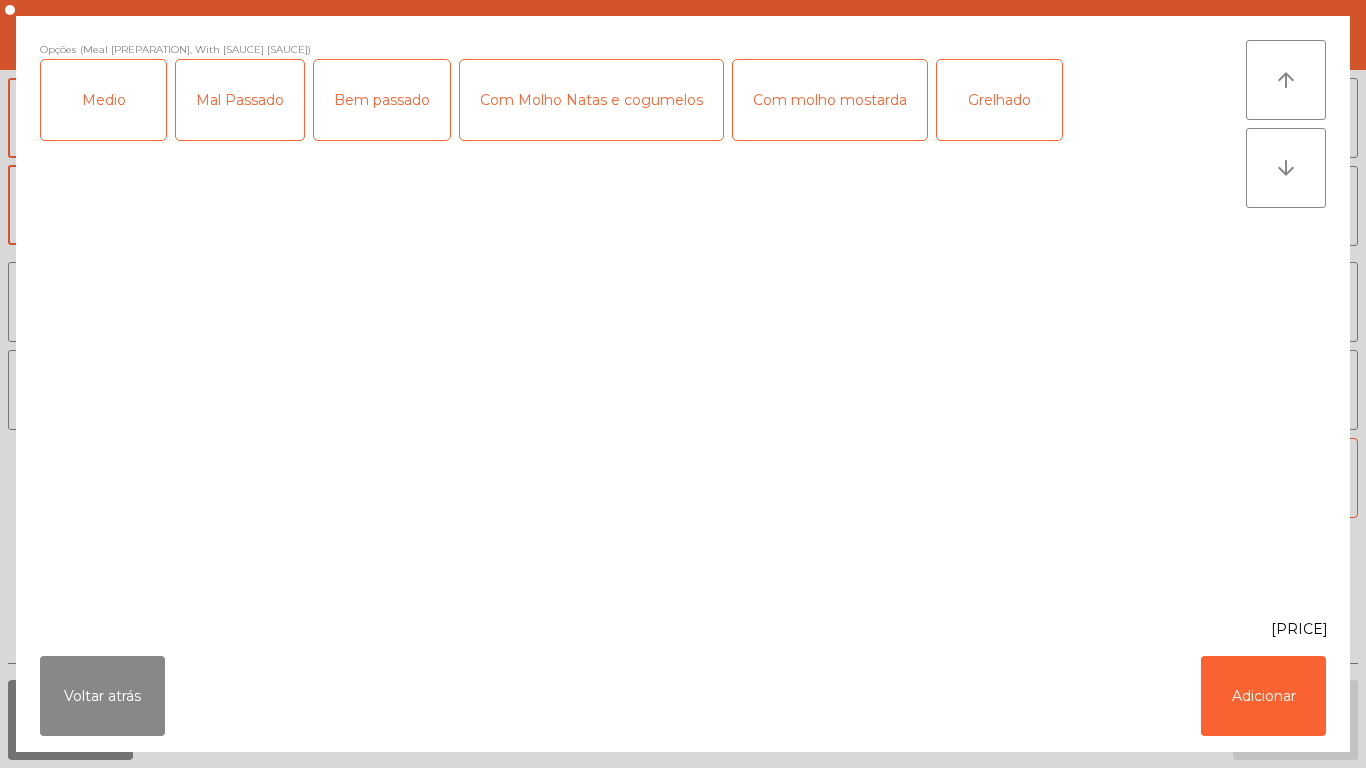 click on "Com molho mostarda" 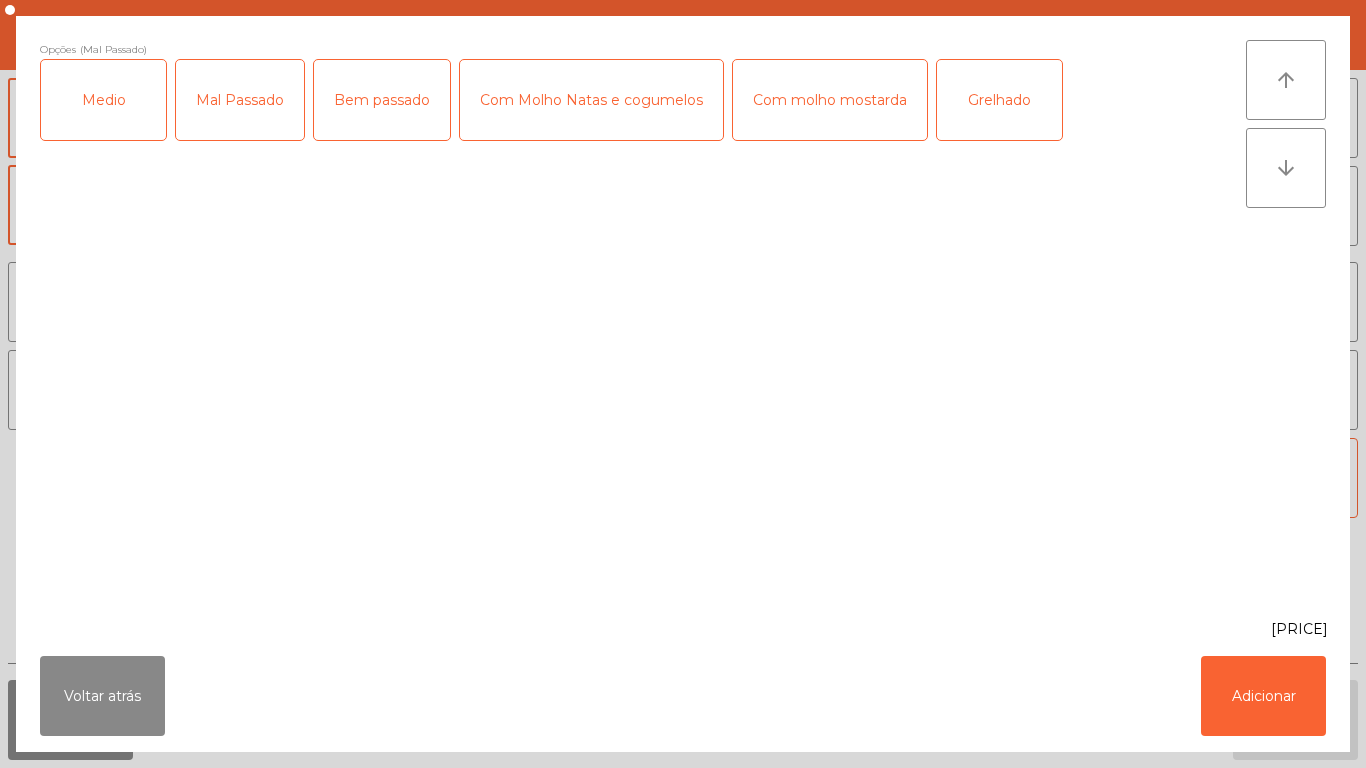 click on "Com Molho Natas e cogumelos" 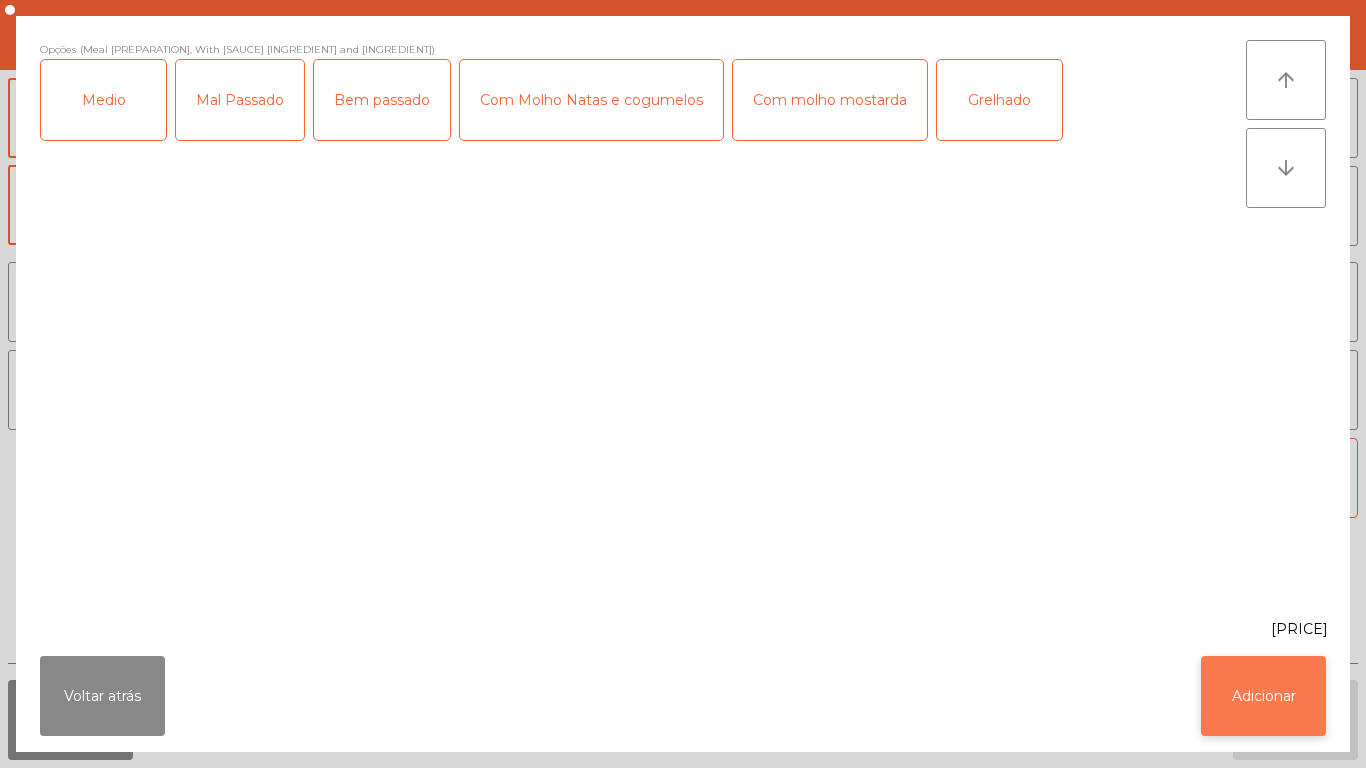 click on "Adicionar" 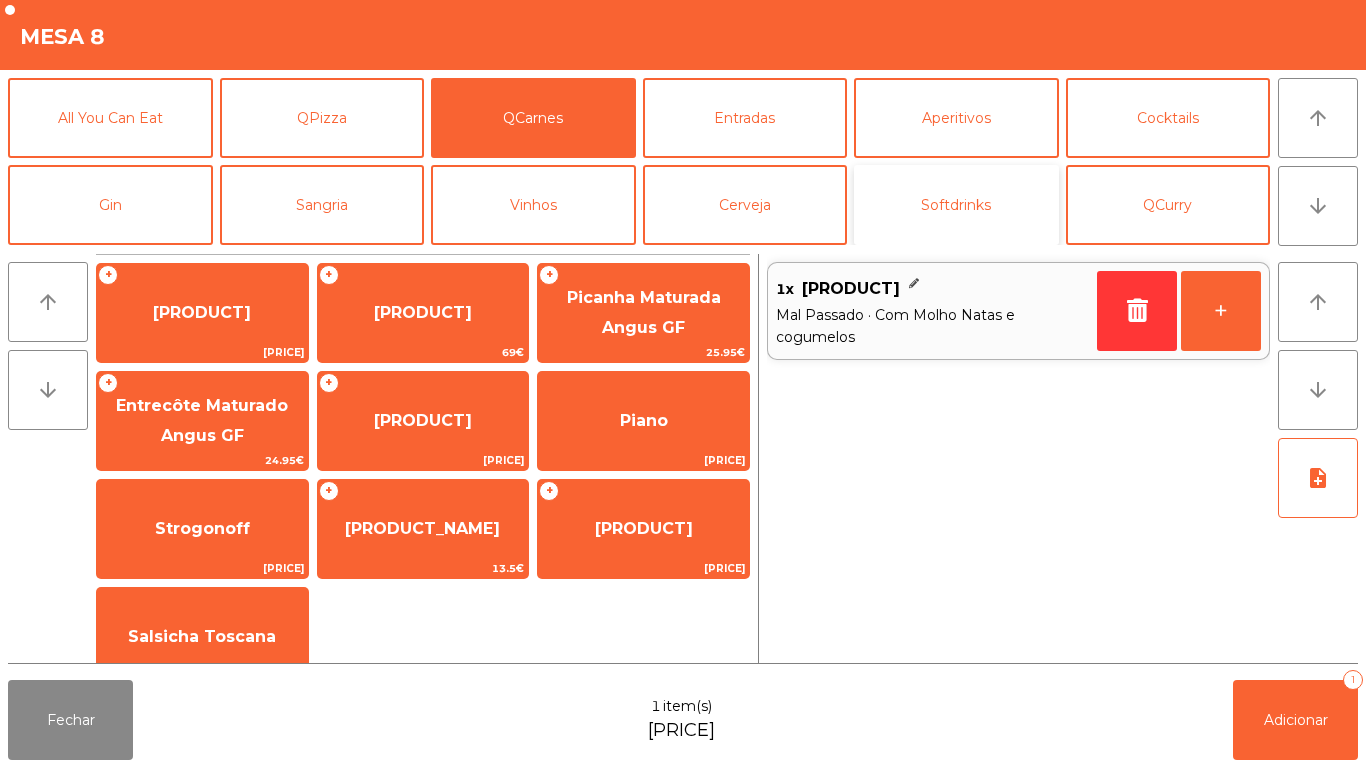 click on "Softdrinks" 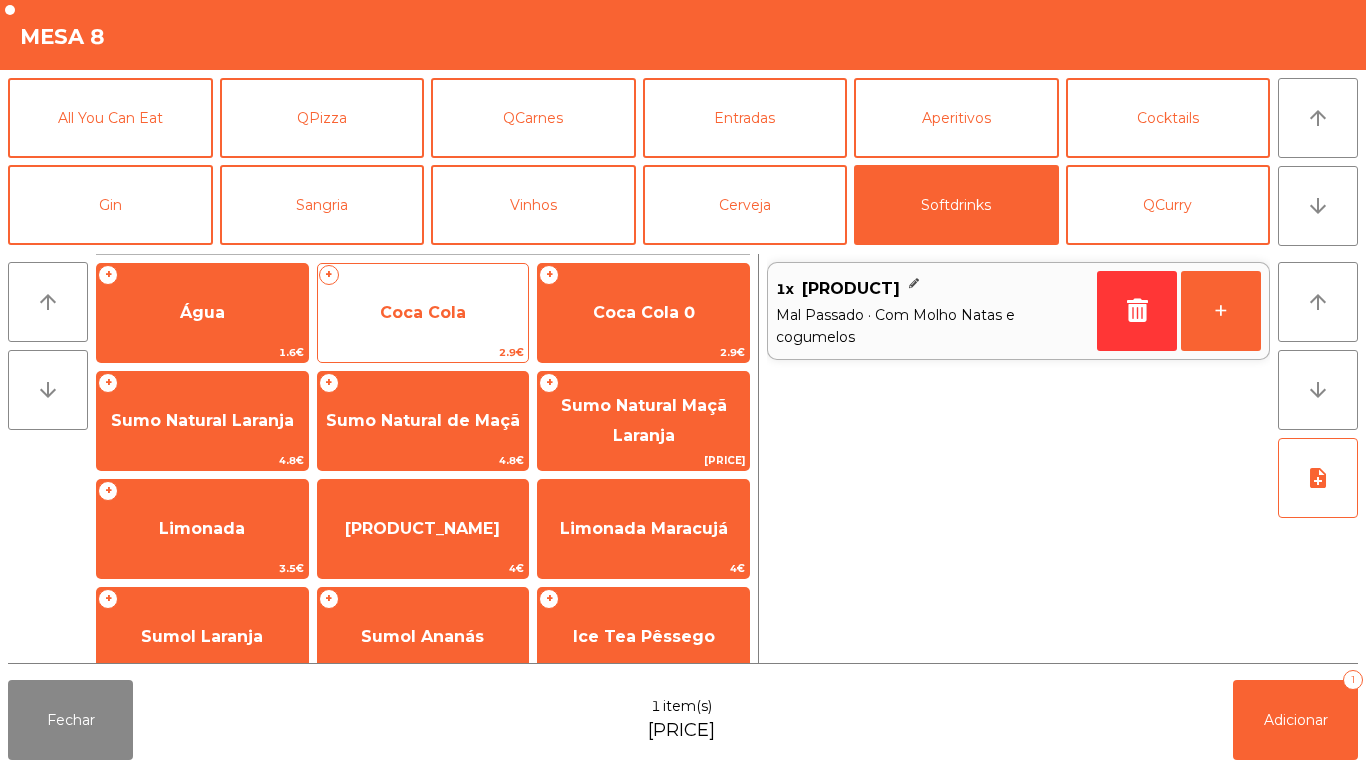 click on "Coca Cola" 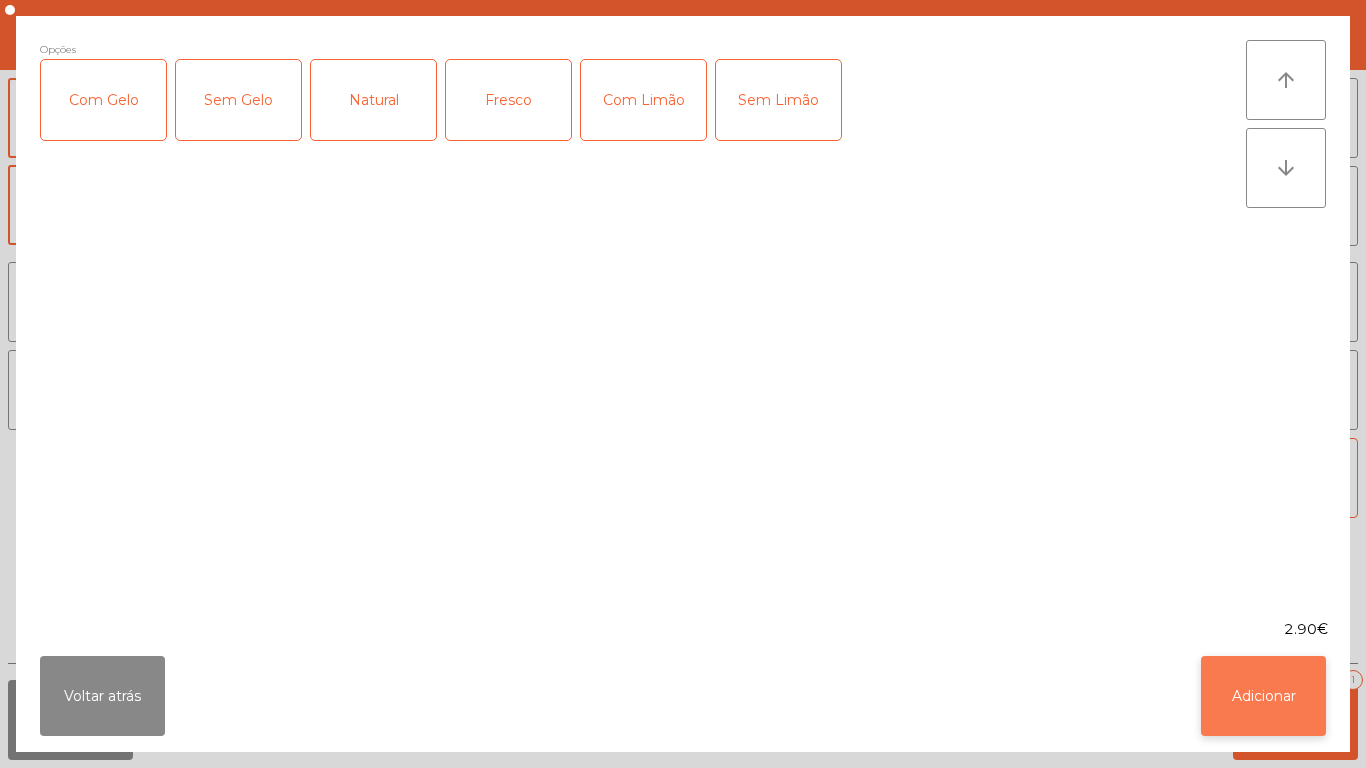 click on "Adicionar" 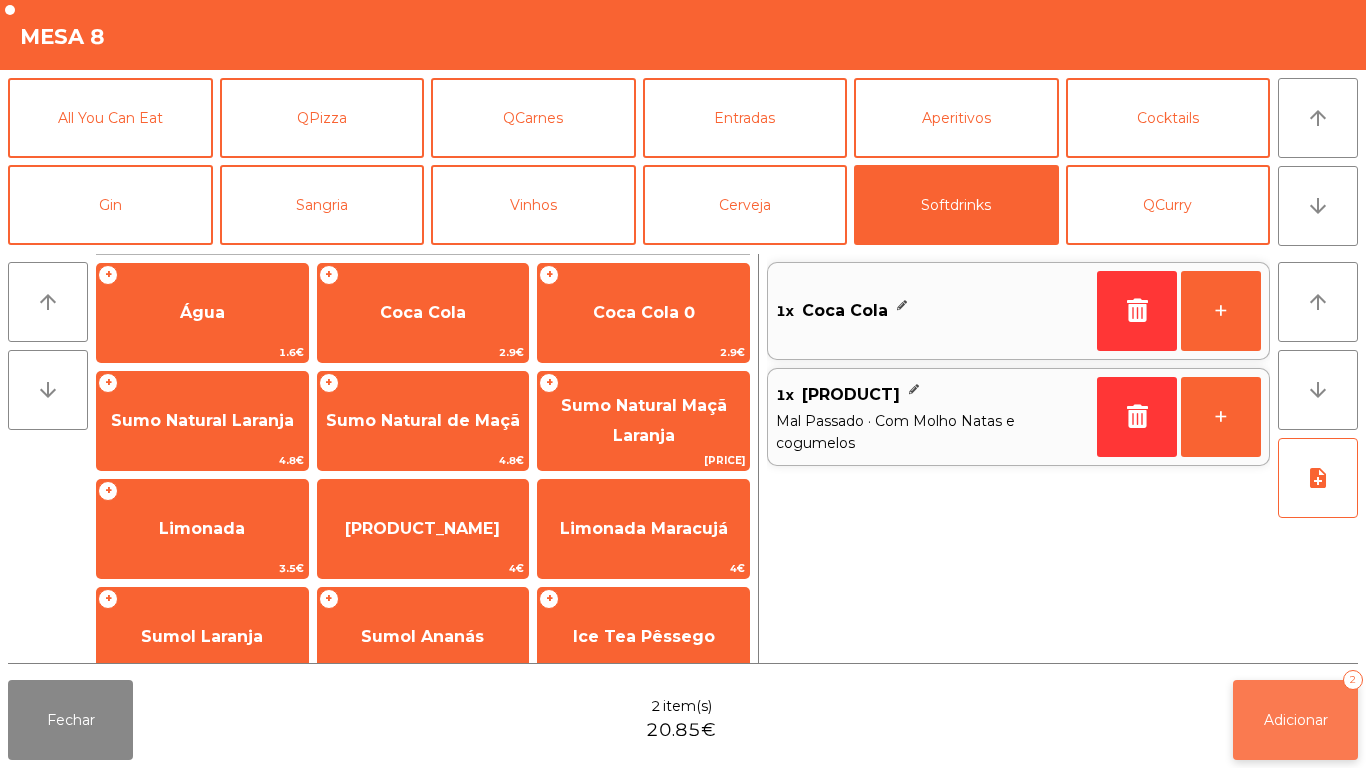click on "Adicionar" 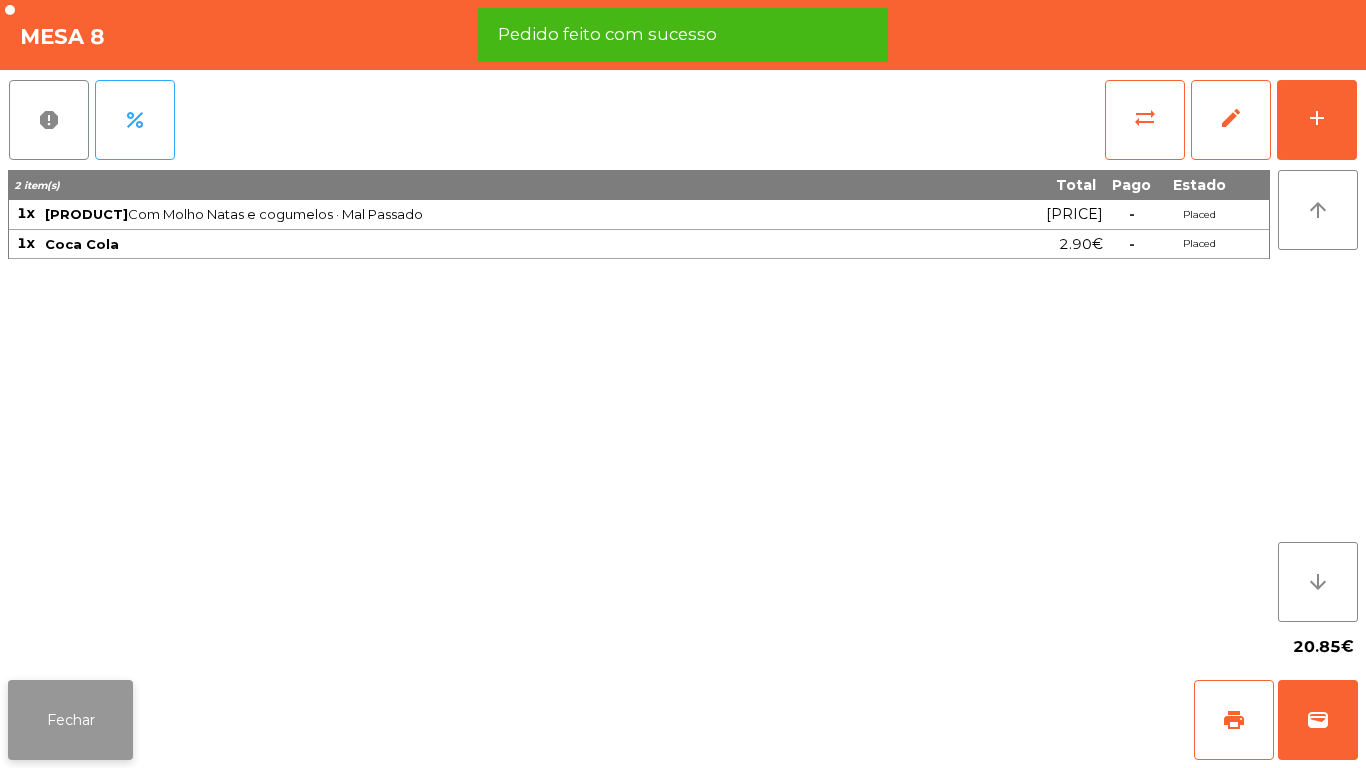click on "Fechar" 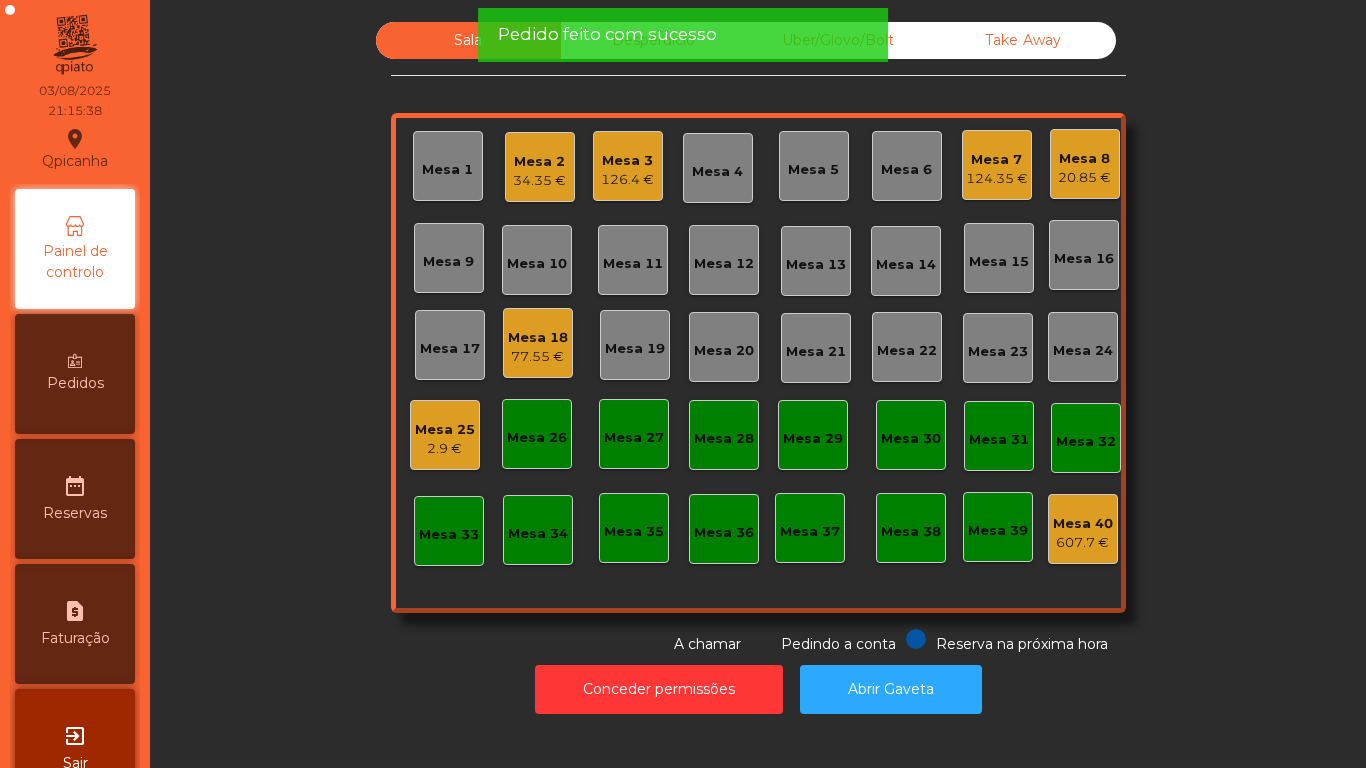 click on "34.35 €" 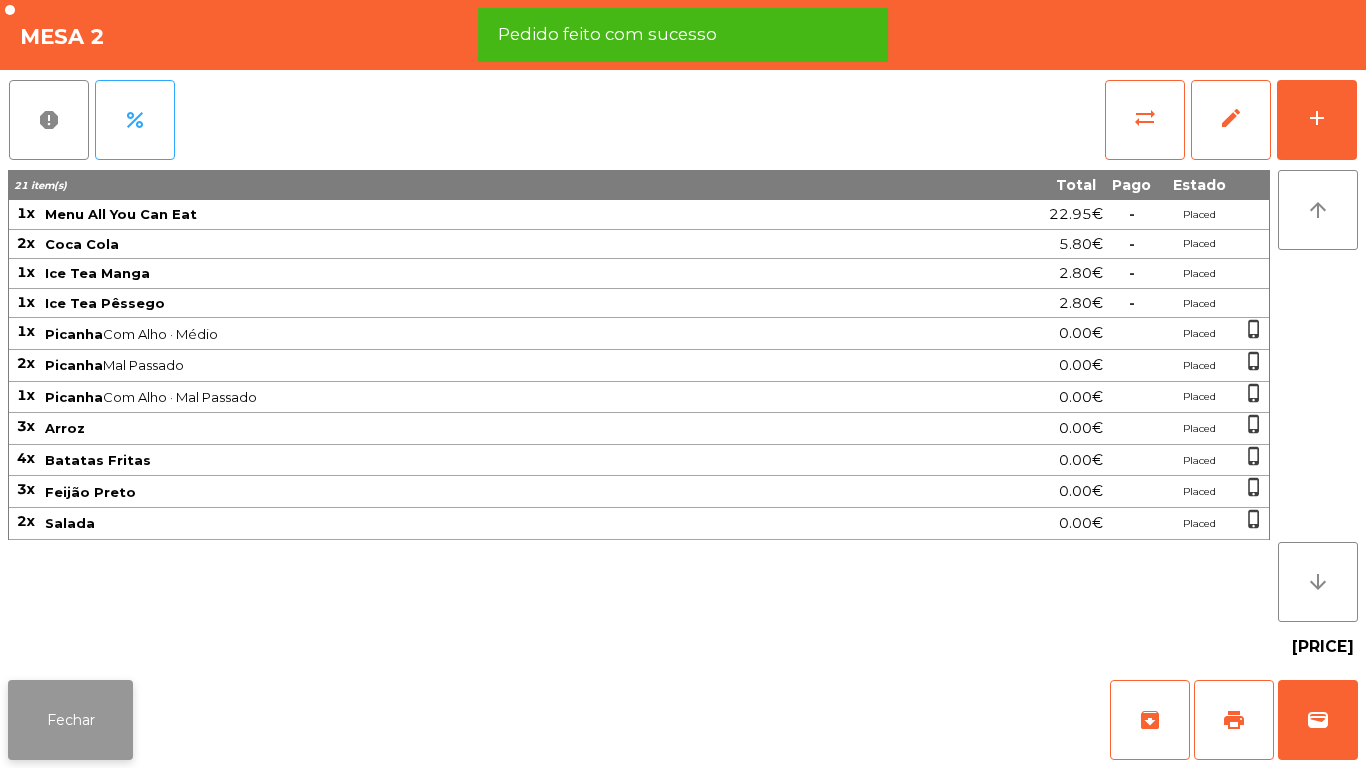 click on "Fechar" 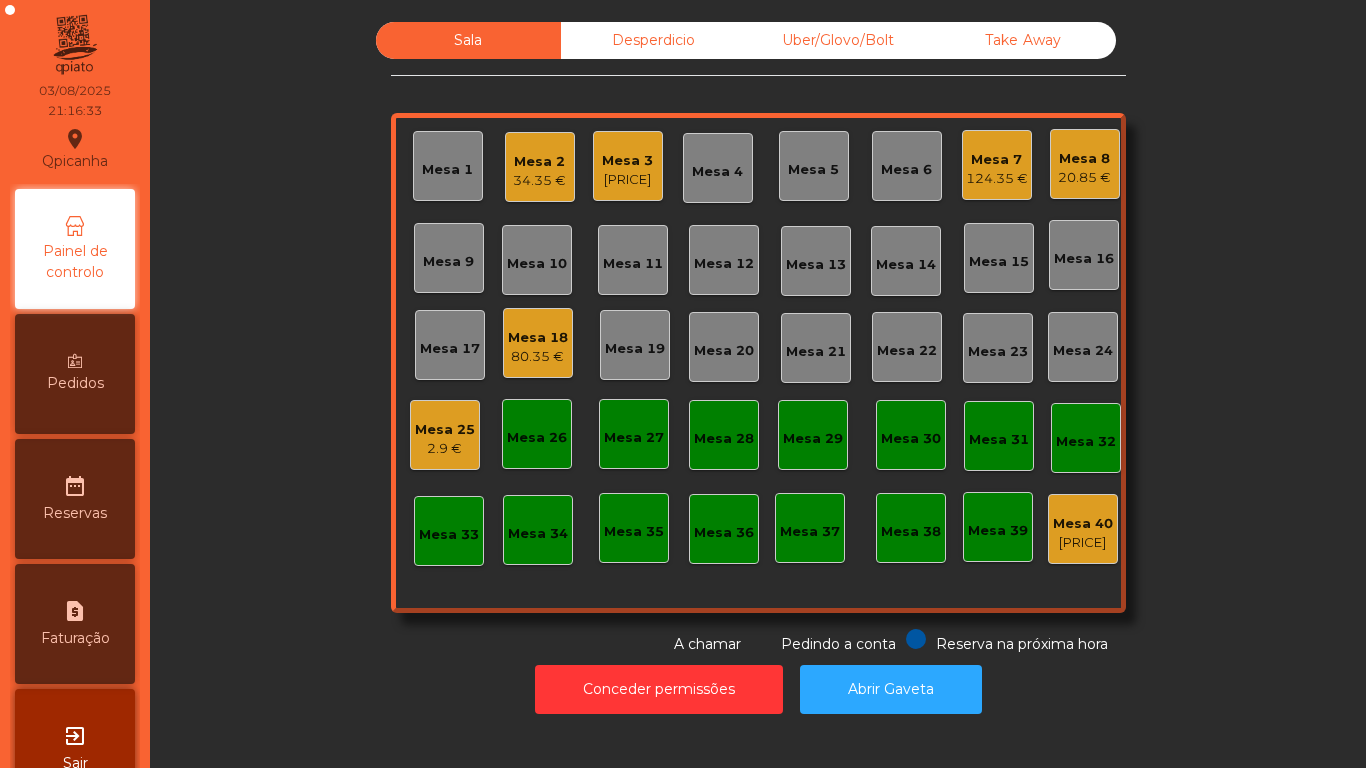 scroll, scrollTop: 0, scrollLeft: 0, axis: both 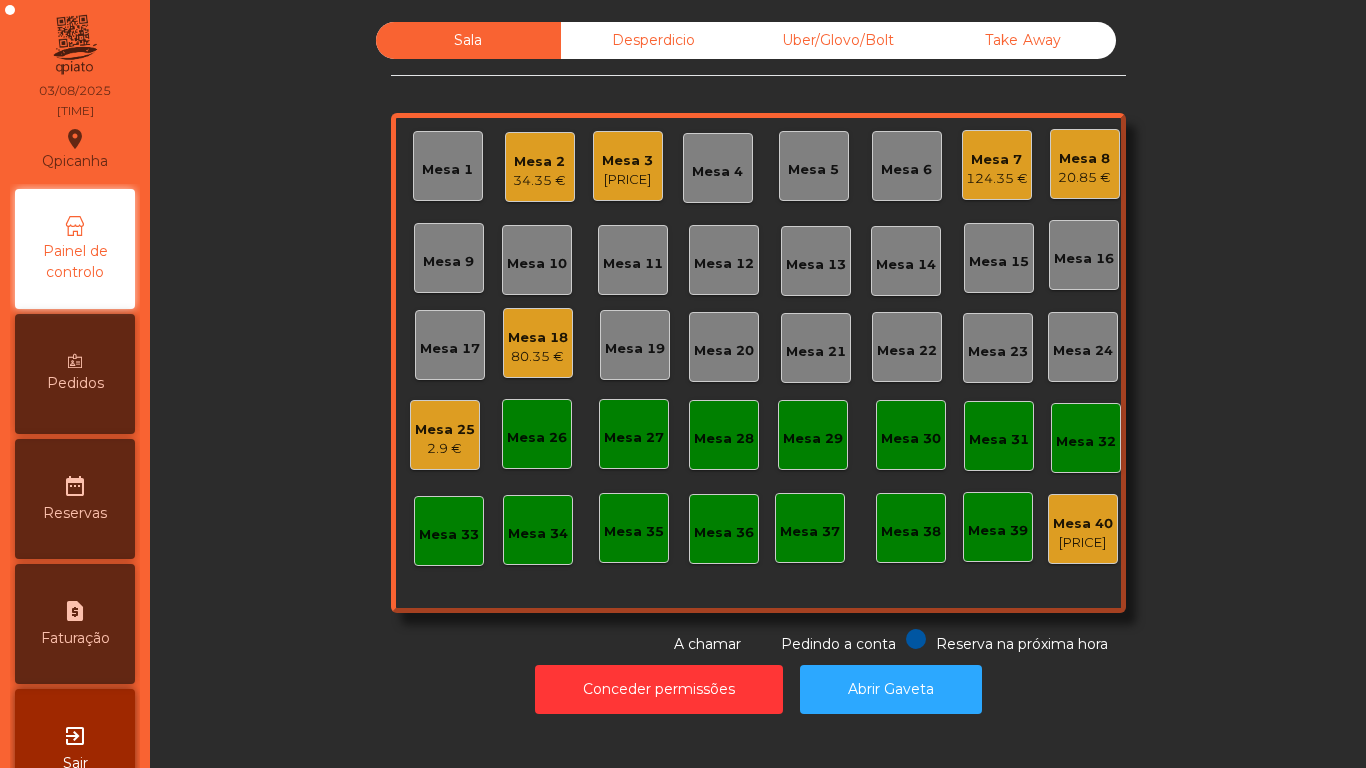 click on "Mesa 8" 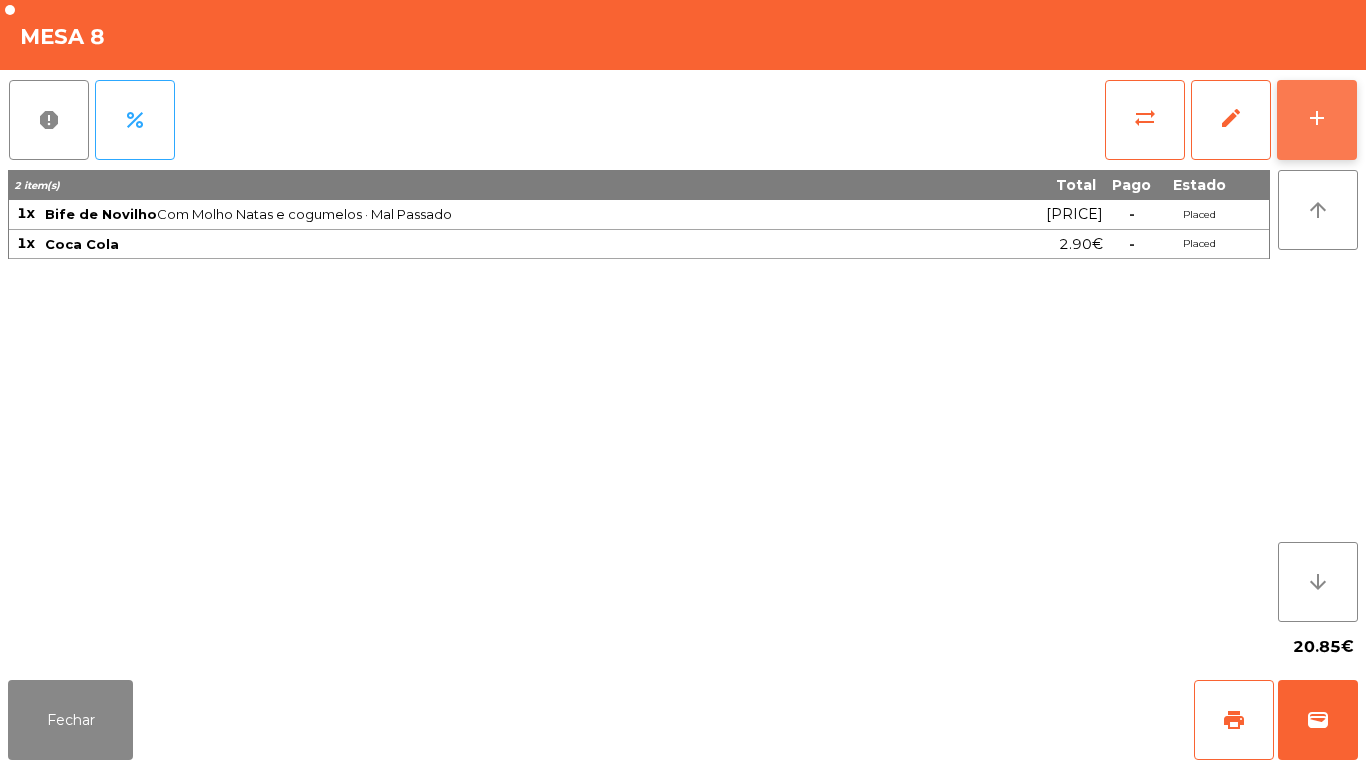 click on "add" 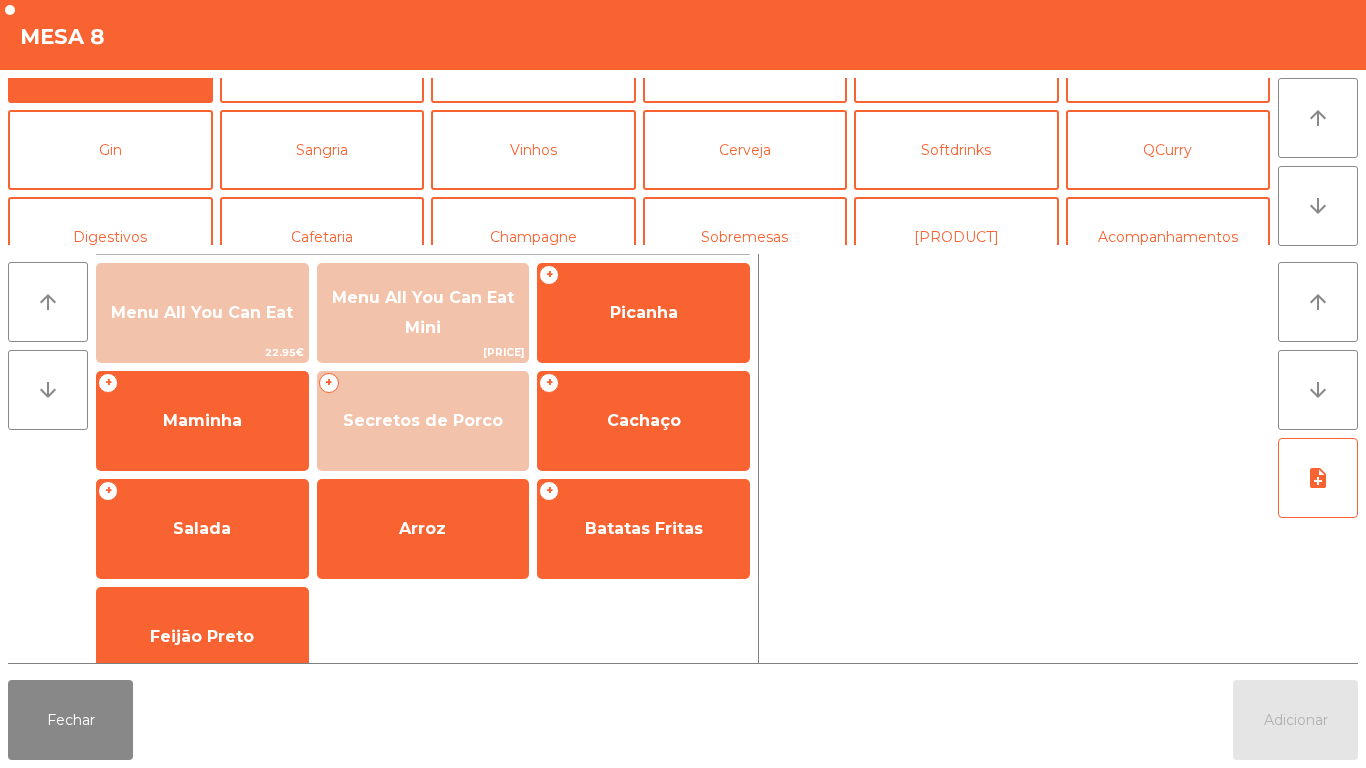 scroll, scrollTop: 60, scrollLeft: 0, axis: vertical 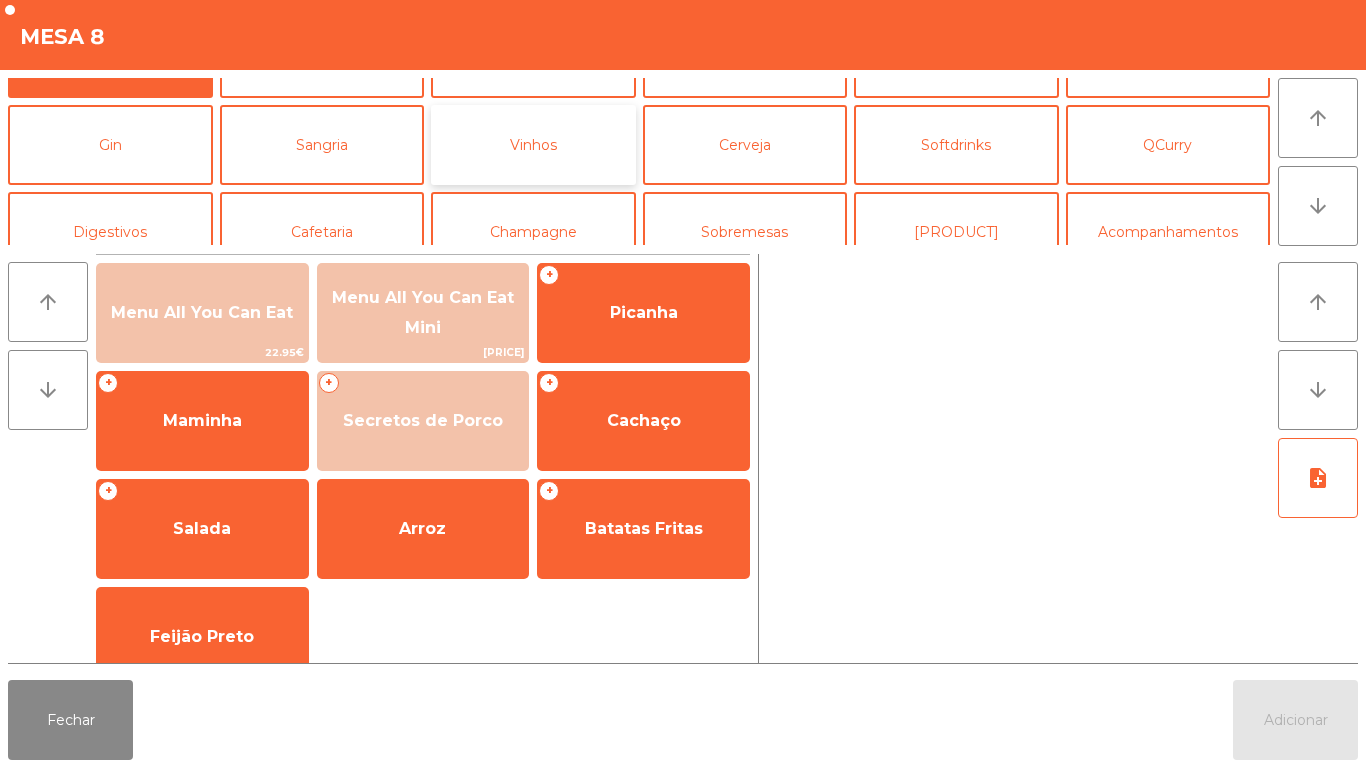 click on "Vinhos" 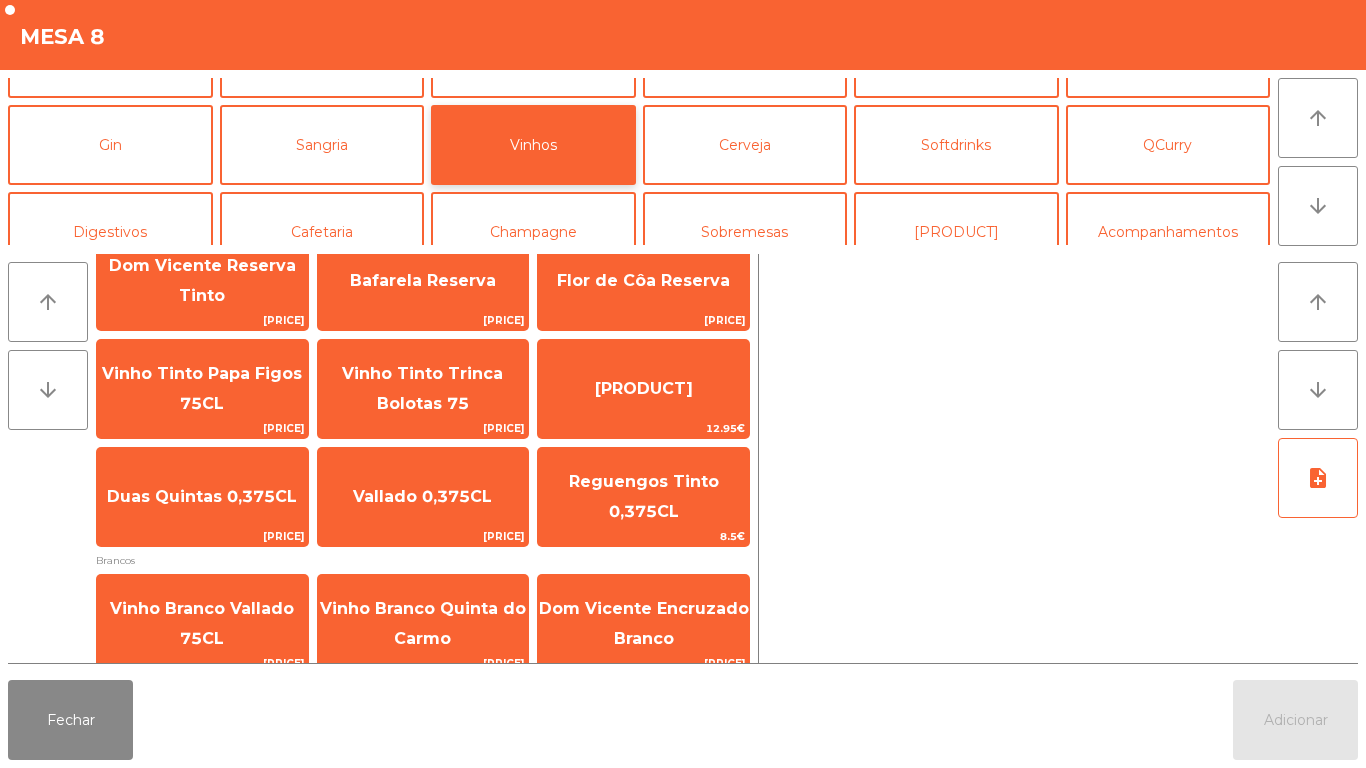 scroll, scrollTop: 249, scrollLeft: 0, axis: vertical 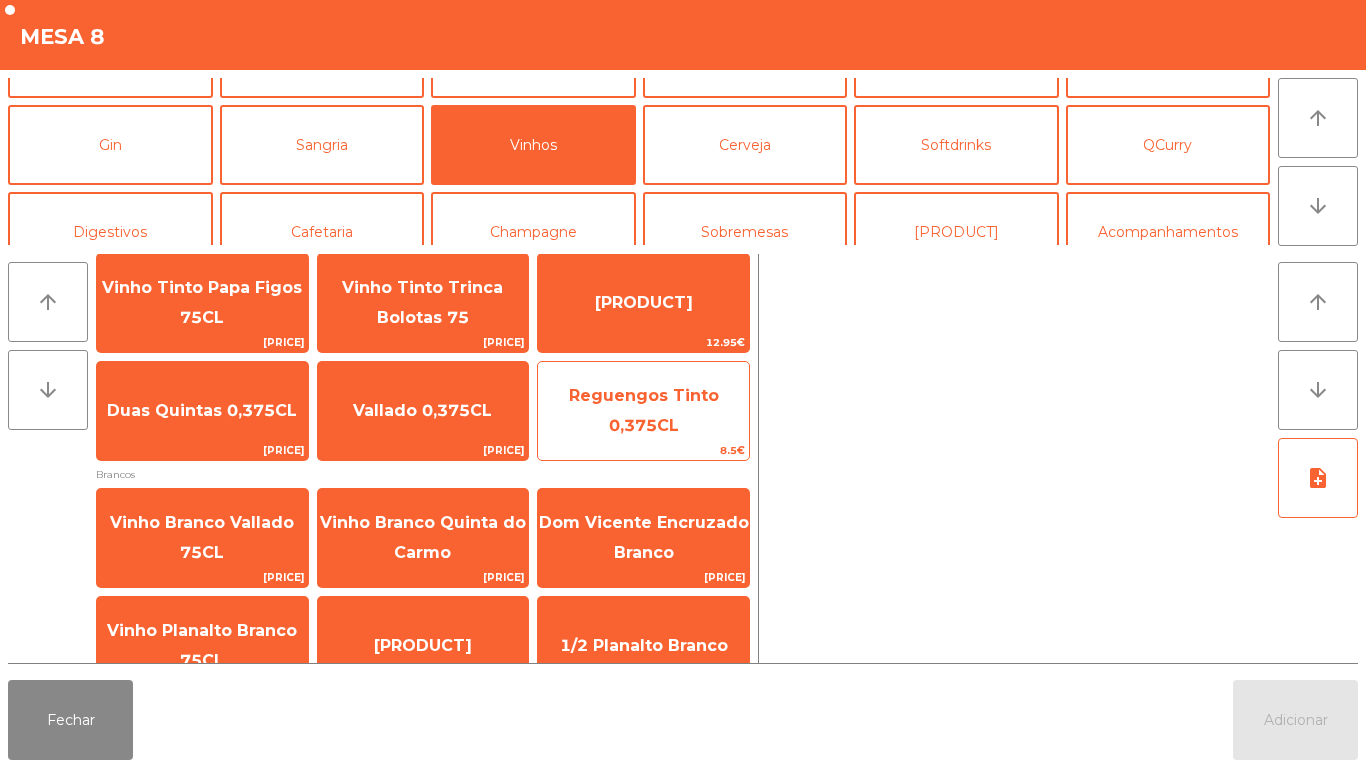 click on "Reguengos Tinto 0,375CL" 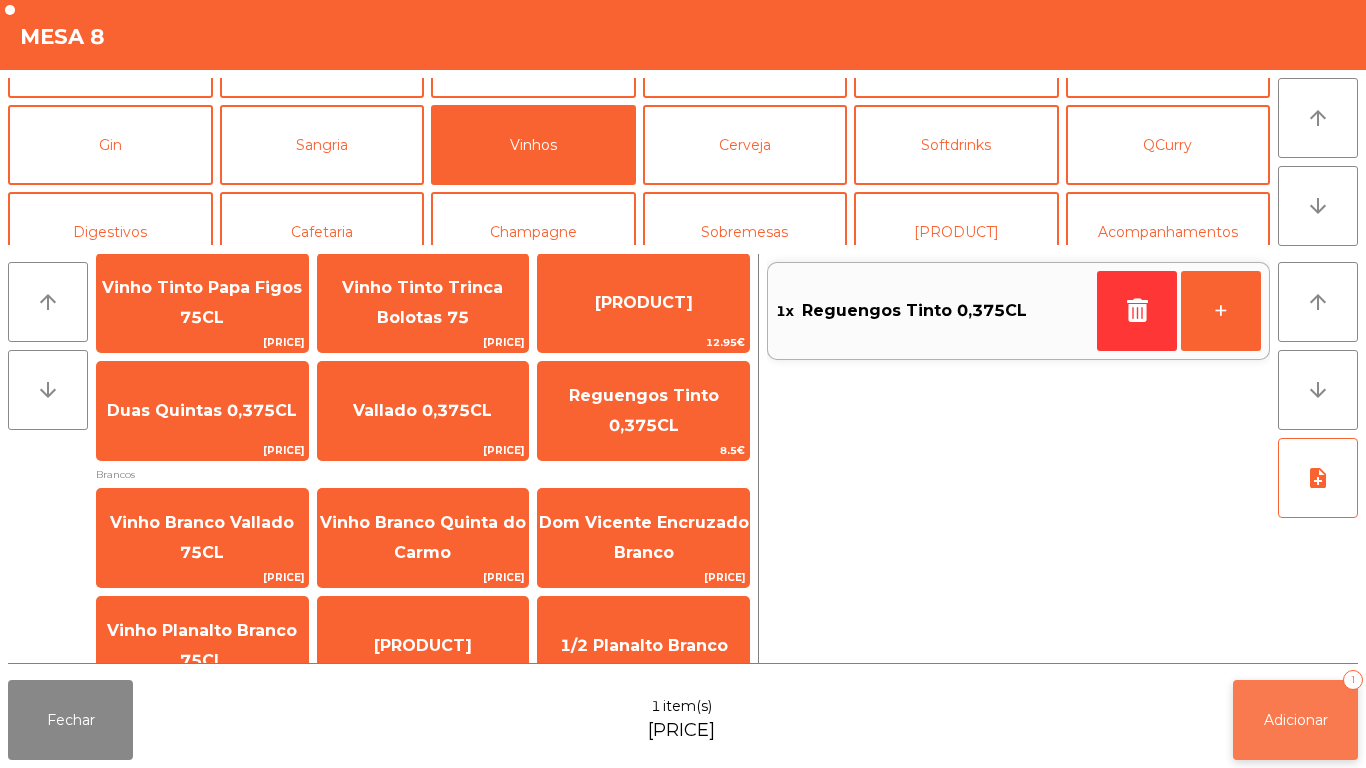 click on "Adicionar" 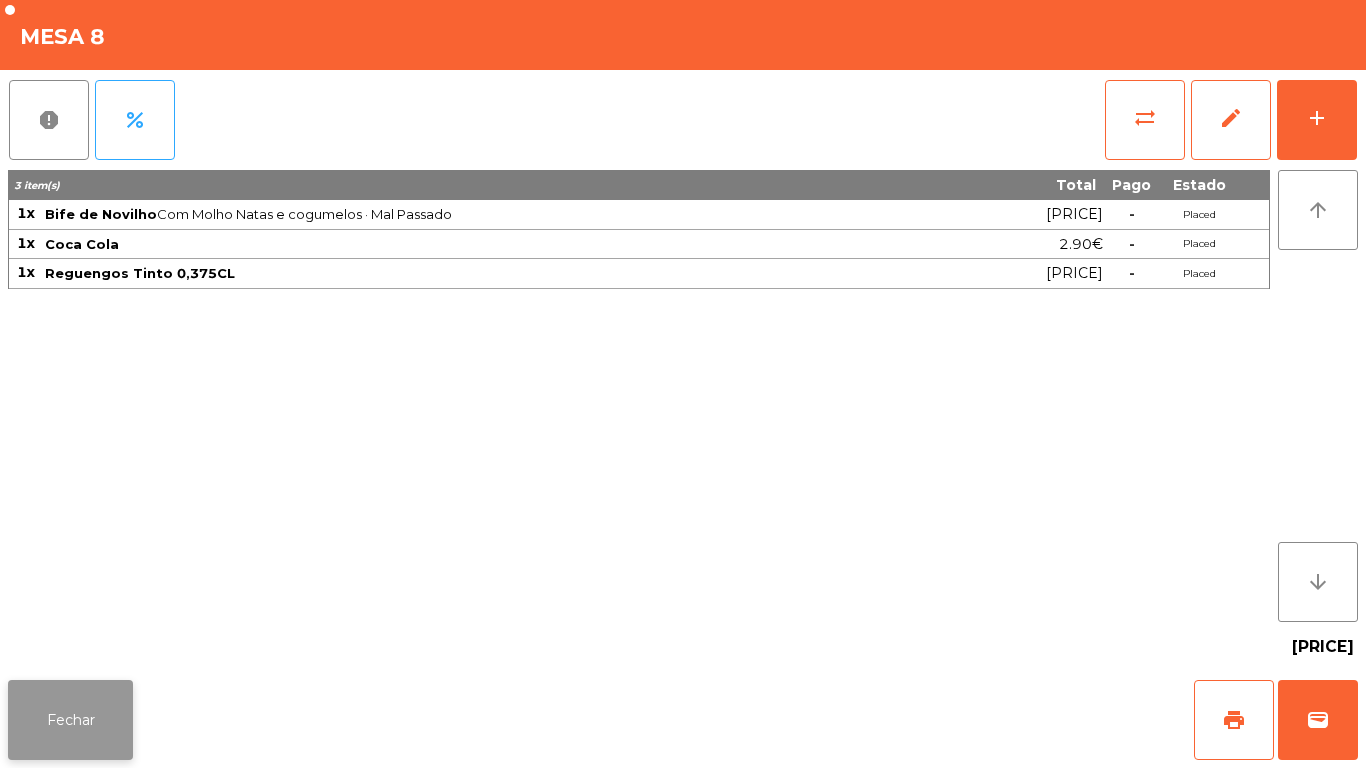 click on "Fechar" 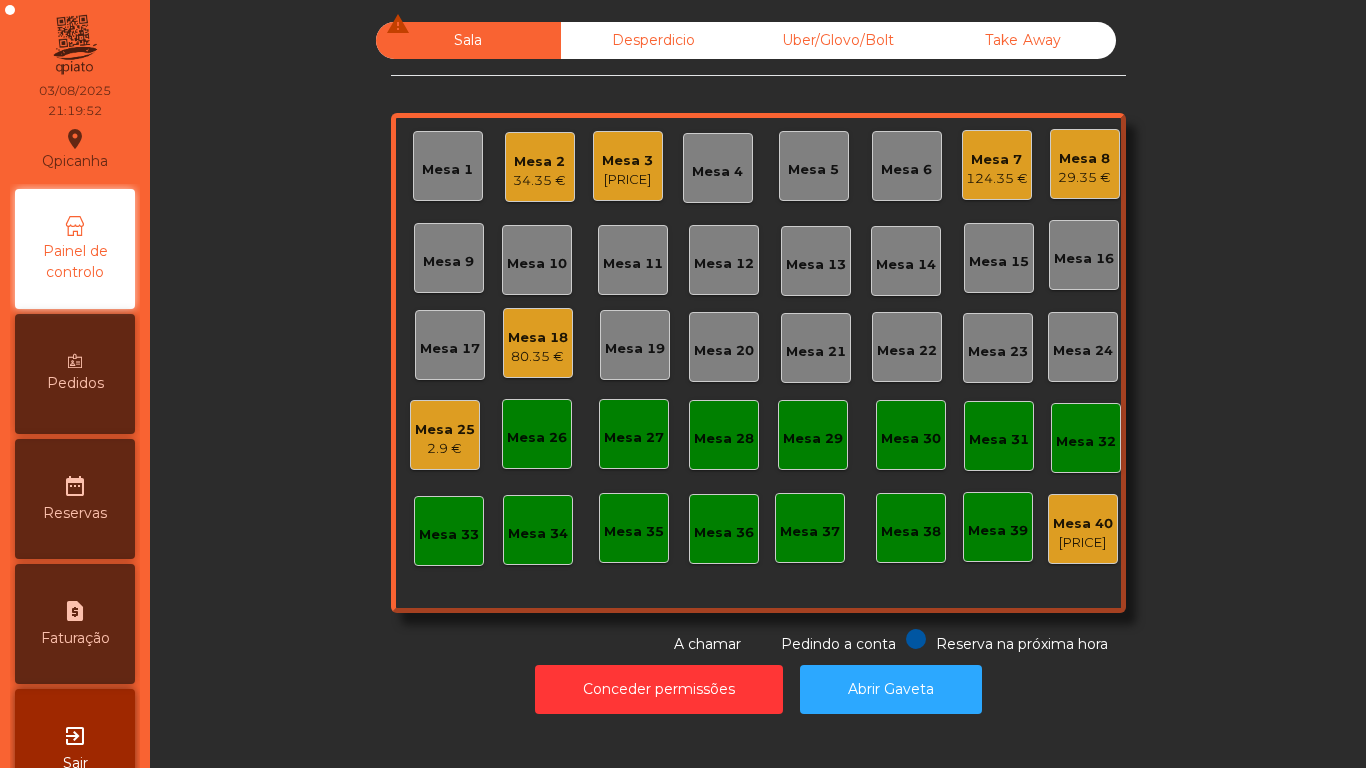 click on "Mesa 3   126.4 €" 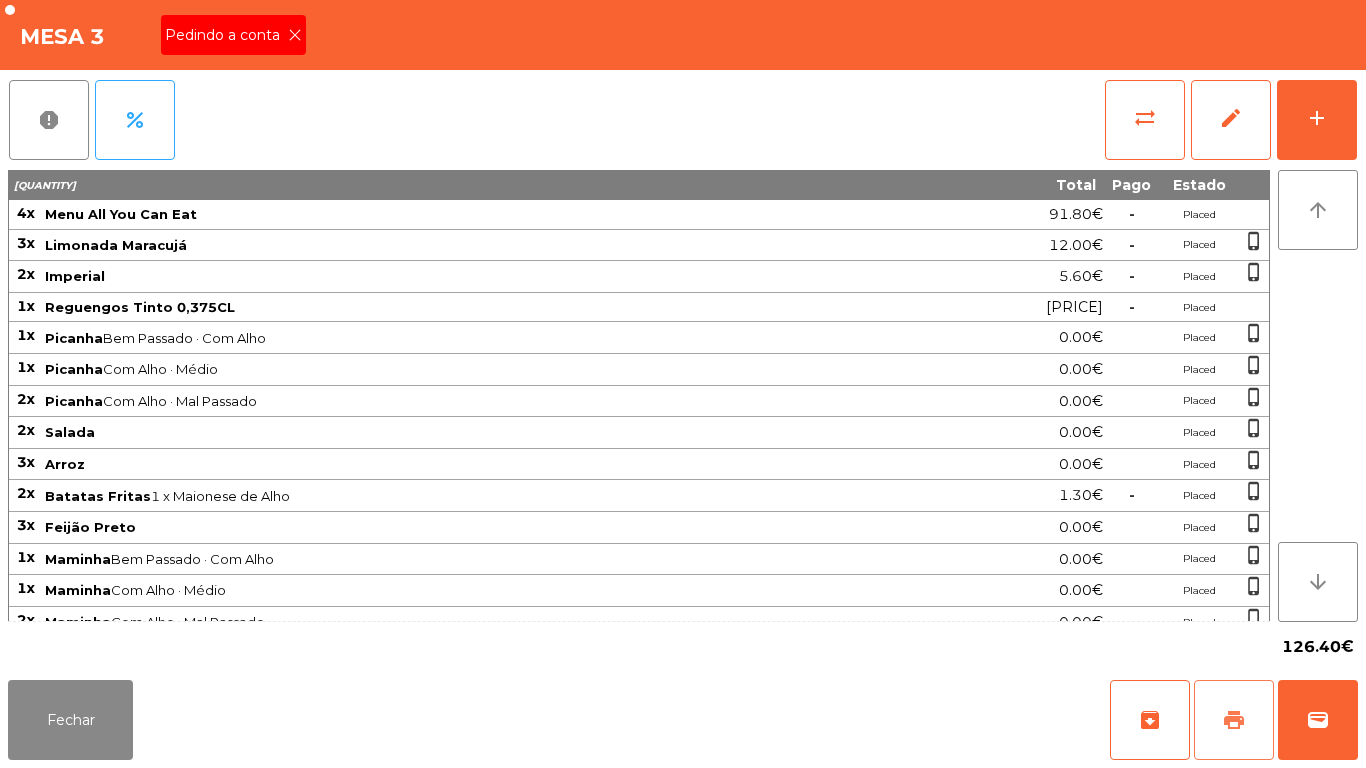 click on "print" 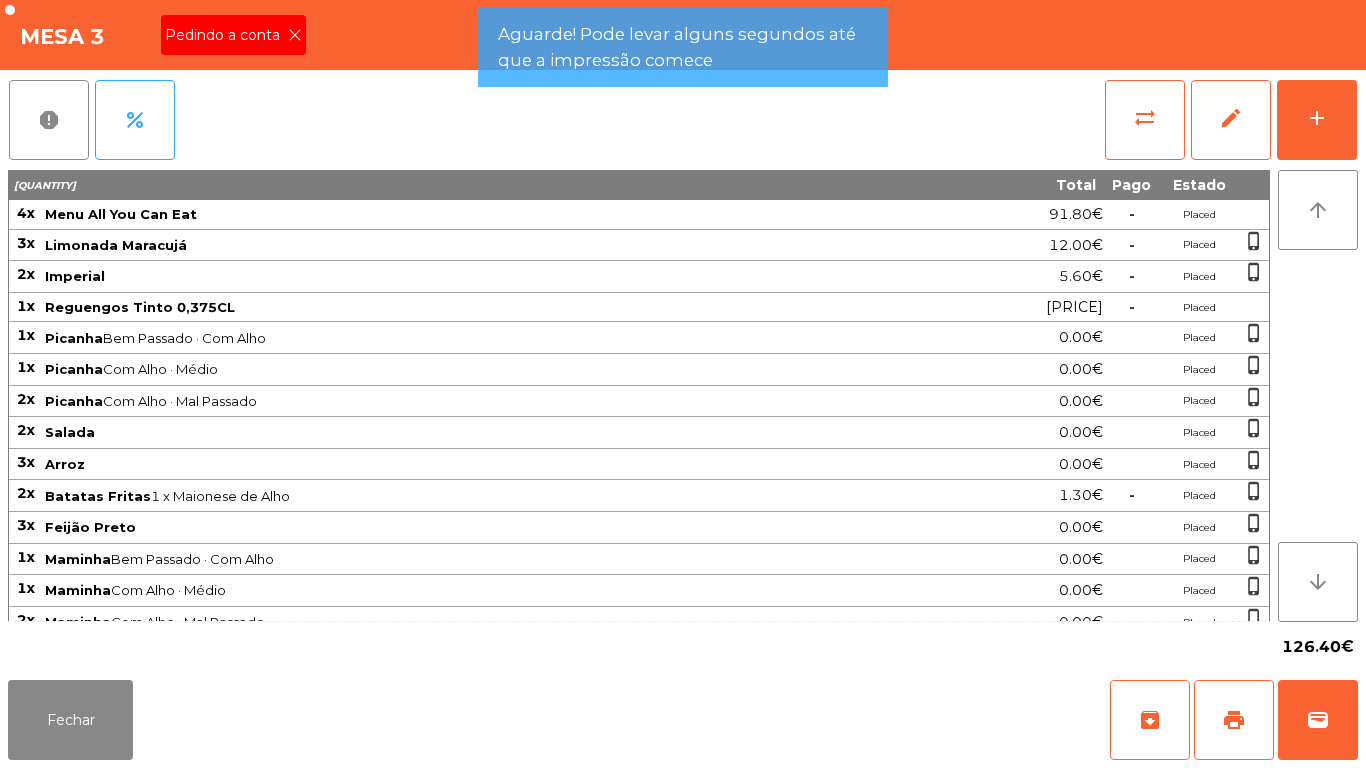 click 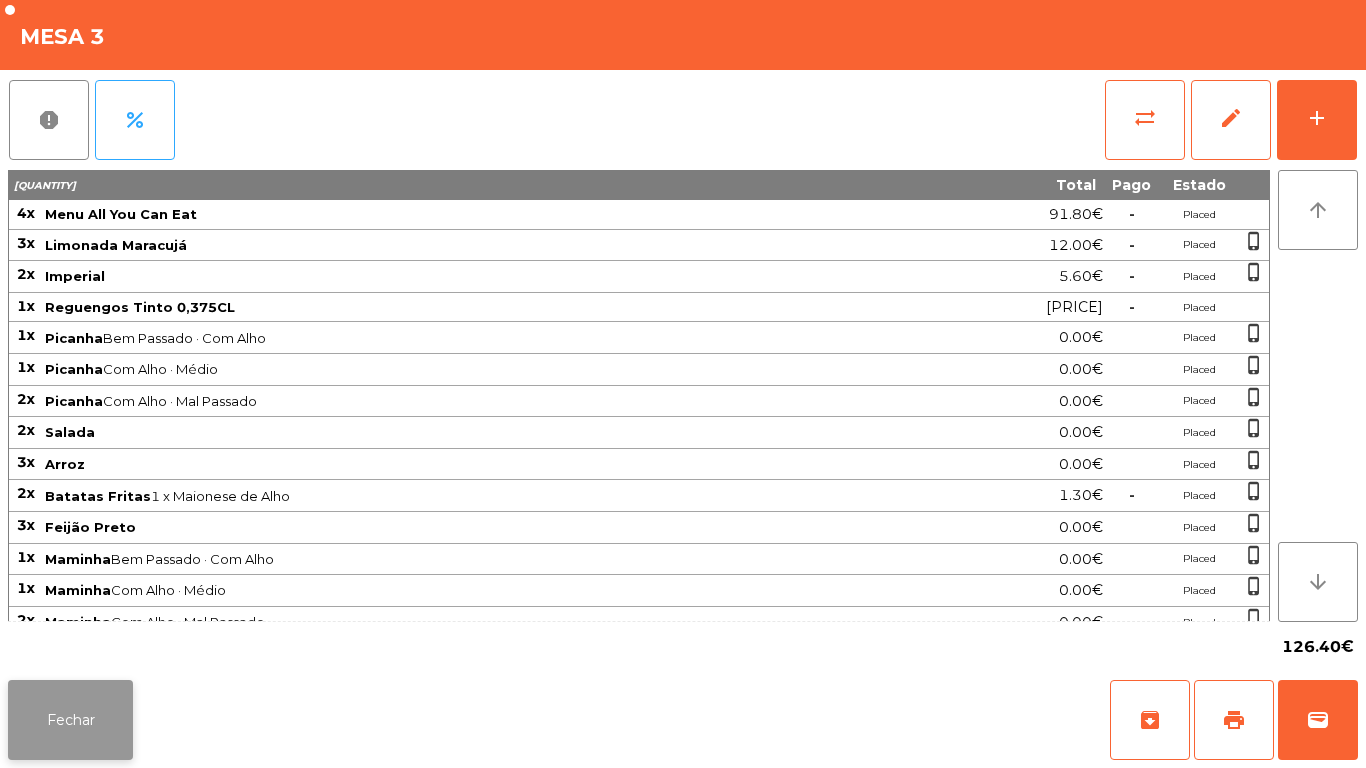 click on "Fechar" 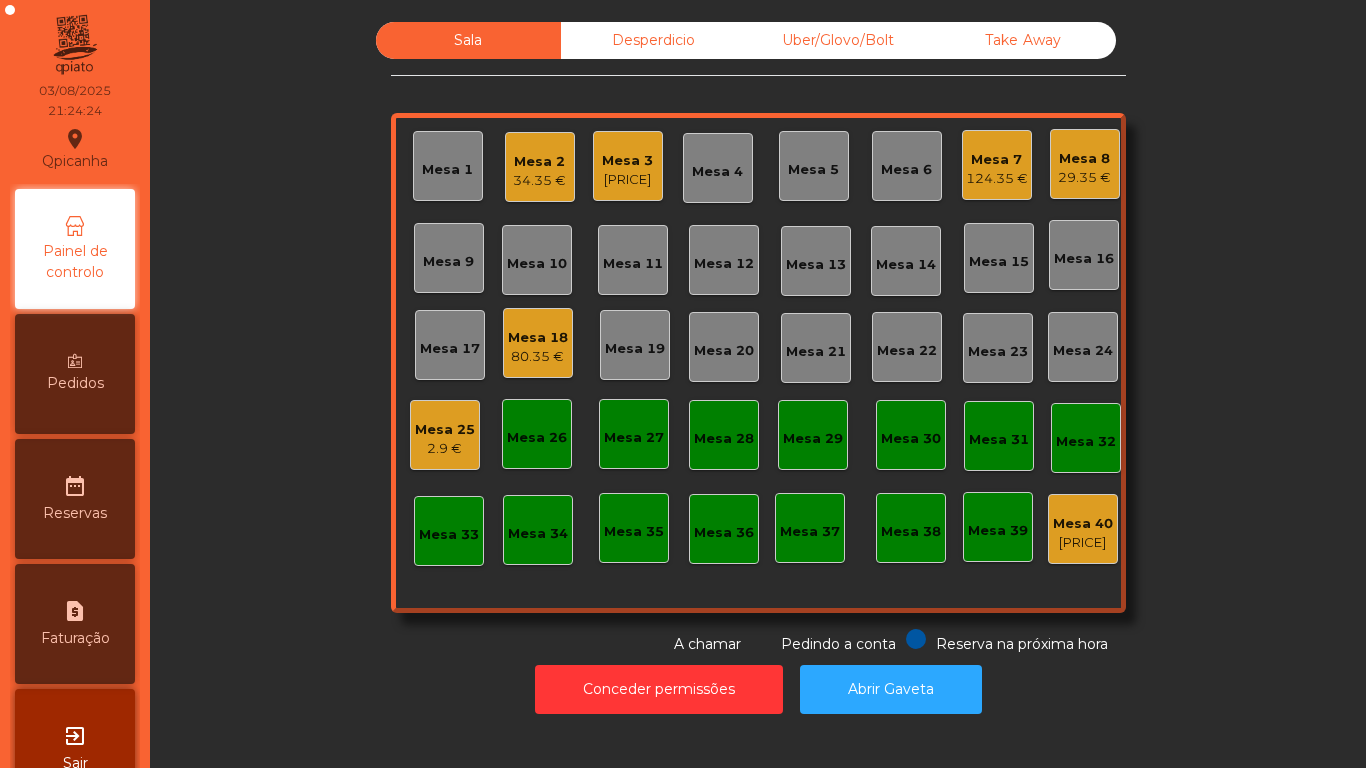 click on "[PRICE]" 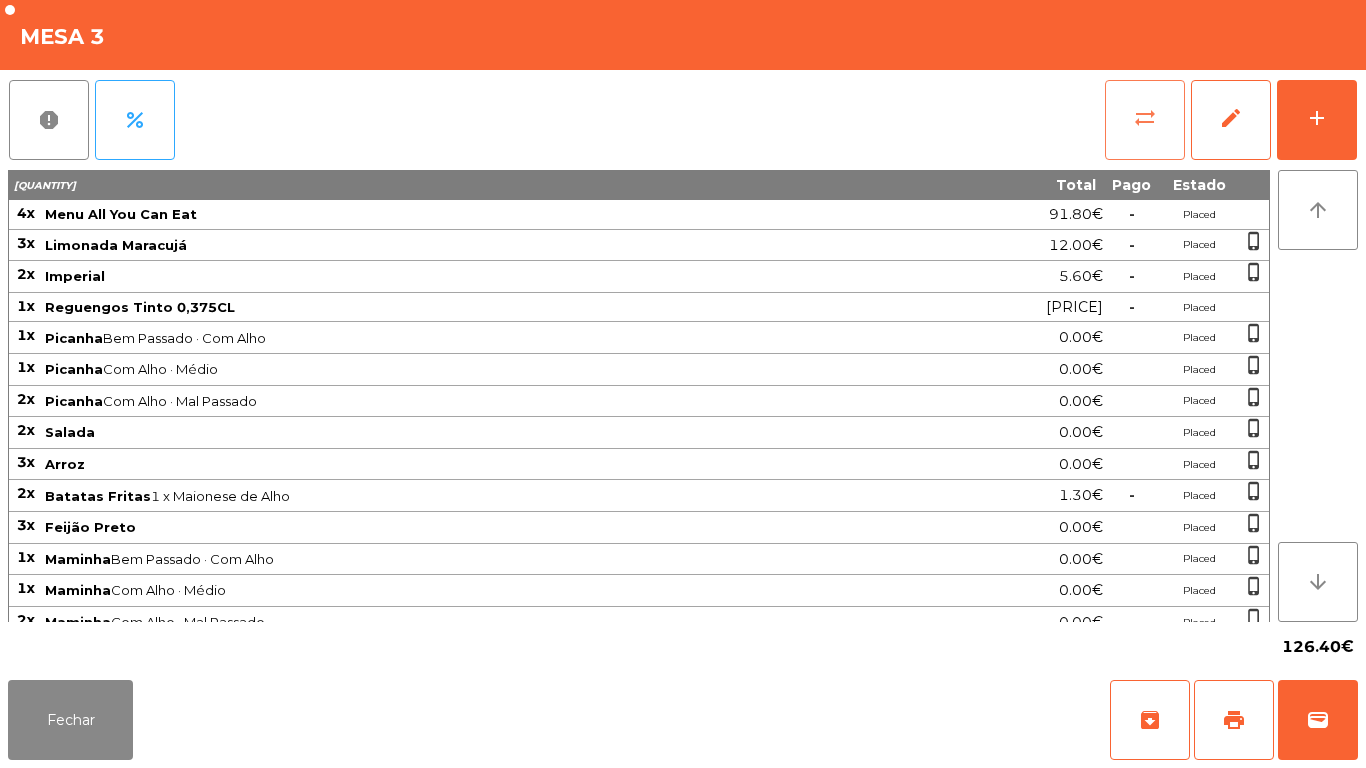 click on "sync_alt" 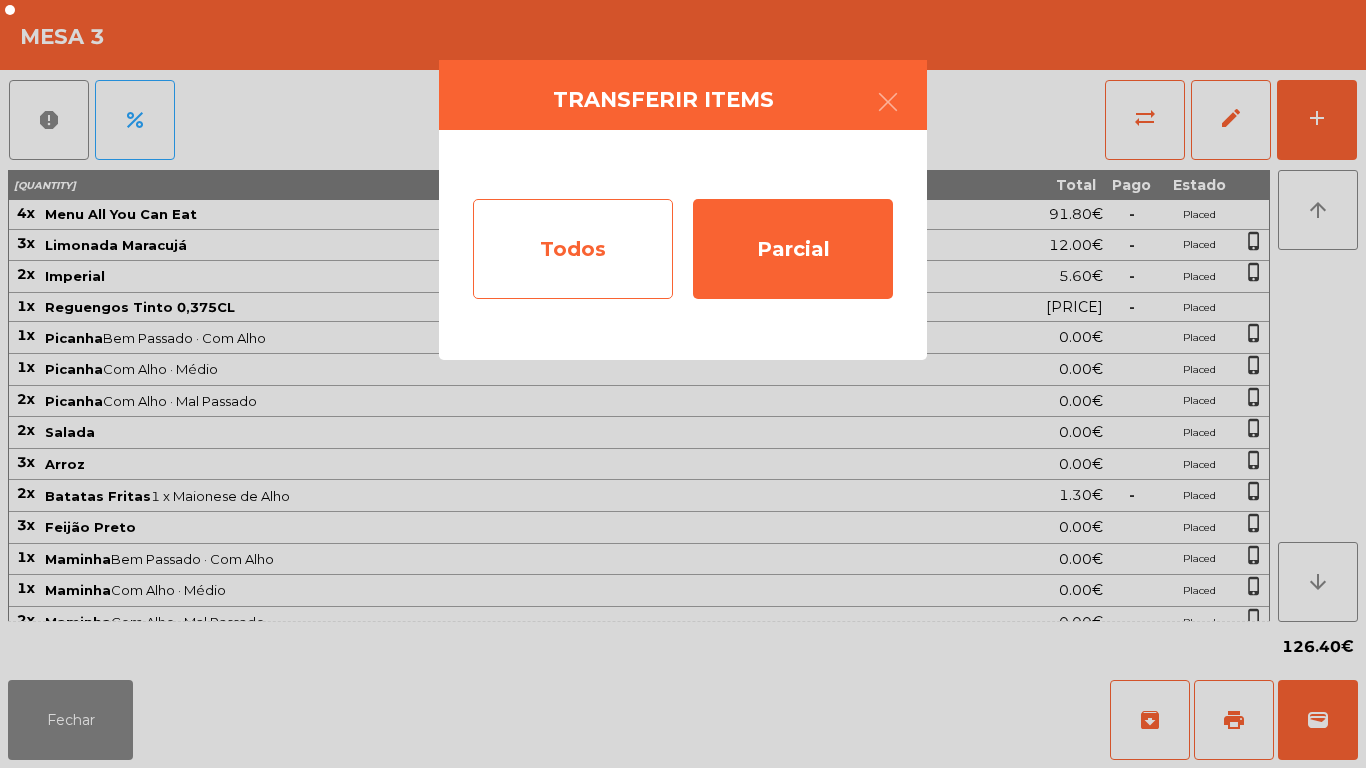 click on "Todos" 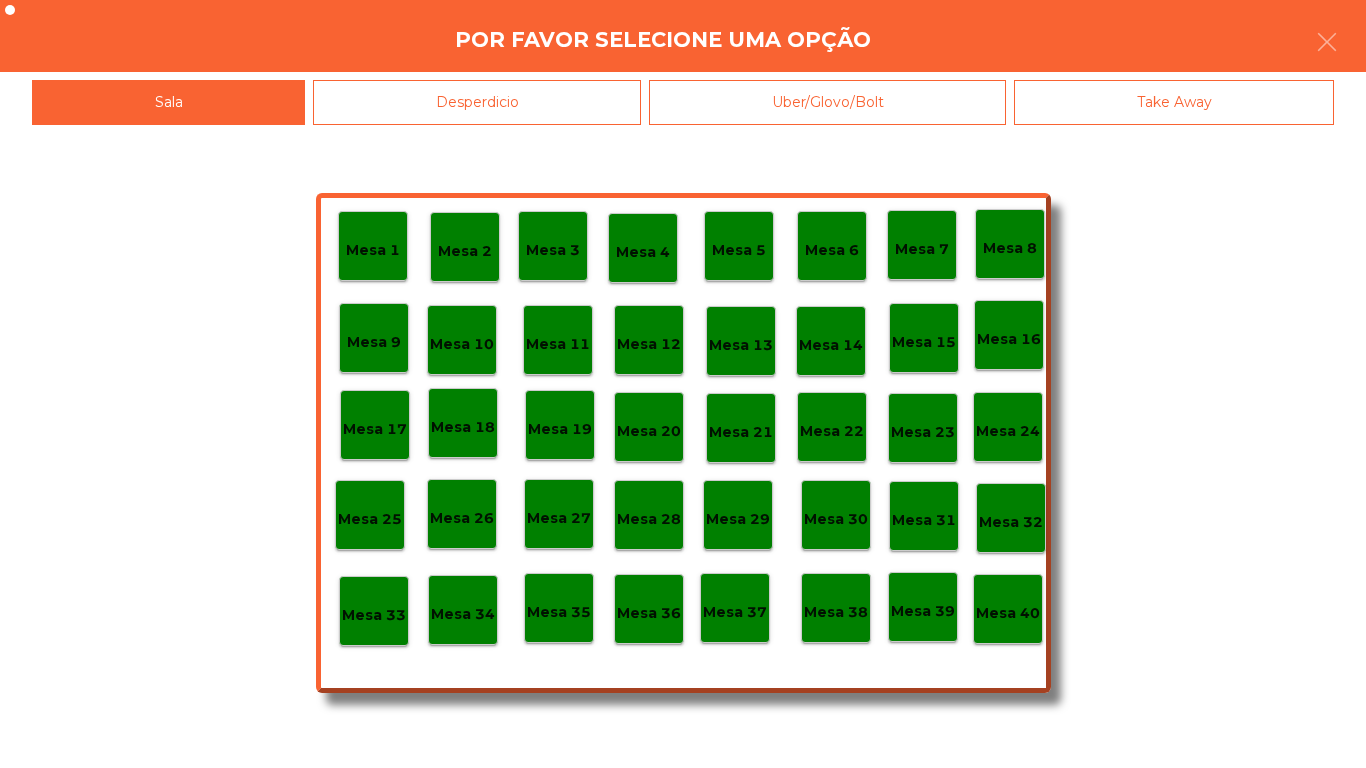 click on "Mesa 40" 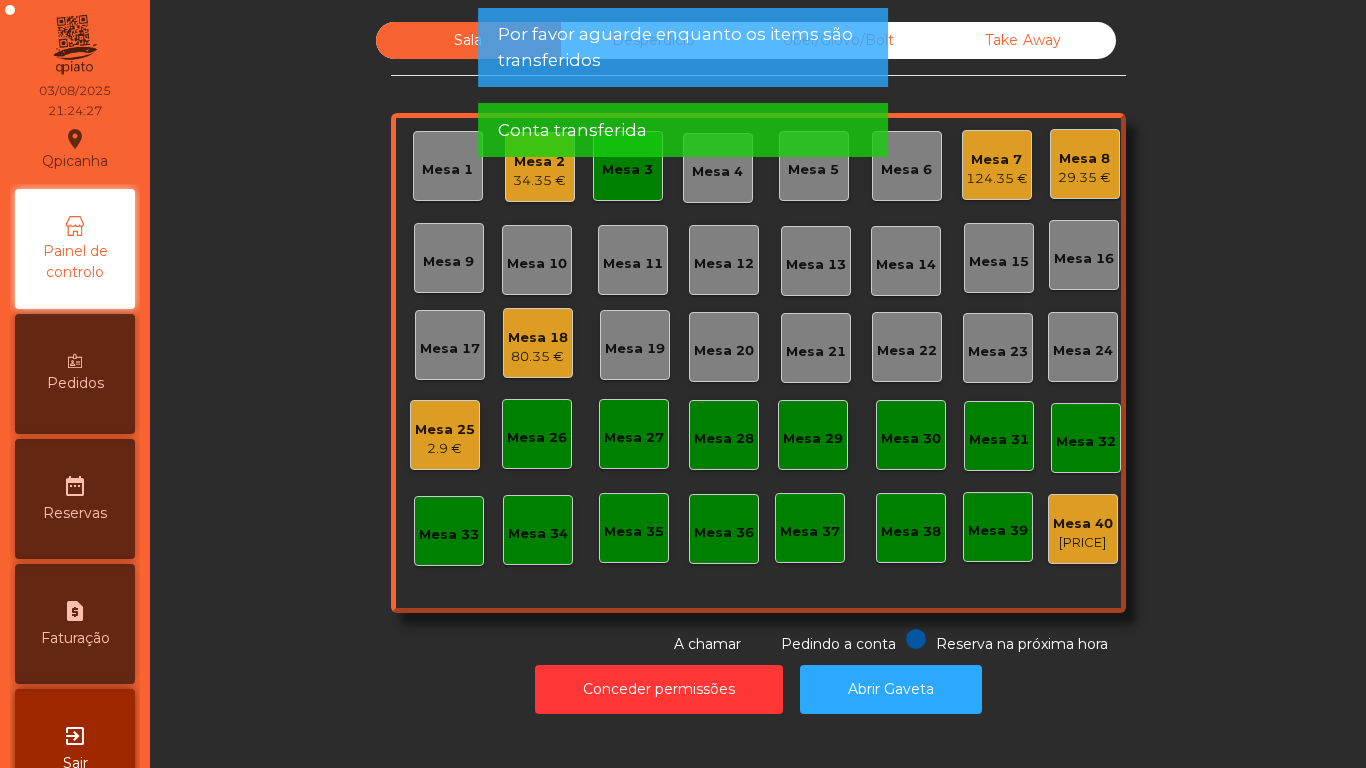 click on "Por favor aguarde enquanto os items são transferidos Conta transferida" 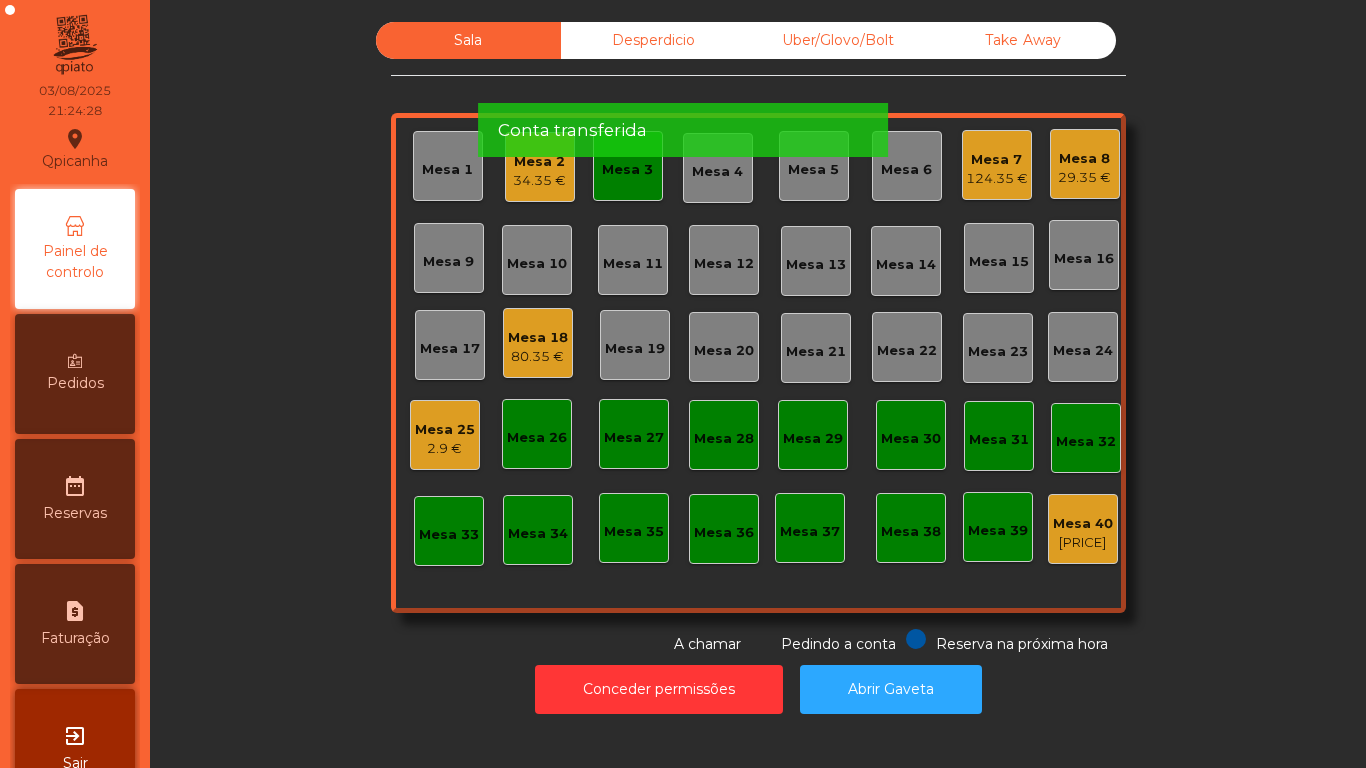 click on "Mesa 3" 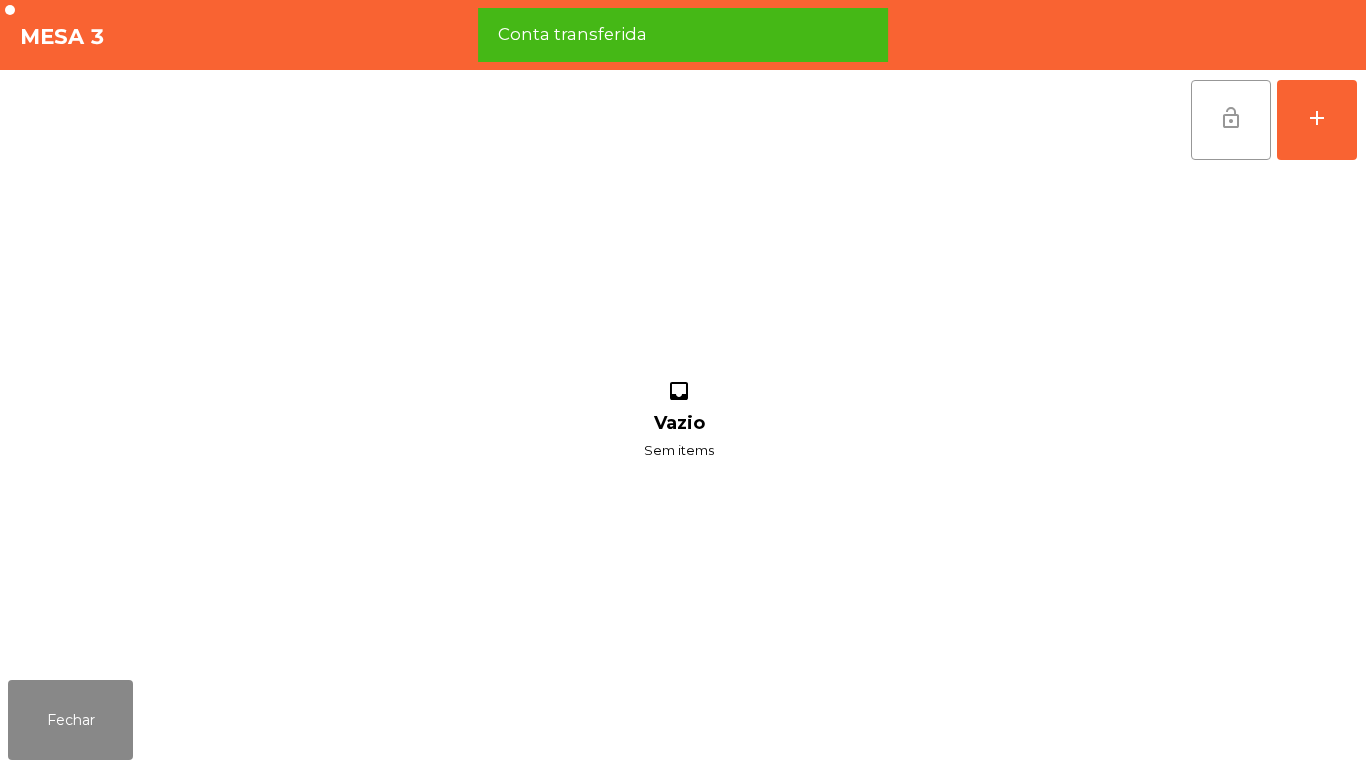 click on "lock_open" 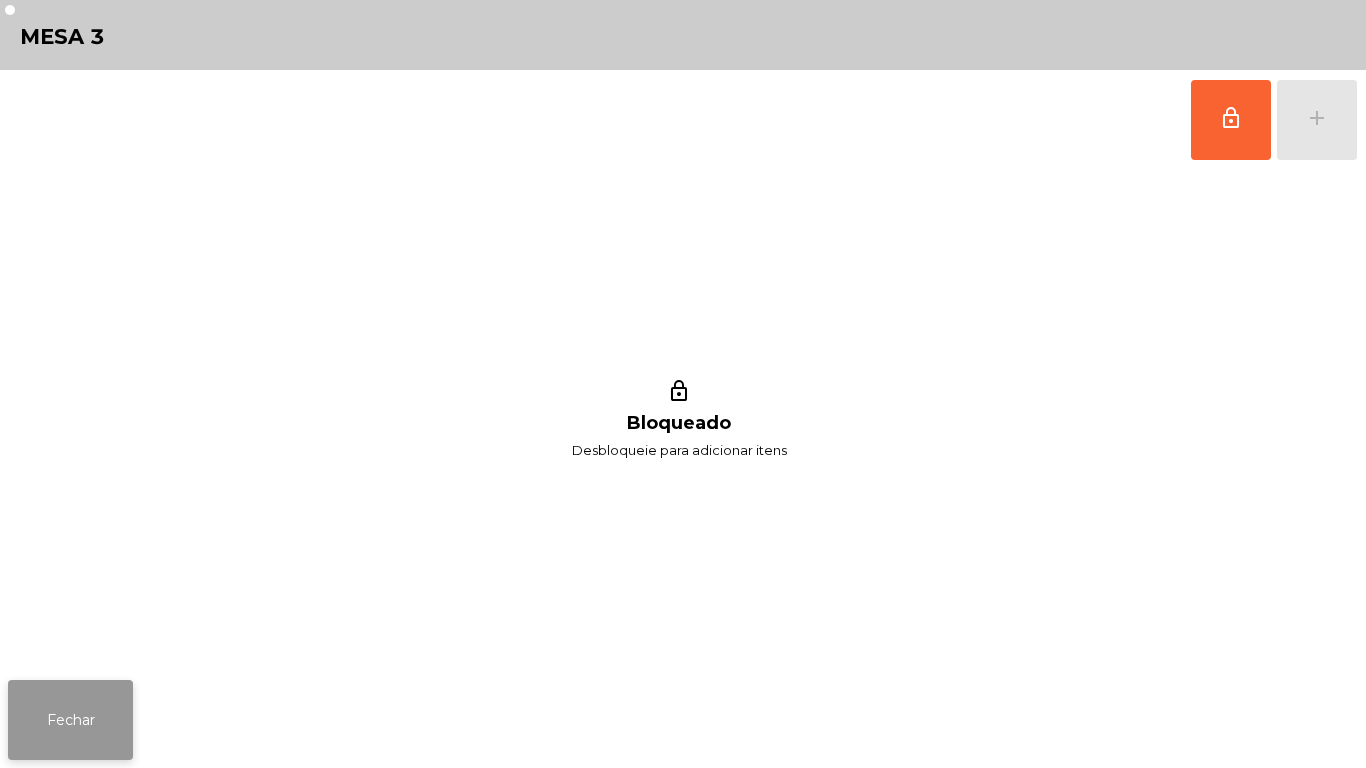 click on "Fechar" 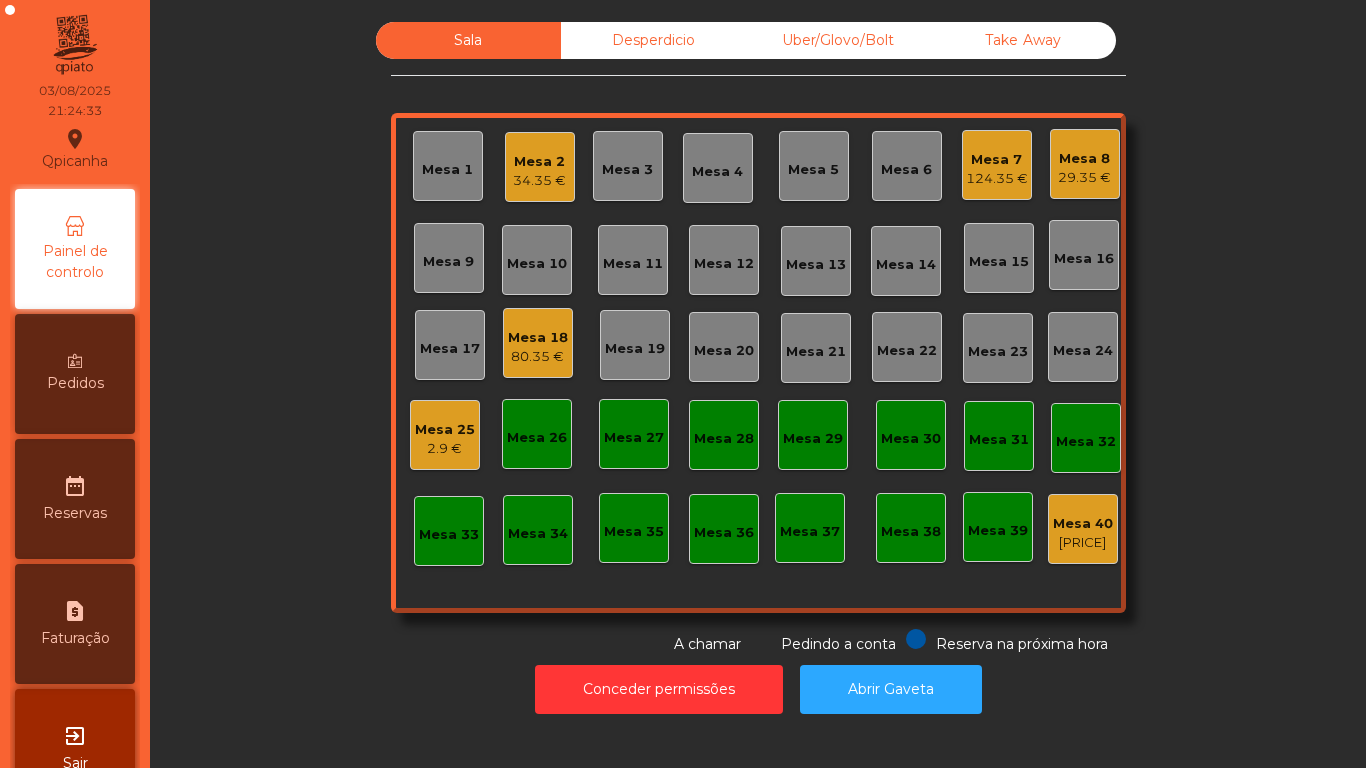 click on "34.35 €" 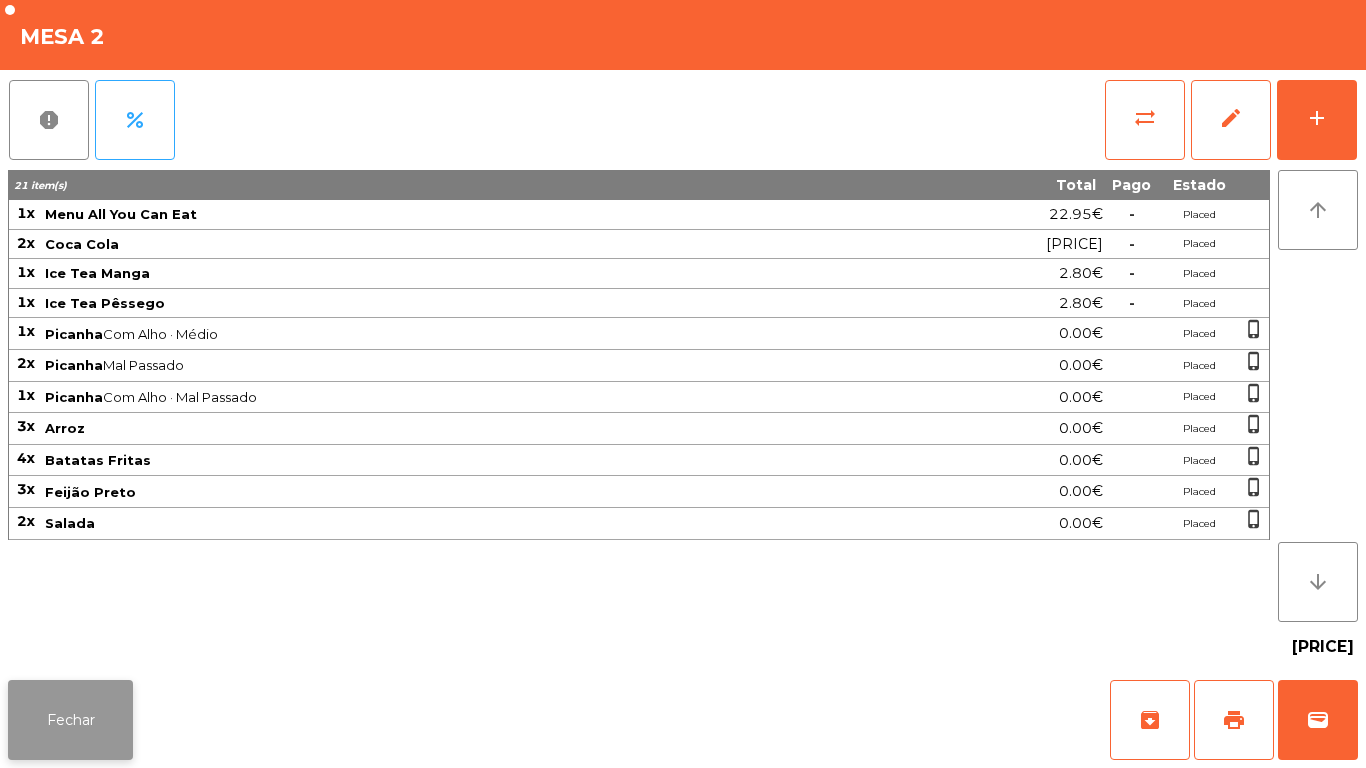 click on "Fechar" 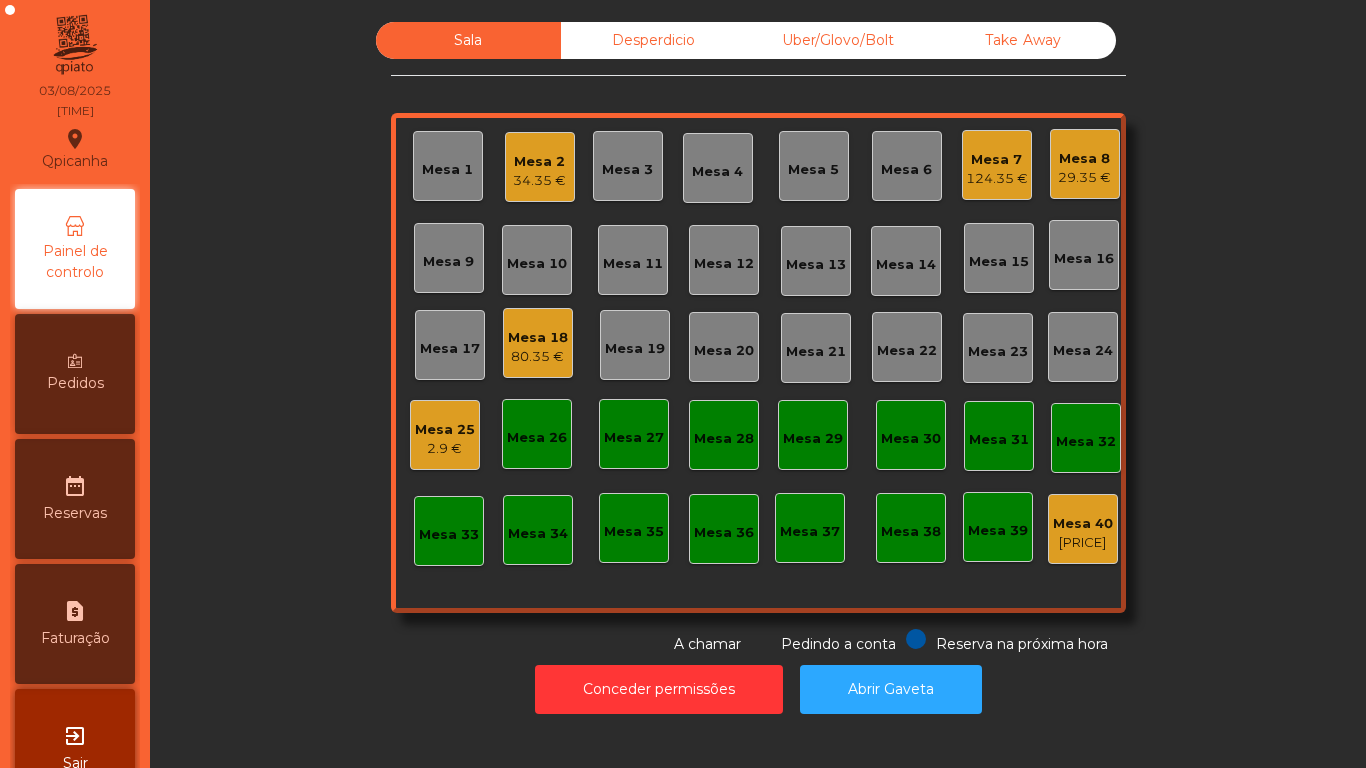 click on "124.35 €" 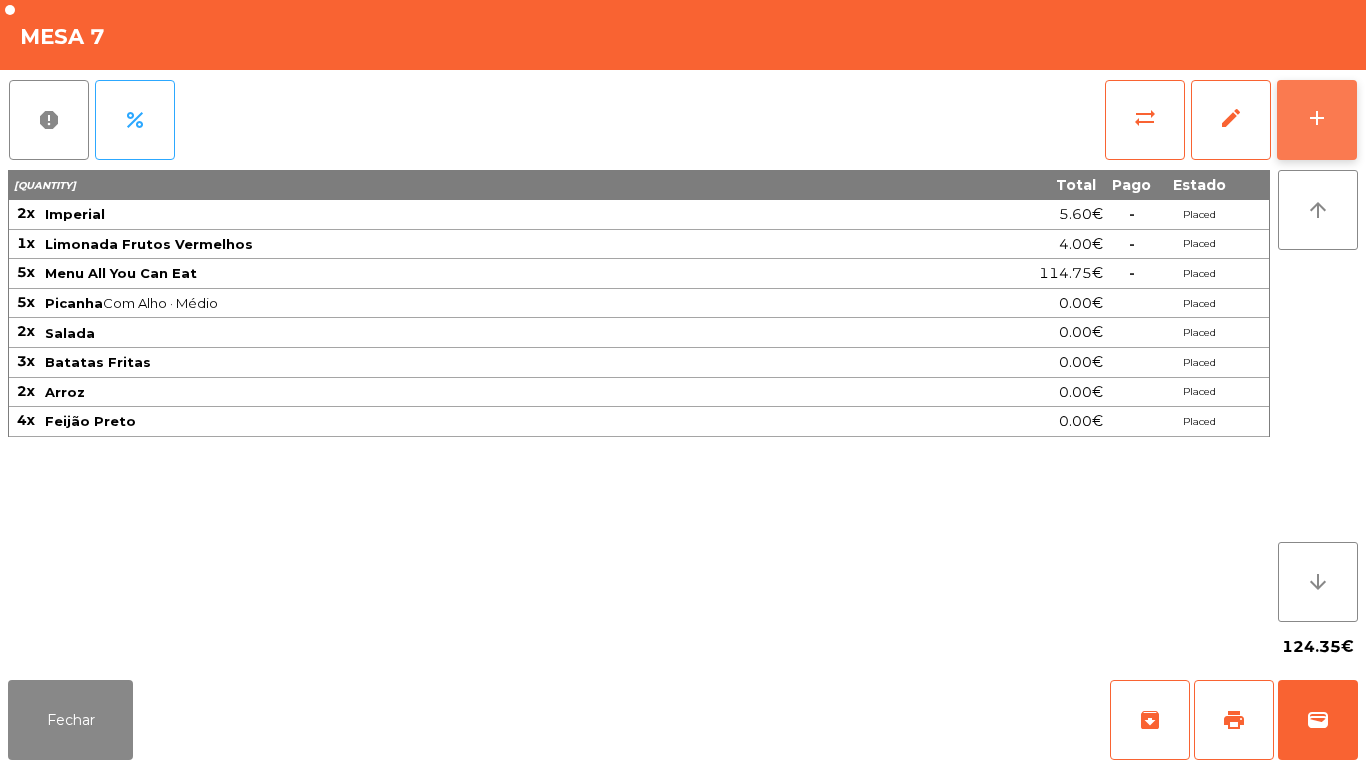 click on "add" 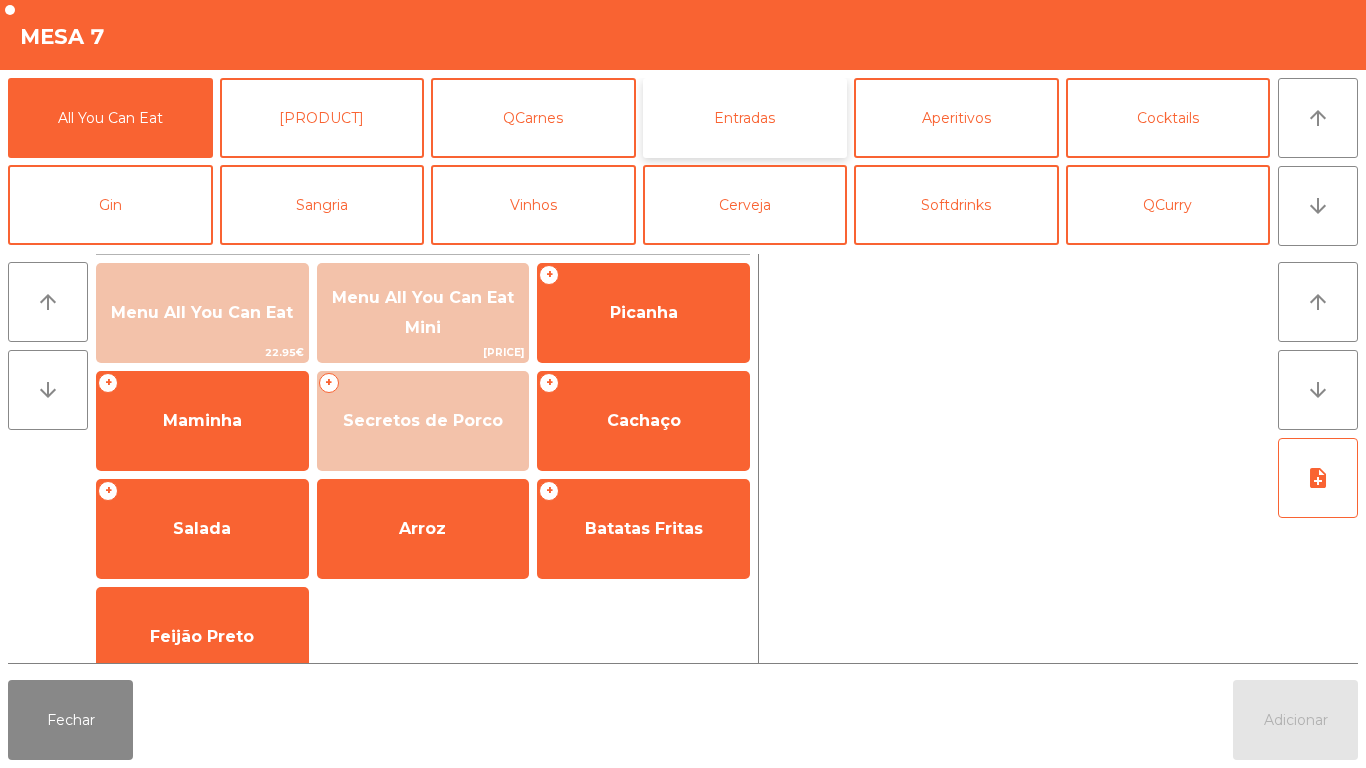 click on "Entradas" 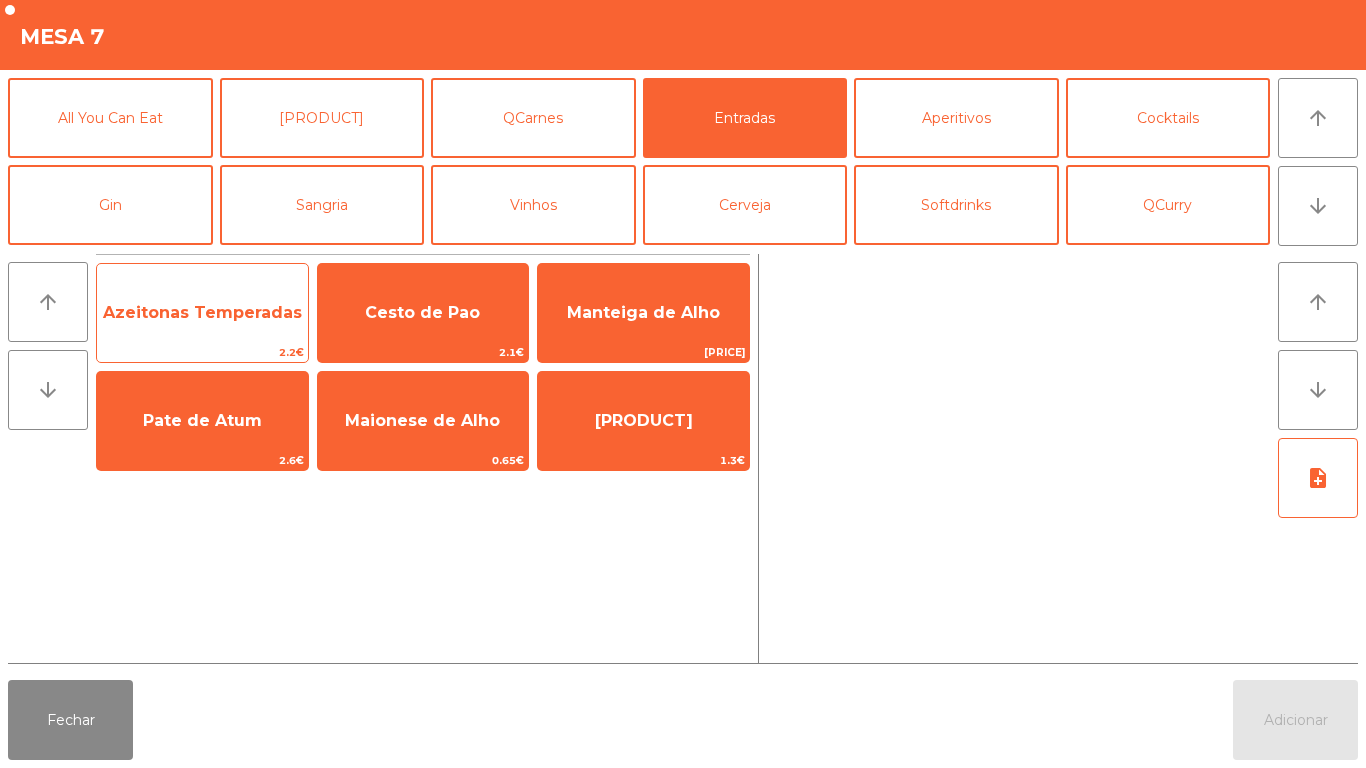 click on "2.2€" 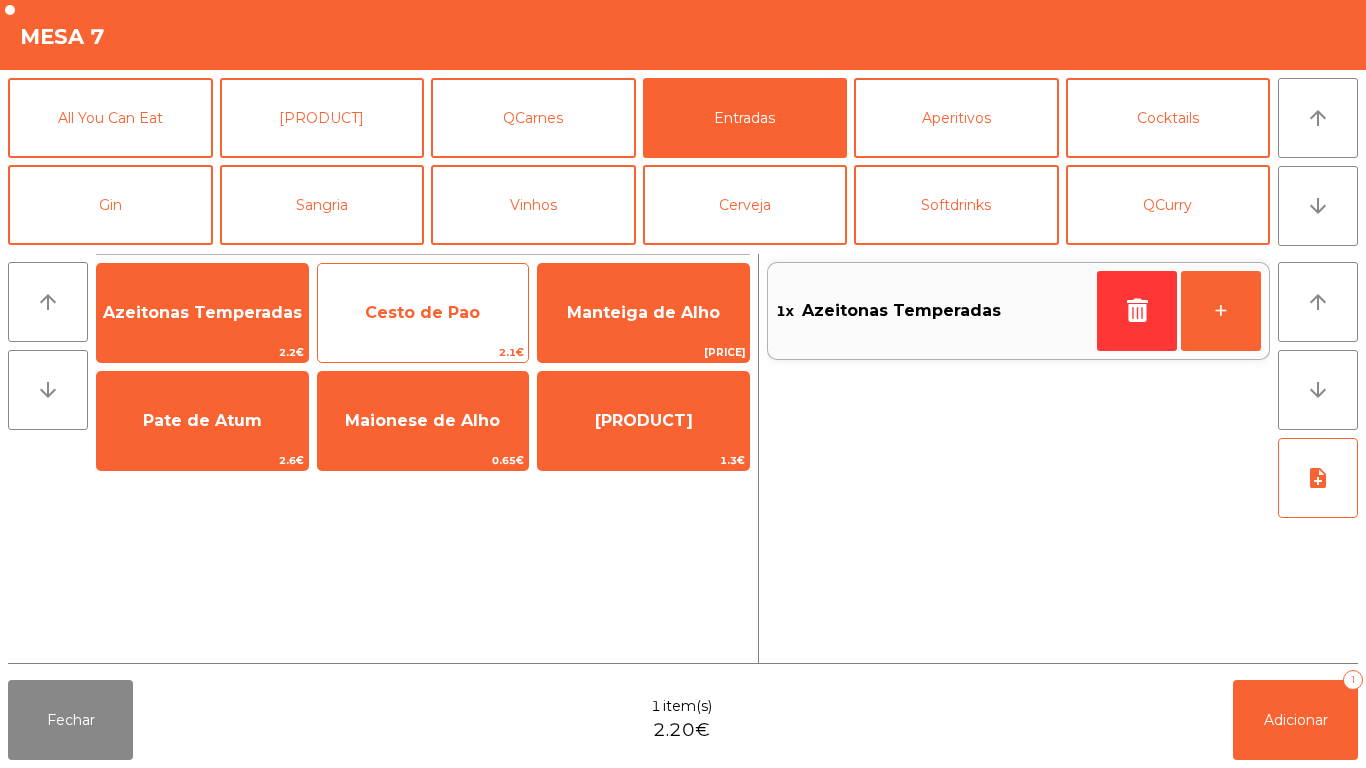 click on "Cesto de Pao" 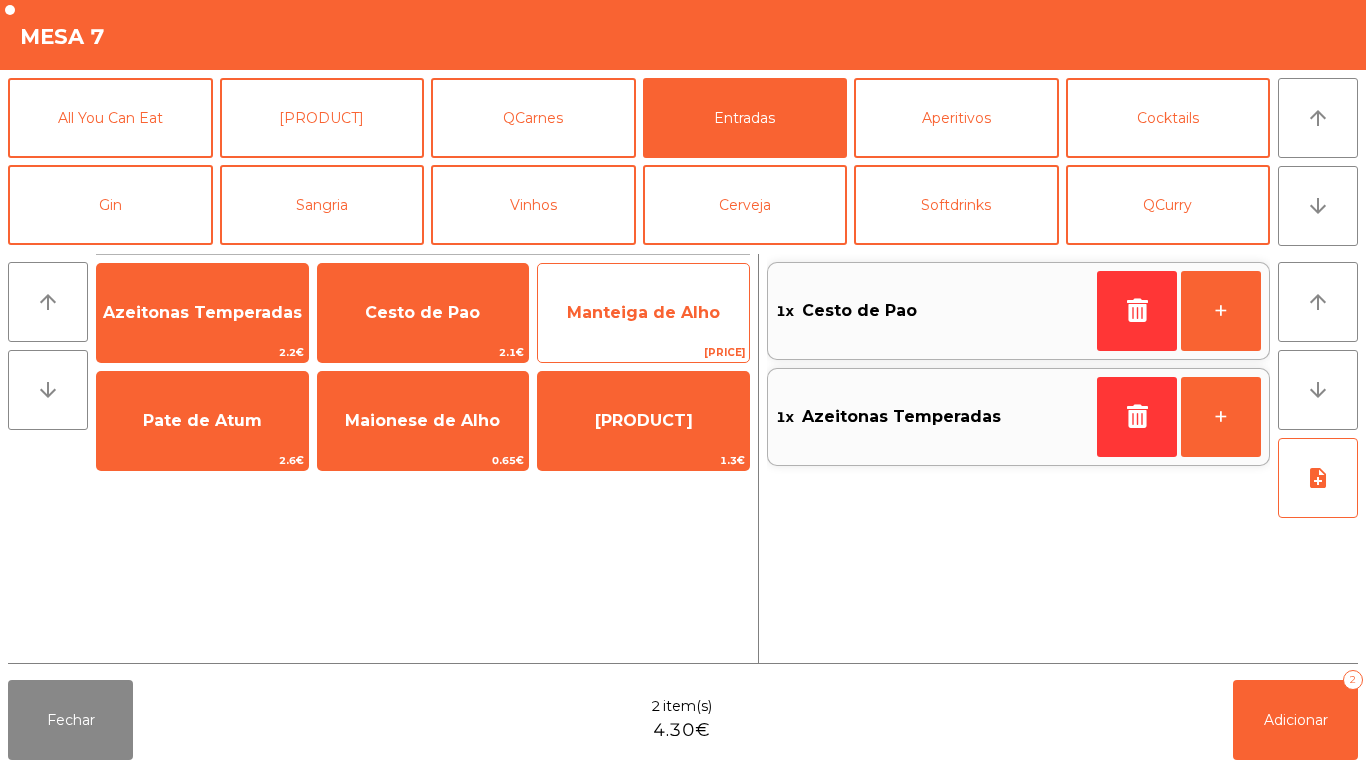 click on "Manteiga de Alho" 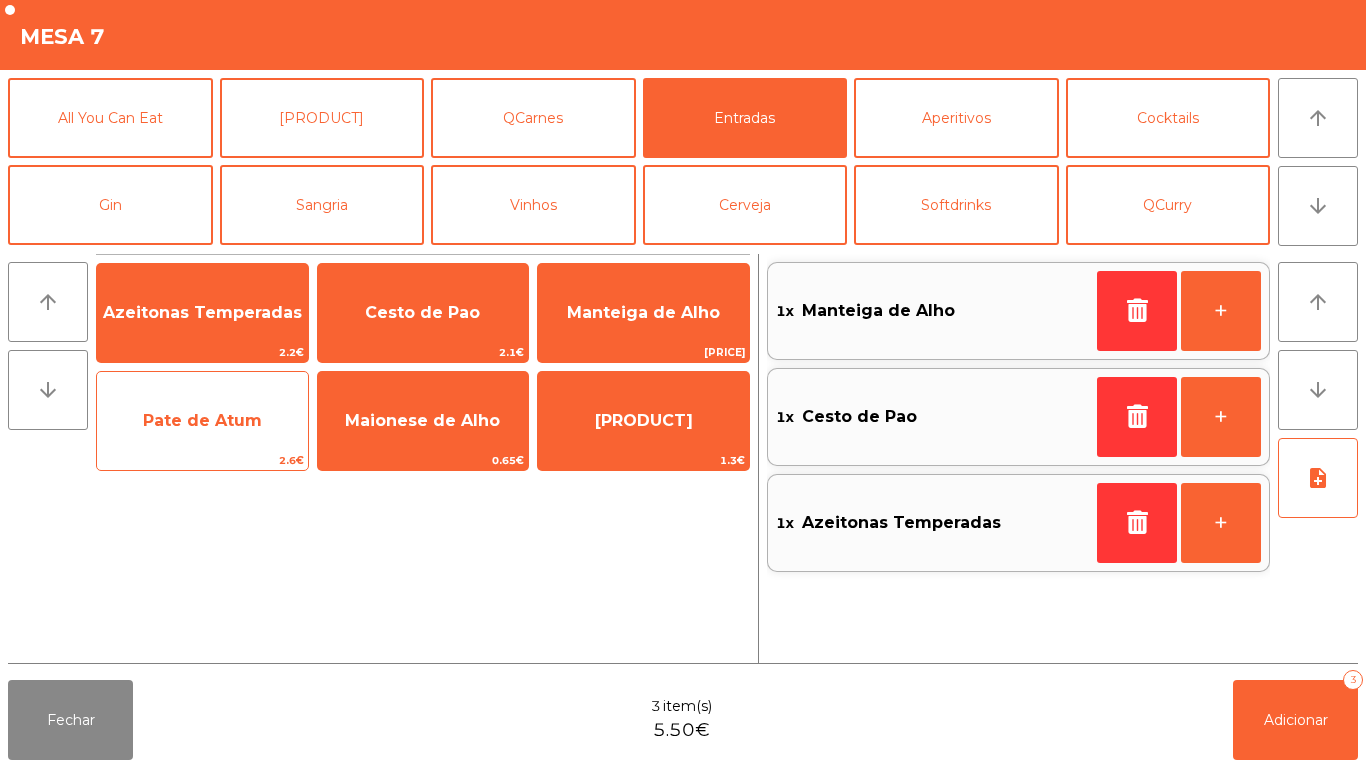 click on "Pate de Atum" 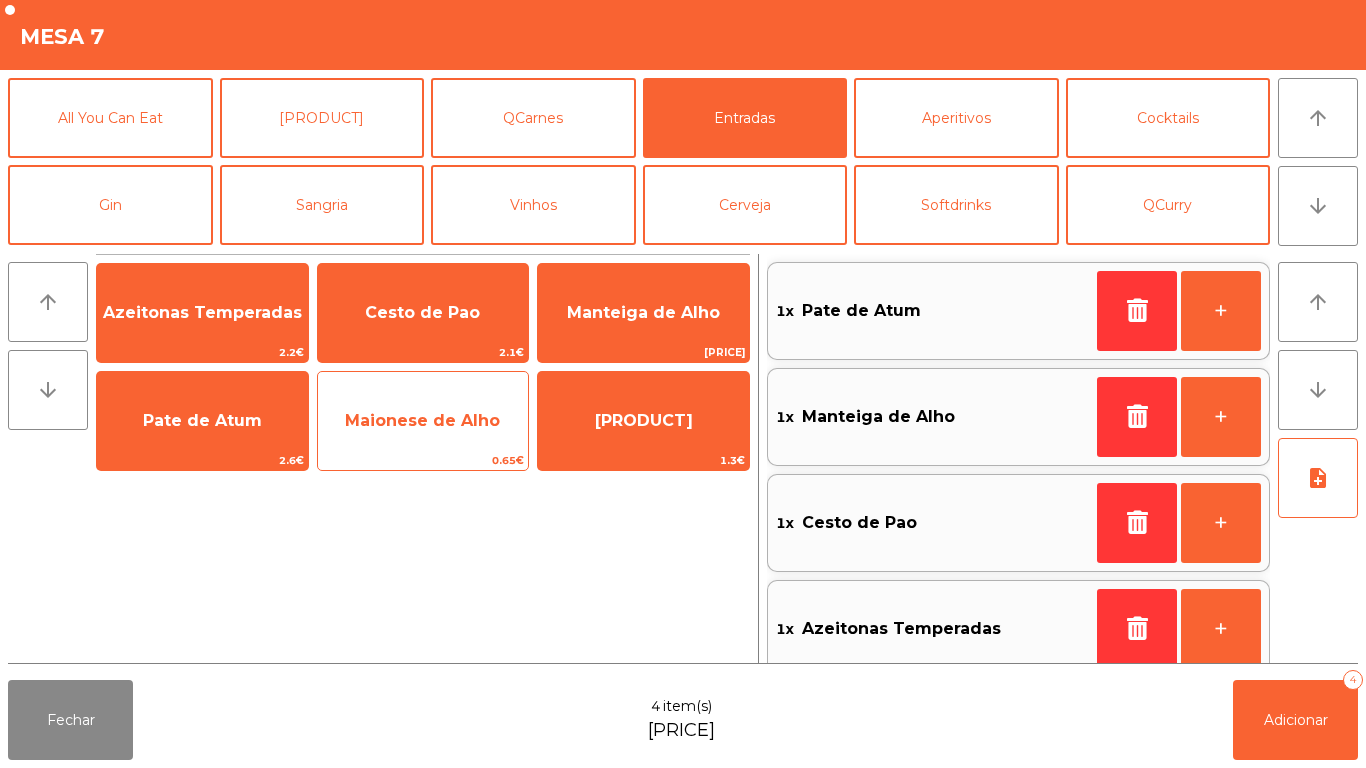 click on "Maionese de Alho" 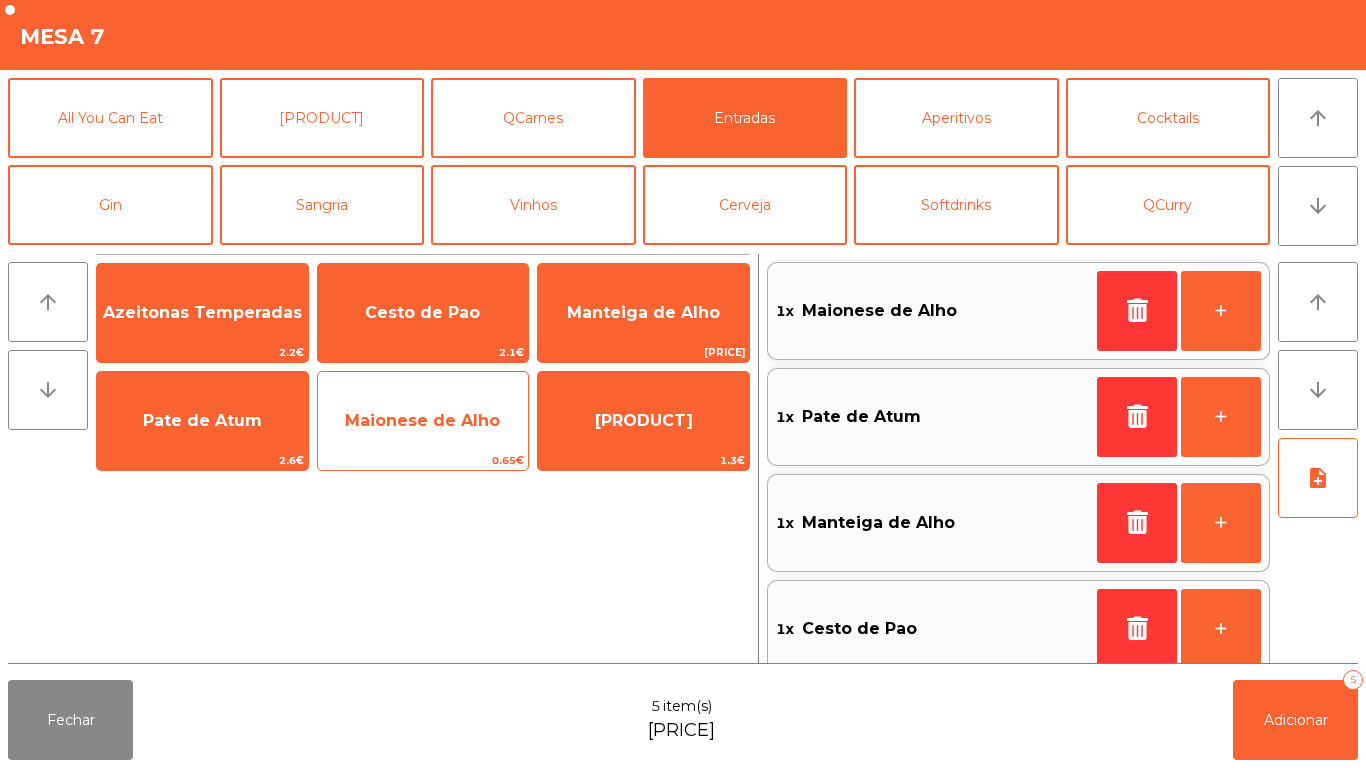 scroll, scrollTop: 8, scrollLeft: 0, axis: vertical 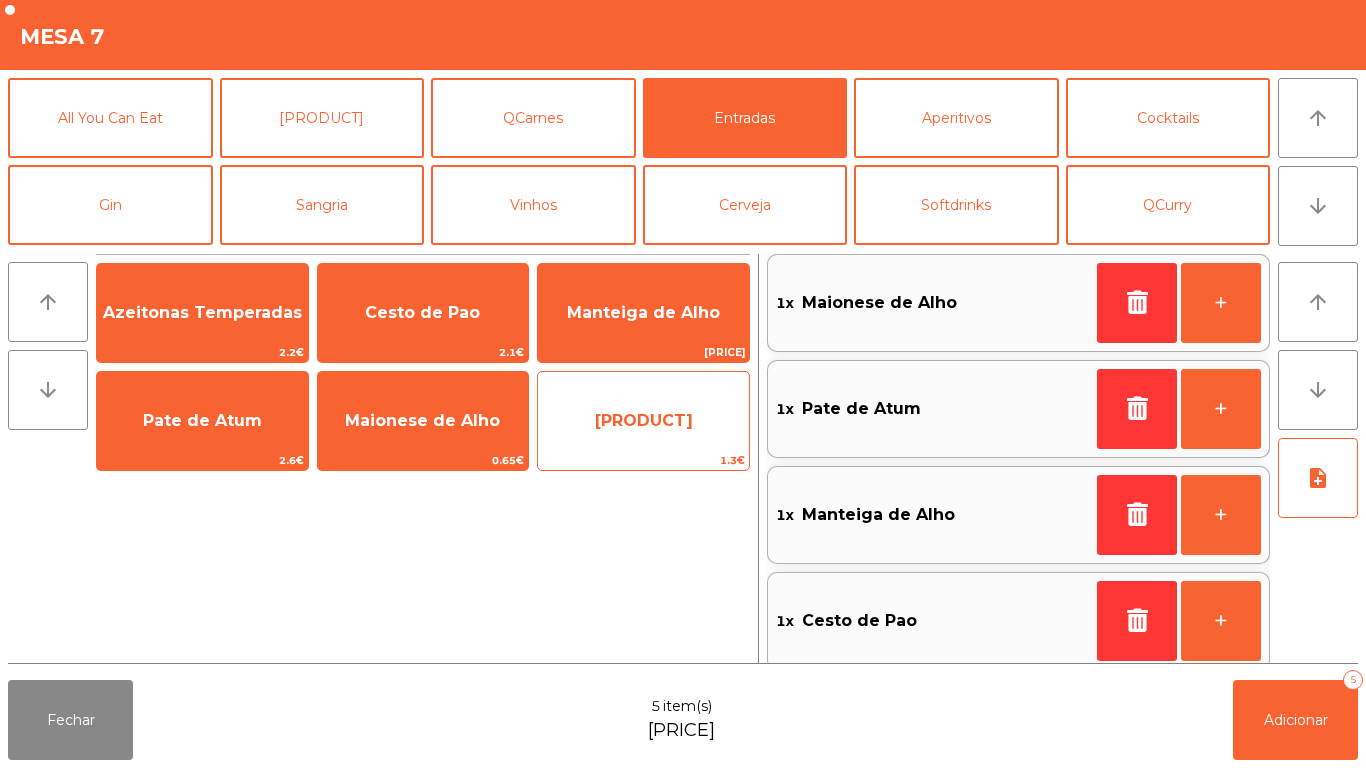 click on "[PRODUCT]" 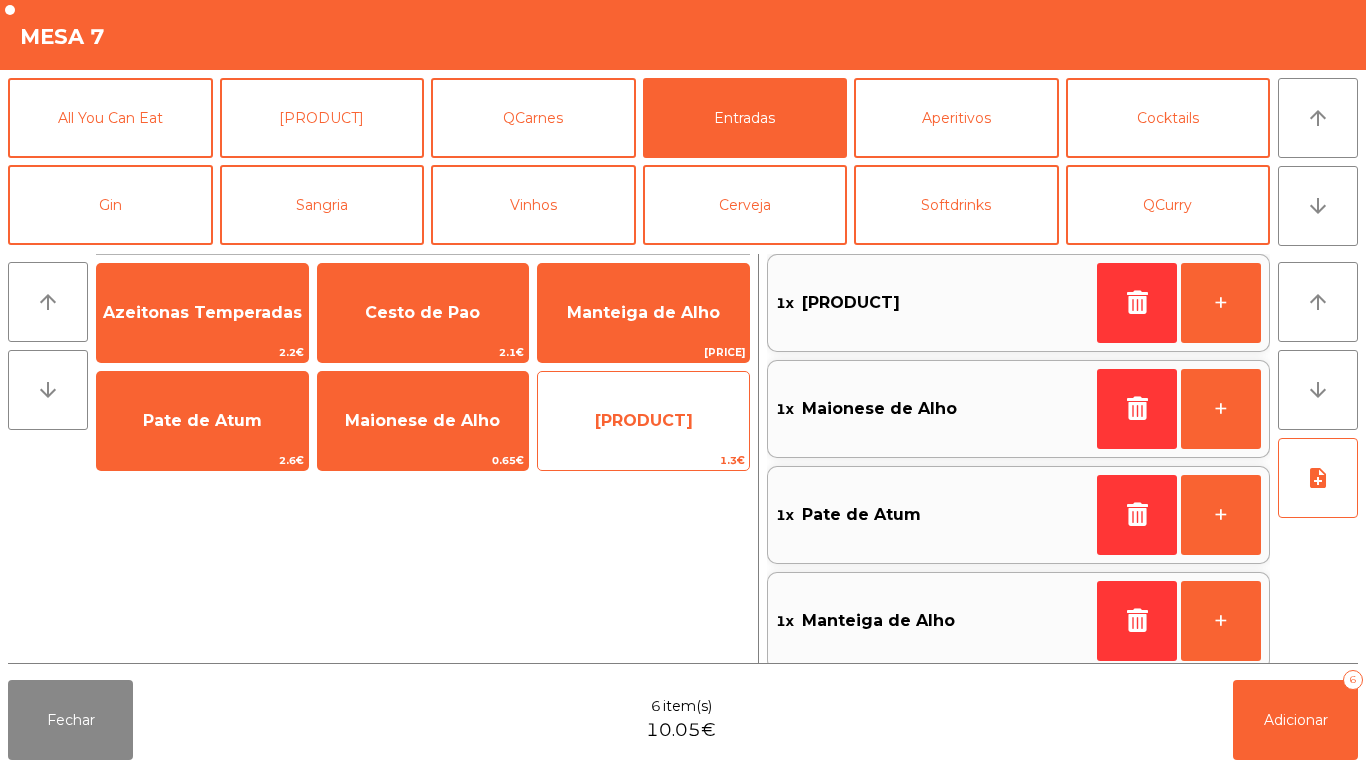 click on "[PRODUCT]" 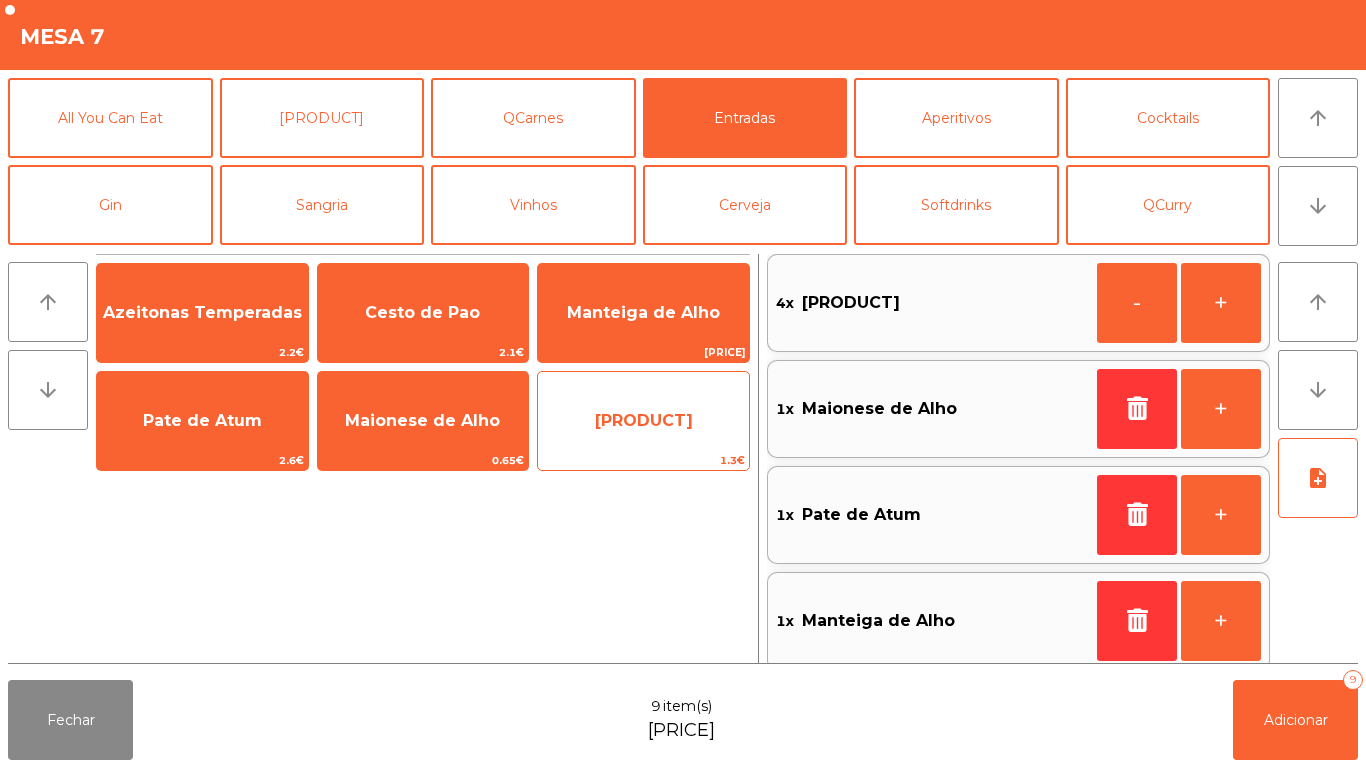 click on "[PRODUCT]" 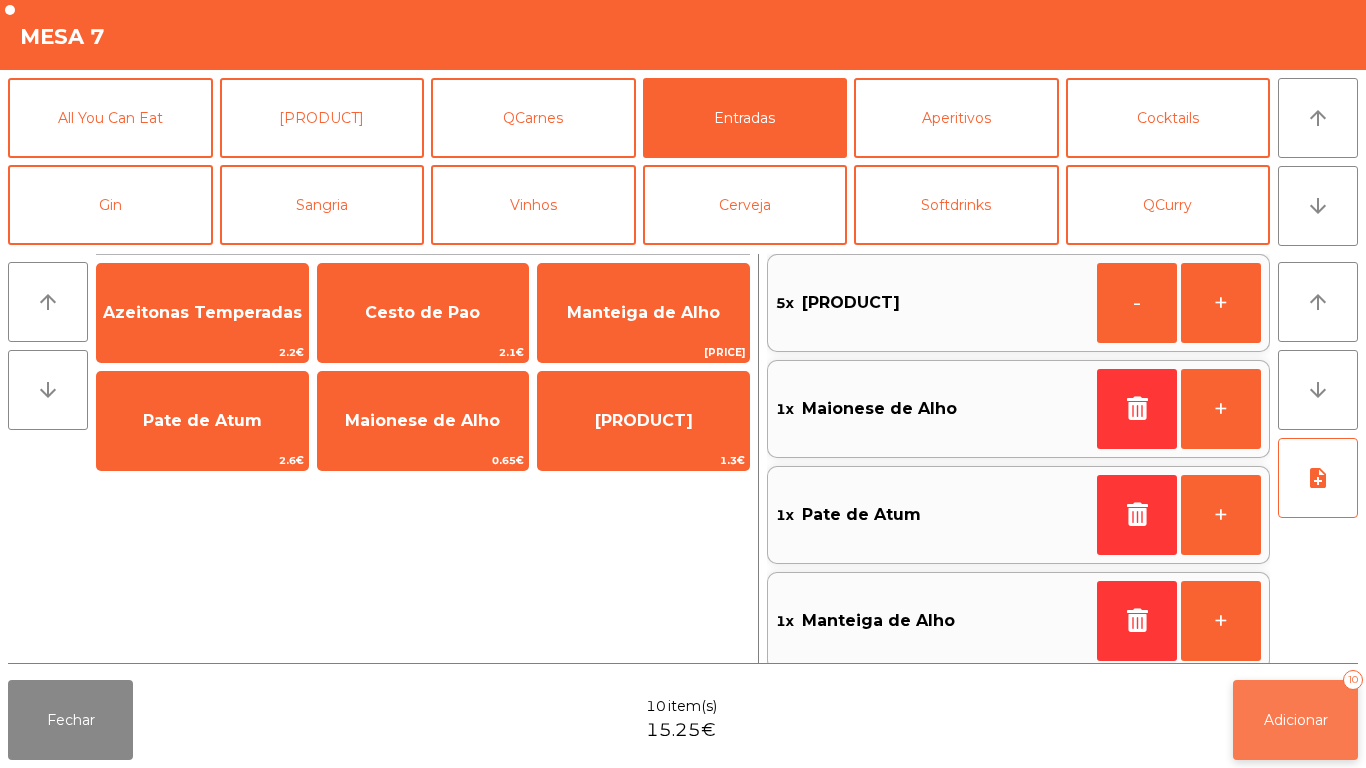 click on "Adicionar" 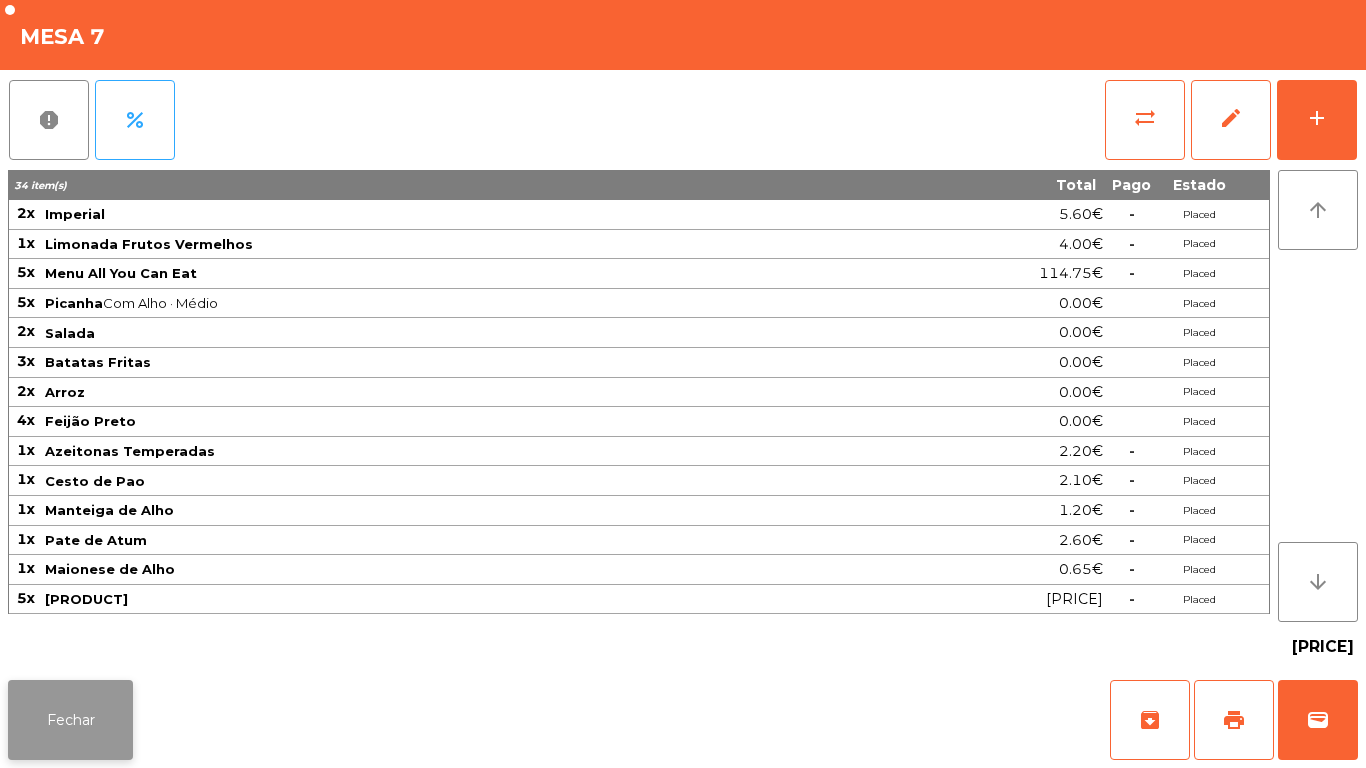 click on "Fechar" 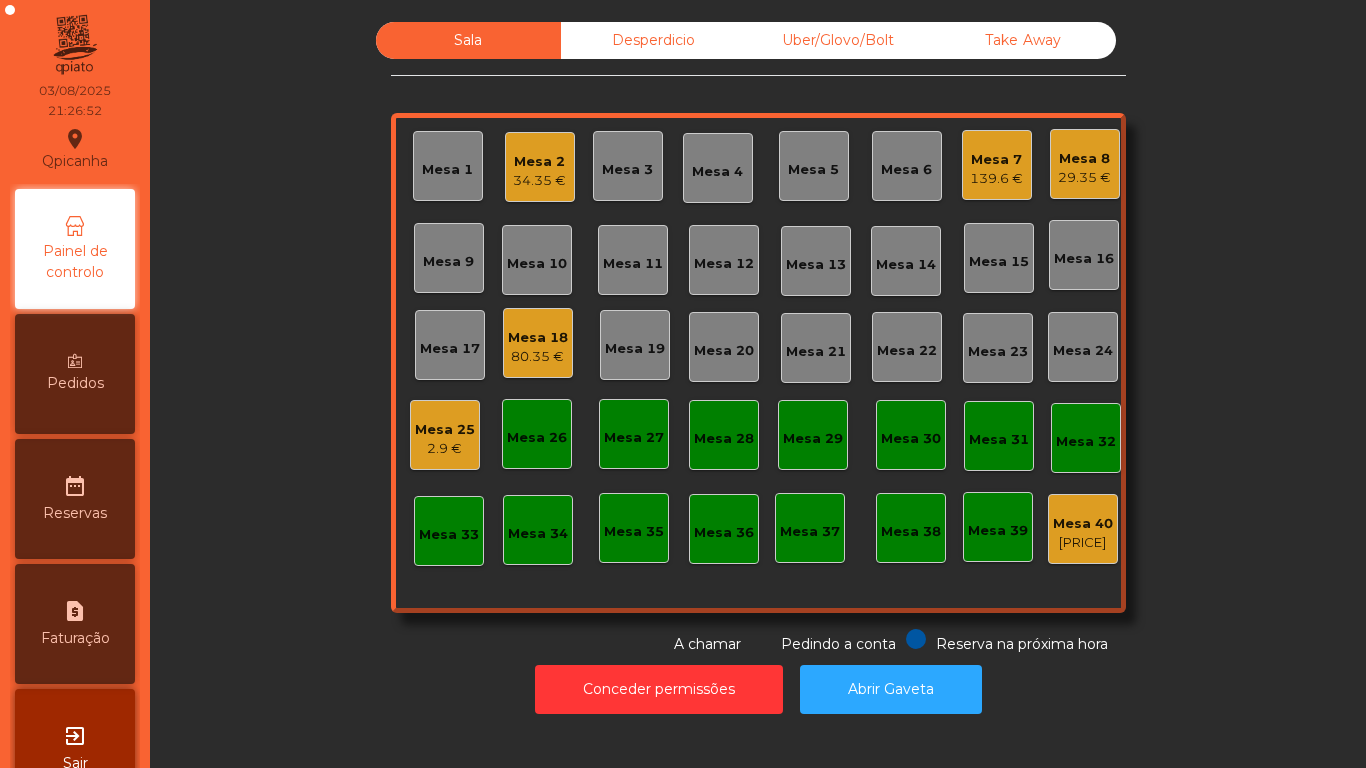 click on "29.35 €" 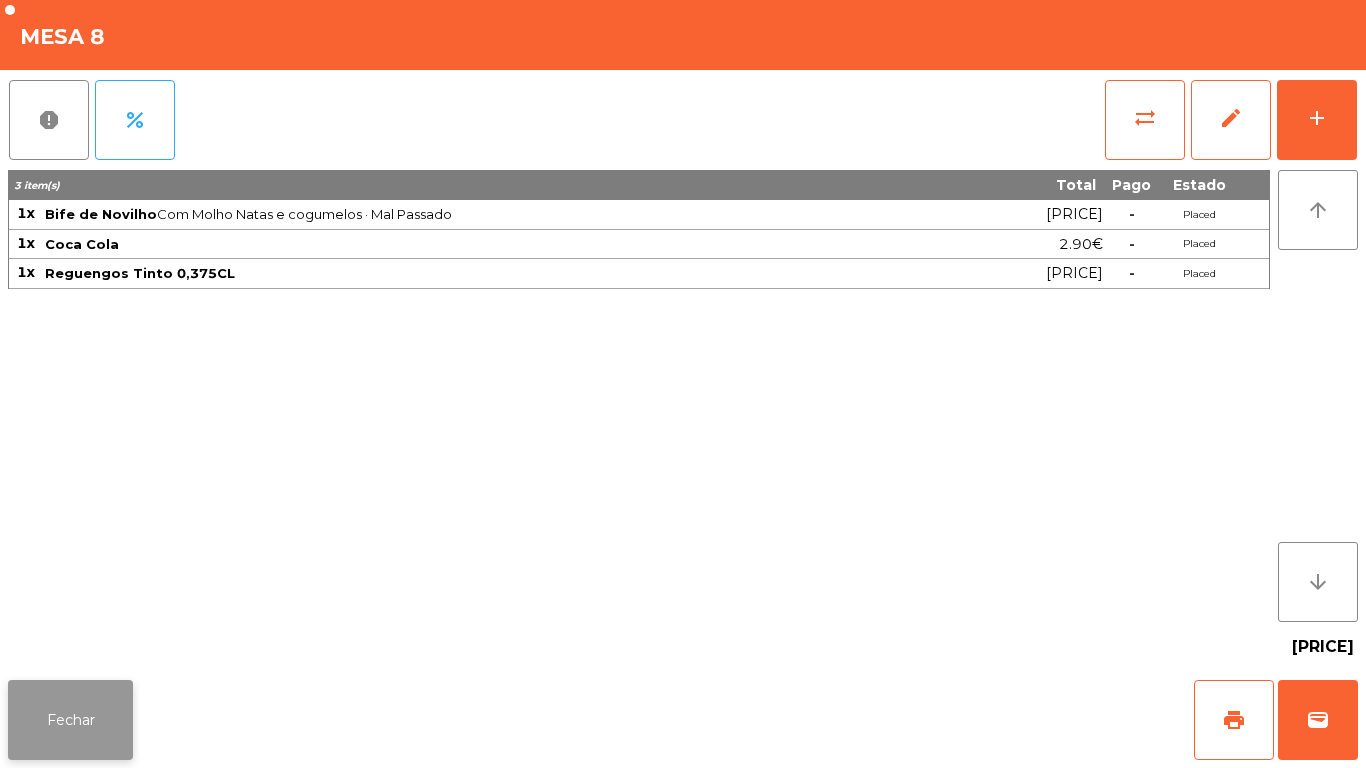 click on "Fechar" 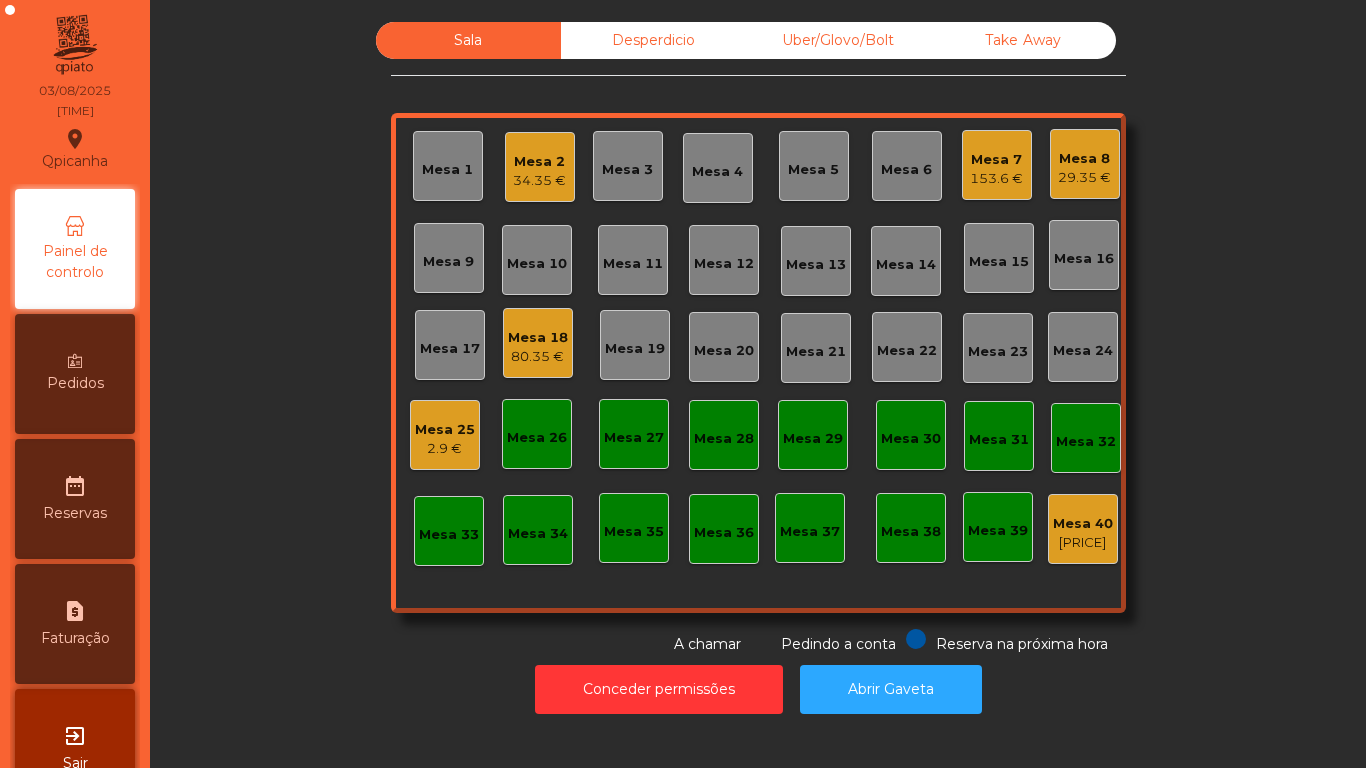 click on "34.35 €" 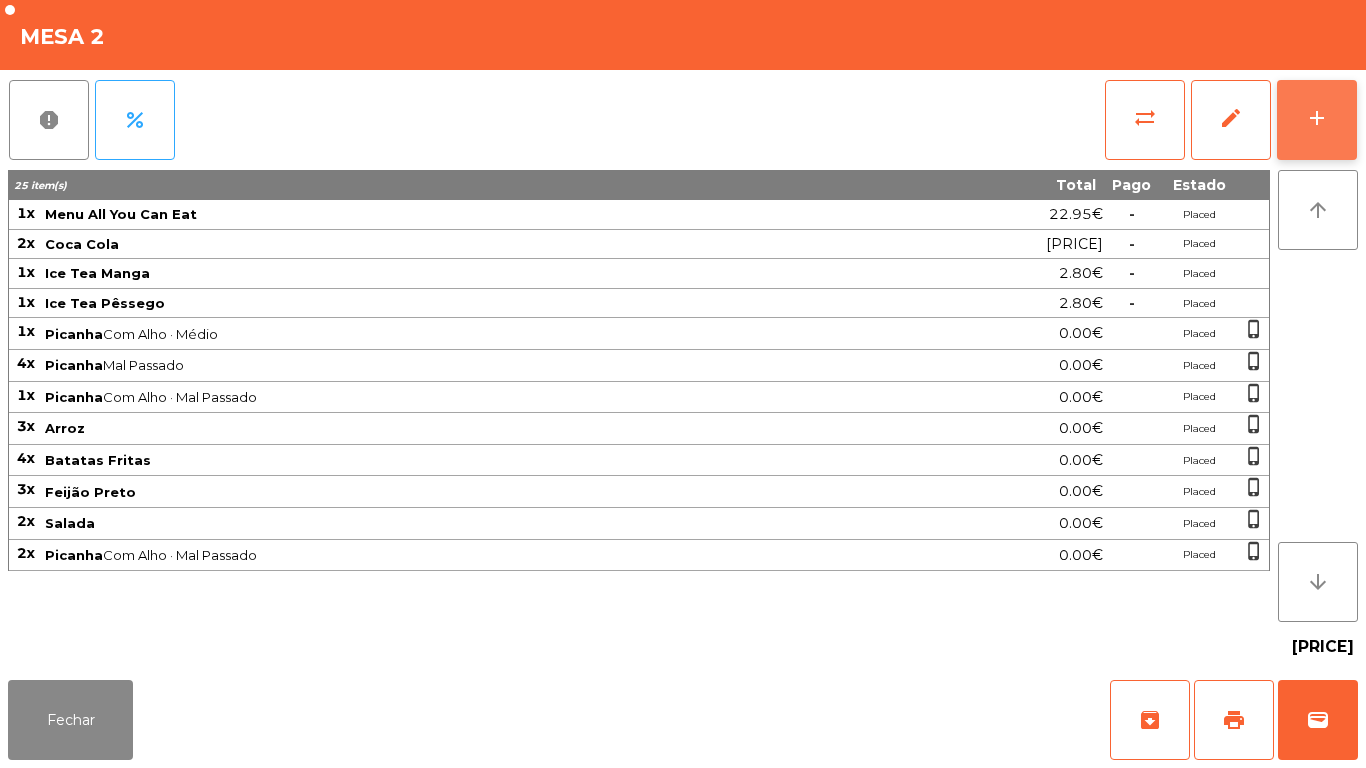 click on "add" 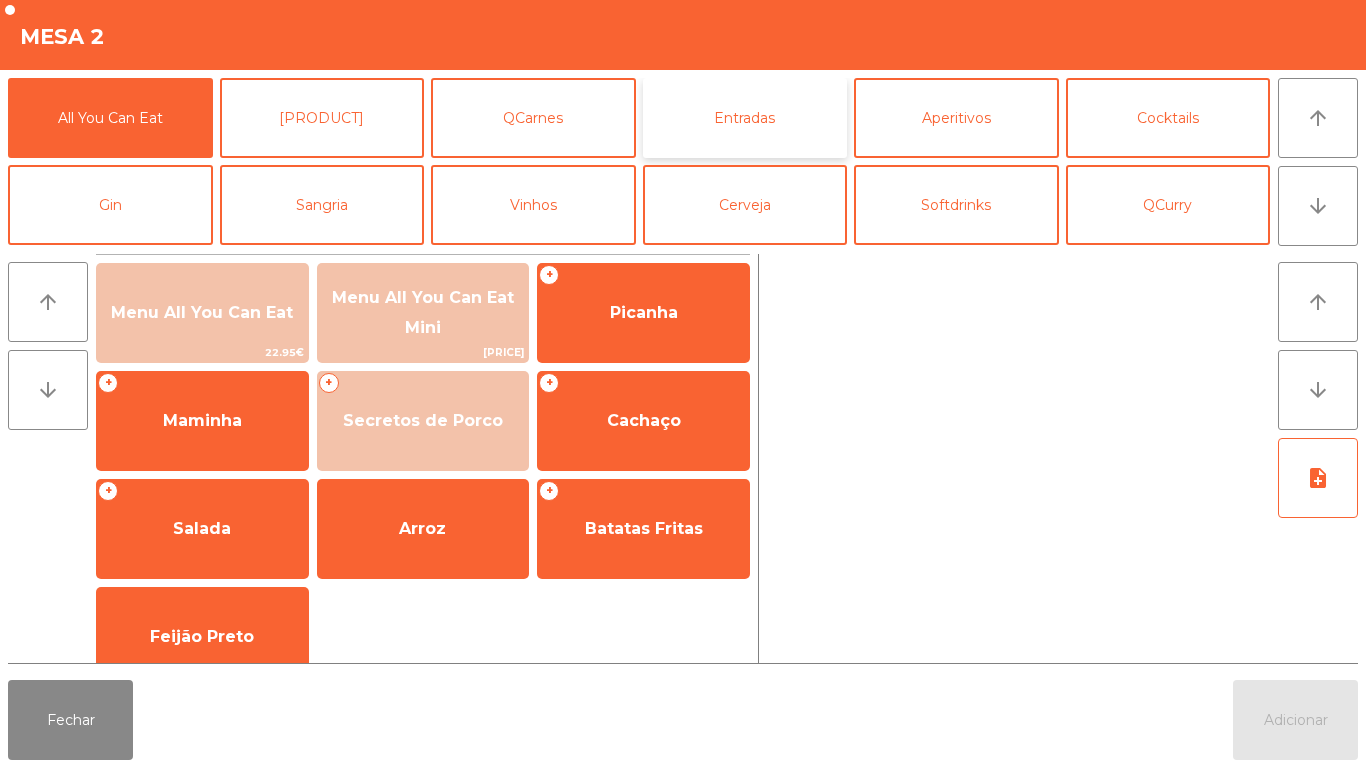 click on "Entradas" 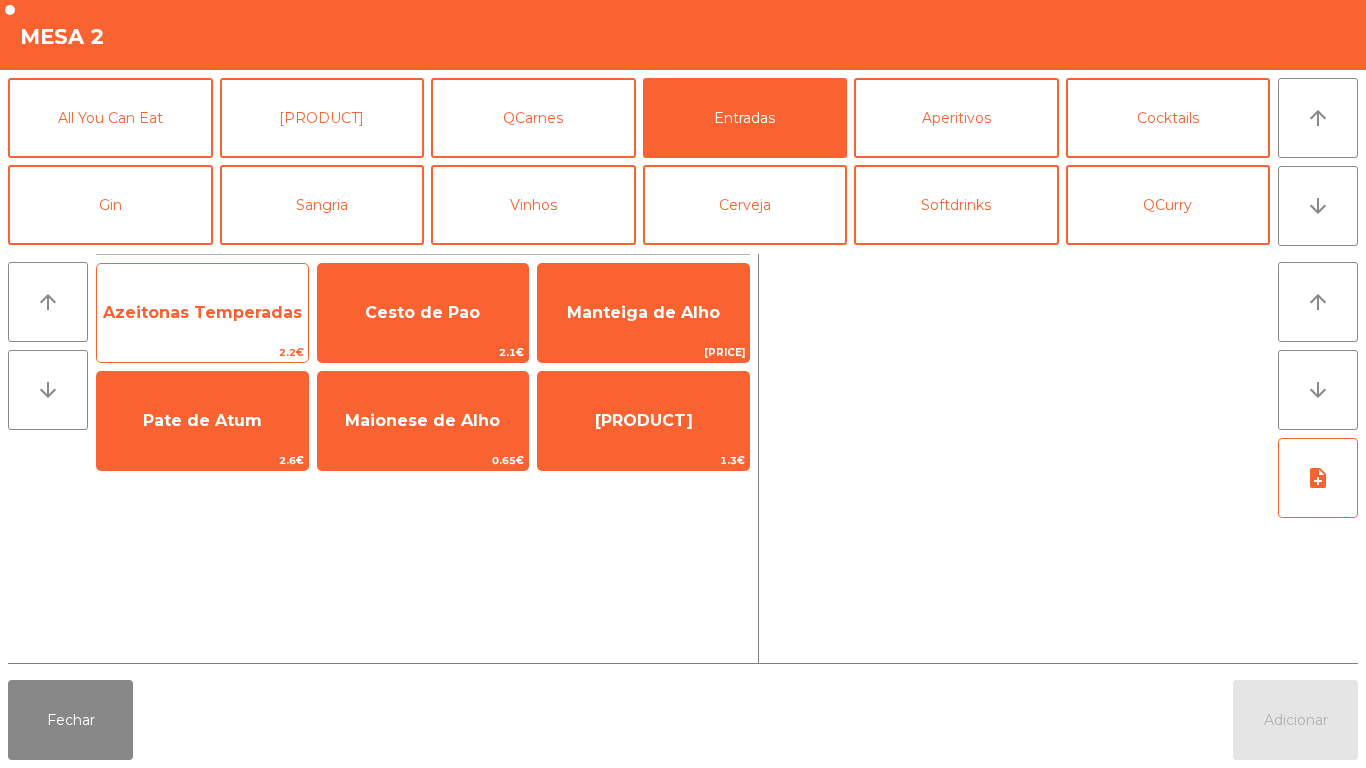 click on "Azeitonas Temperadas" 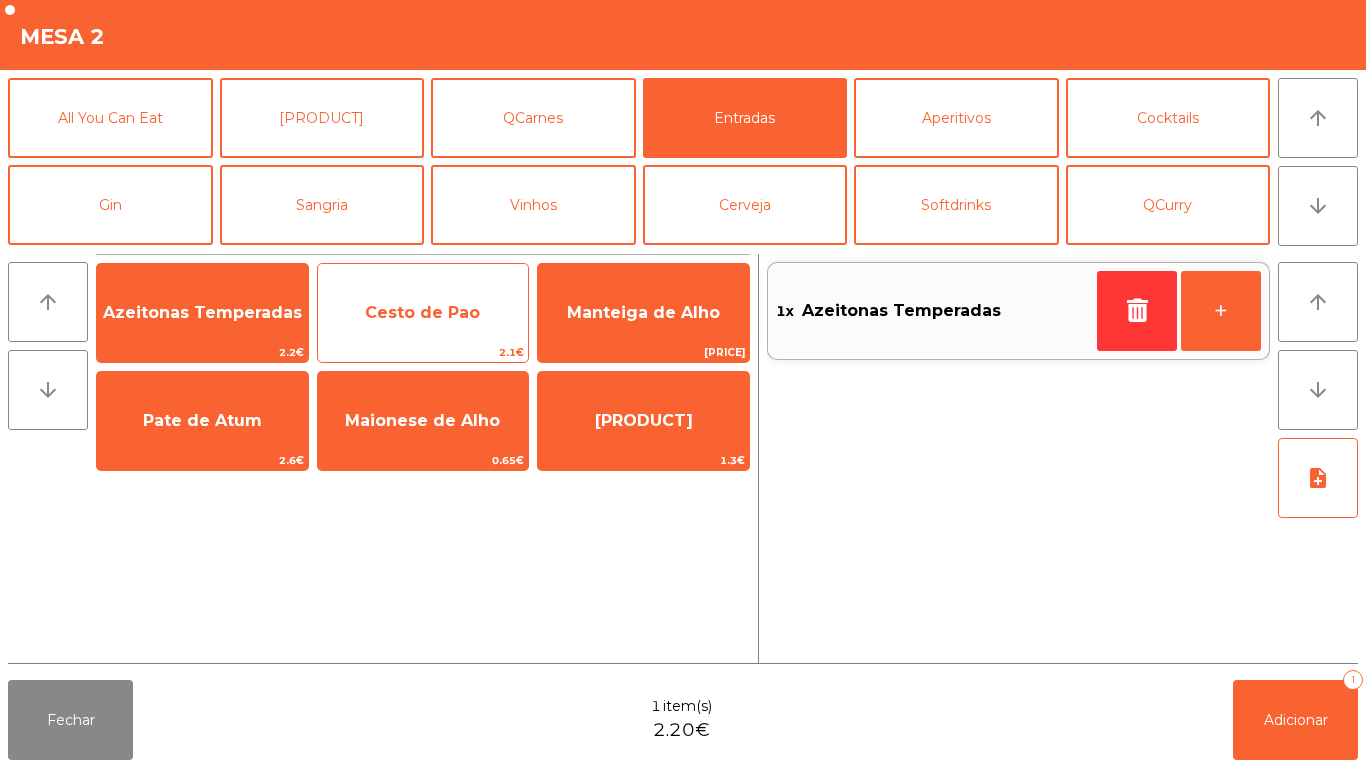 click on "Cesto de Pao" 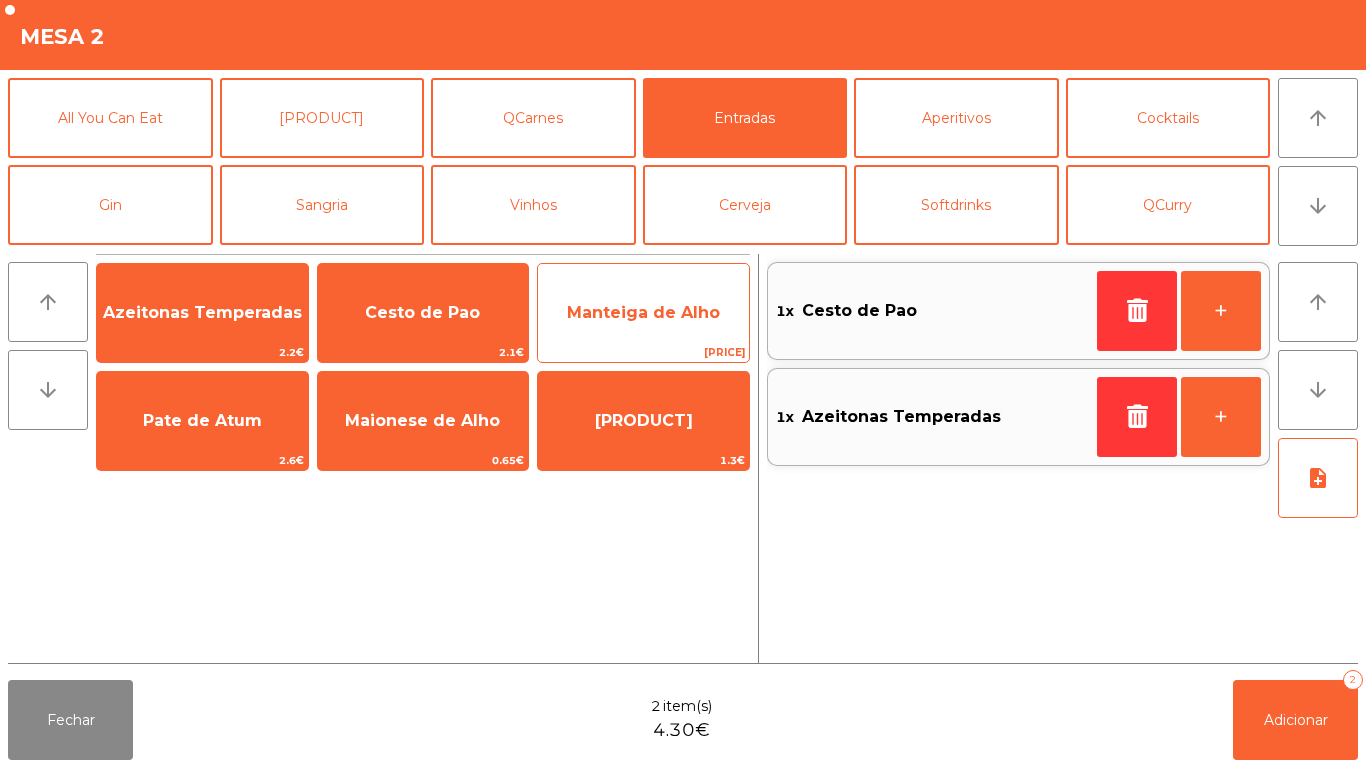click on "Manteiga de Alho" 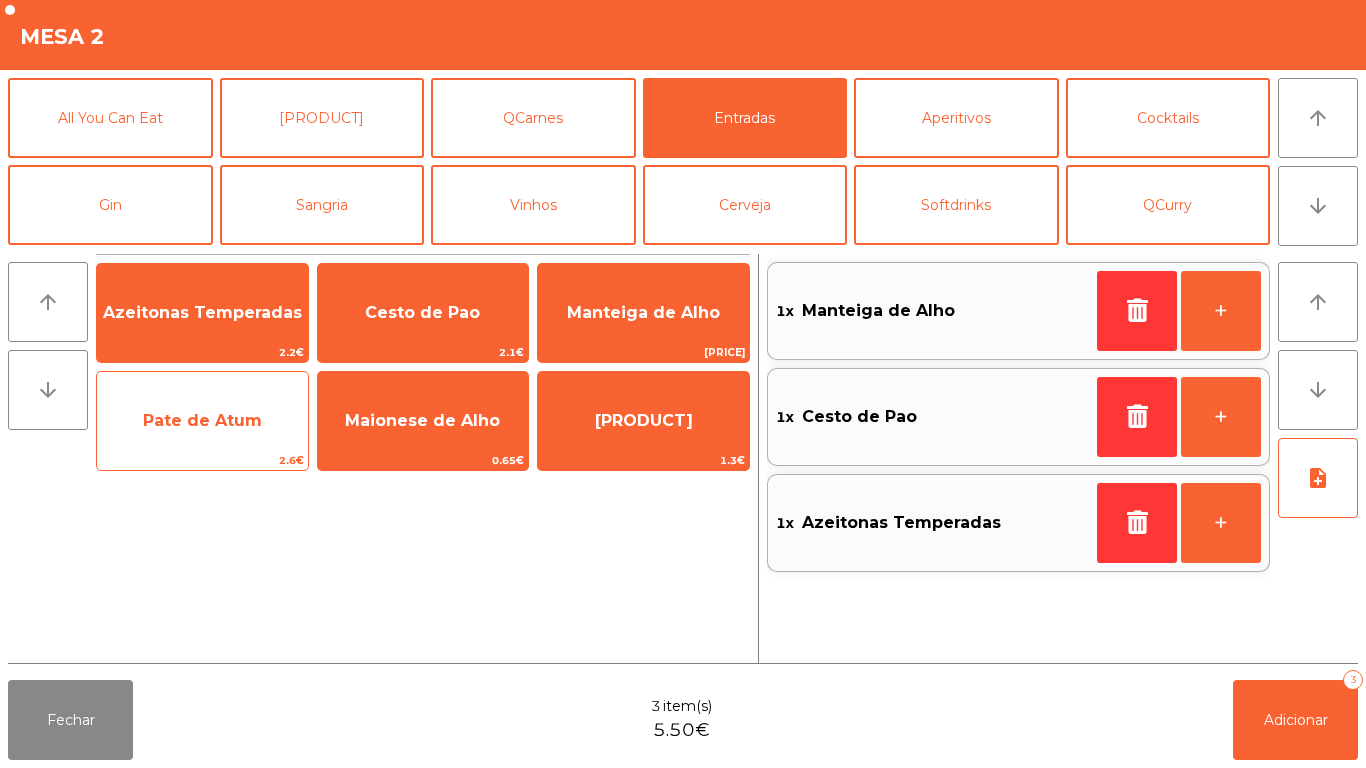 click on "2.6€" 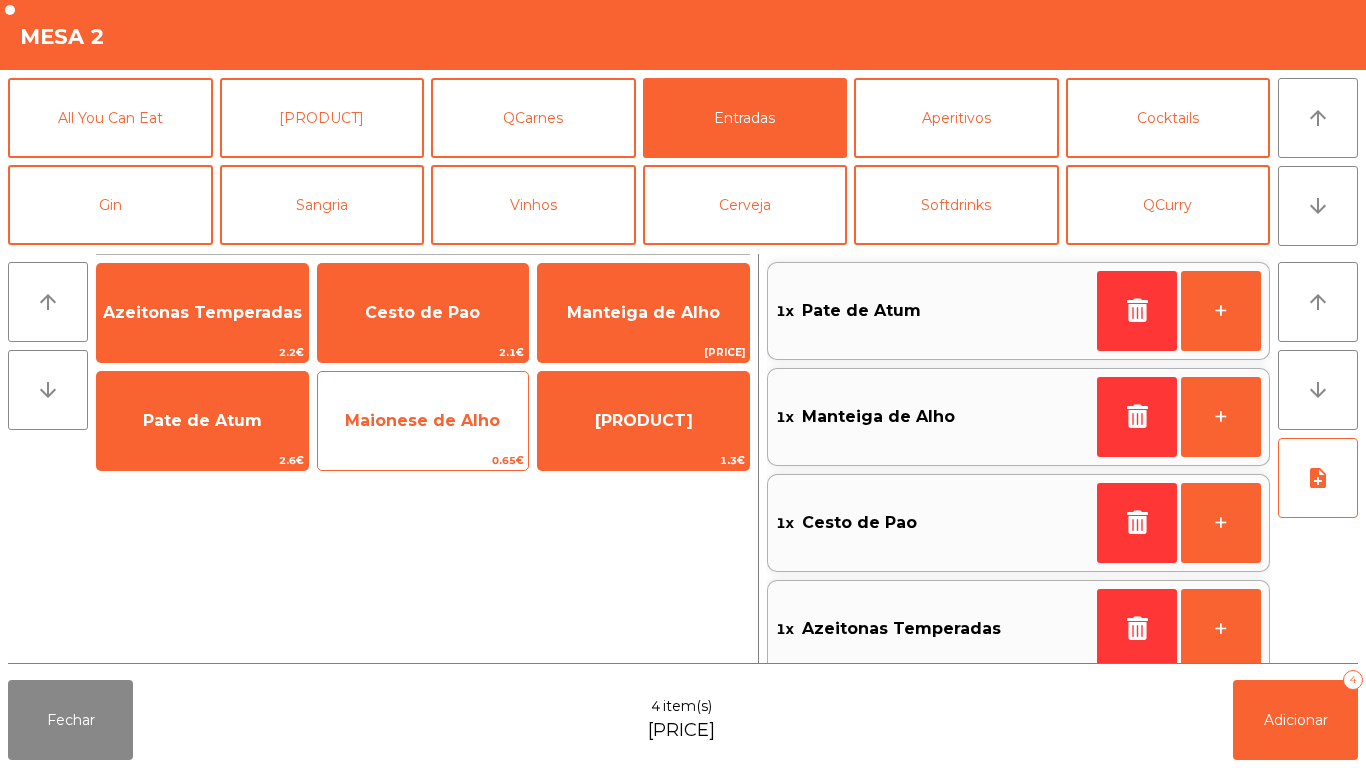 click on "Maionese de Alho" 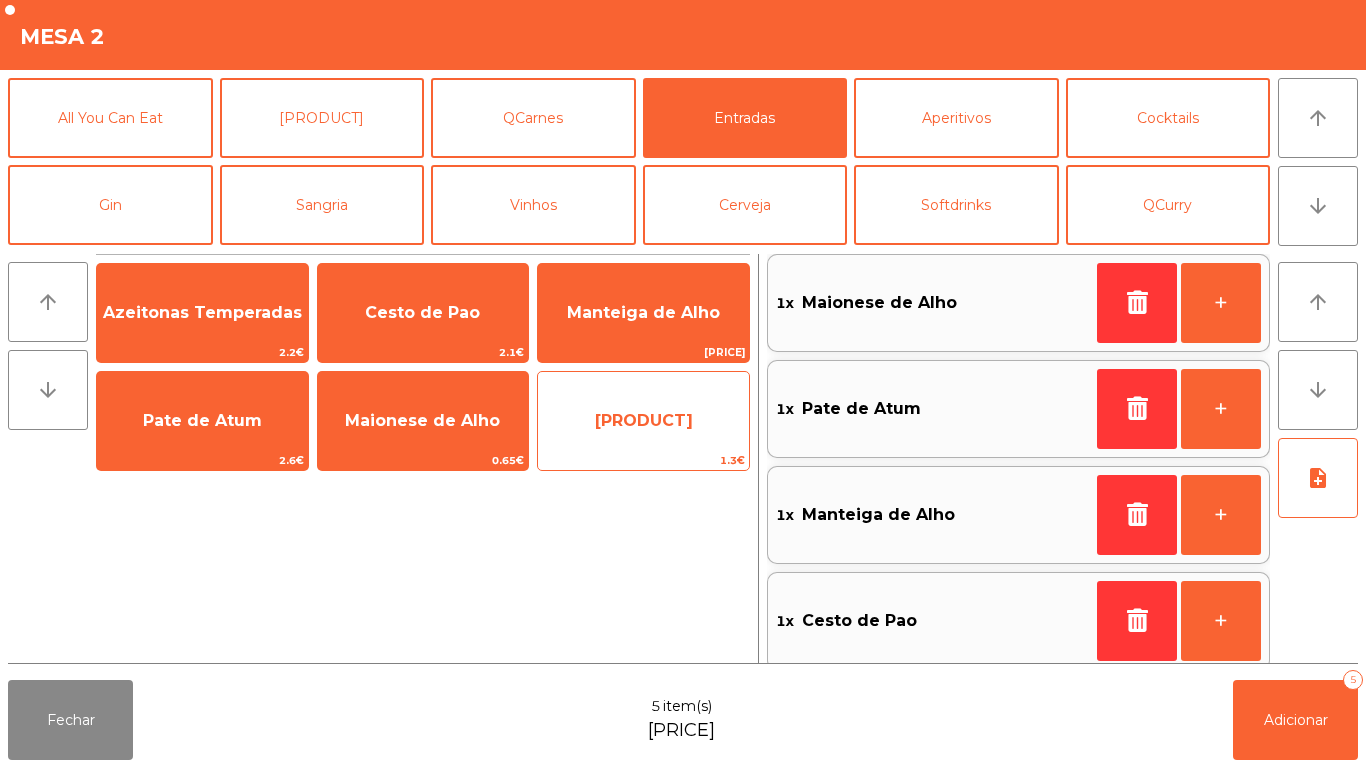 click on "[PRODUCT]" 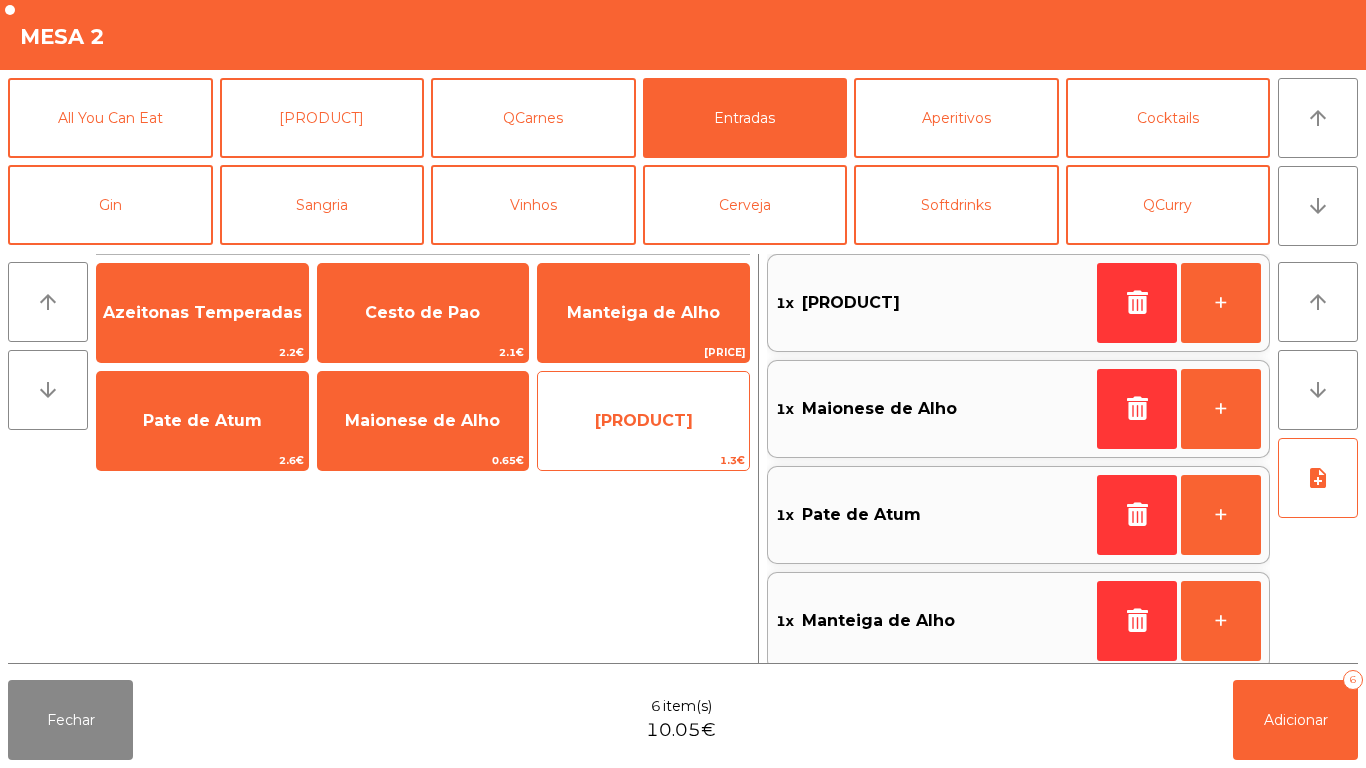 click on "[PRODUCT]" 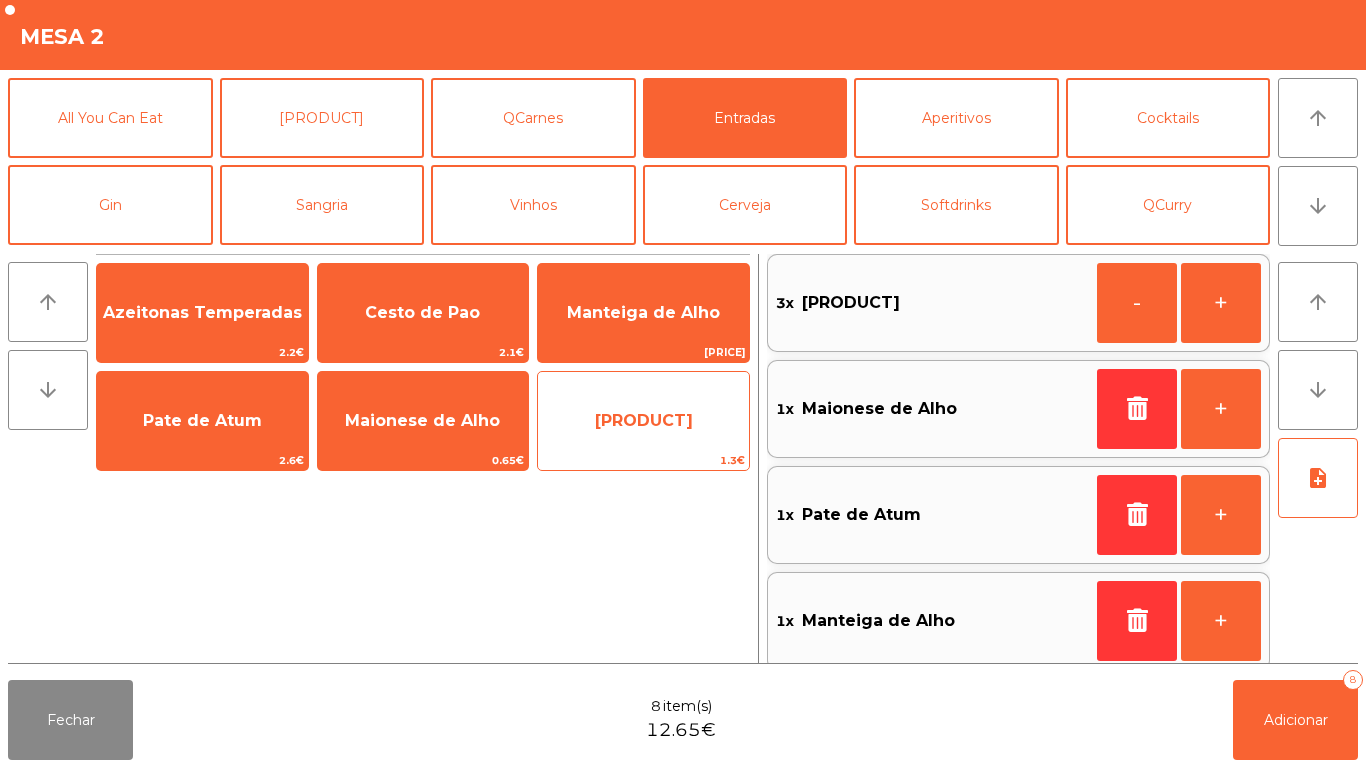 click on "[PRODUCT]" 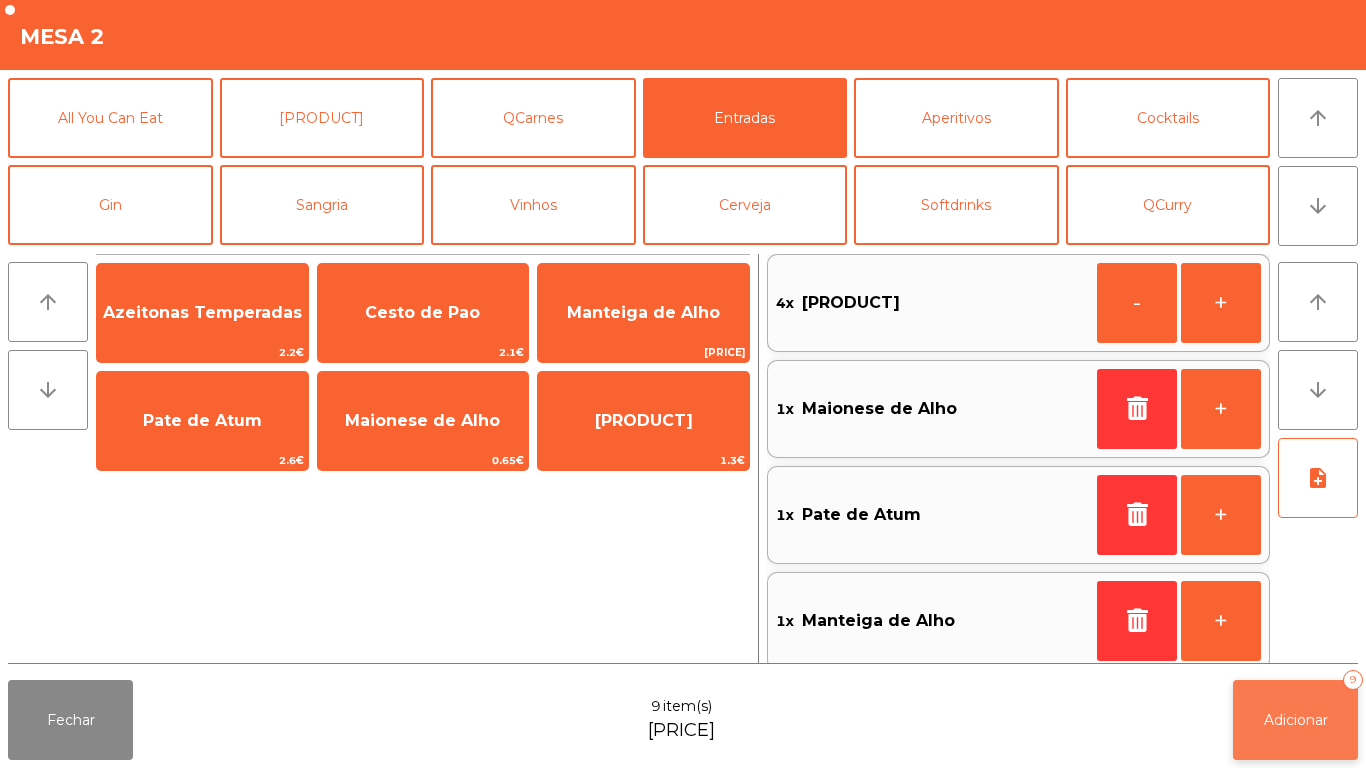 click on "Adicionar   9" 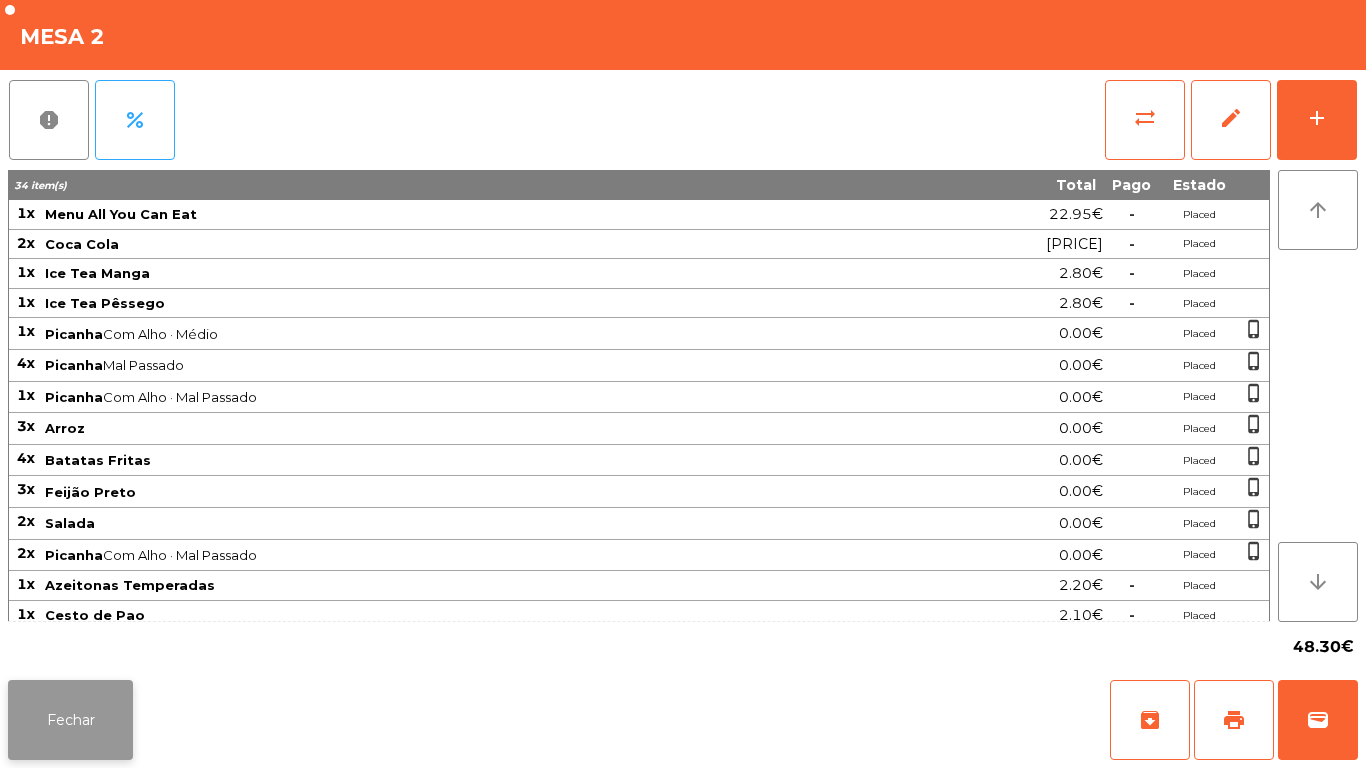 click on "Fechar" 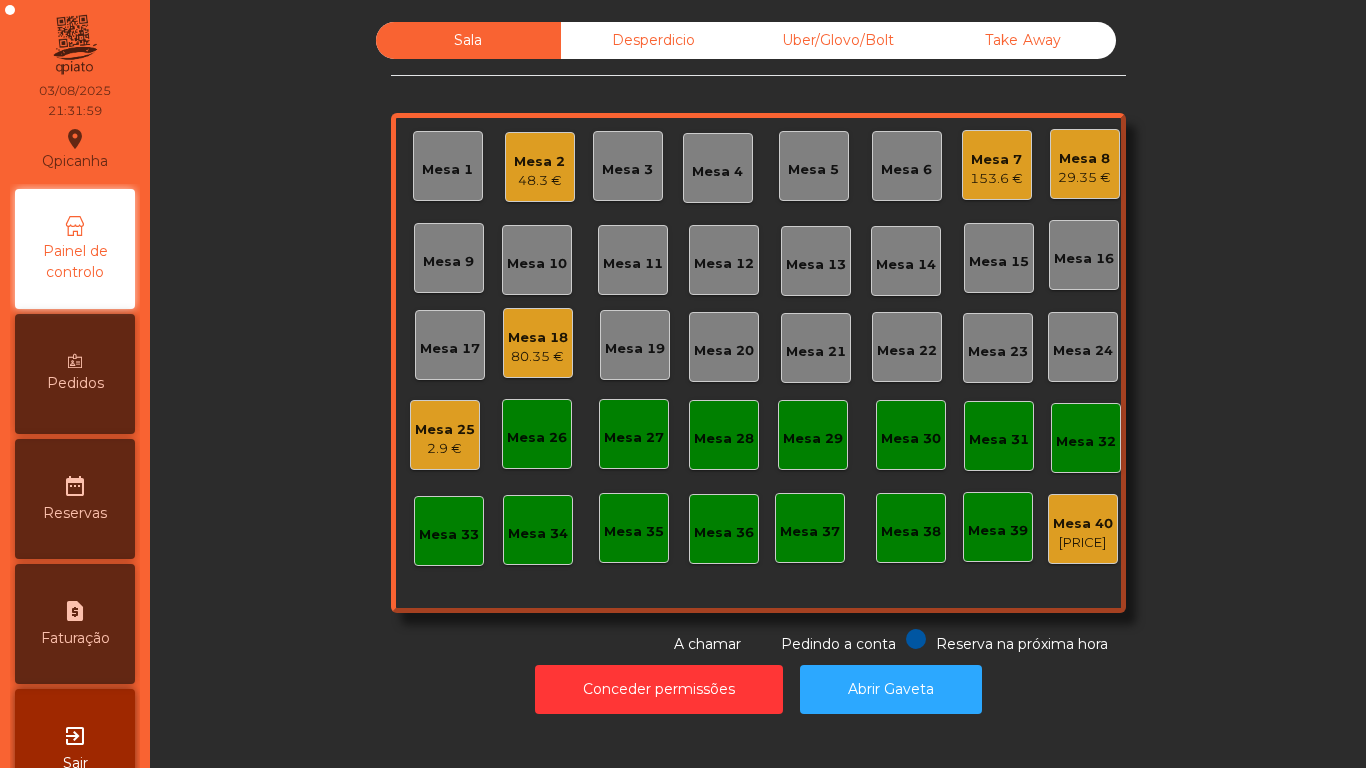 click on "153.6 €" 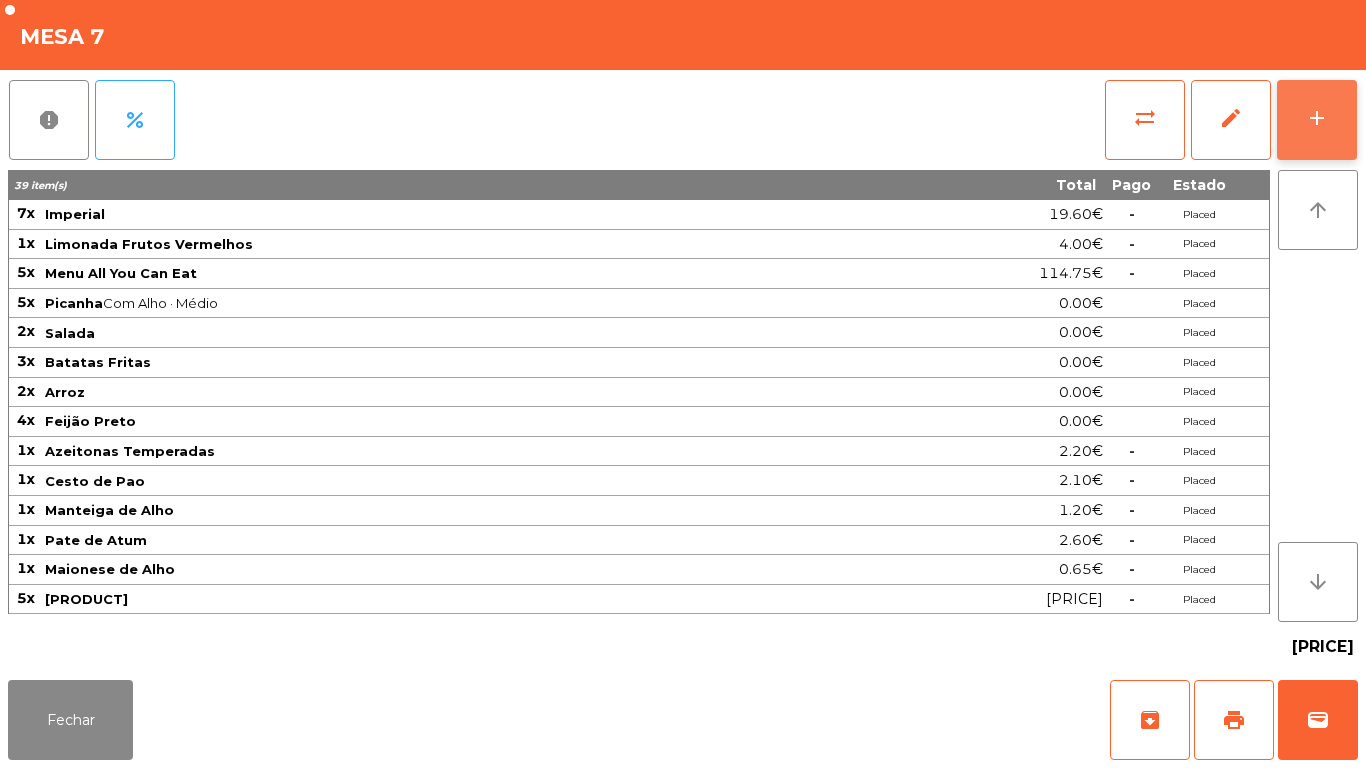 click on "add" 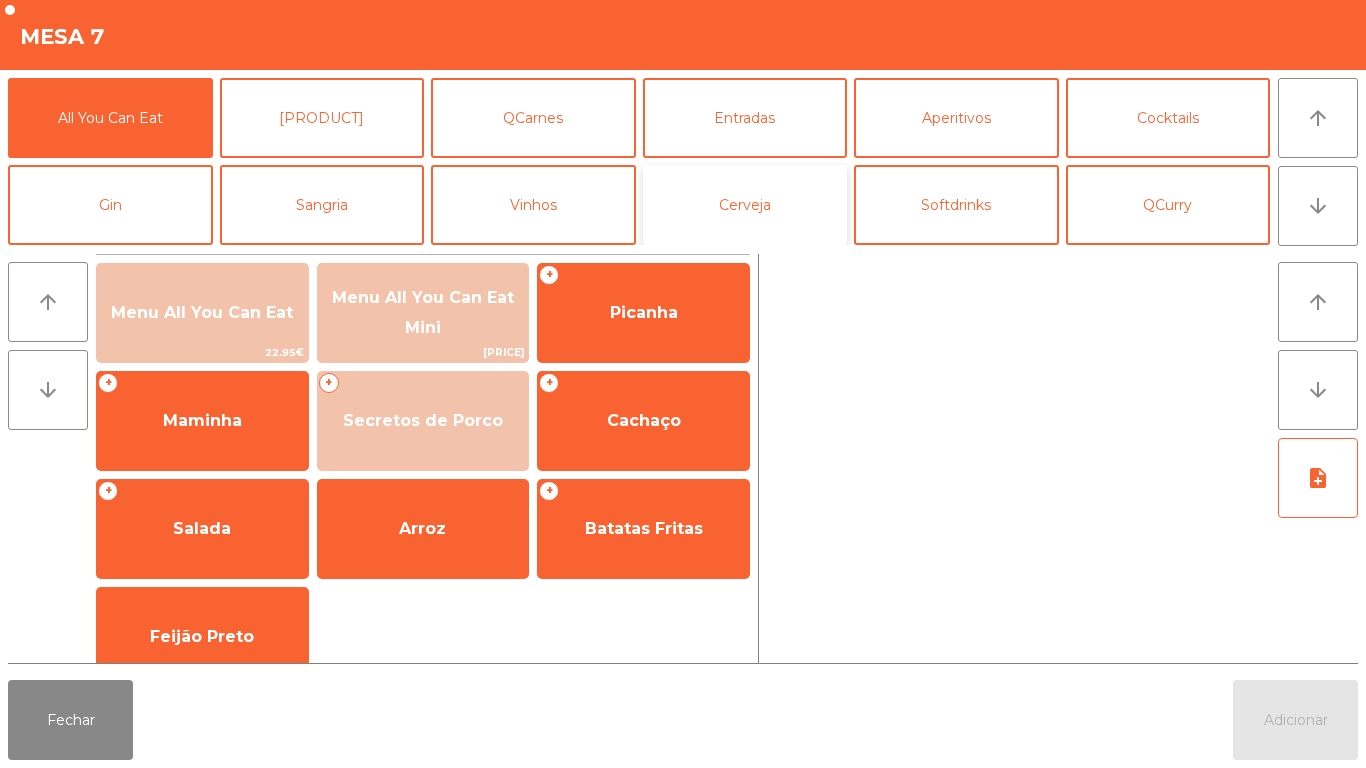 click on "Cerveja" 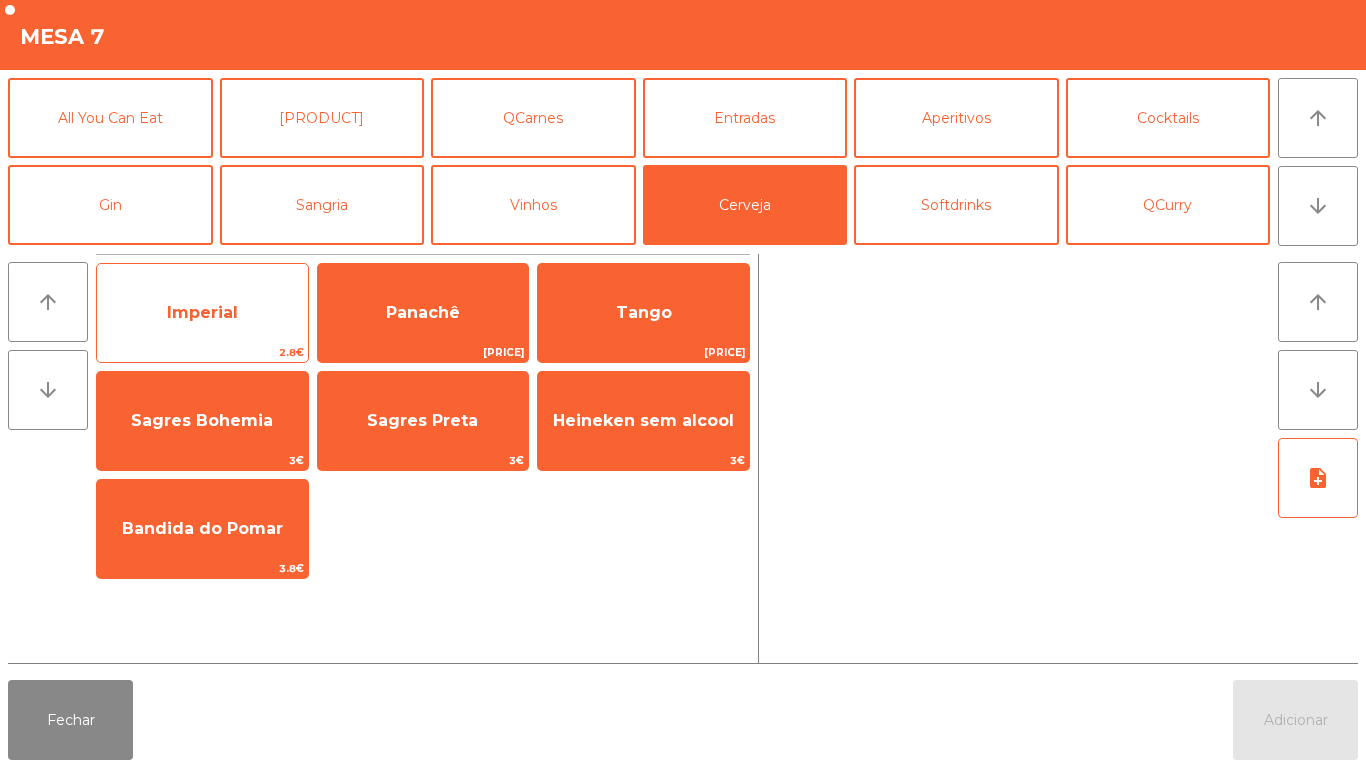 click on "Imperial" 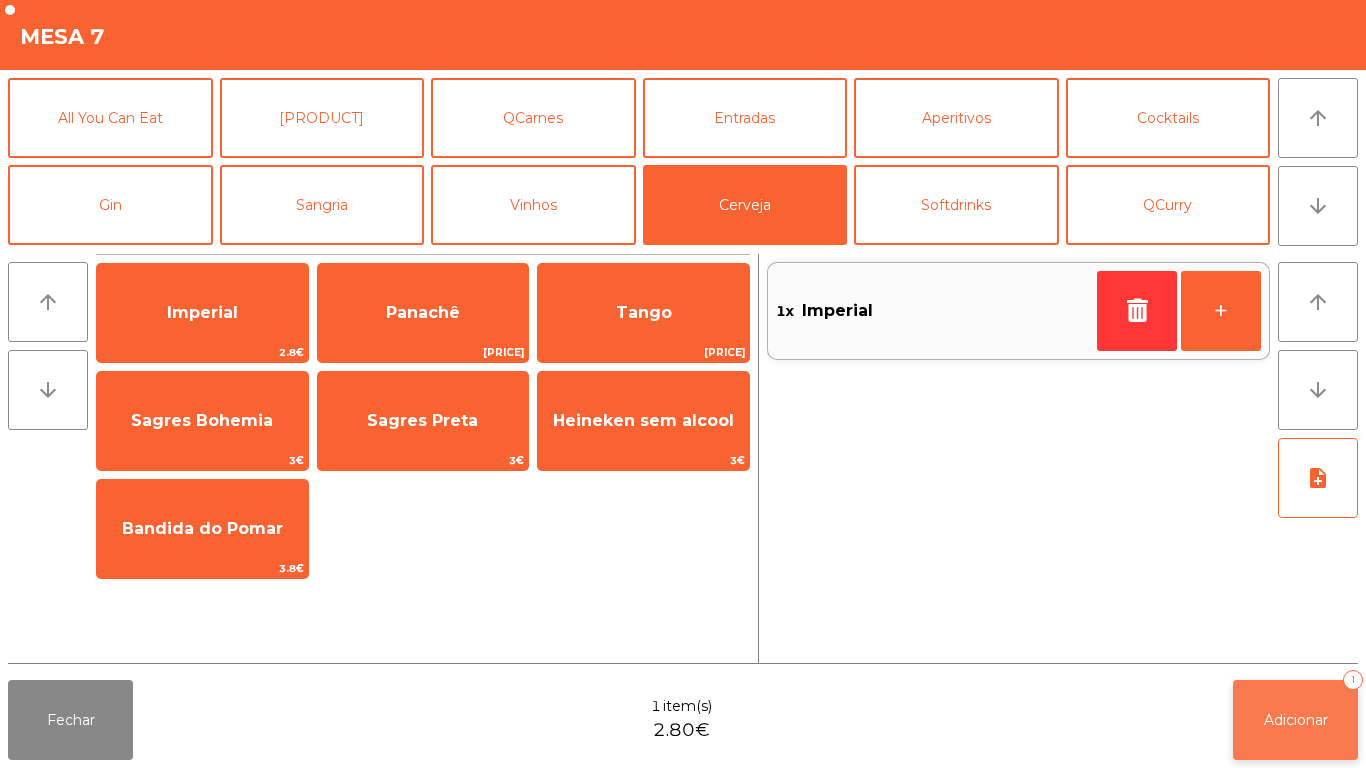 click on "Adicionar   1" 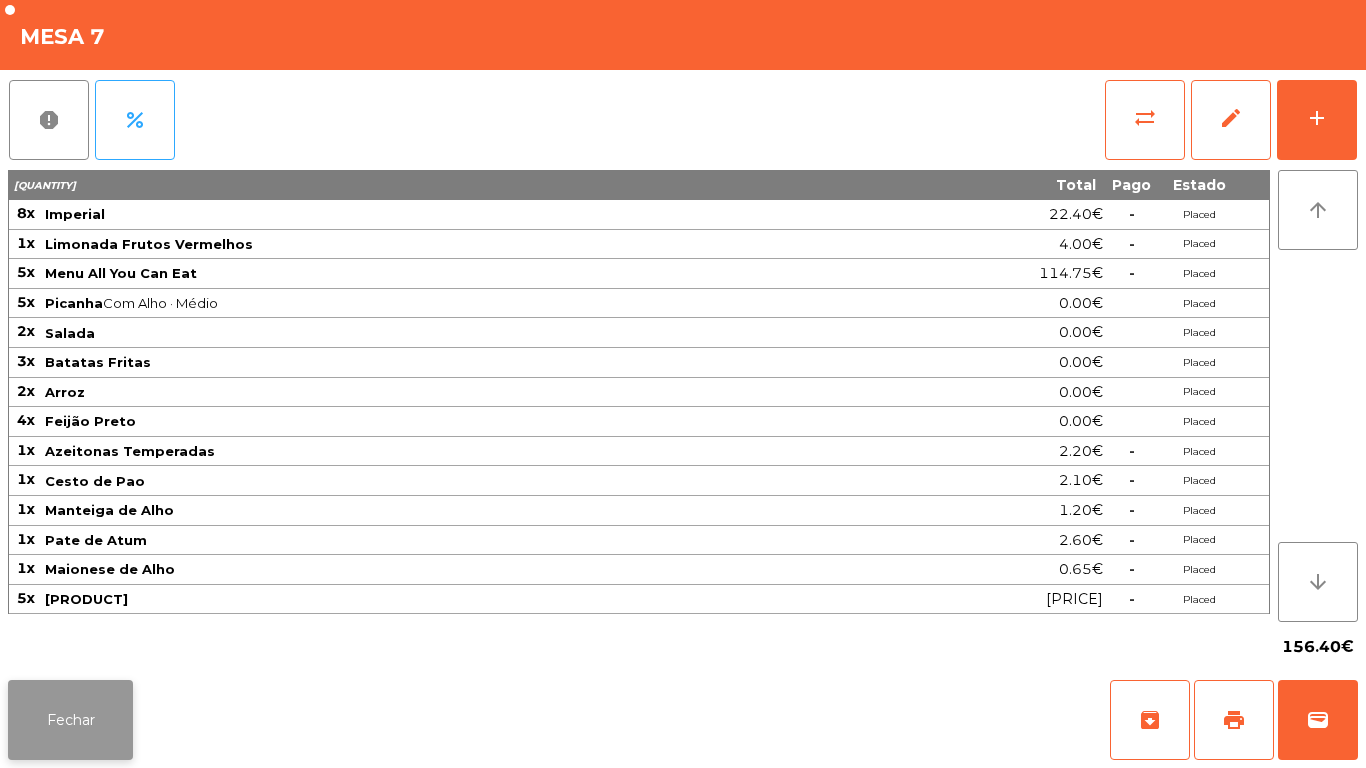 click on "Fechar" 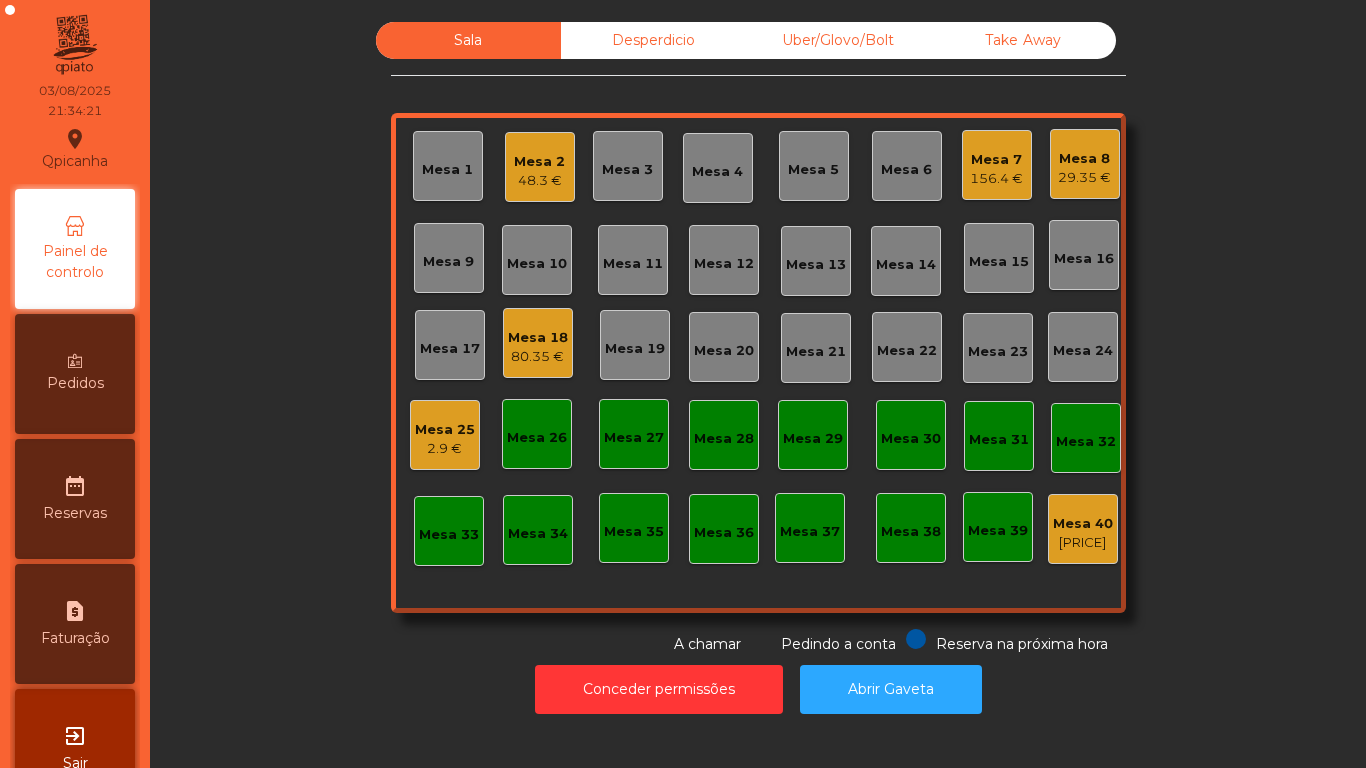 click on "Mesa 7   156.4 €" 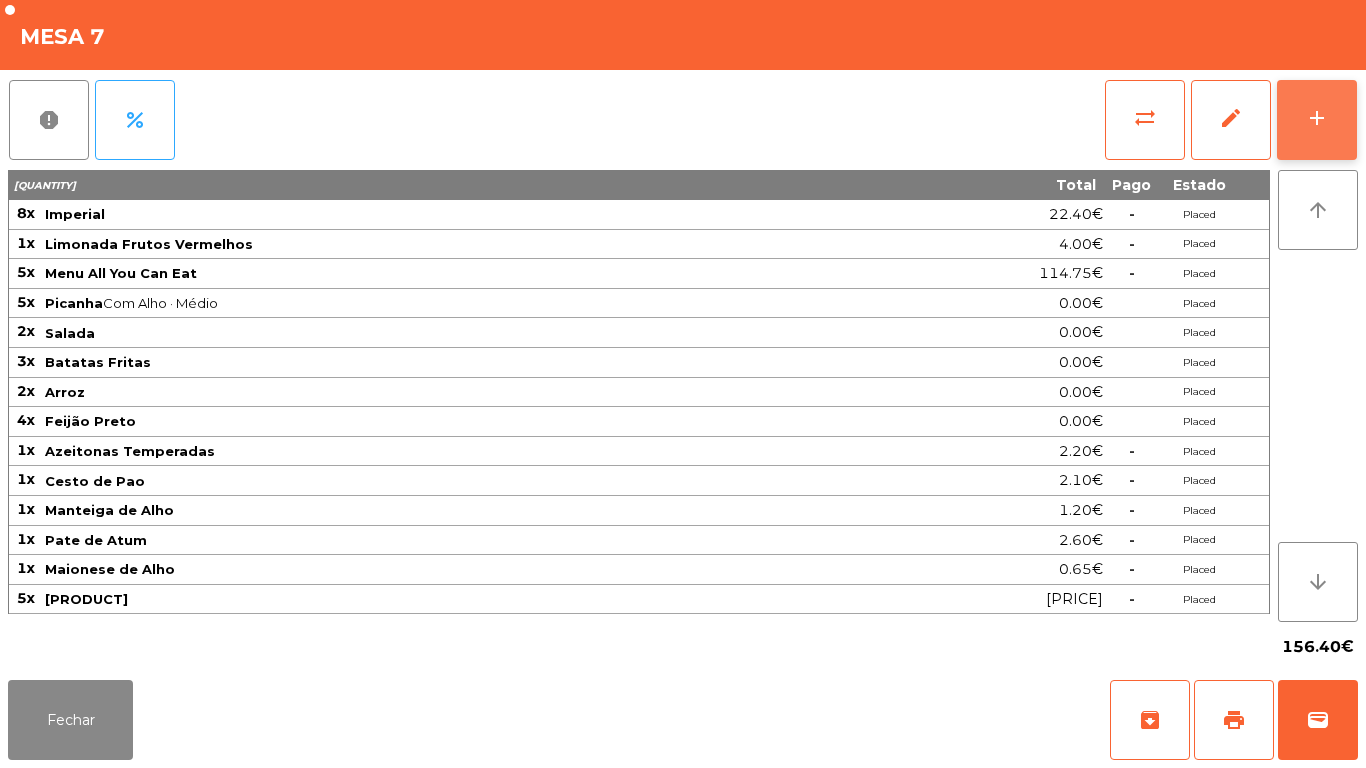 click on "add" 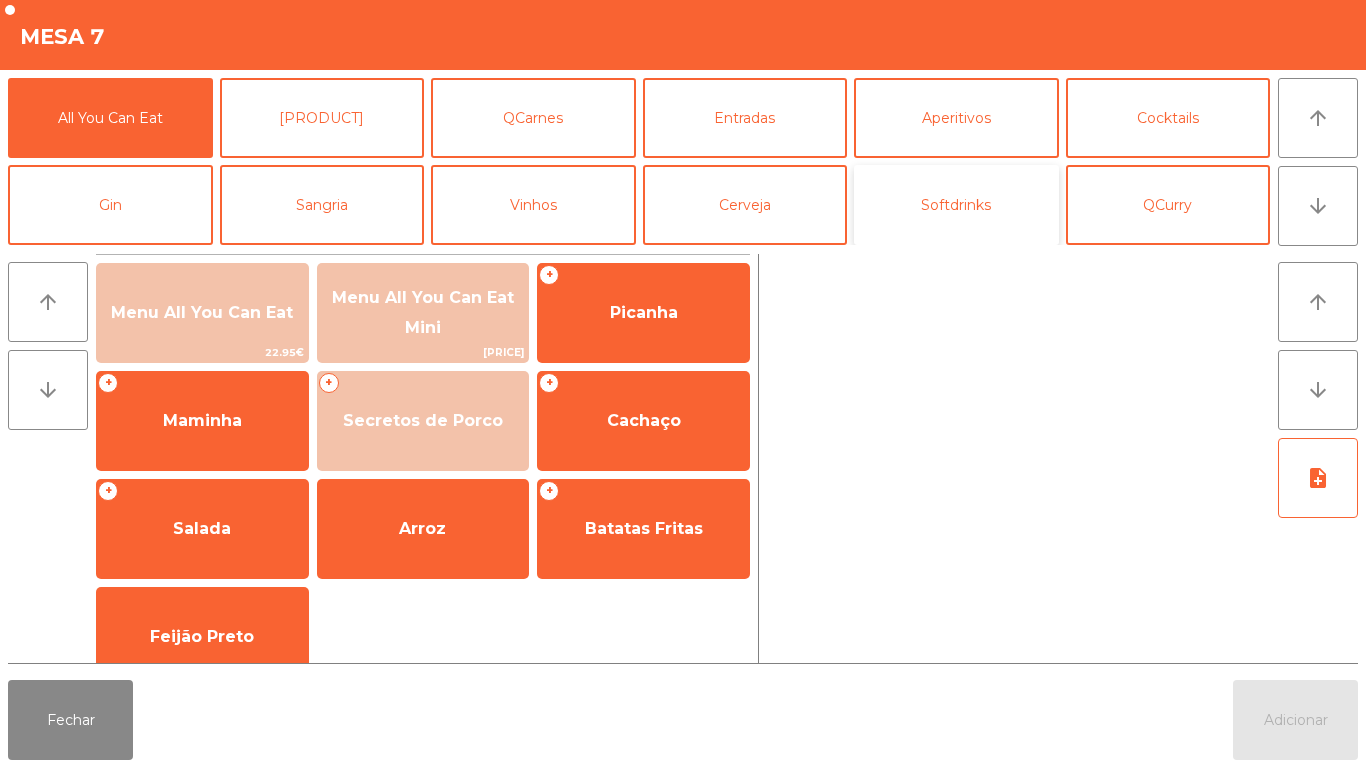 click on "Softdrinks" 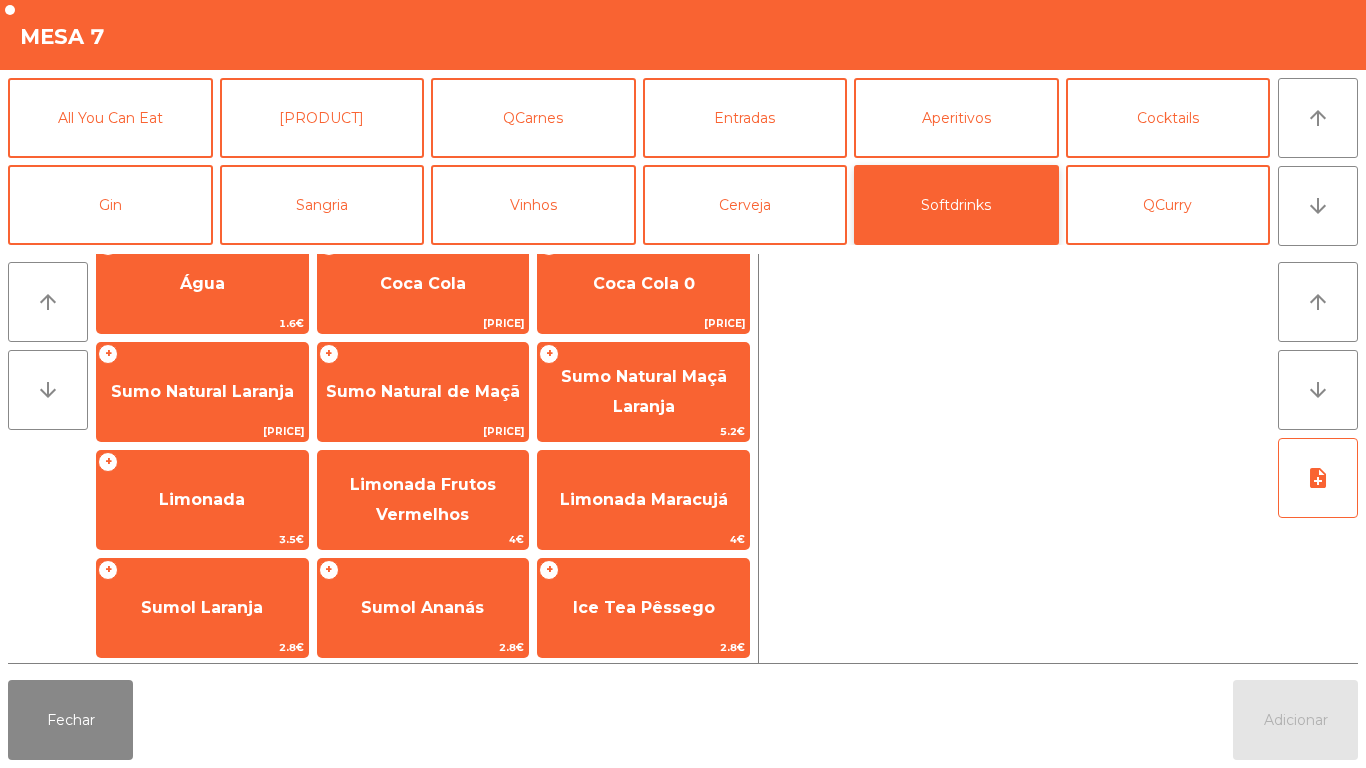 scroll, scrollTop: 0, scrollLeft: 0, axis: both 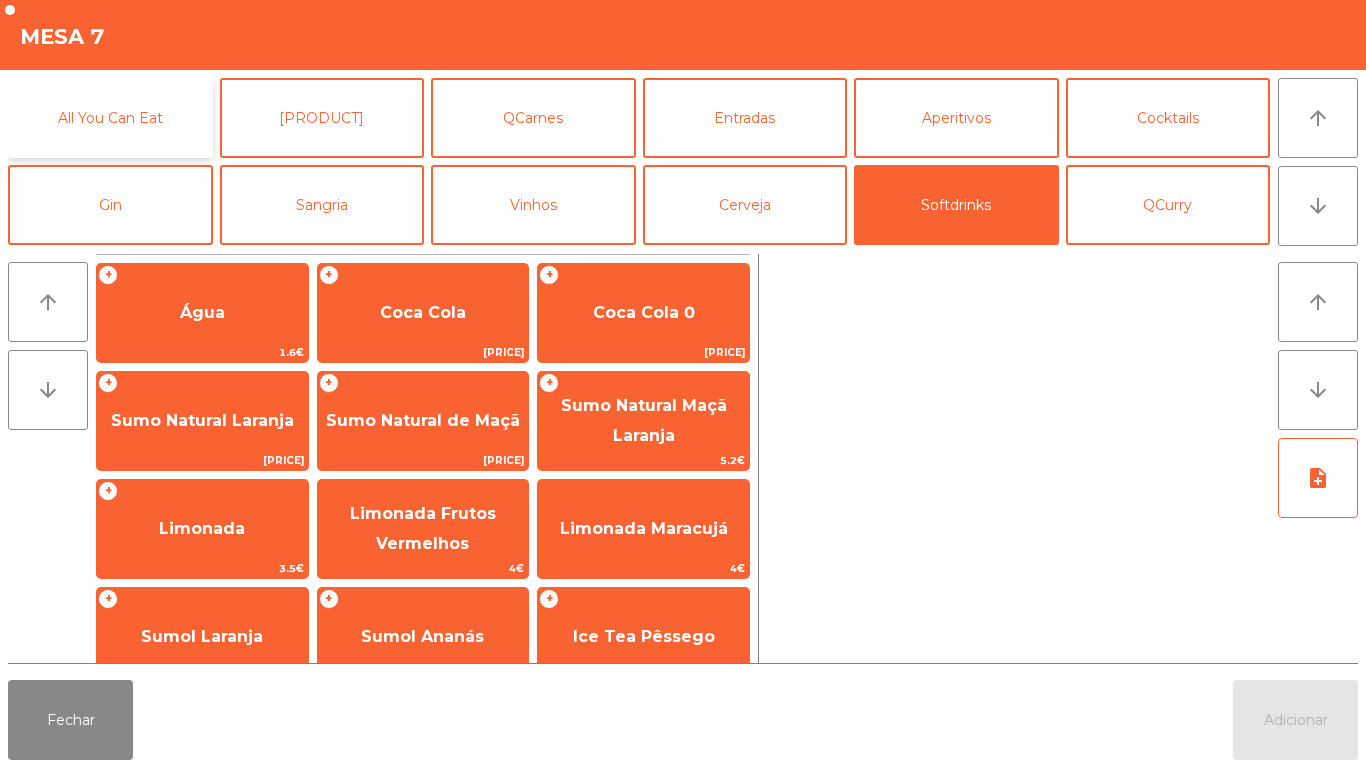 click on "All You Can Eat" 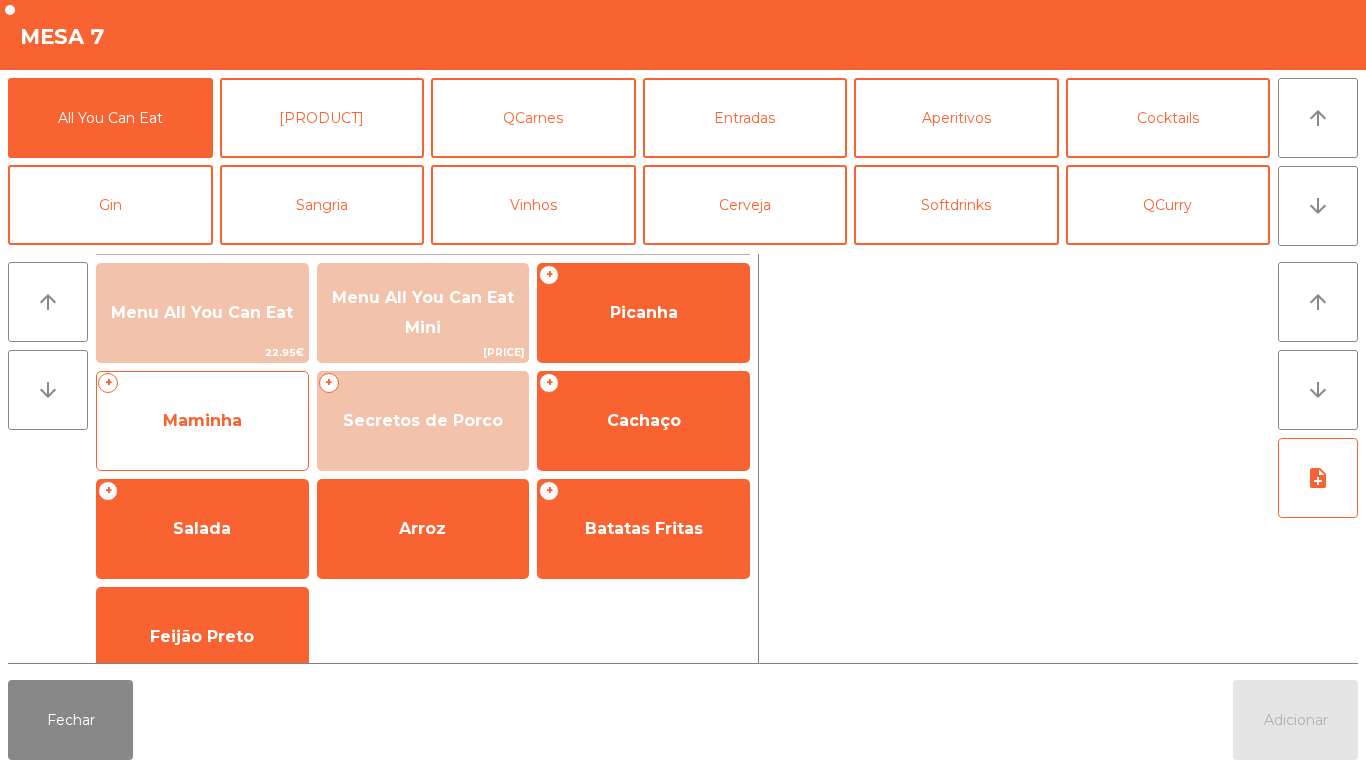 click on "Maminha" 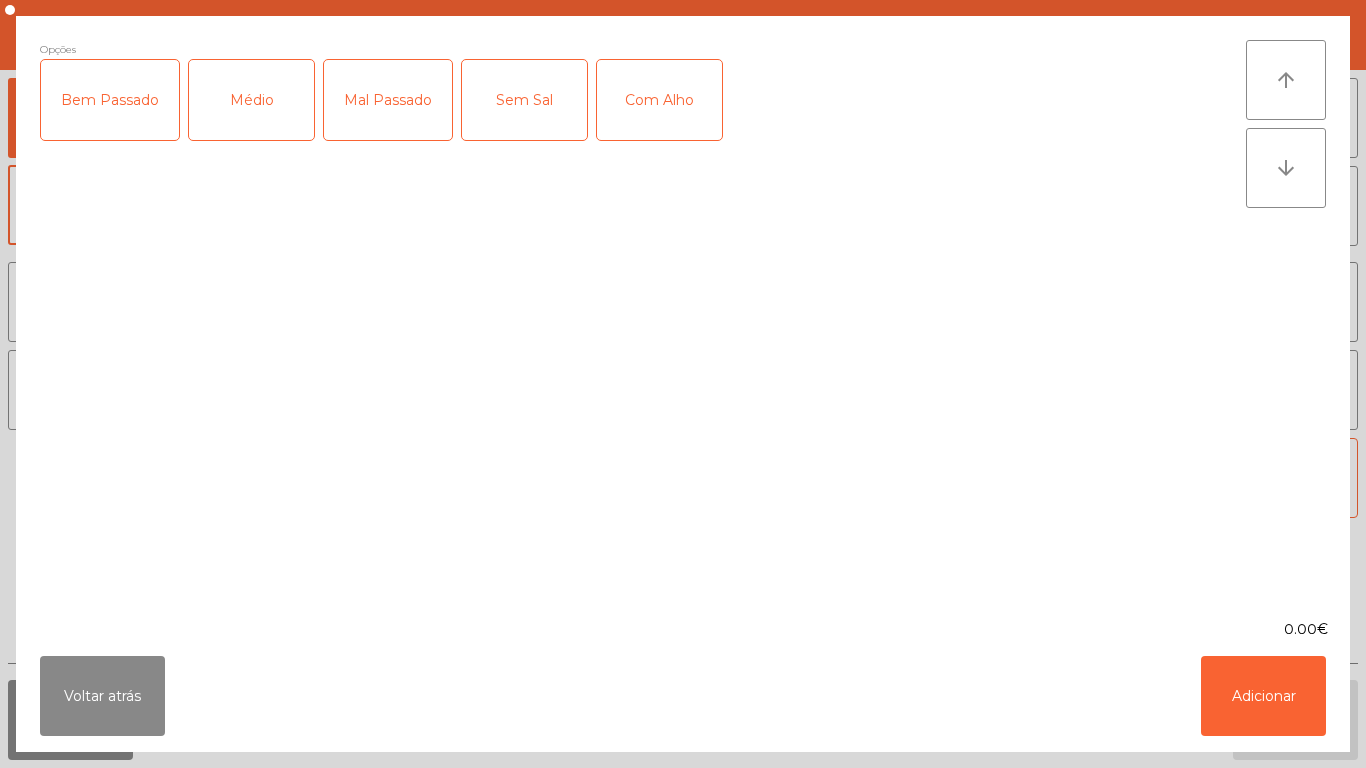 click on "Médio" 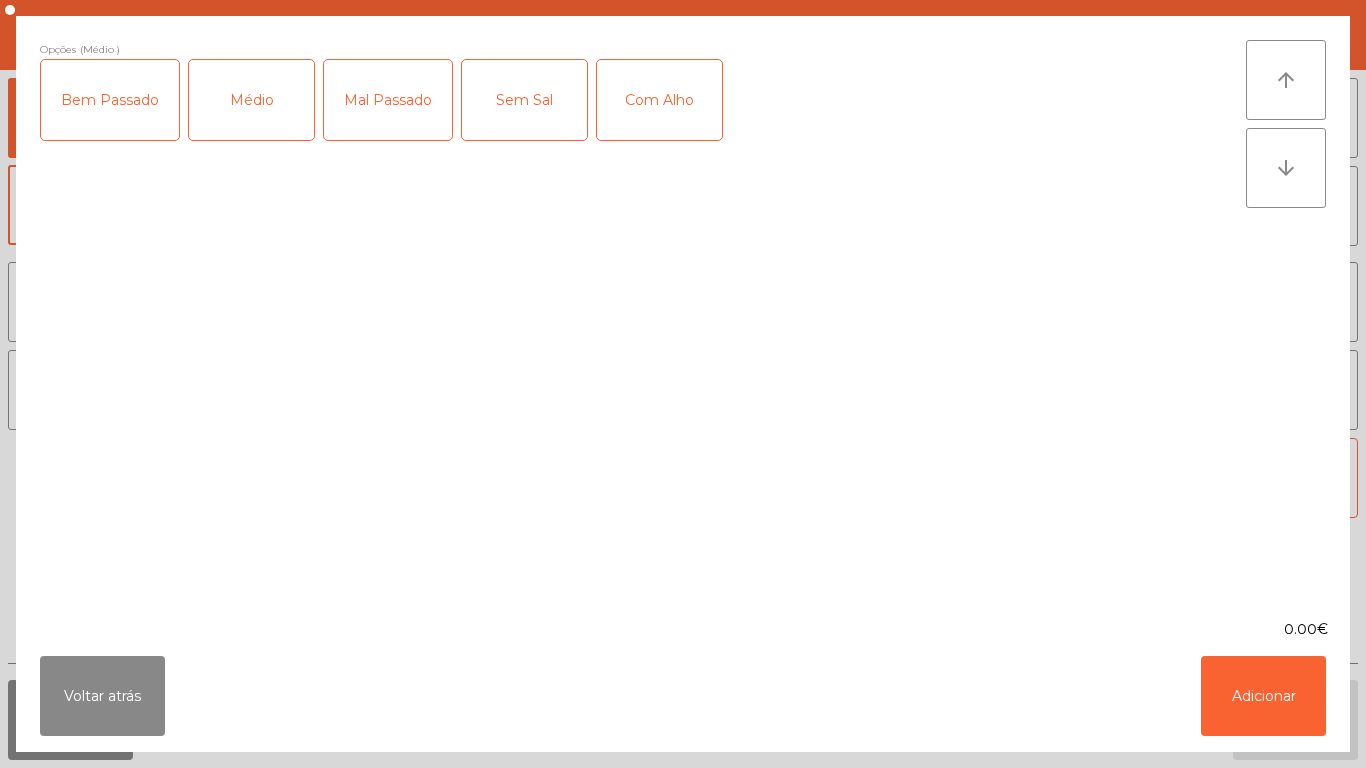 click on "Com Alho" 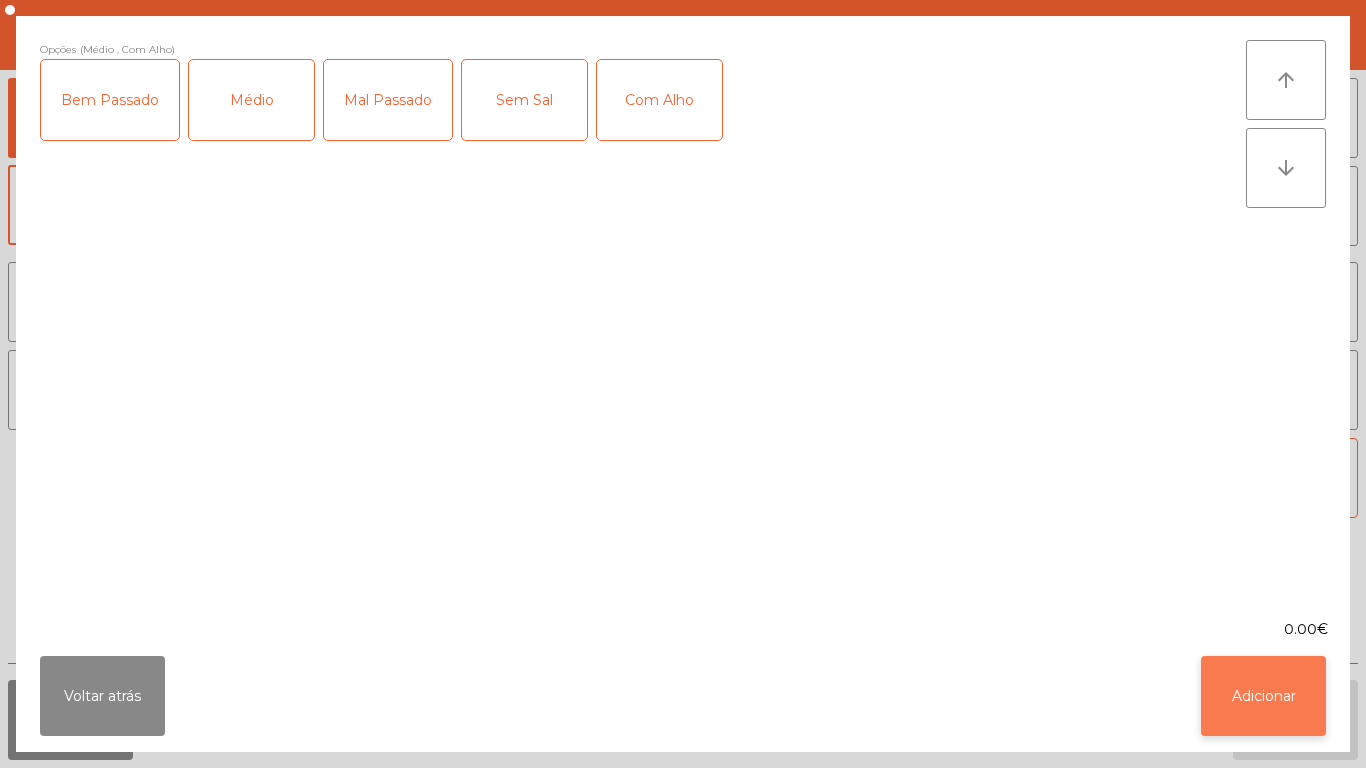 click on "Adicionar" 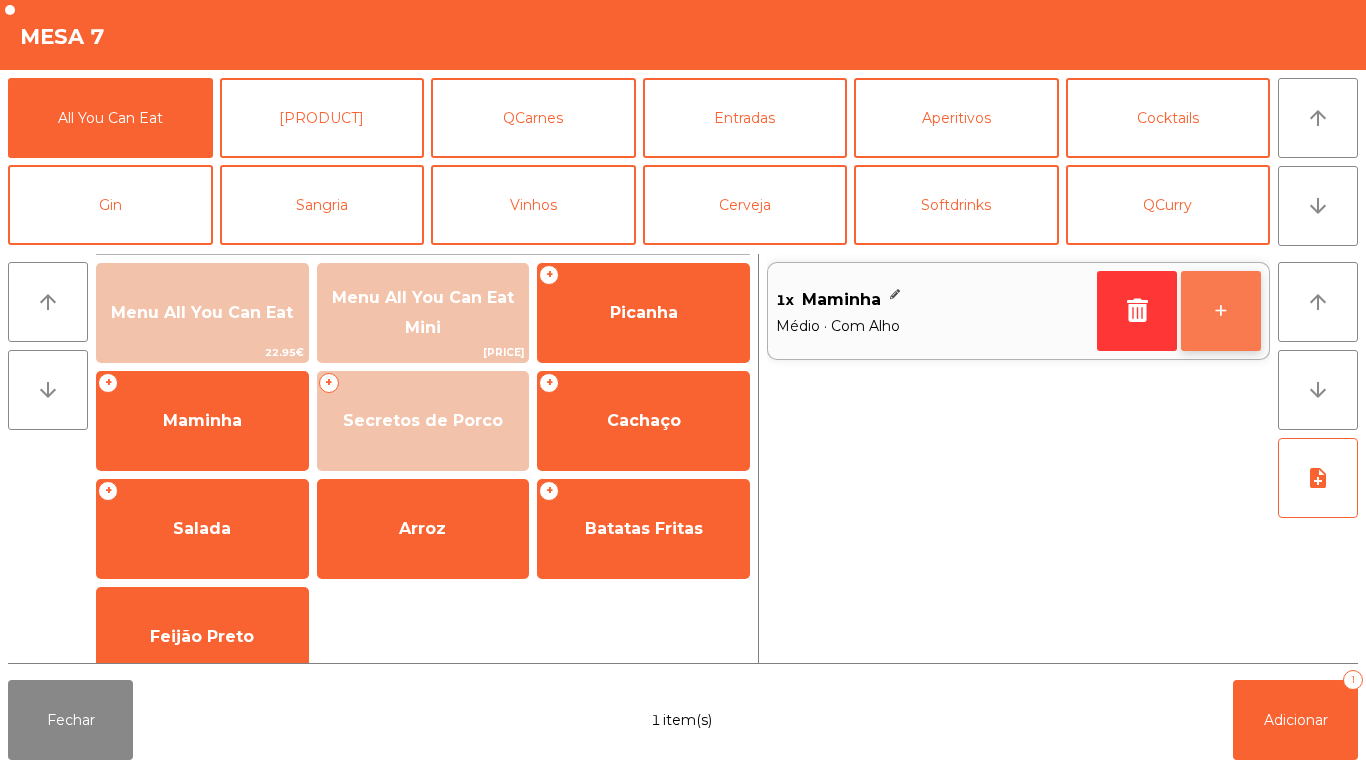 click on "+" 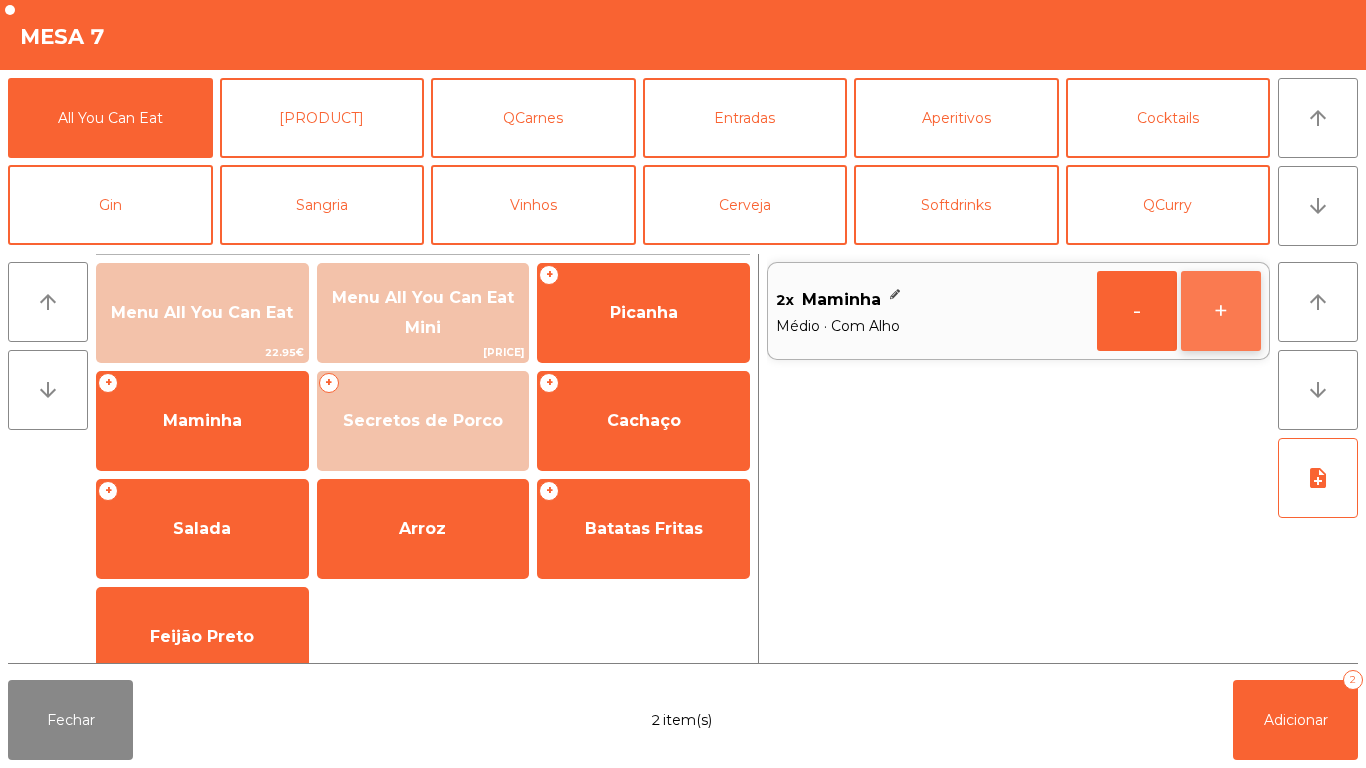click on "+" 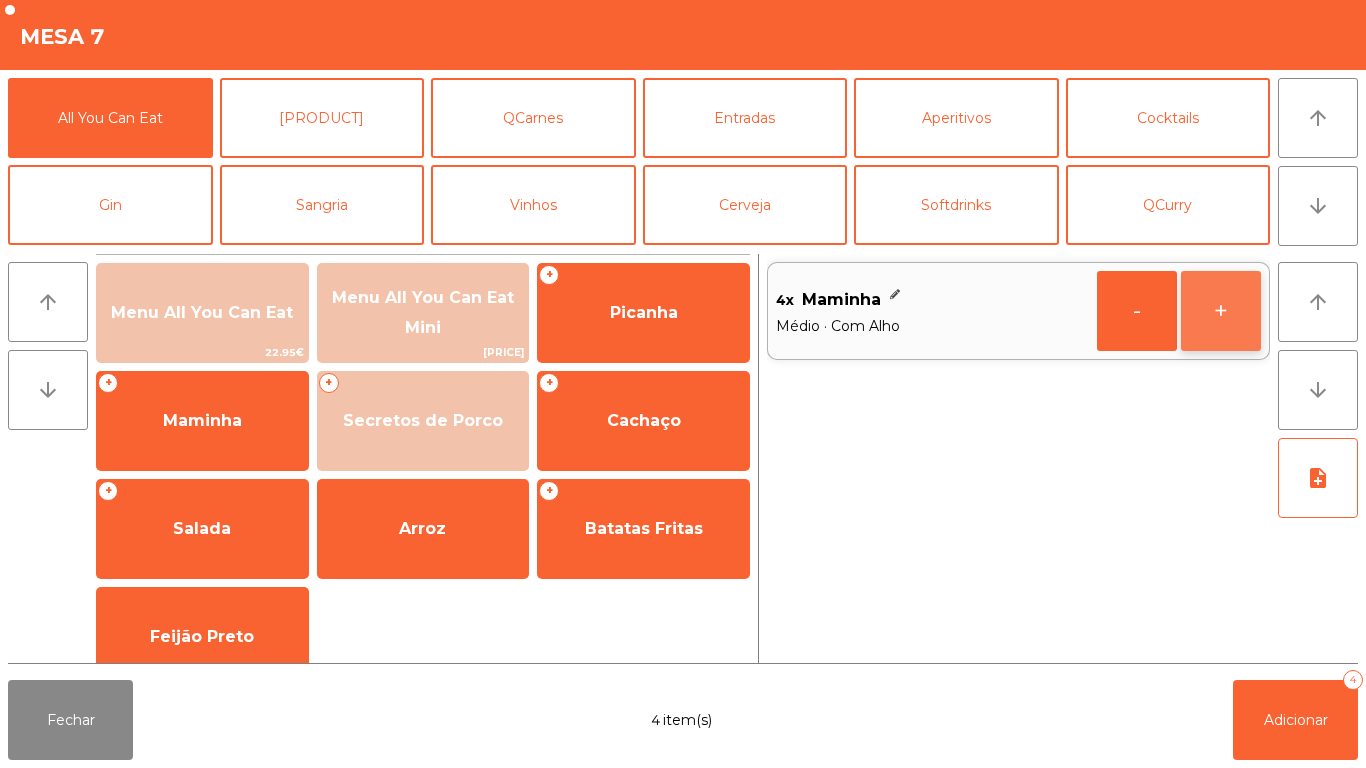 click on "+" 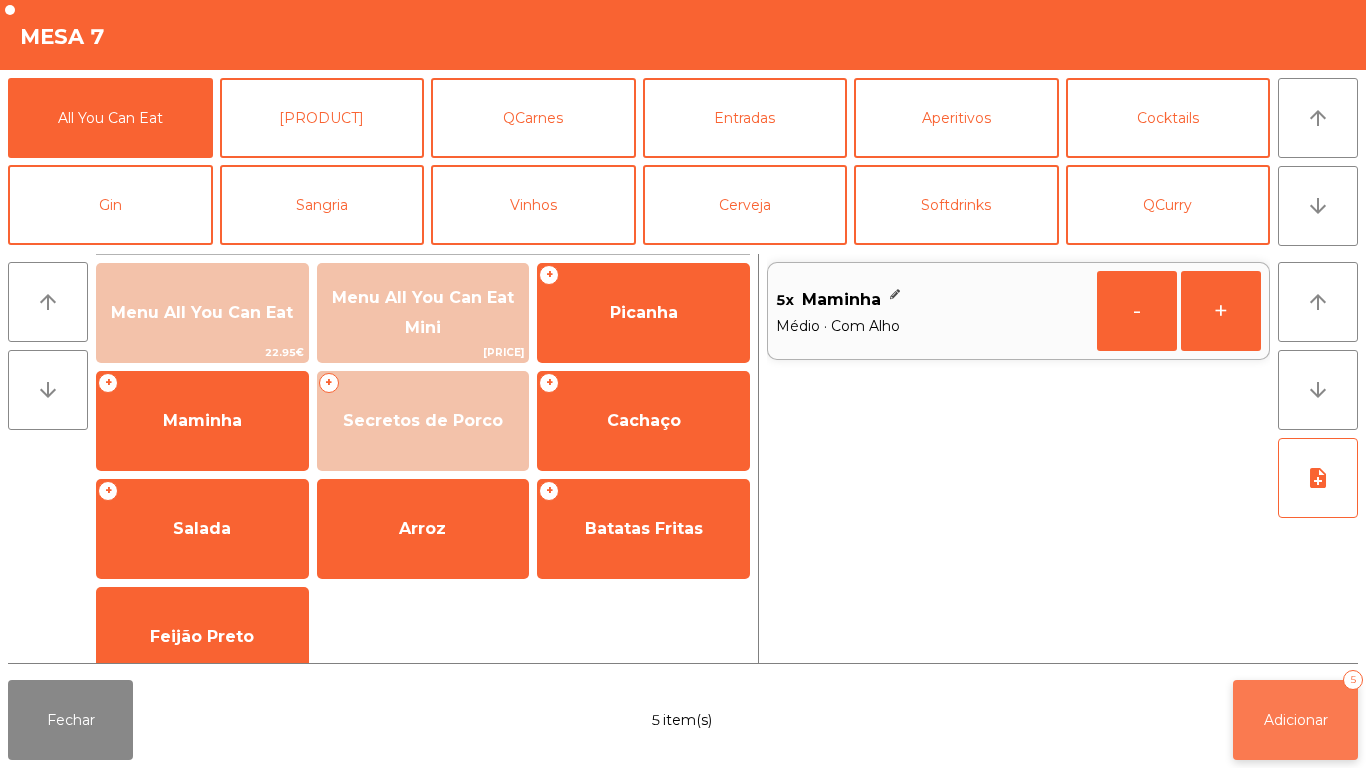 click on "Adicionar   5" 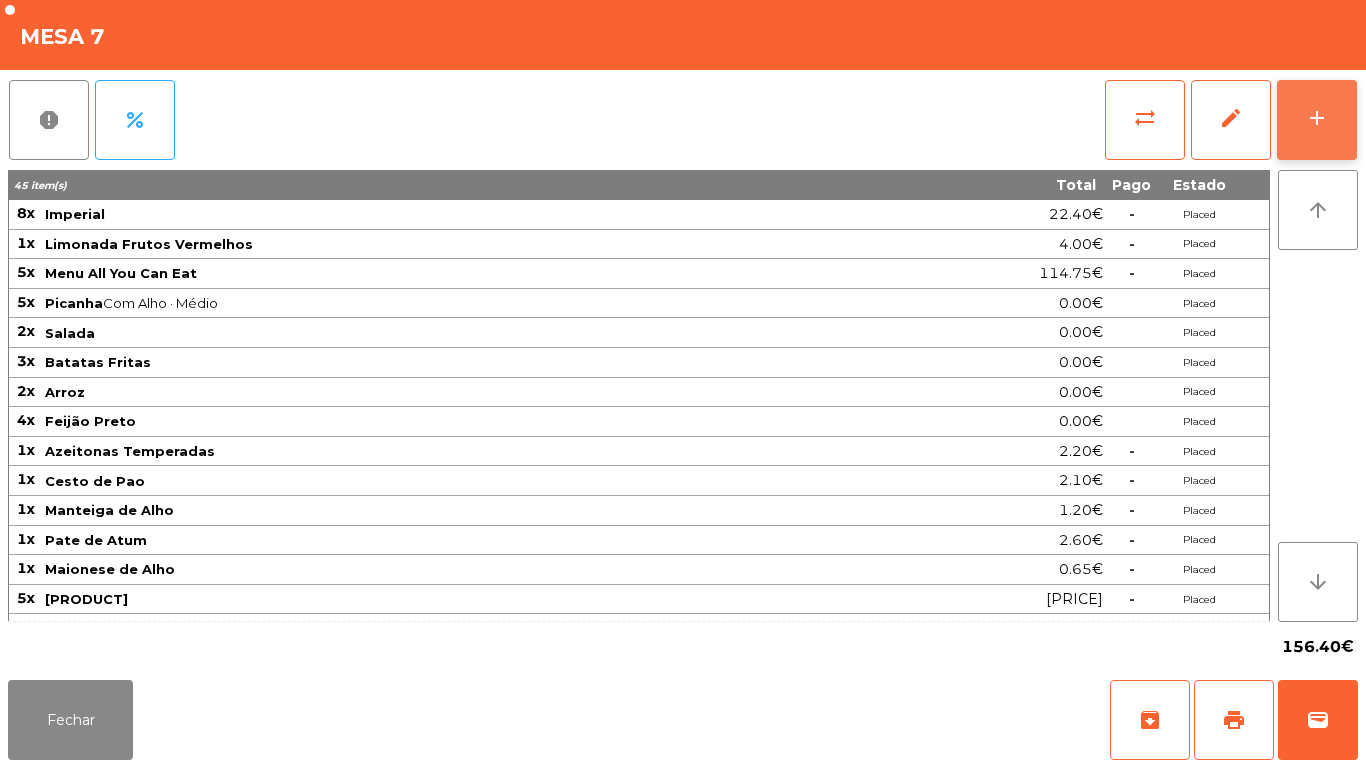 click on "add" 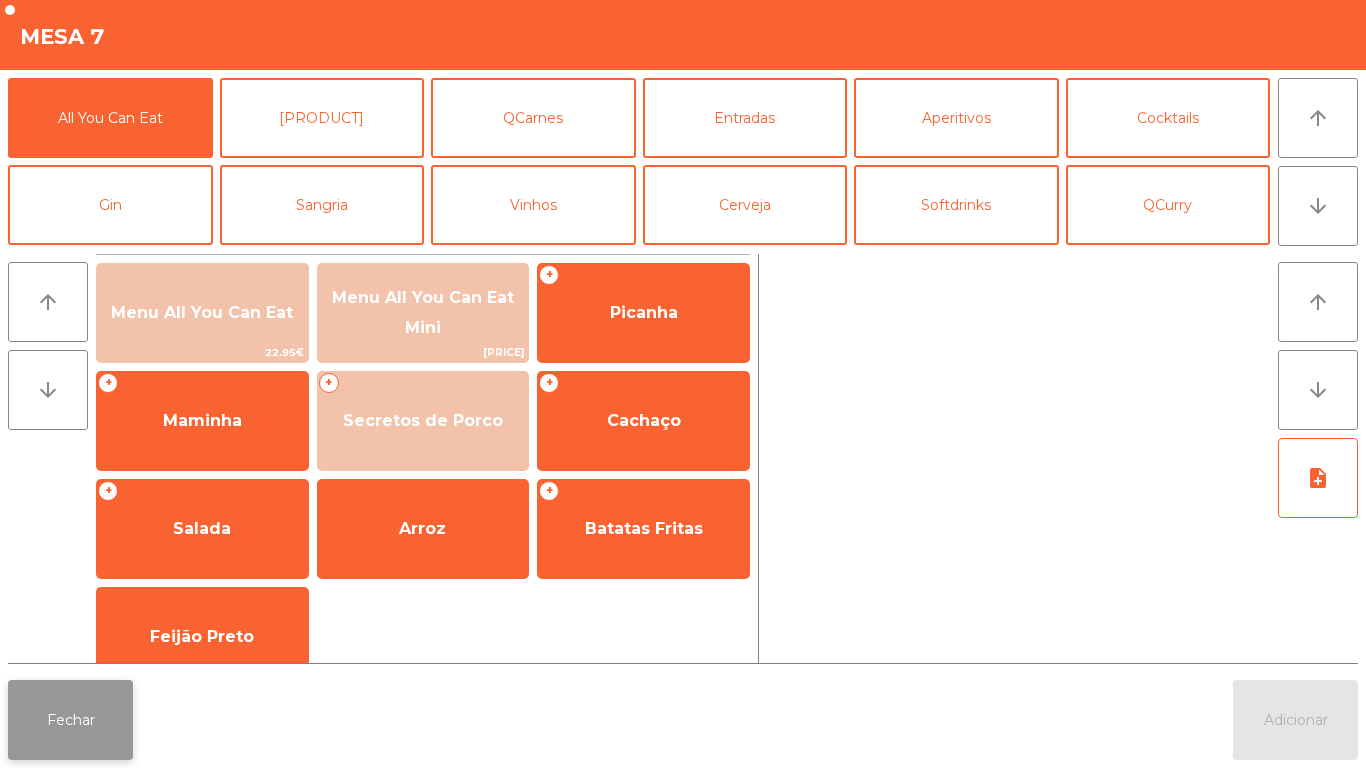 click on "Fechar" 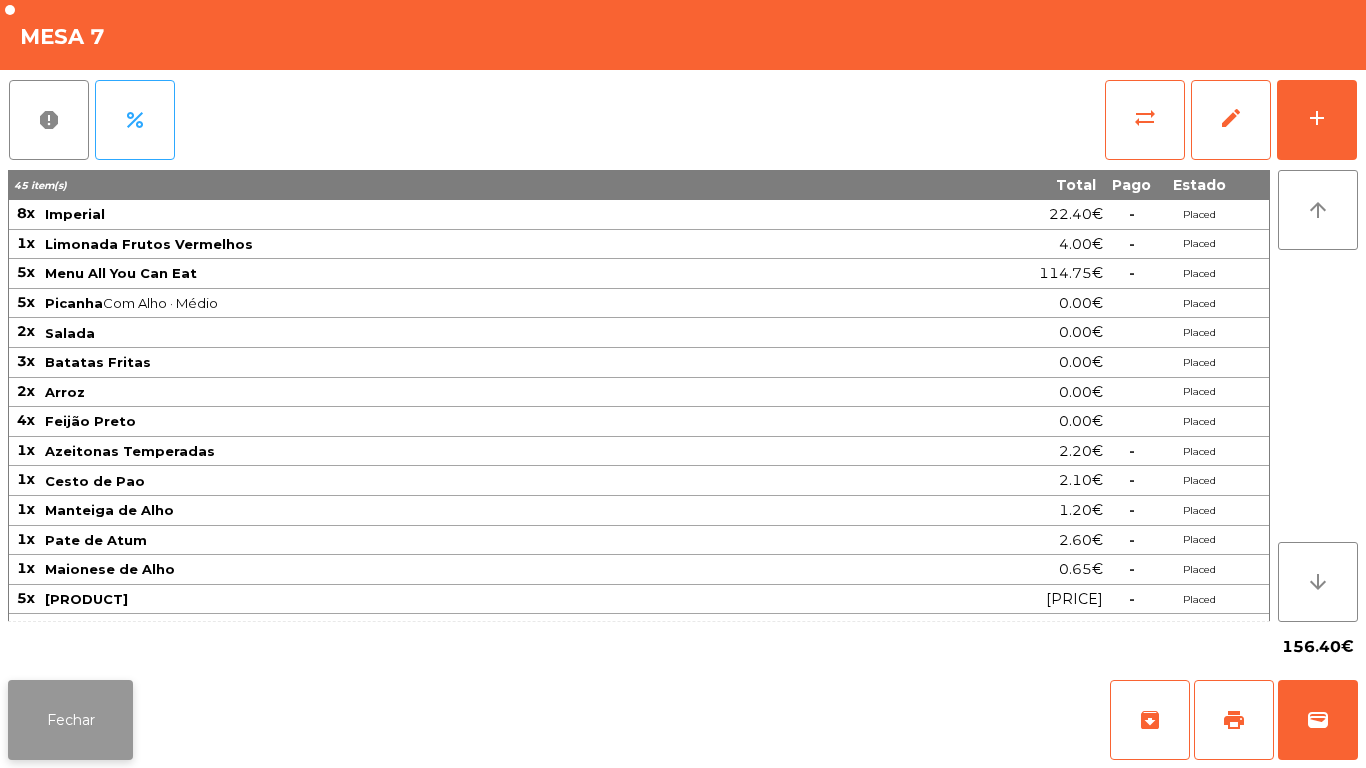 click on "Fechar" 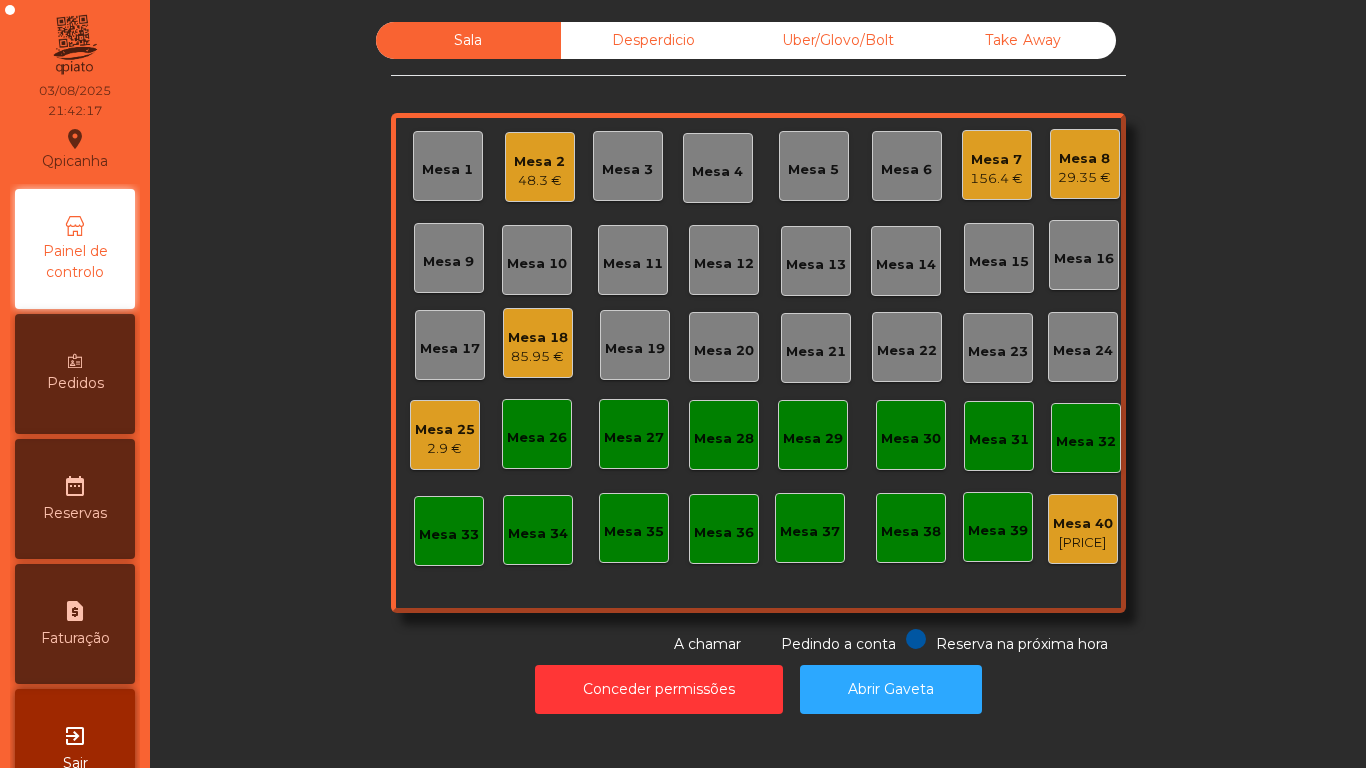 click on "29.35 €" 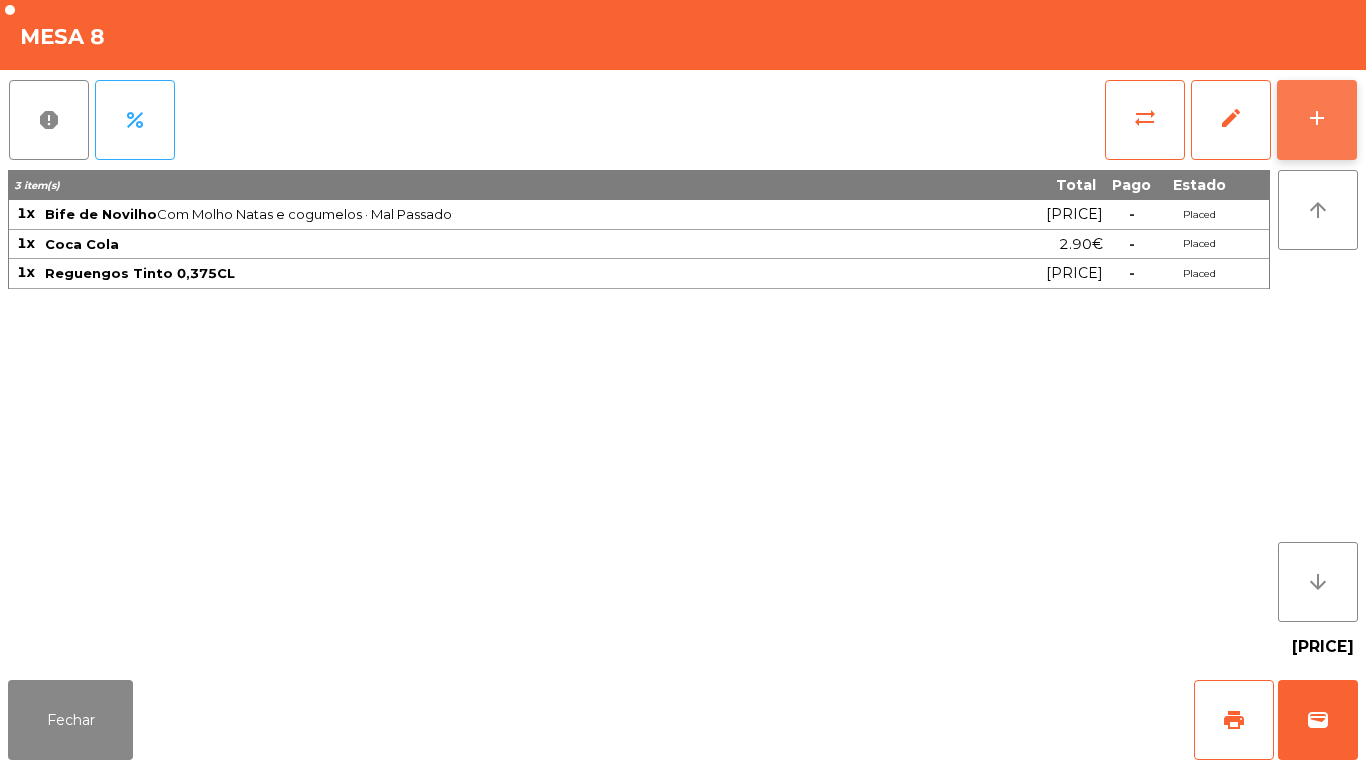 click on "add" 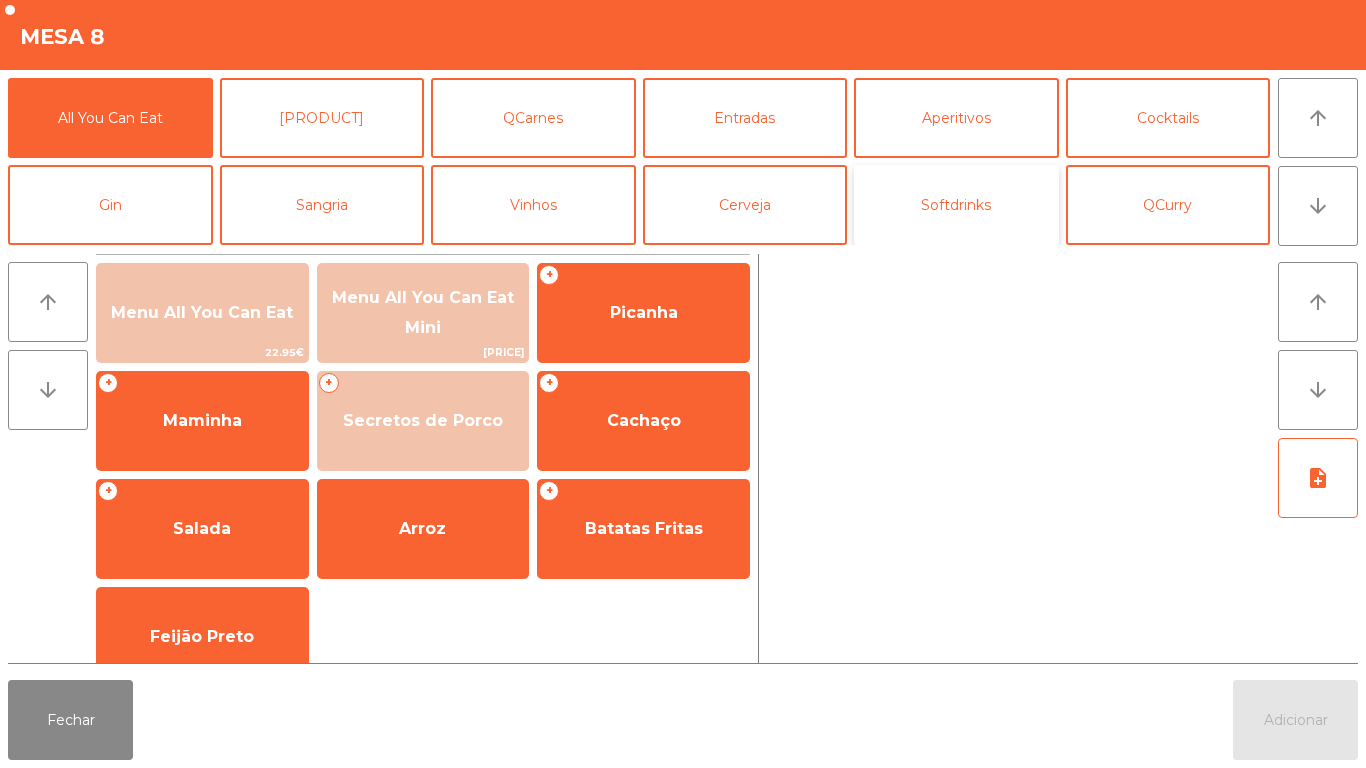 click on "Softdrinks" 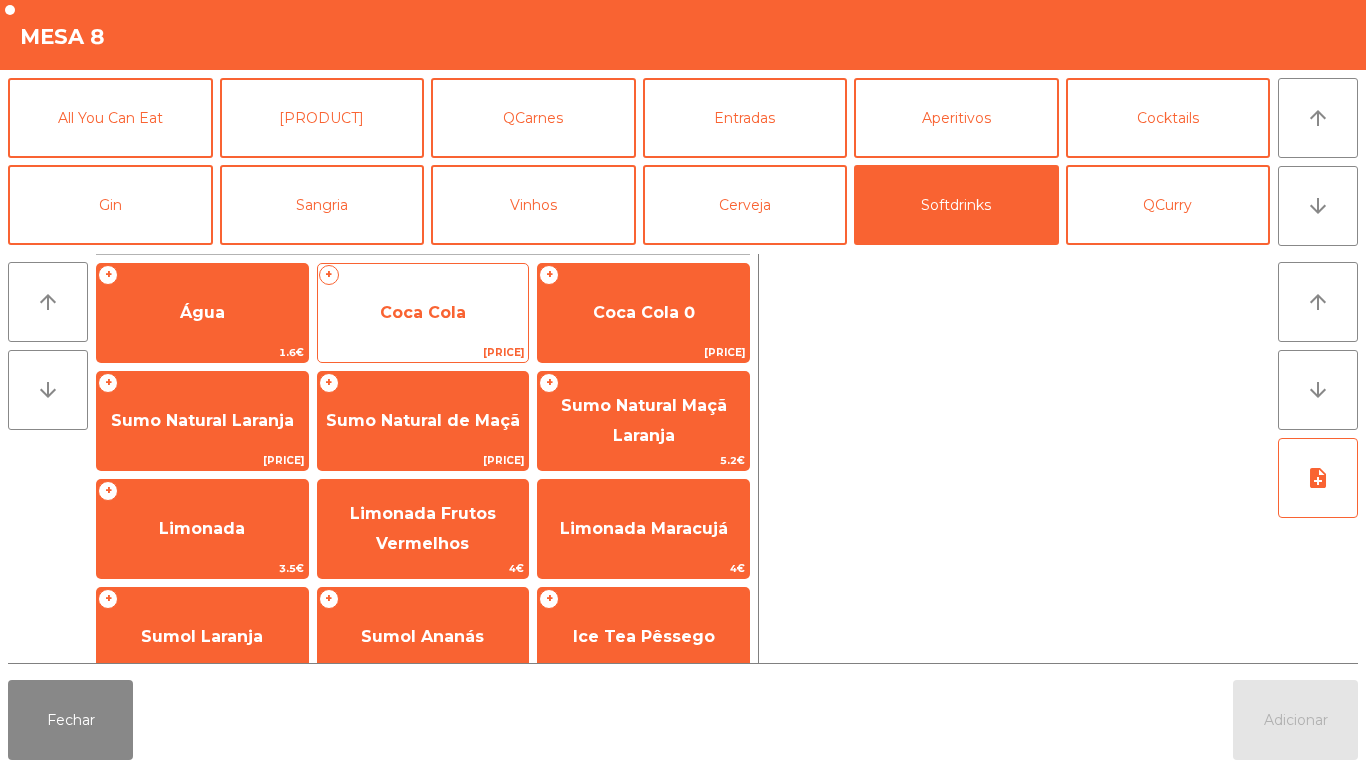 click on "Coca Cola" 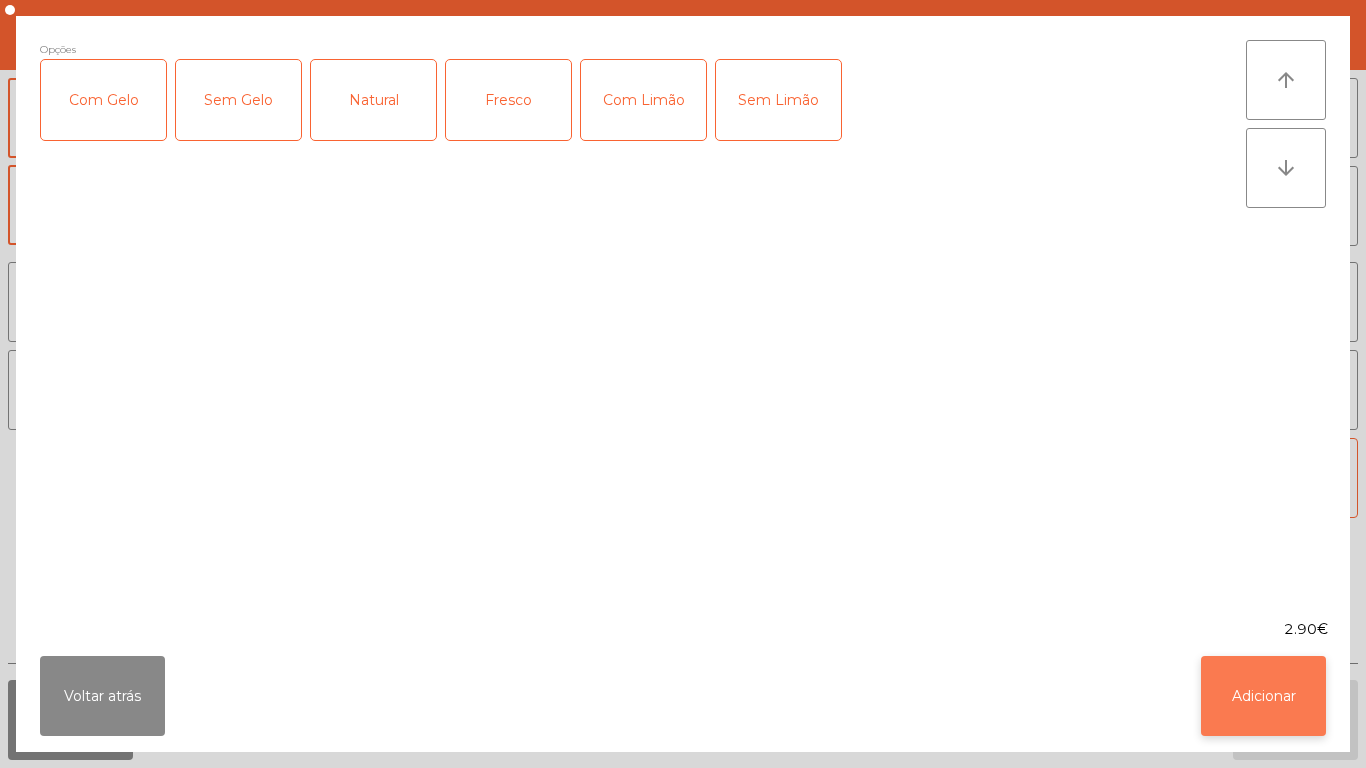 click on "Adicionar" 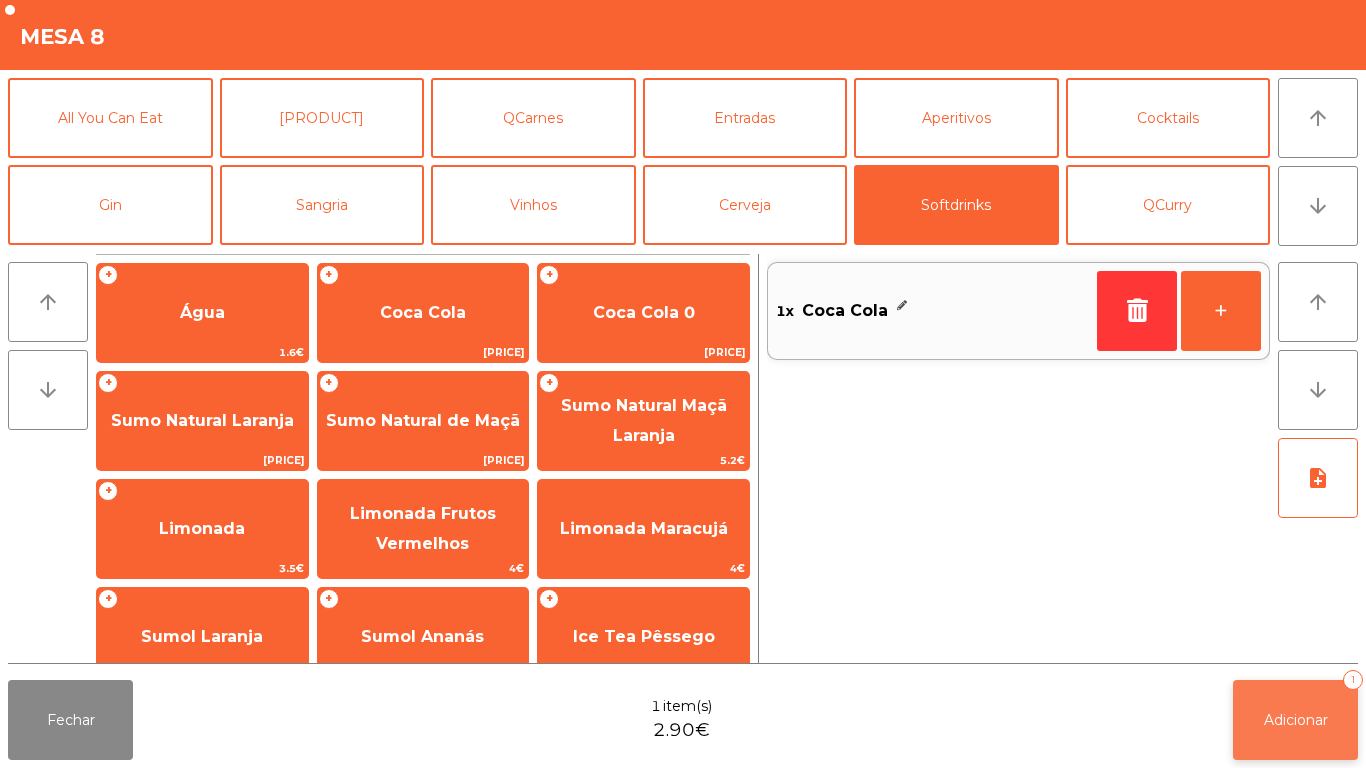 click on "Adicionar" 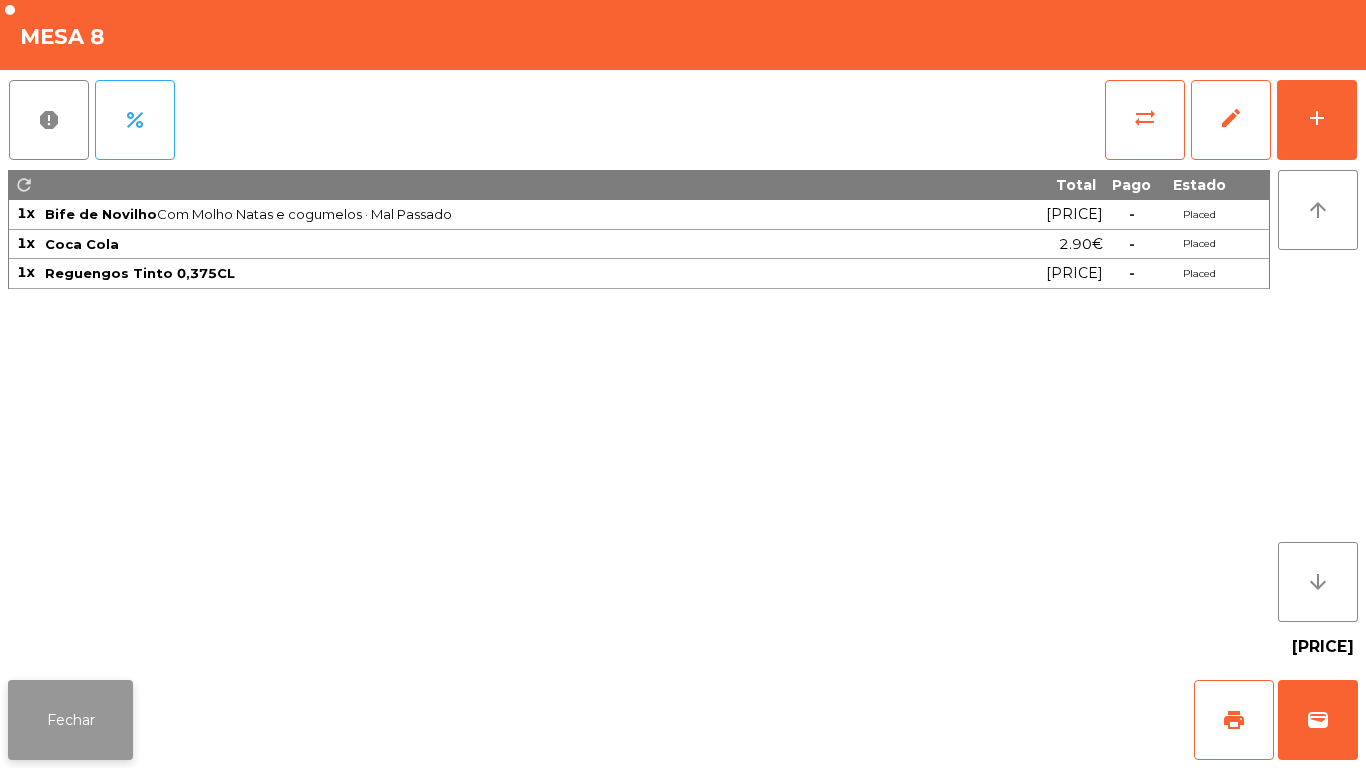 click on "Fechar" 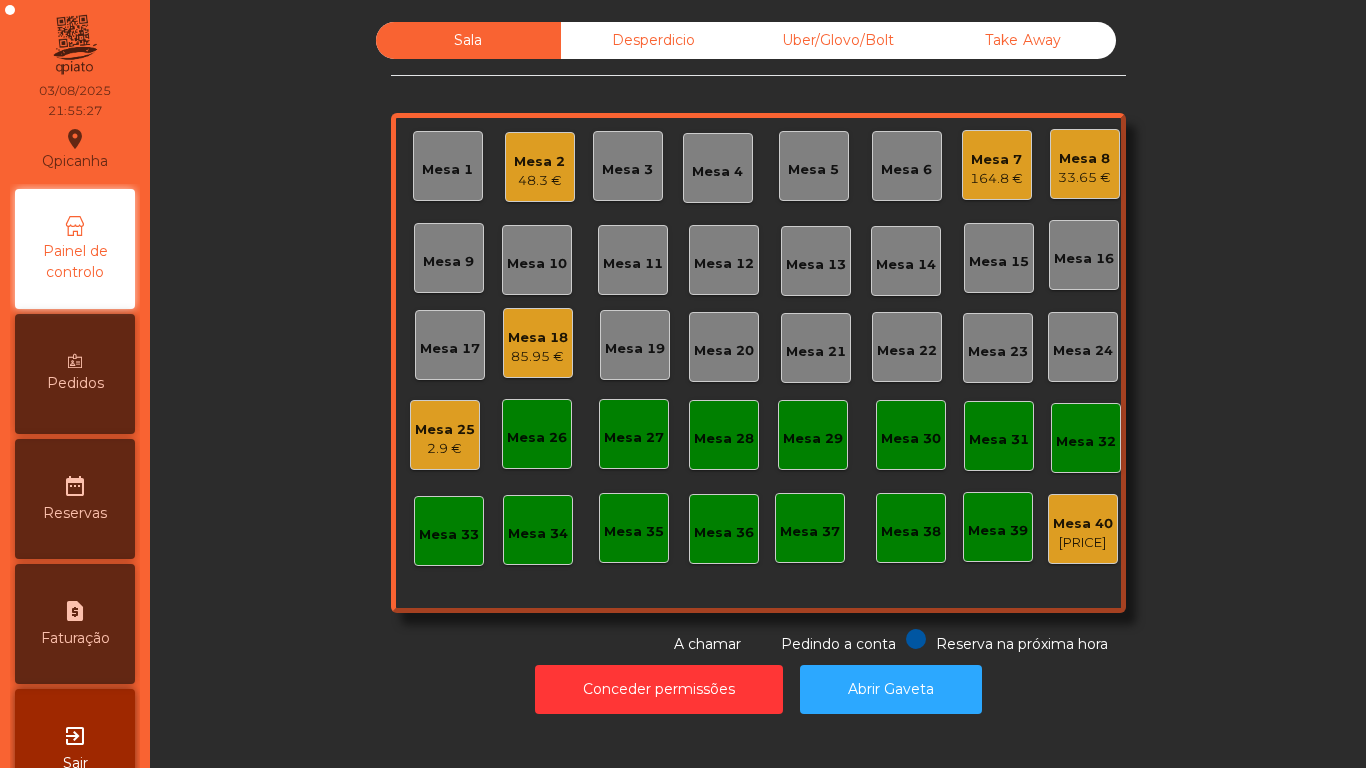 click on "Mesa 8   33.65 €" 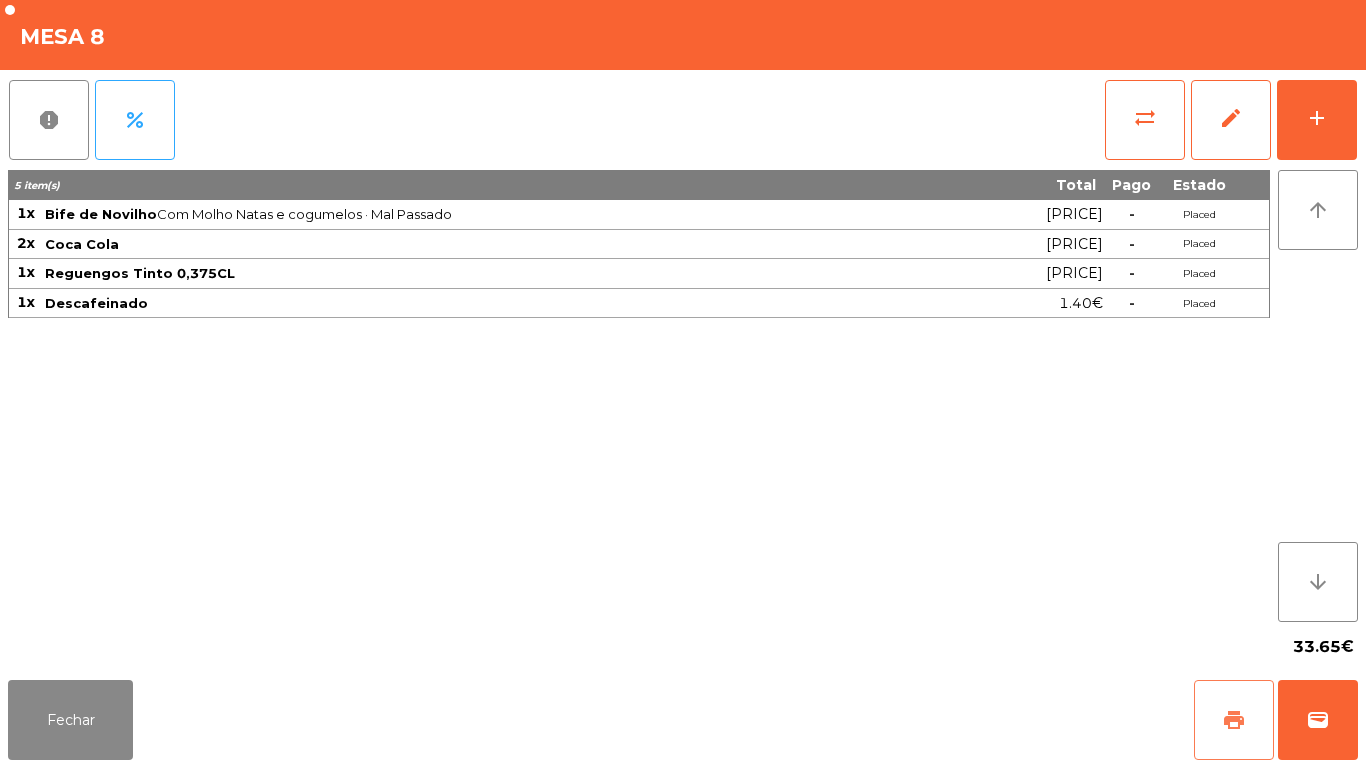 click on "print" 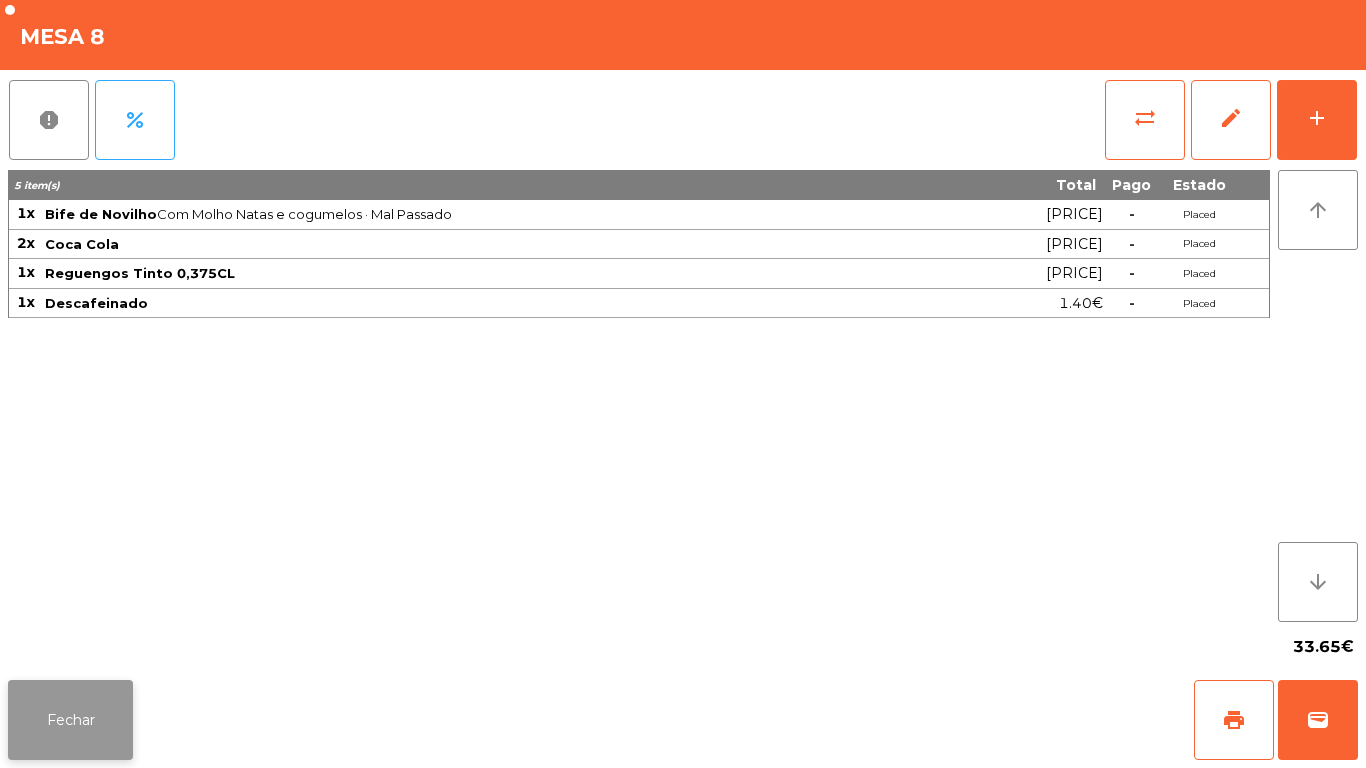 click on "Fechar" 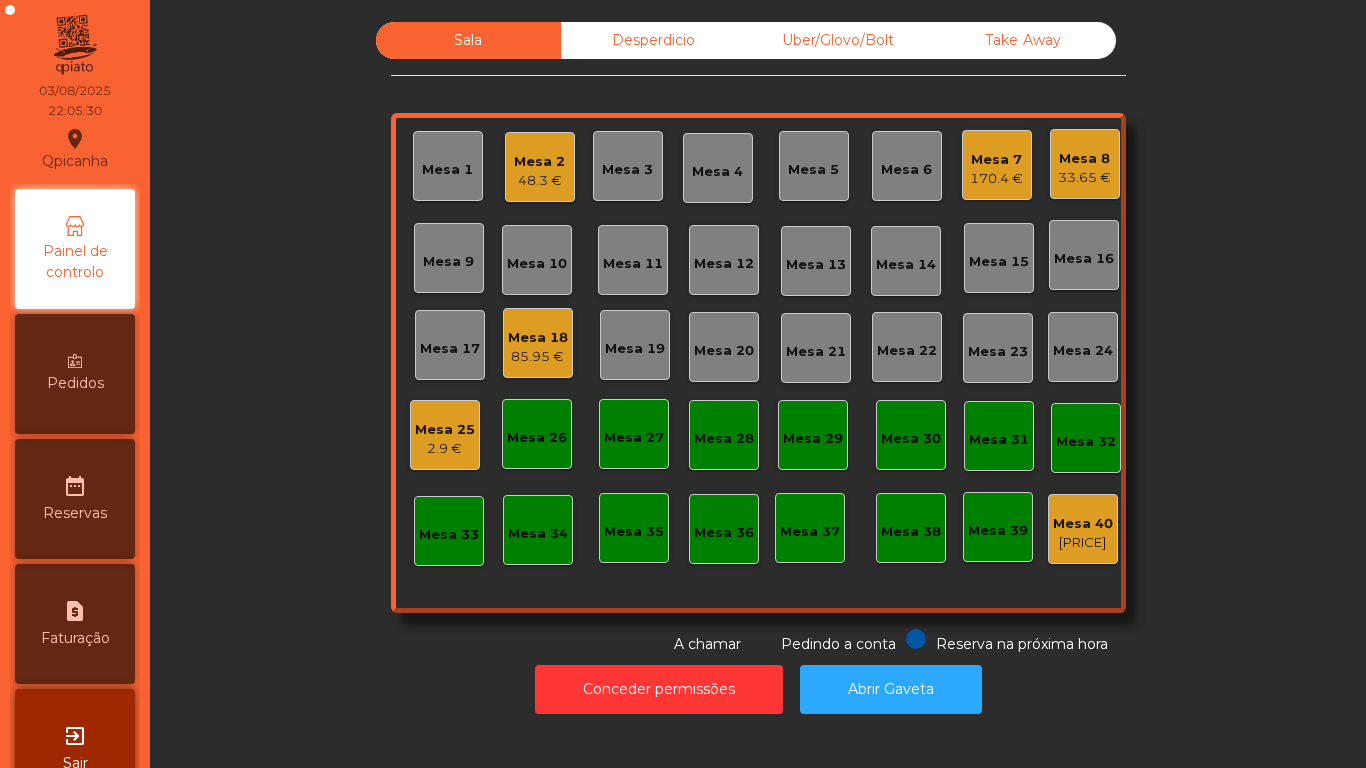 click on "Mesa 7   170.4 €" 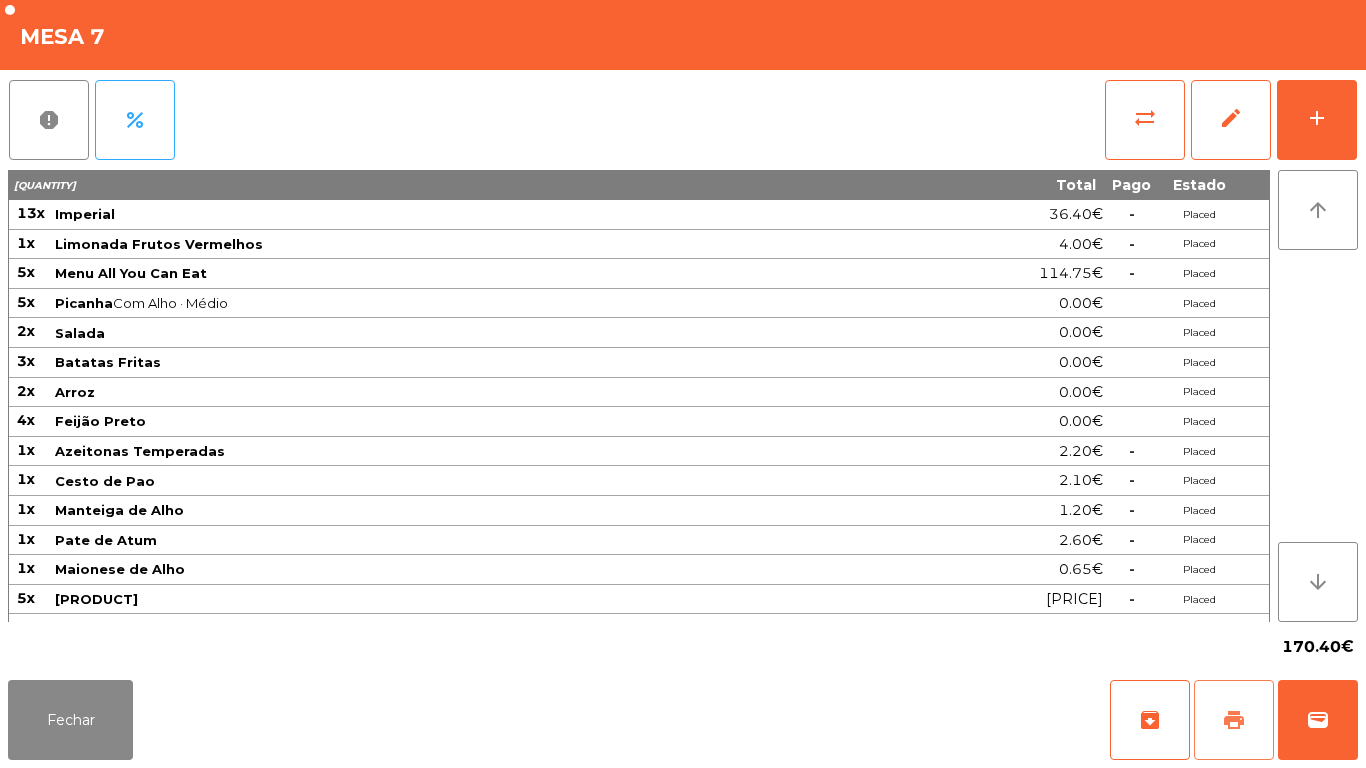 click on "print" 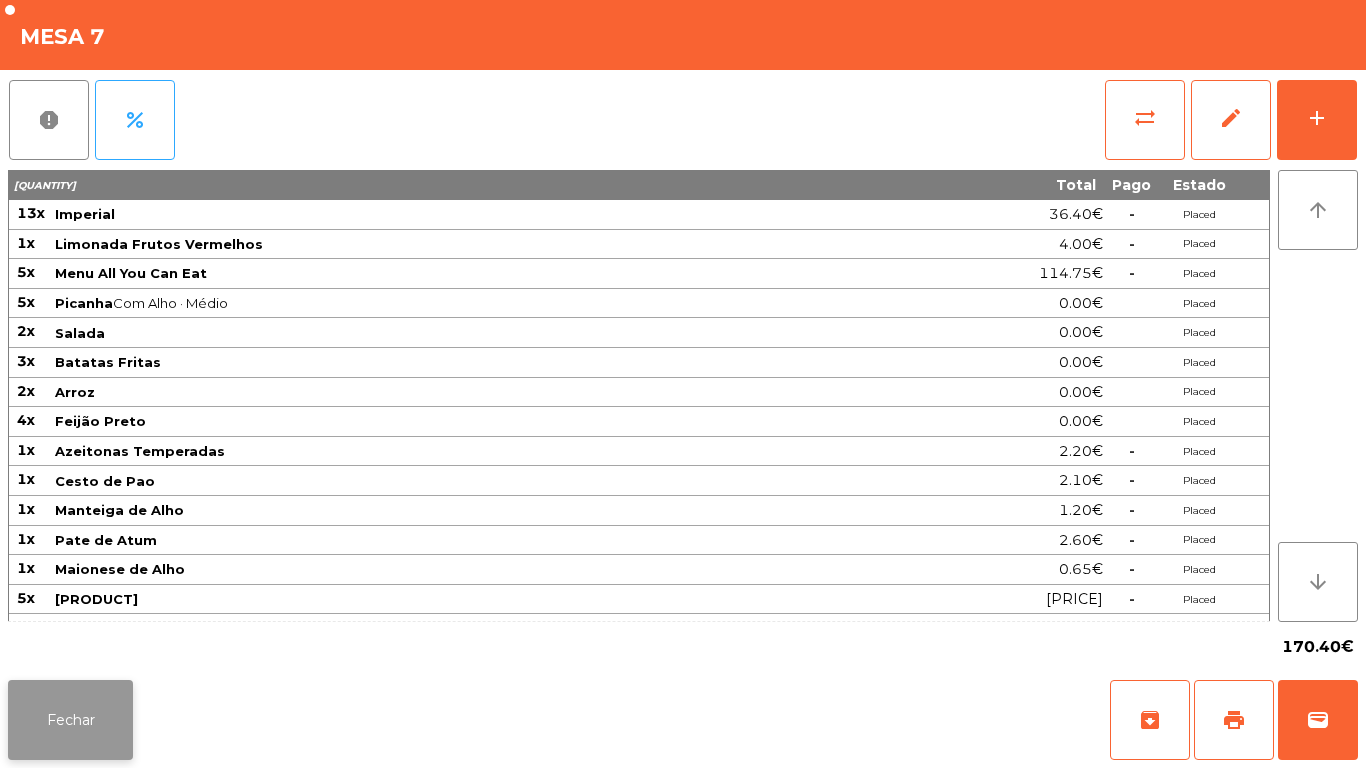 click on "Fechar" 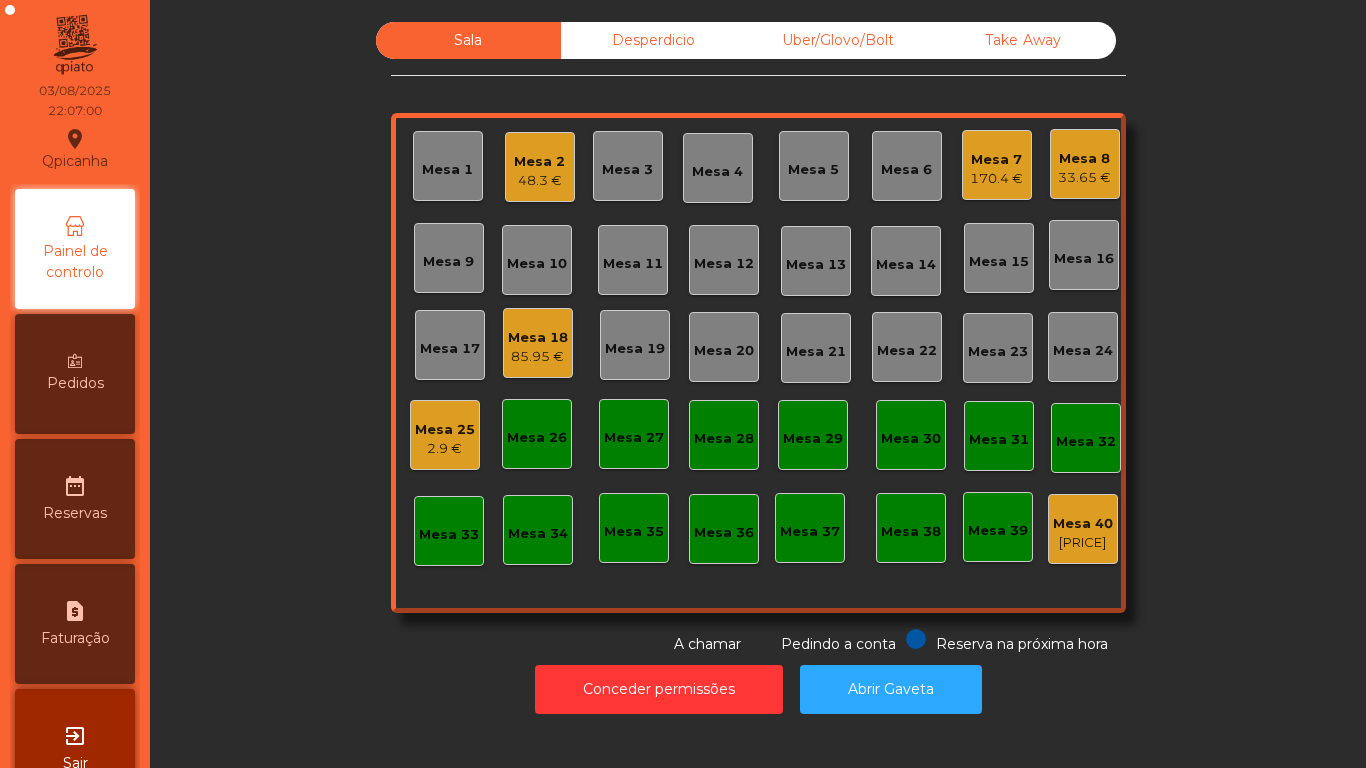click on "48.3 €" 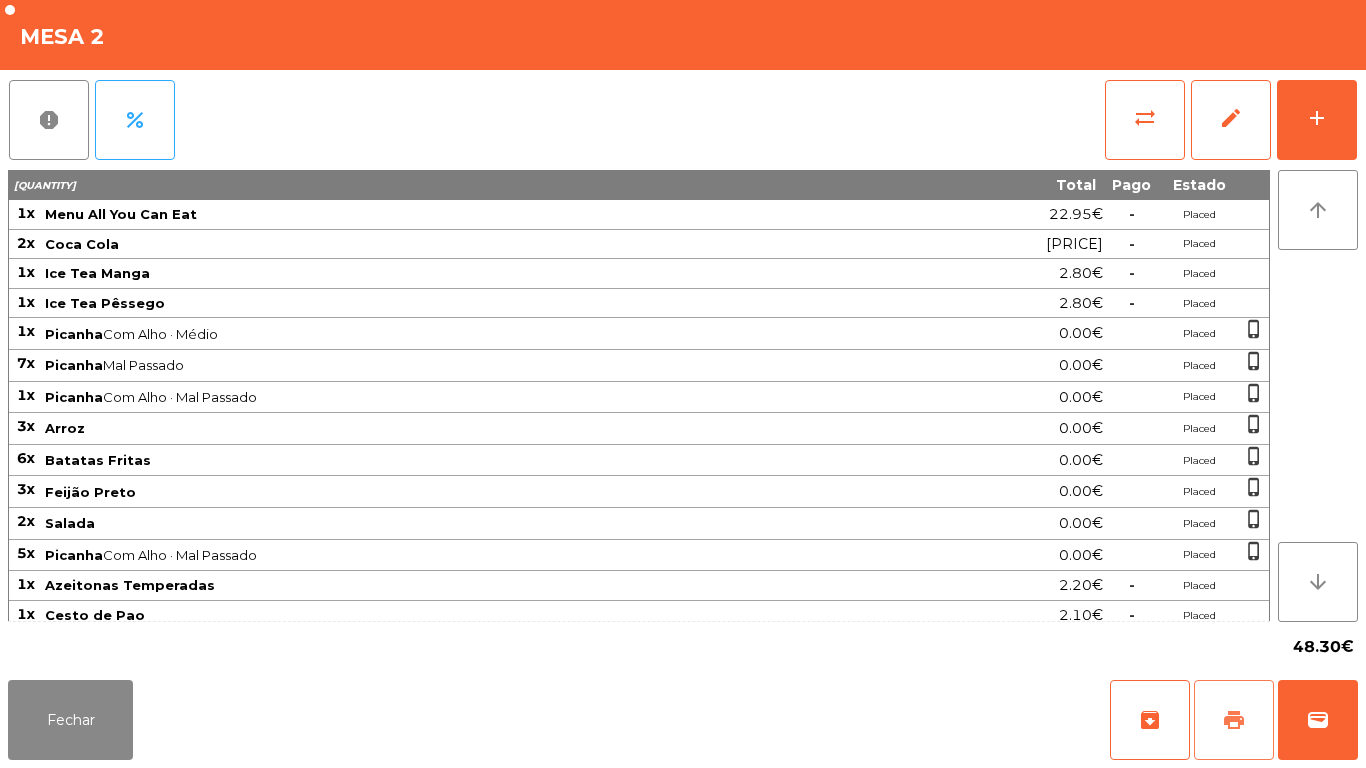 click on "print" 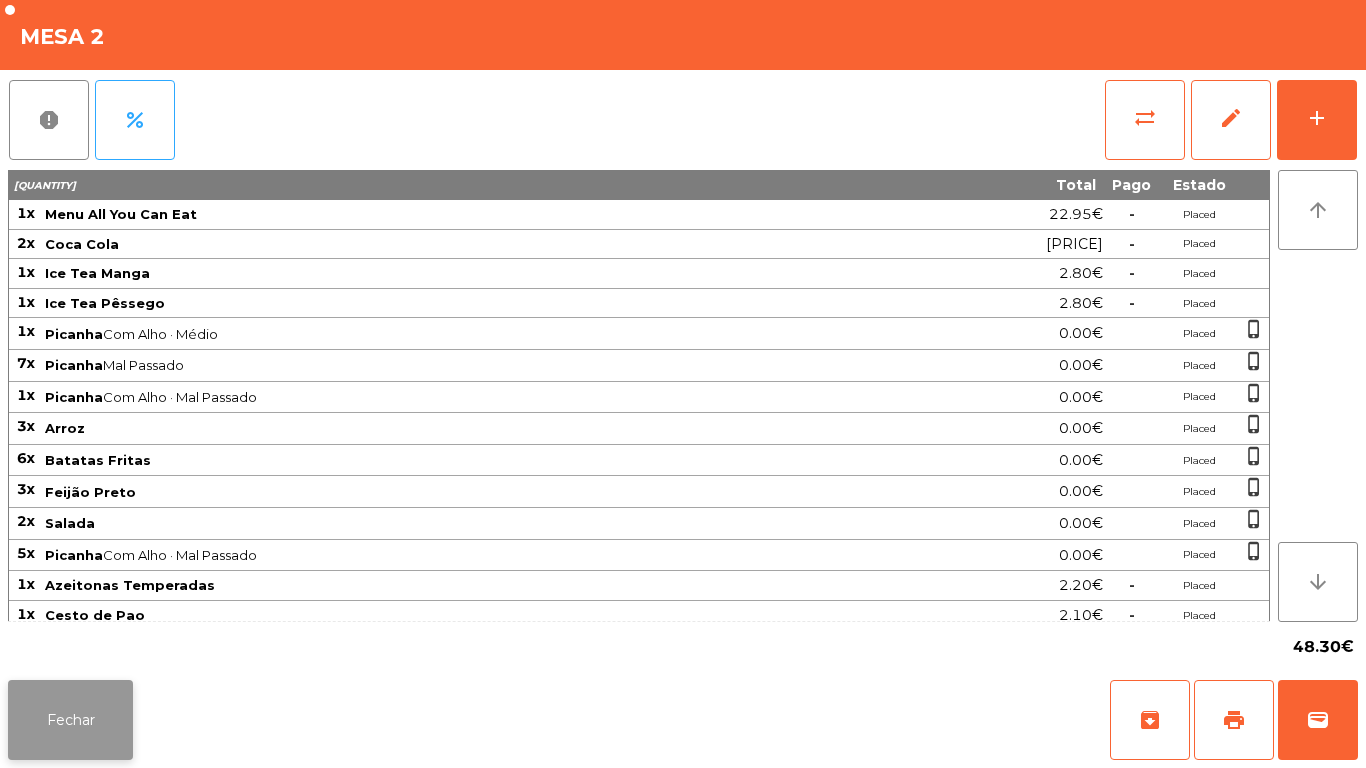 click on "Fechar" 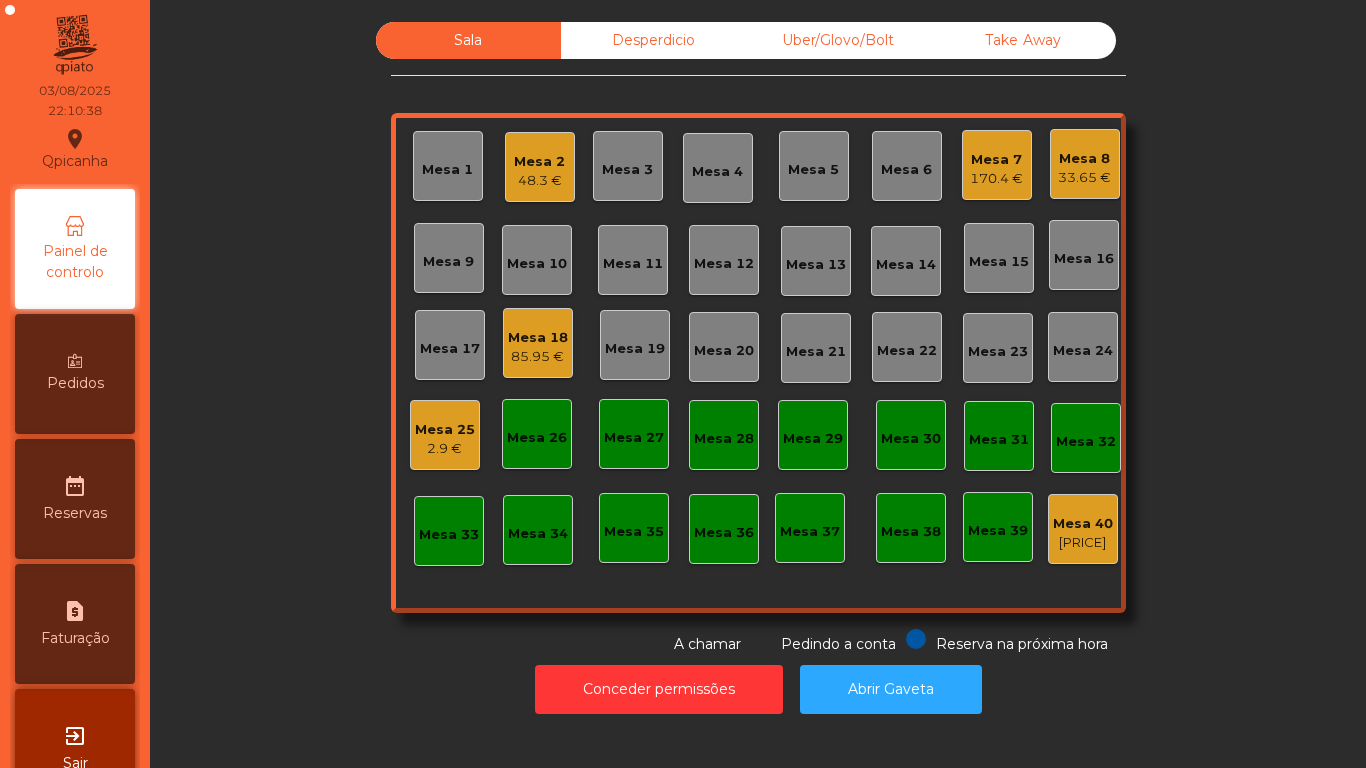 click on "48.3 €" 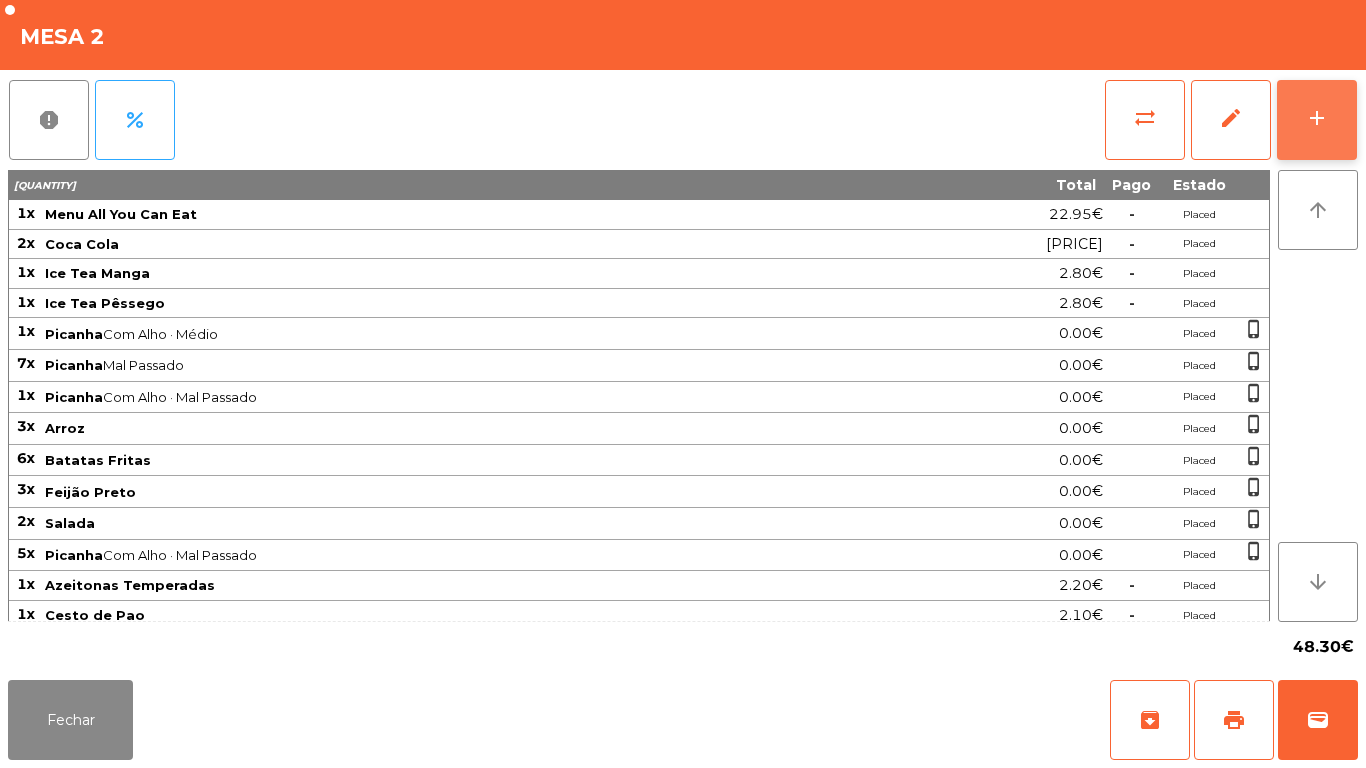 click on "add" 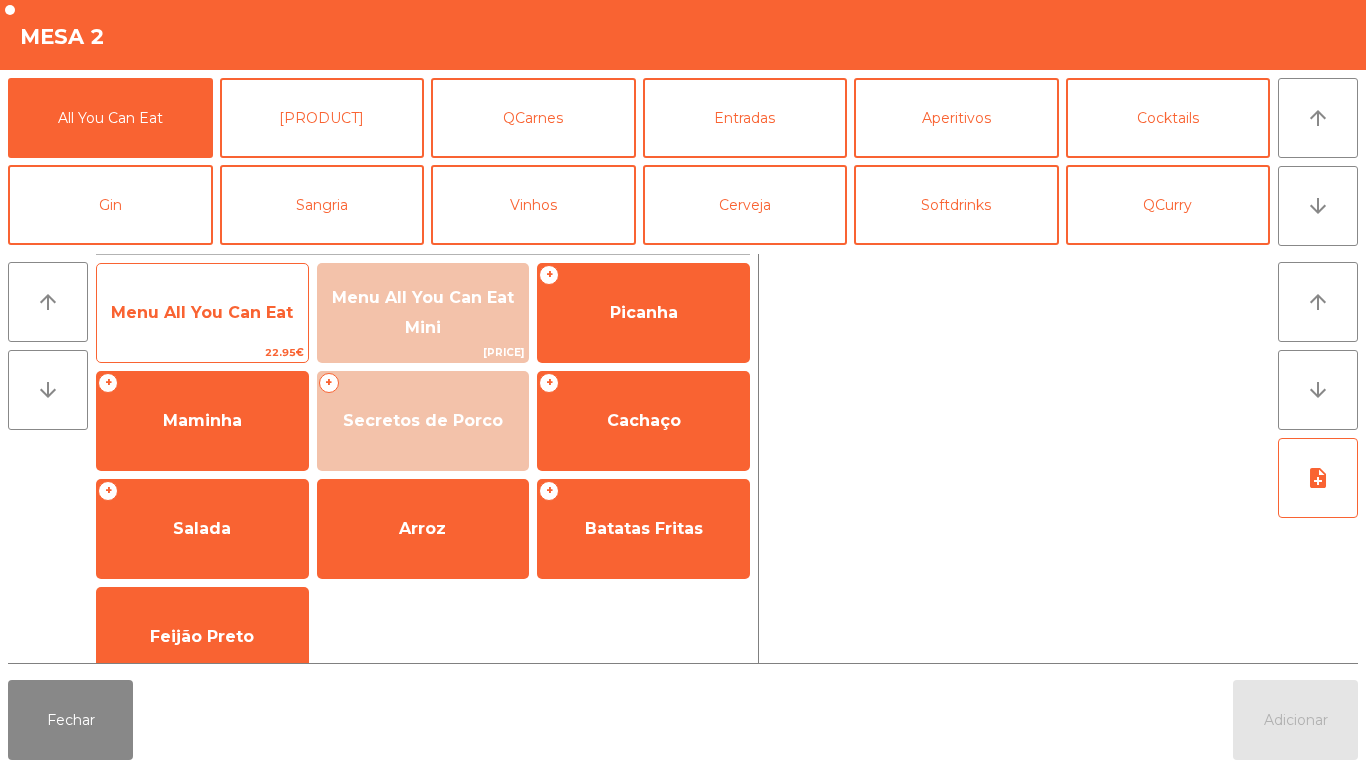 click on "Menu All You Can Eat" 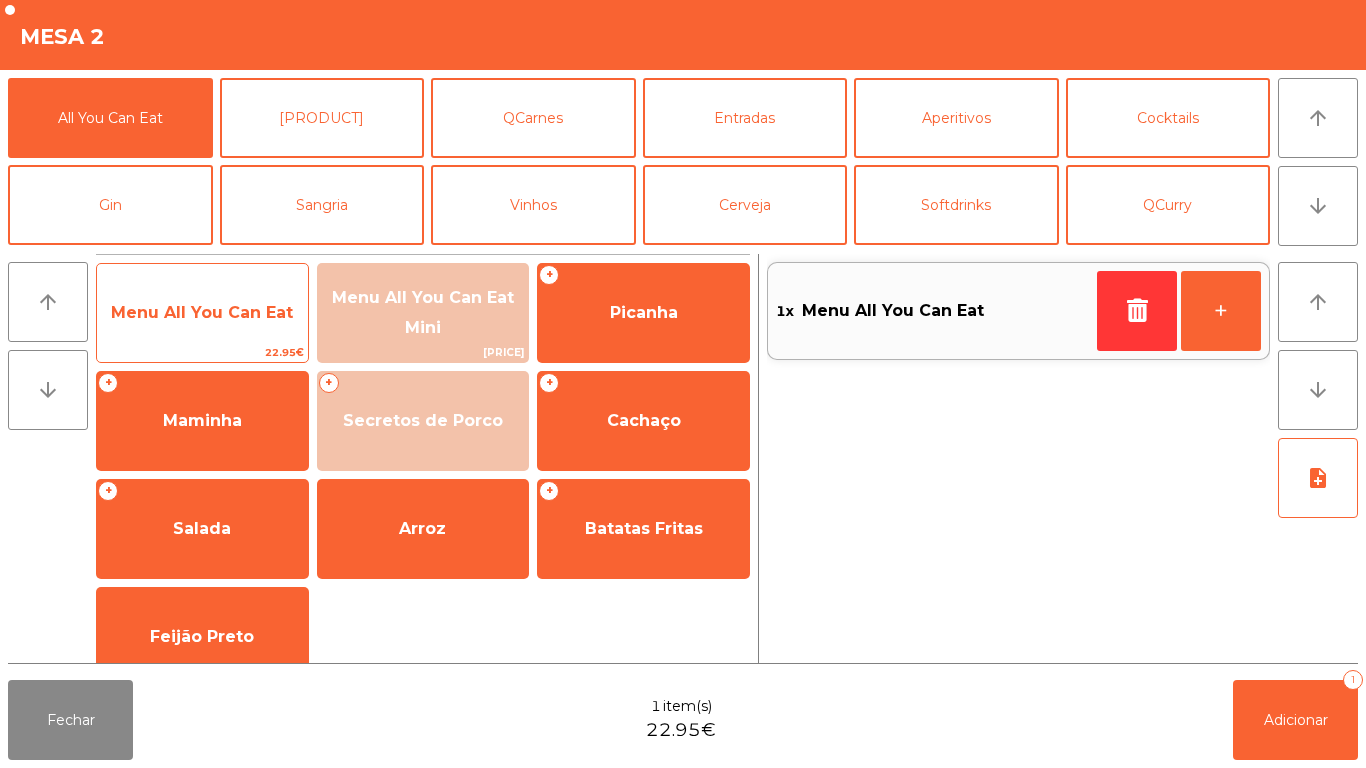 click on "Menu All You Can Eat" 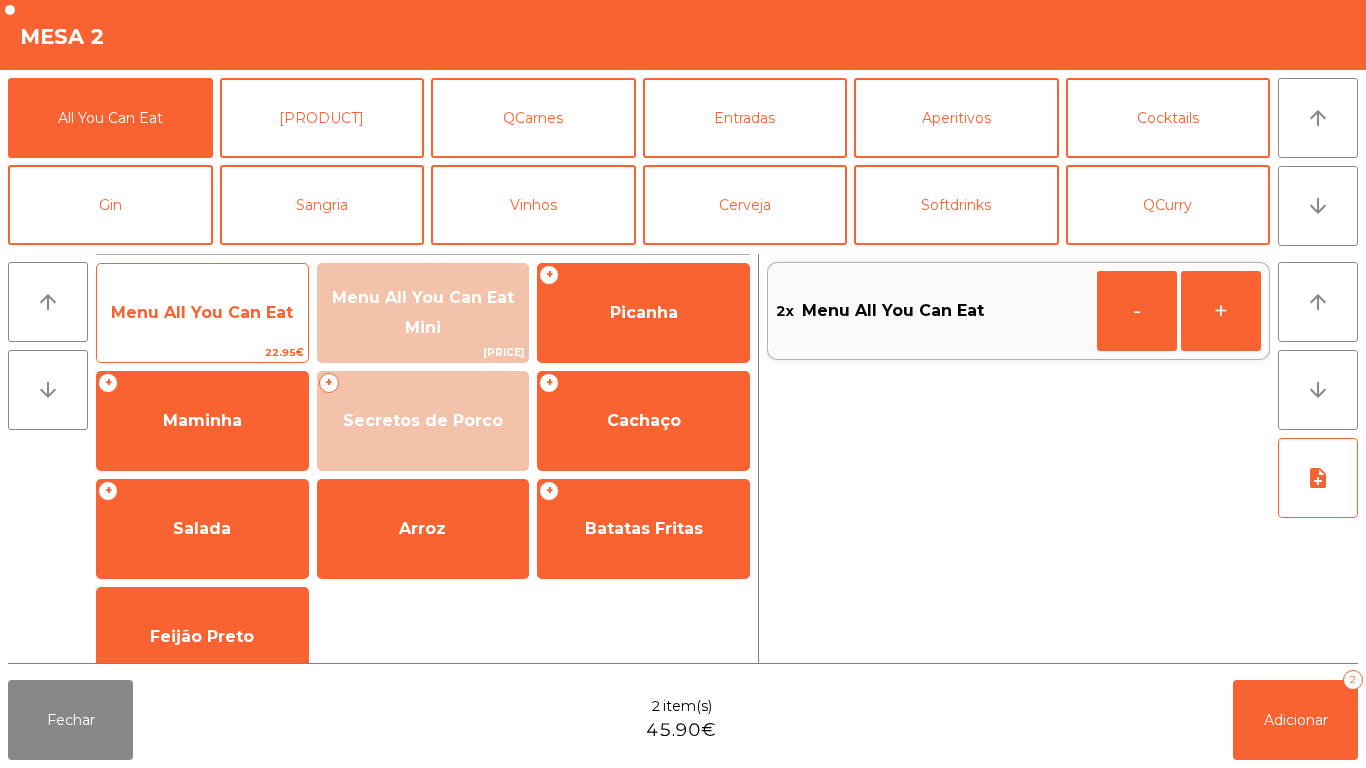 click on "Menu All You Can Eat" 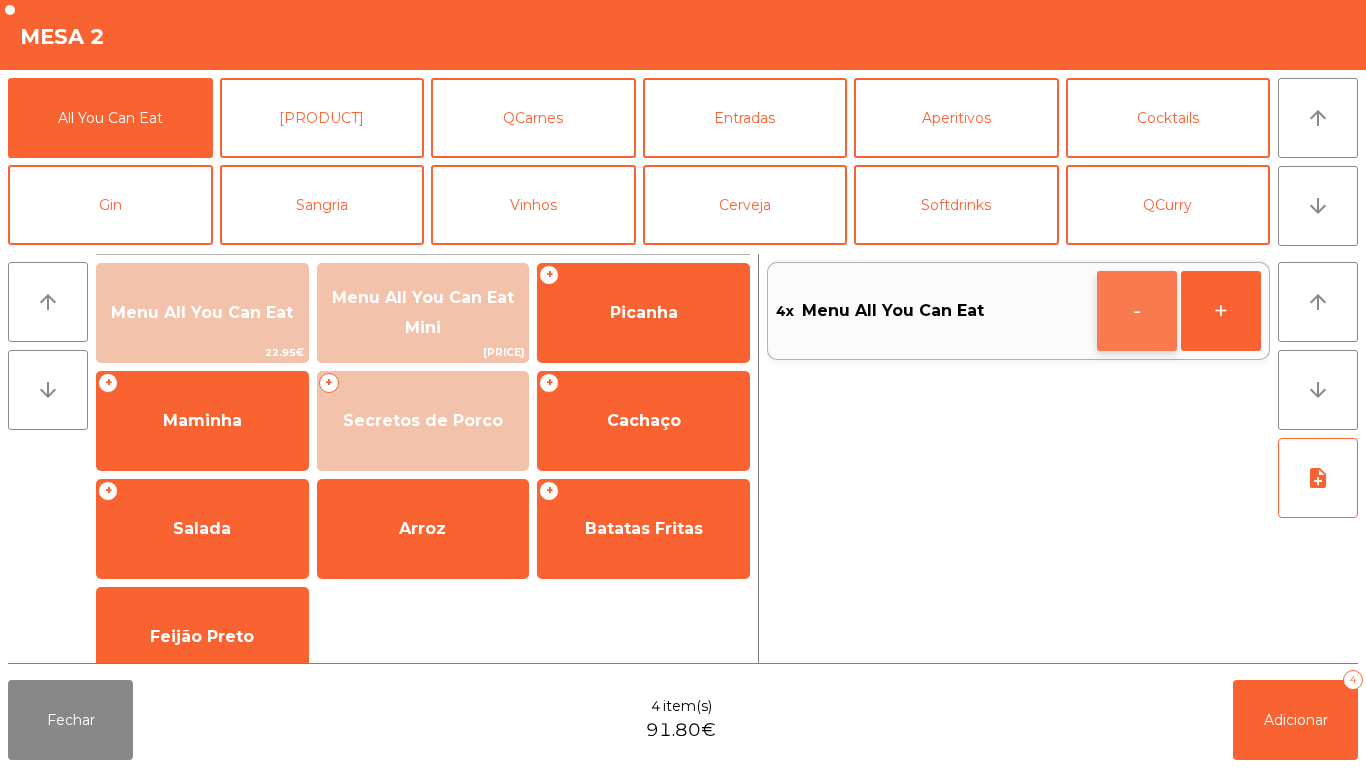 click on "-" 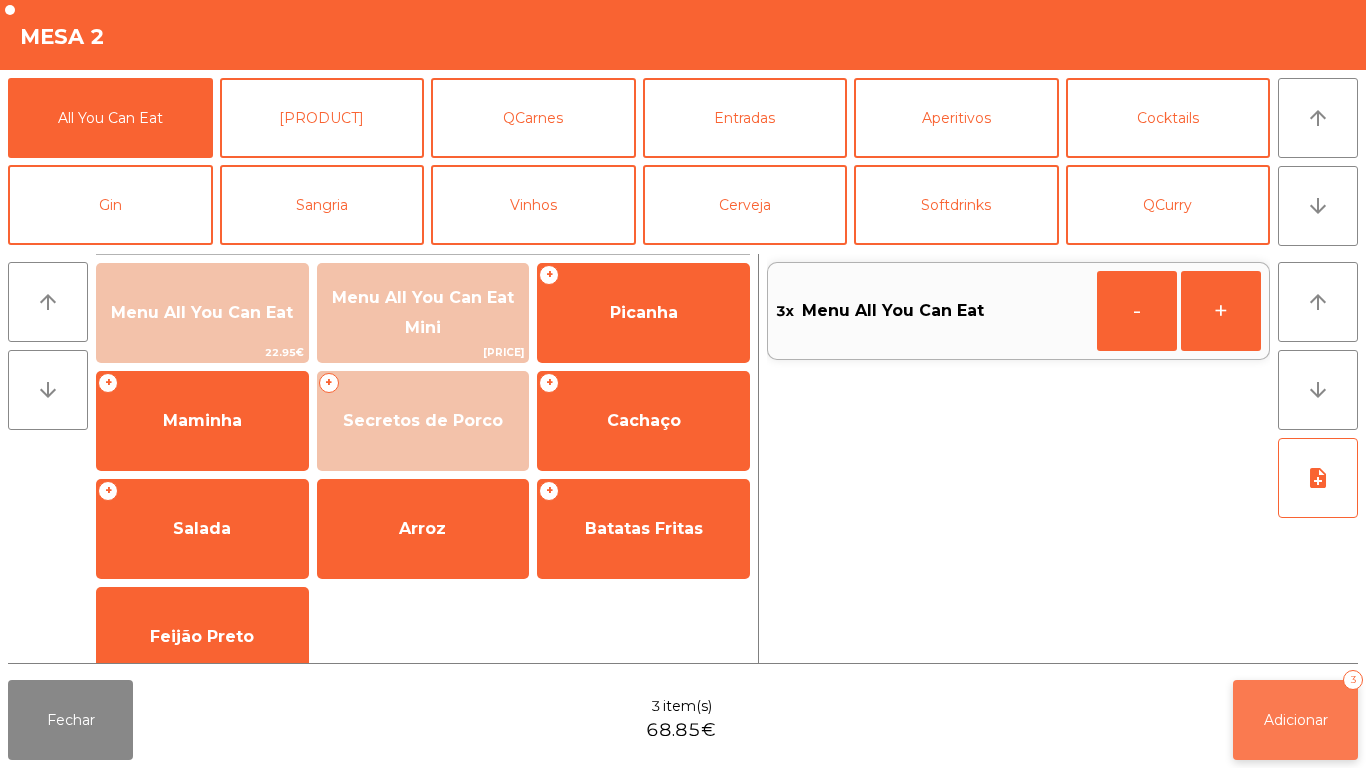 click on "Adicionar   3" 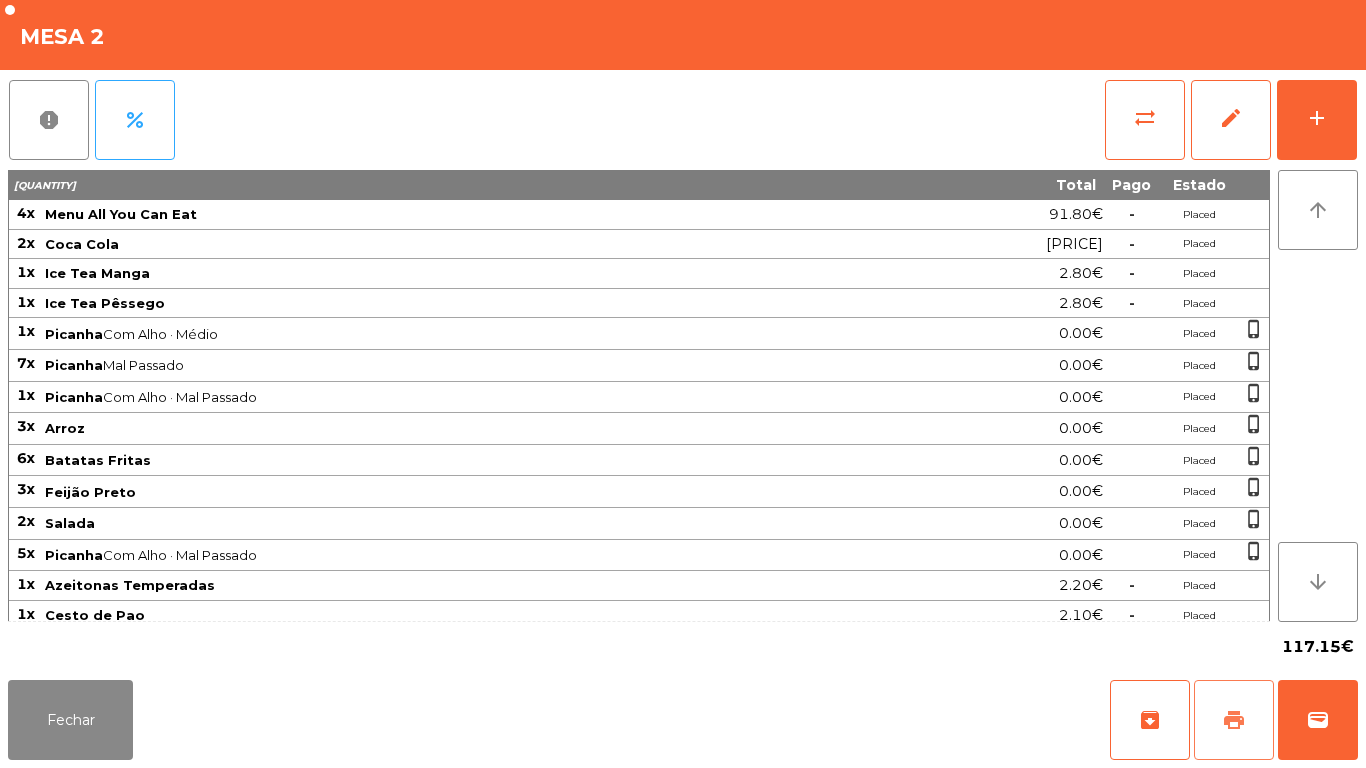 click on "print" 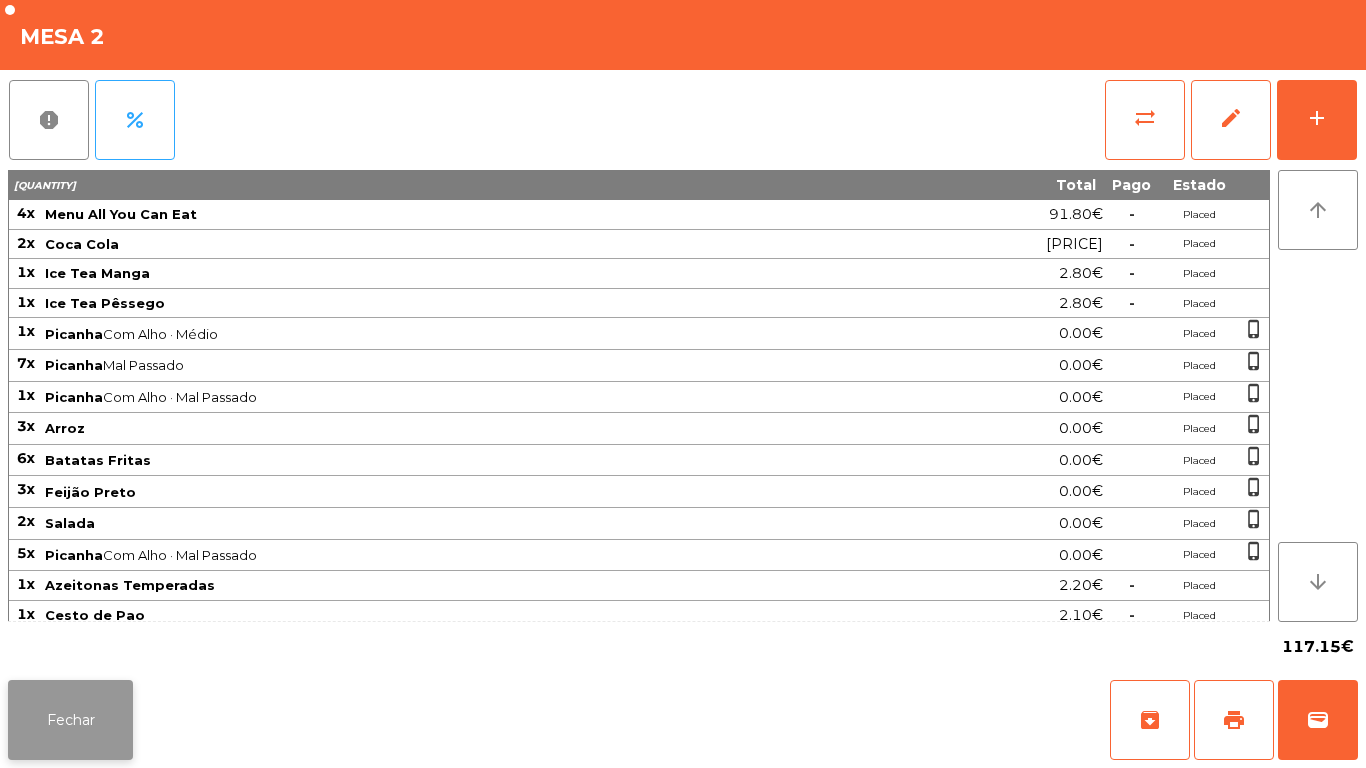 click on "Fechar" 